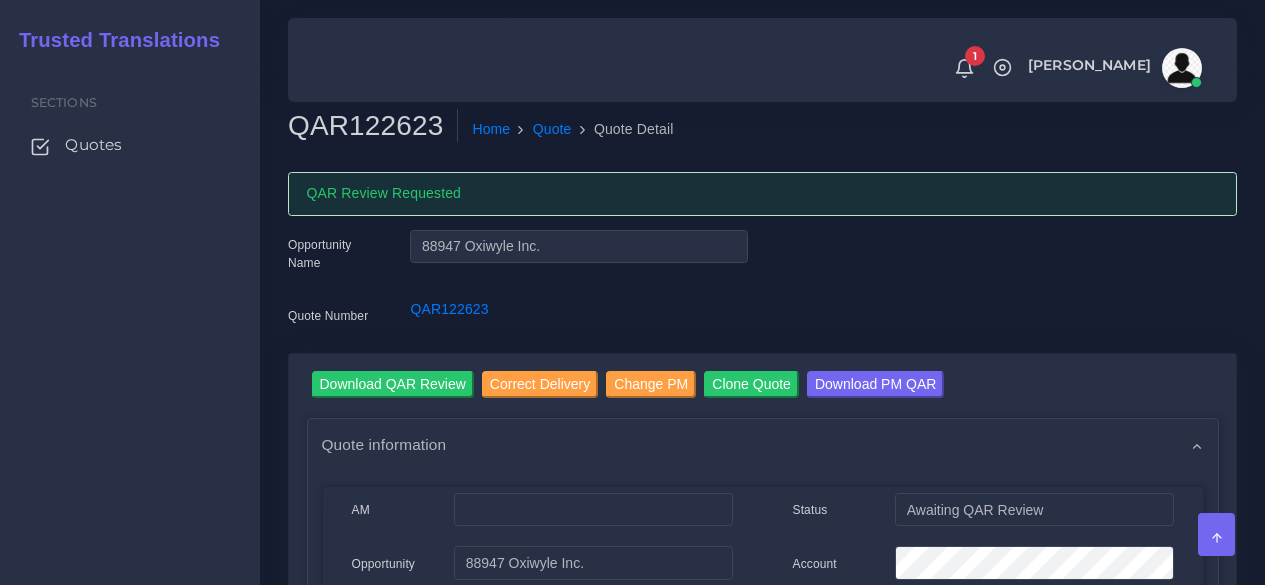 scroll, scrollTop: 0, scrollLeft: 0, axis: both 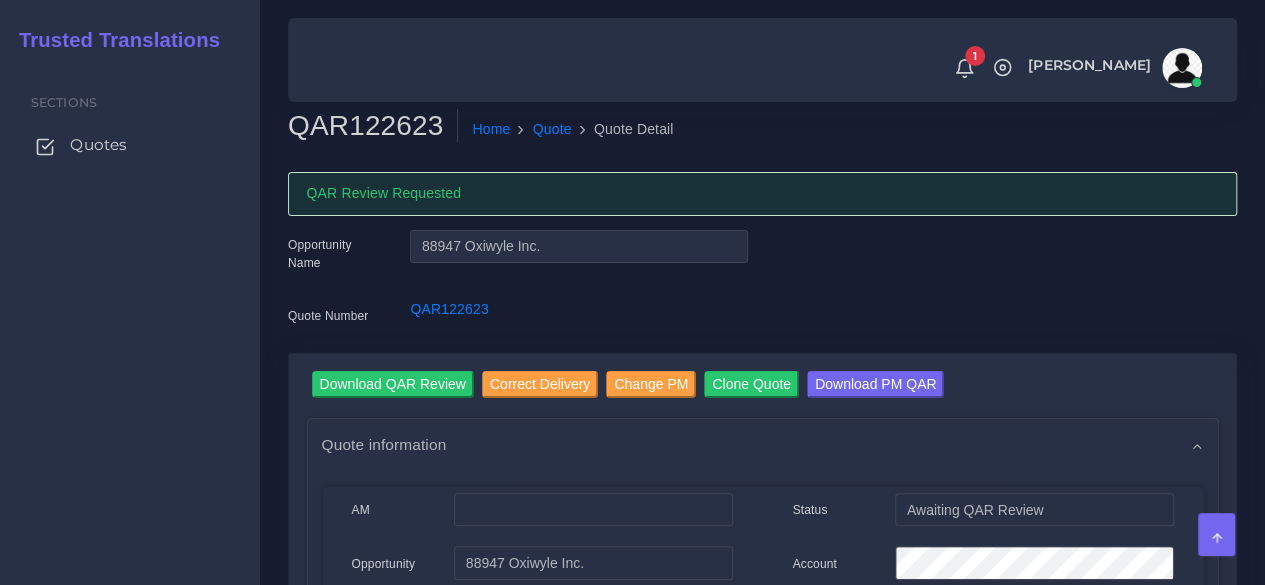 click on "Quotes" at bounding box center [130, 145] 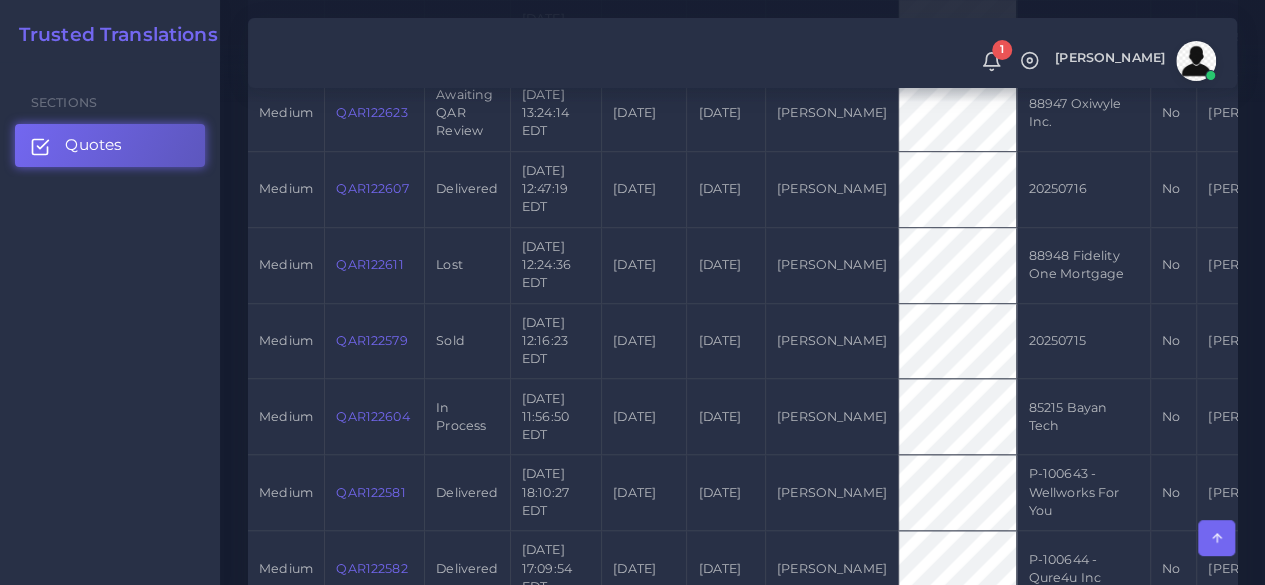 scroll, scrollTop: 1200, scrollLeft: 0, axis: vertical 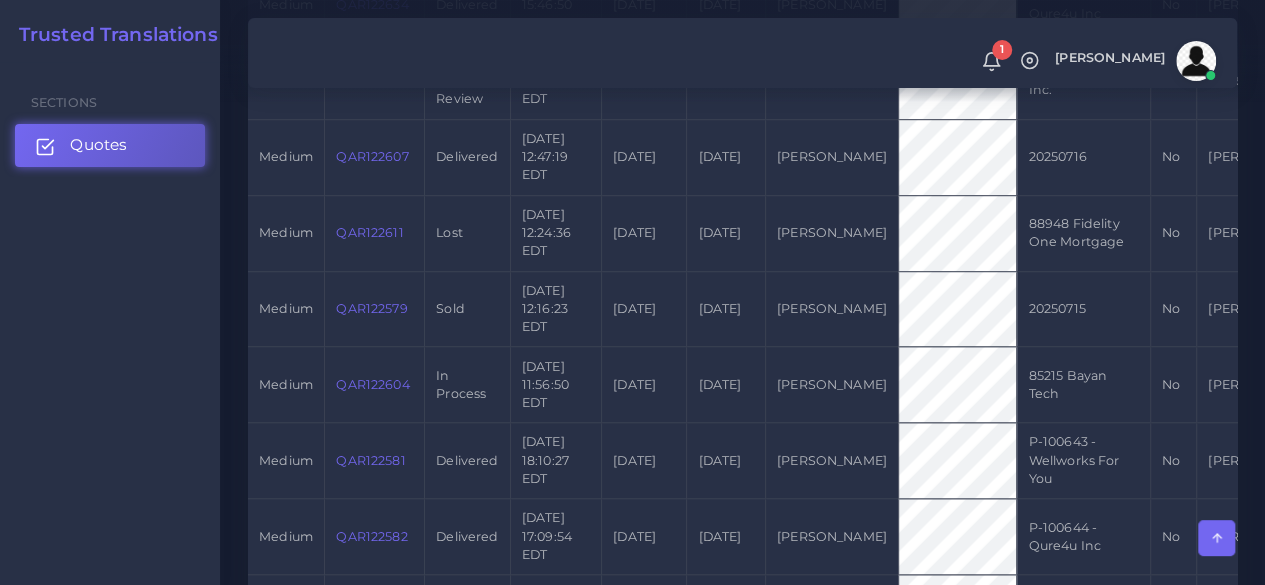 click on "Quotes" at bounding box center (98, 145) 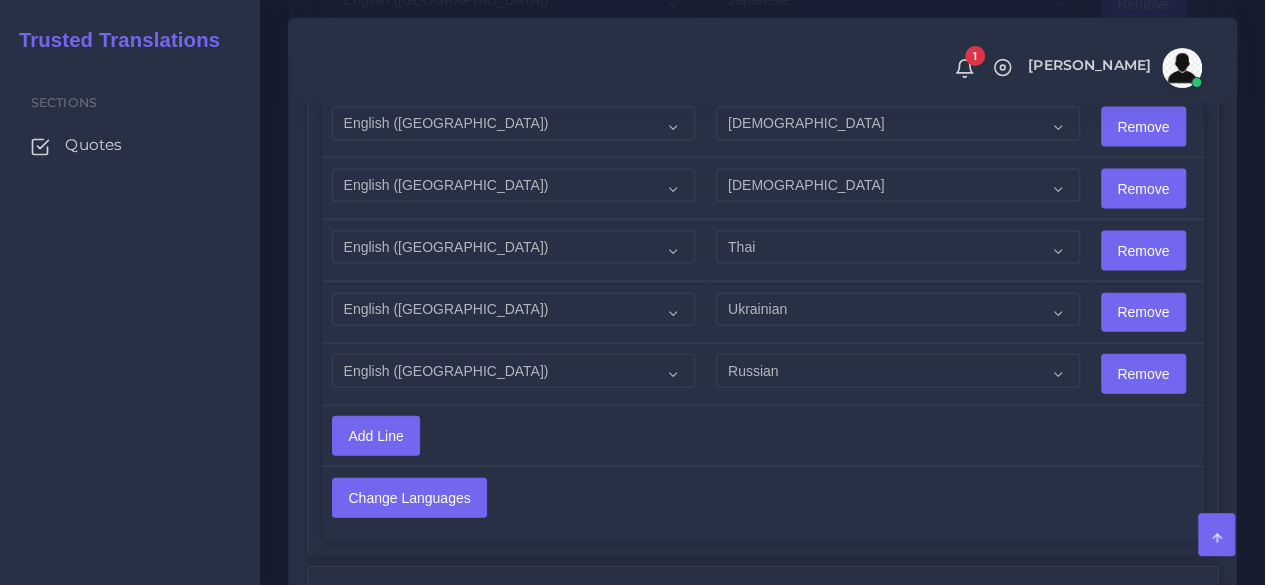 scroll, scrollTop: 2100, scrollLeft: 0, axis: vertical 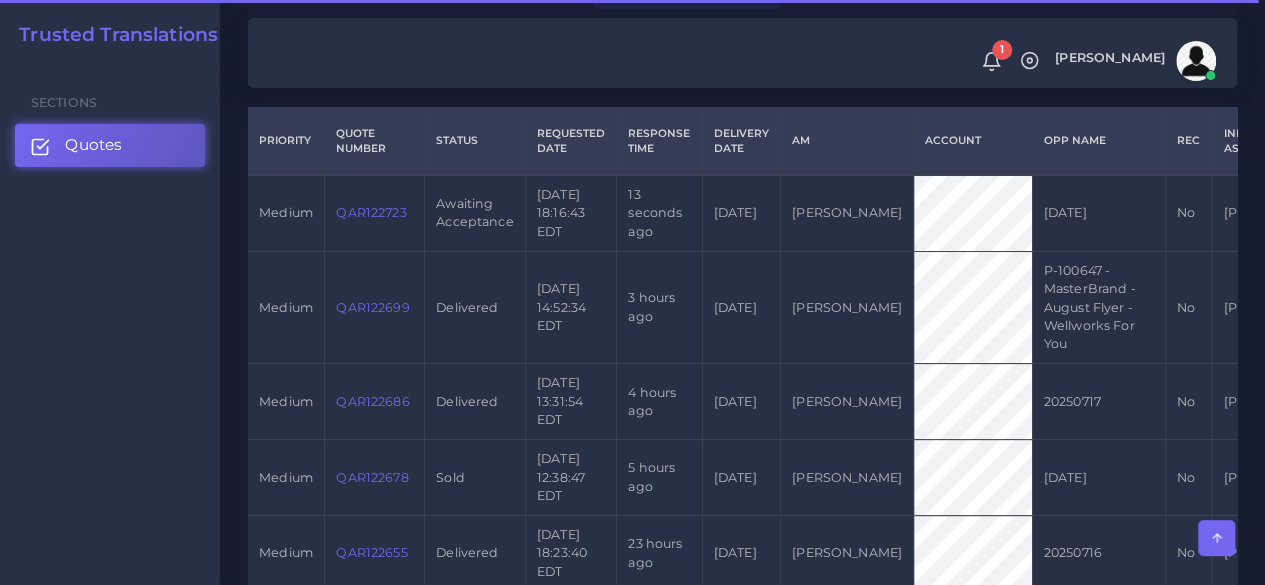 click on "QAR122723" at bounding box center (371, 212) 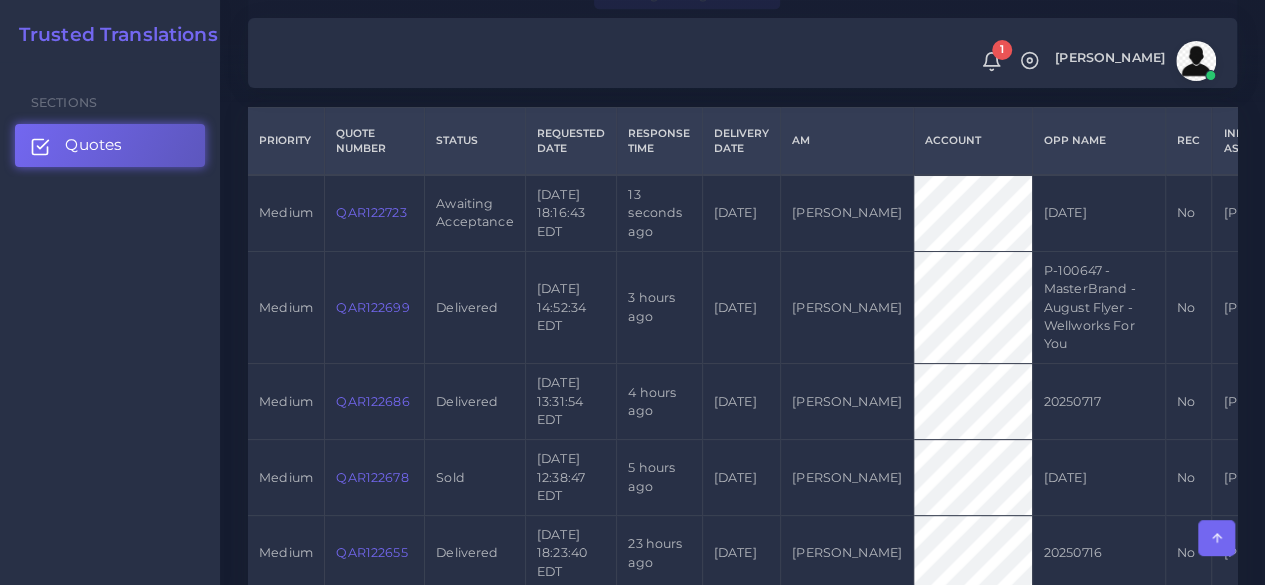 click on "QAR122723" at bounding box center (371, 212) 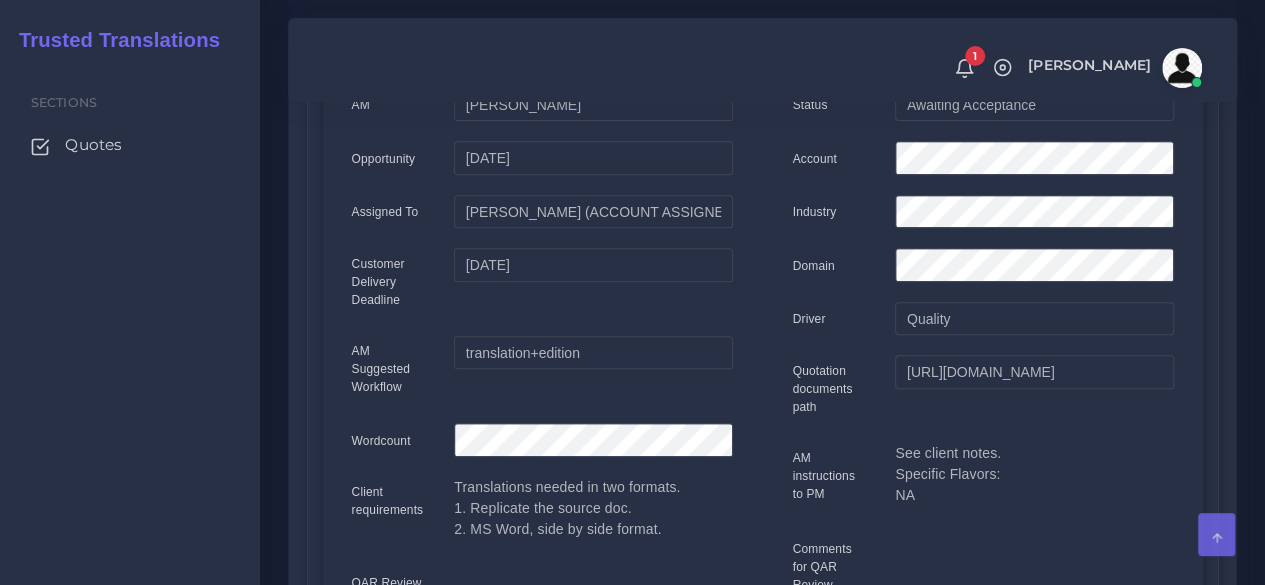 scroll, scrollTop: 300, scrollLeft: 0, axis: vertical 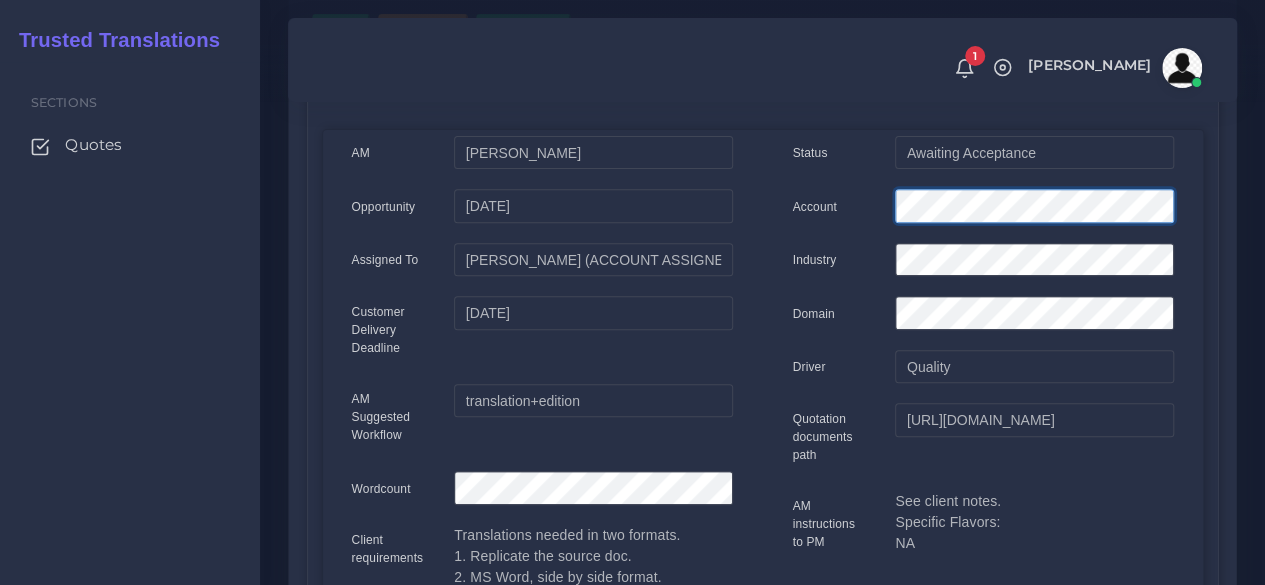 click on "Account" at bounding box center (983, 209) 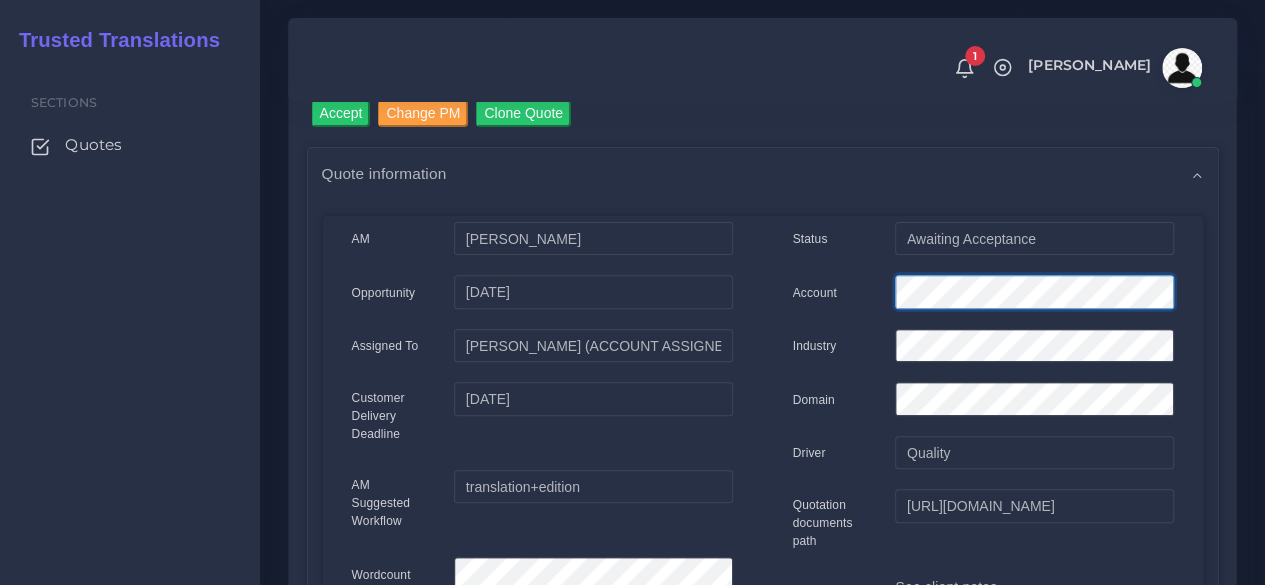scroll, scrollTop: 0, scrollLeft: 0, axis: both 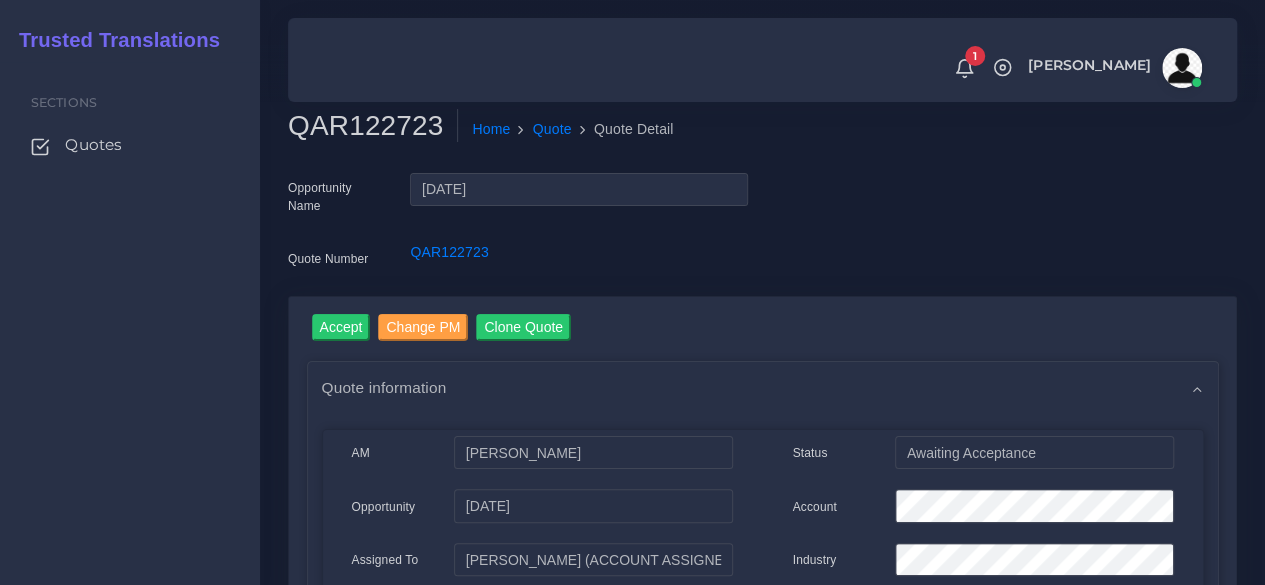 click on "QAR122723" at bounding box center [373, 126] 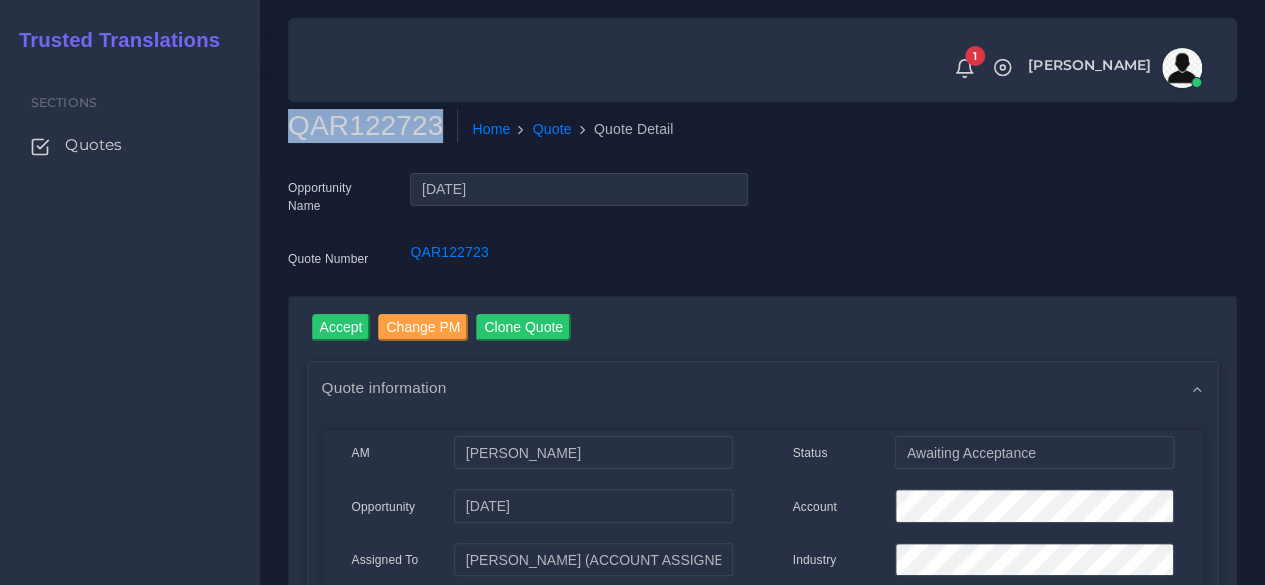 click on "QAR122723" at bounding box center [373, 126] 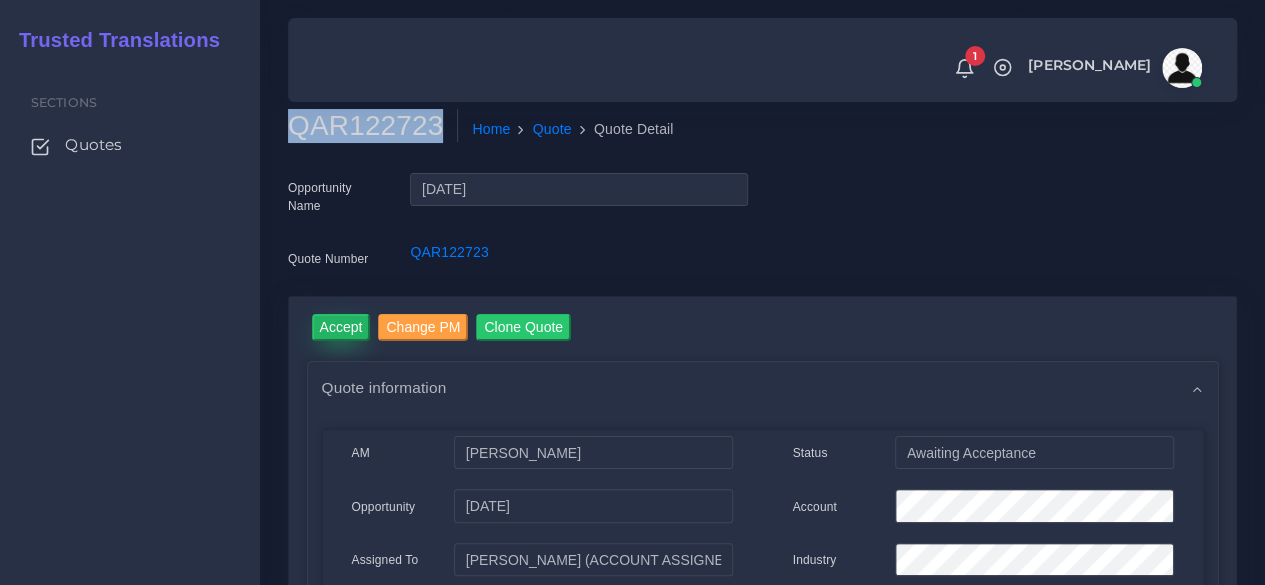 click on "Accept" at bounding box center (341, 327) 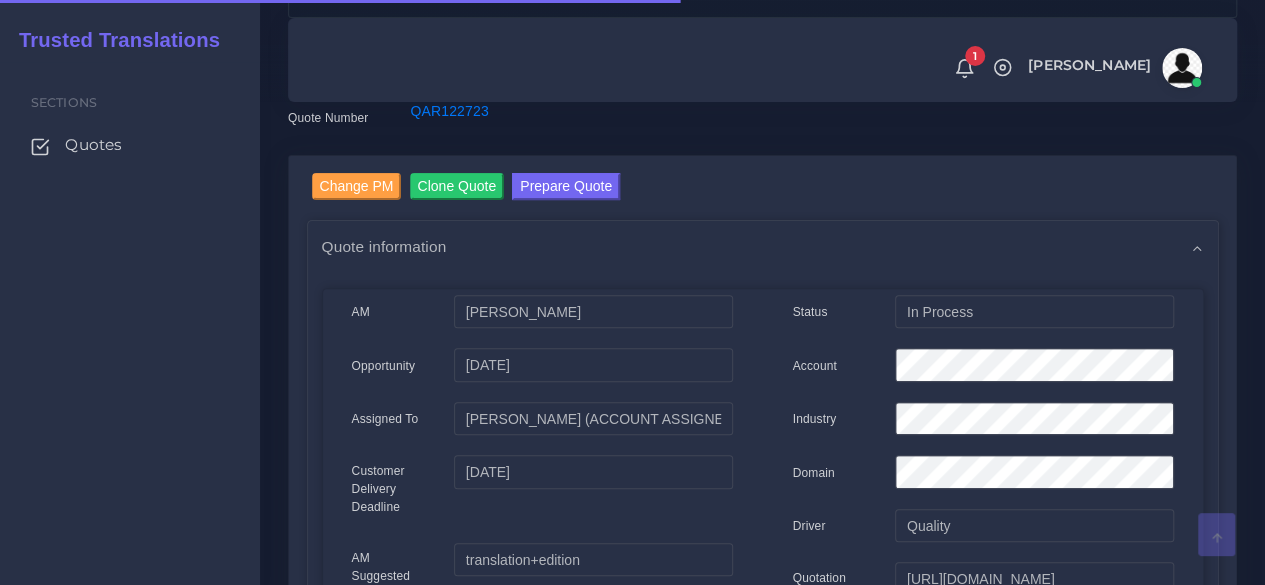 scroll, scrollTop: 200, scrollLeft: 0, axis: vertical 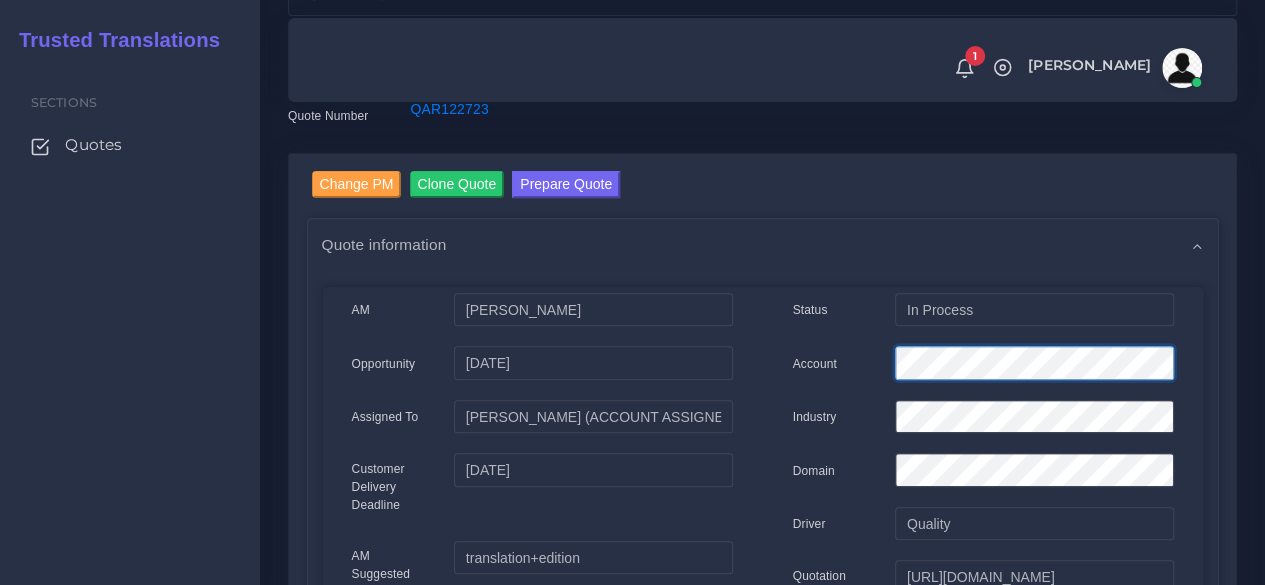click at bounding box center (1034, 366) 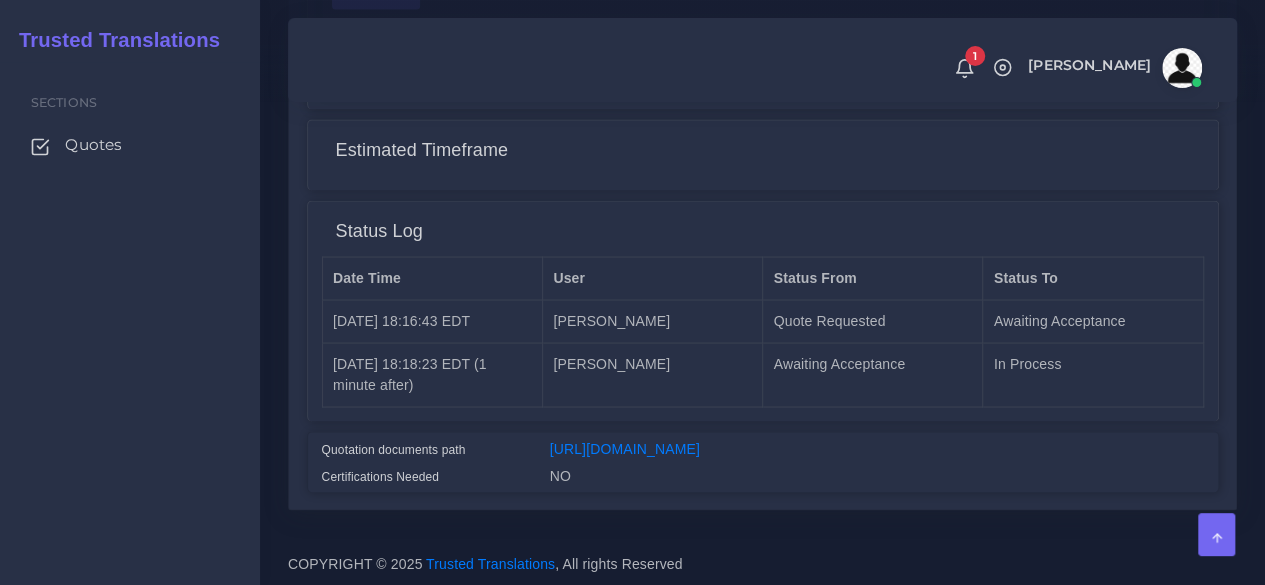 scroll, scrollTop: 1764, scrollLeft: 0, axis: vertical 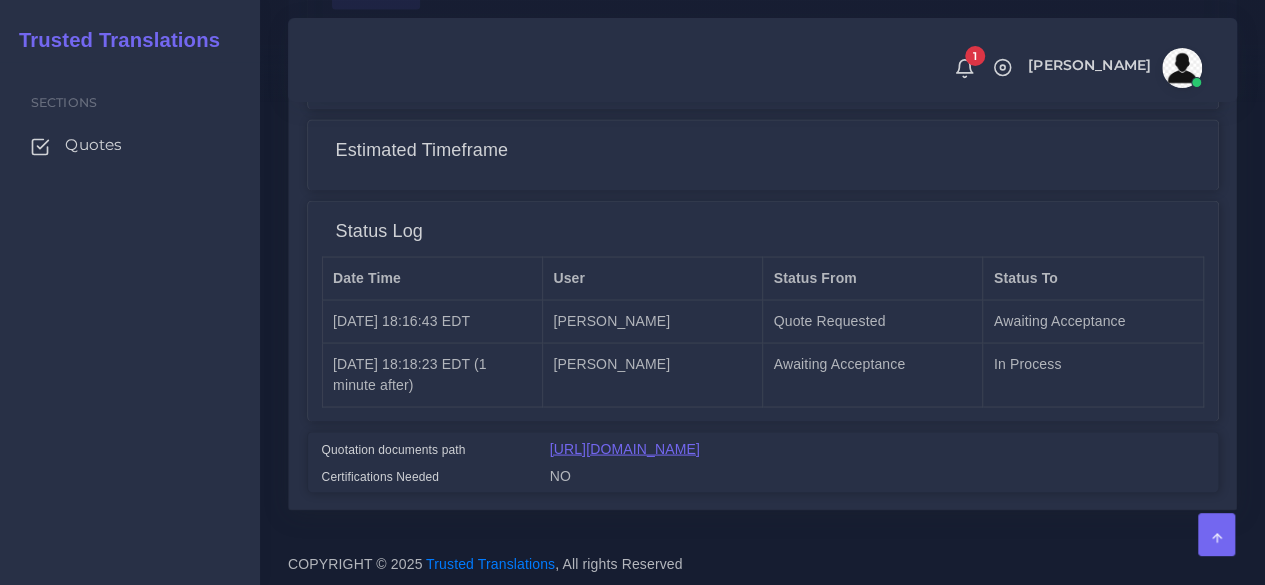 click on "[URL][DOMAIN_NAME]" at bounding box center (625, 448) 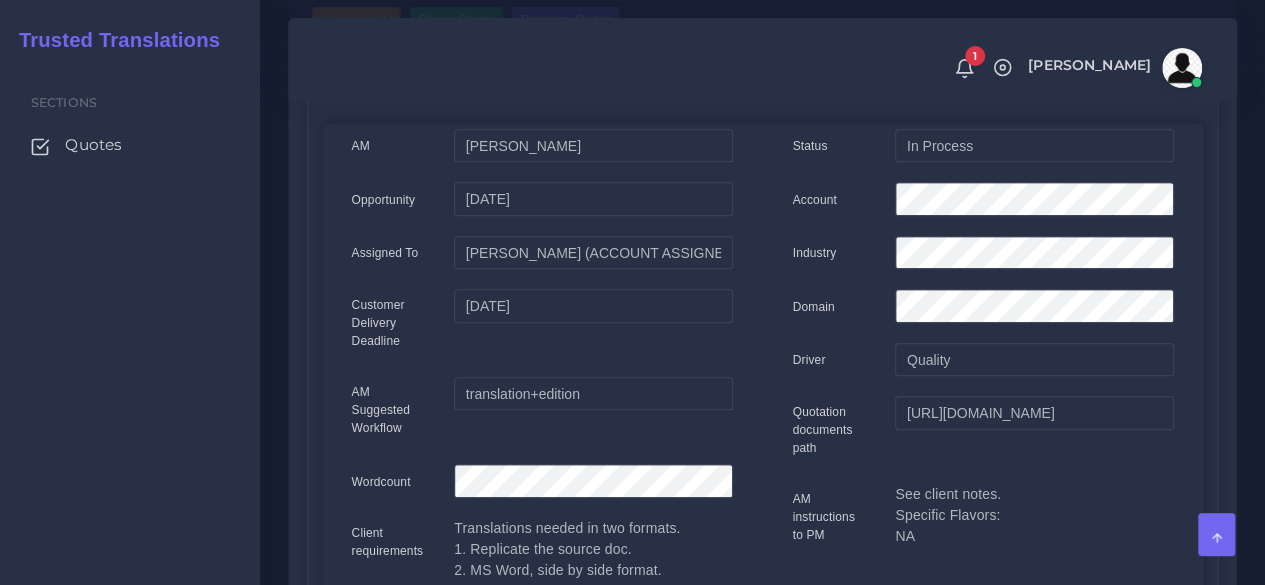 scroll, scrollTop: 64, scrollLeft: 0, axis: vertical 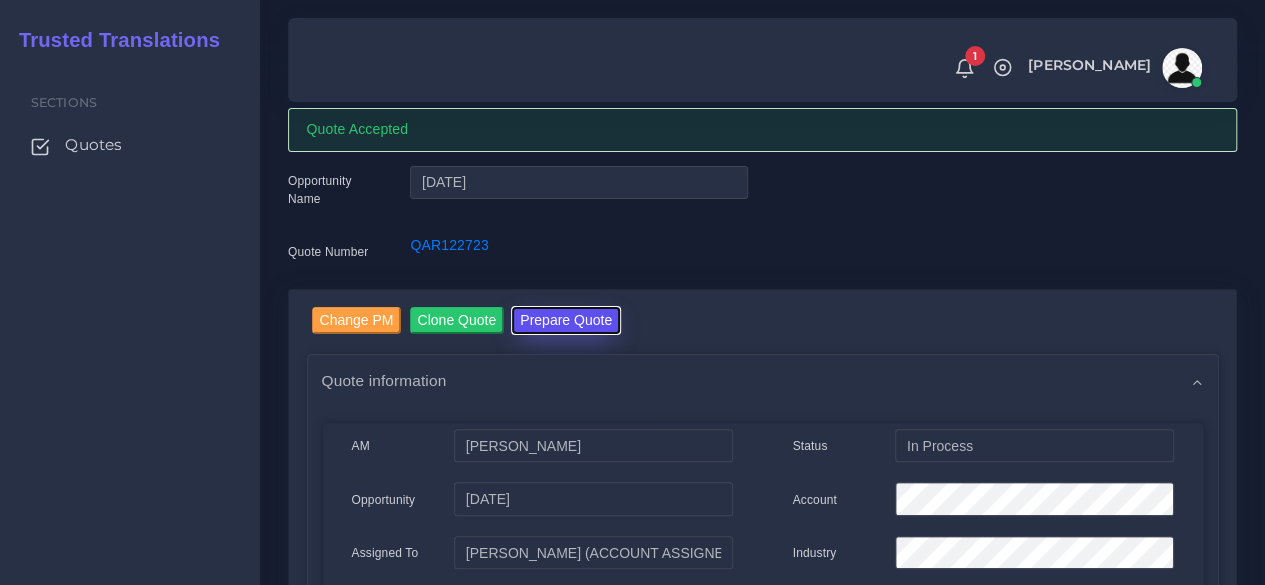click on "Prepare Quote" at bounding box center [566, 320] 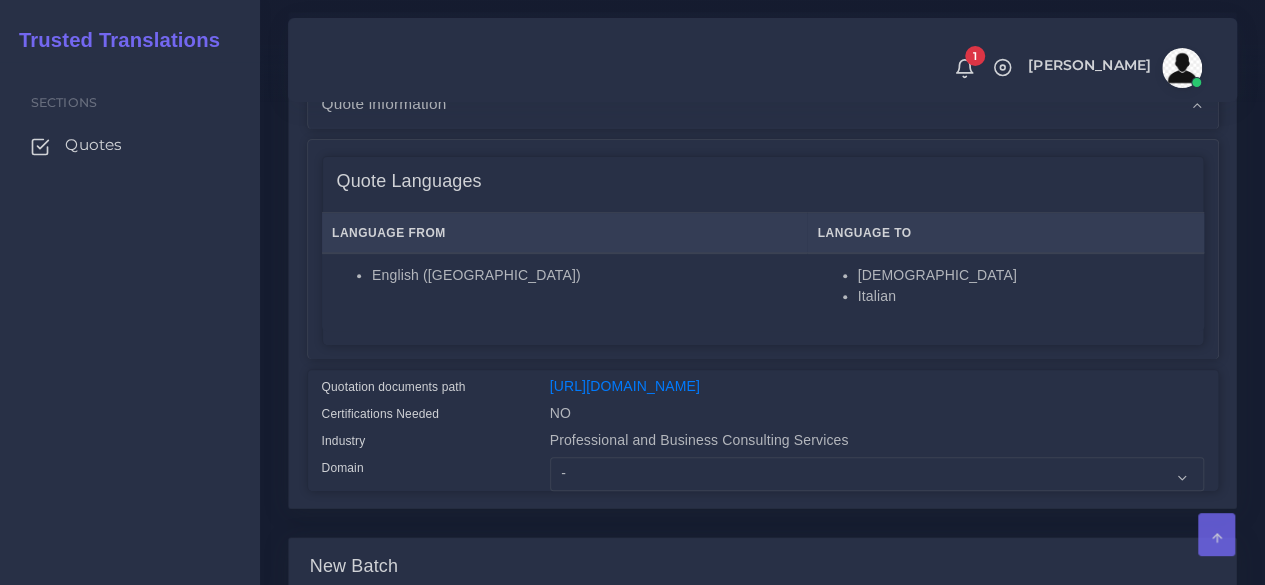 scroll, scrollTop: 400, scrollLeft: 0, axis: vertical 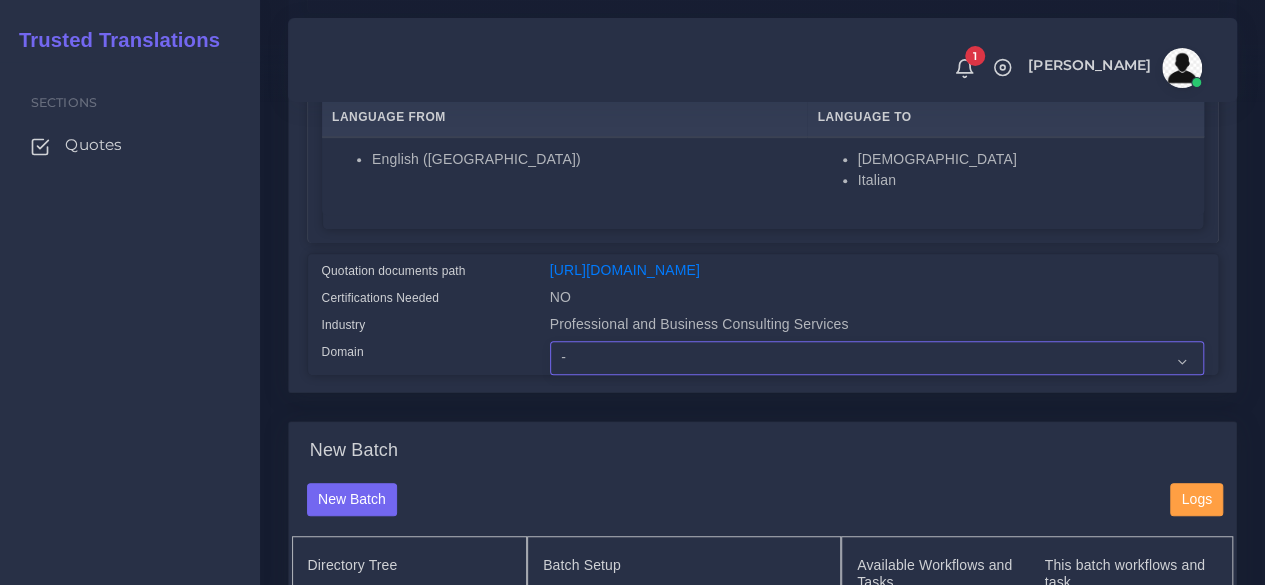 click on "-
Advertising and Media
Agriculture, Forestry and Fishing
Architecture, Building and Construction
Automotive
Chemicals
Computer Hardware
Computer Software
Consumer Electronics - Home appliances
Education
Energy, Water, Transportation and Utilities
Finance - Banking
Food Manufacturing and Services
Healthcare and Health Sciences
Hospitality, Leisure, Tourism and Arts
Human Resources - HR
Industrial Electronics
Industrial Manufacturing Insurance" at bounding box center (877, 358) 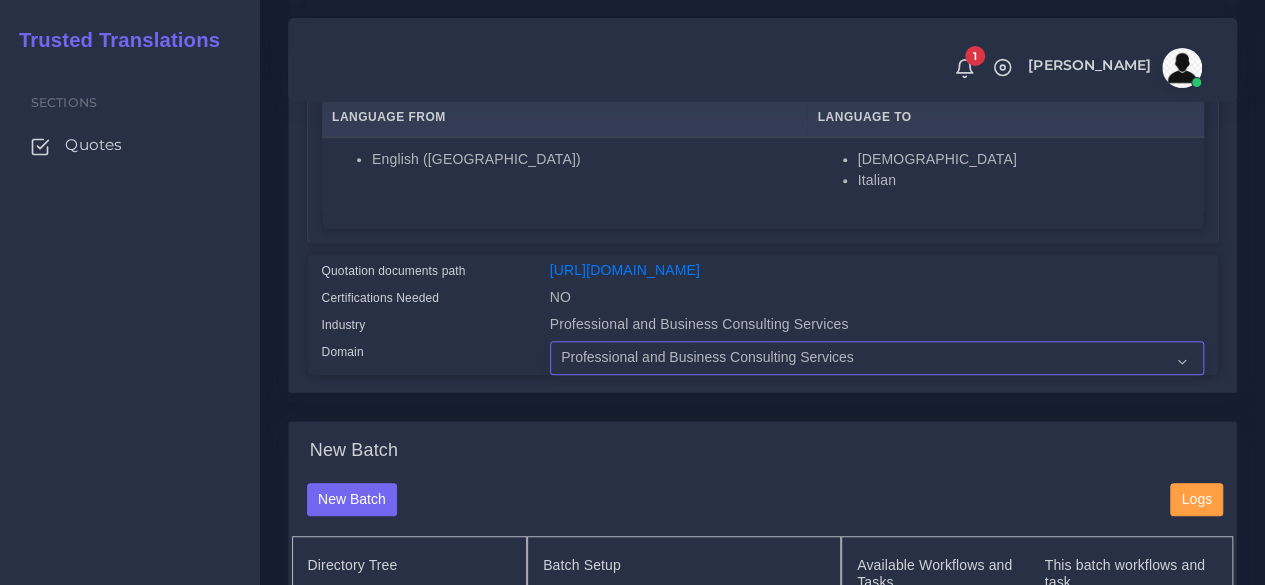 click on "-
Advertising and Media
Agriculture, Forestry and Fishing
Architecture, Building and Construction
Automotive
Chemicals
Computer Hardware
Computer Software
Consumer Electronics - Home appliances
Education
Energy, Water, Transportation and Utilities
Finance - Banking
Food Manufacturing and Services
Healthcare and Health Sciences
Hospitality, Leisure, Tourism and Arts
Human Resources - HR
Industrial Electronics
Industrial Manufacturing Insurance" at bounding box center (877, 358) 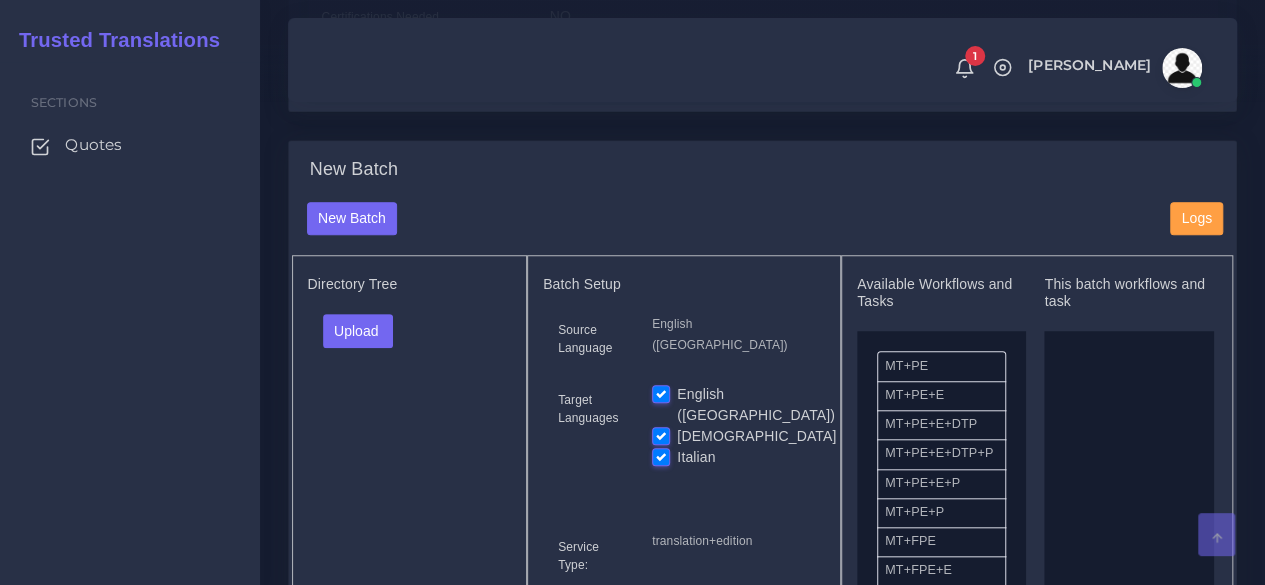 scroll, scrollTop: 700, scrollLeft: 0, axis: vertical 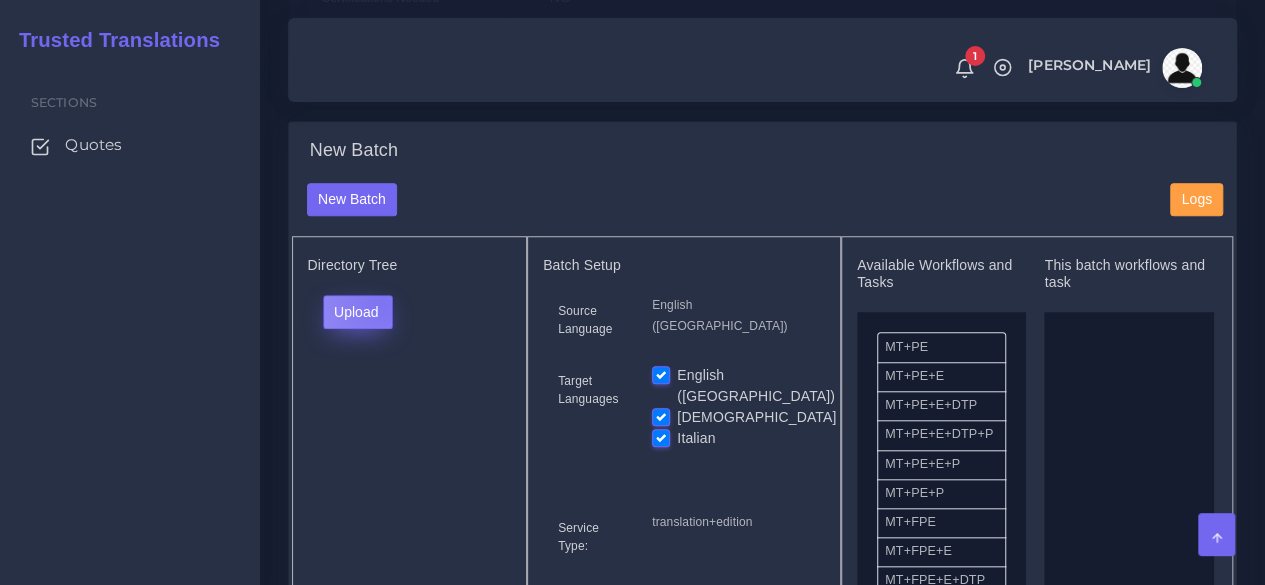 click on "Upload" at bounding box center [358, 312] 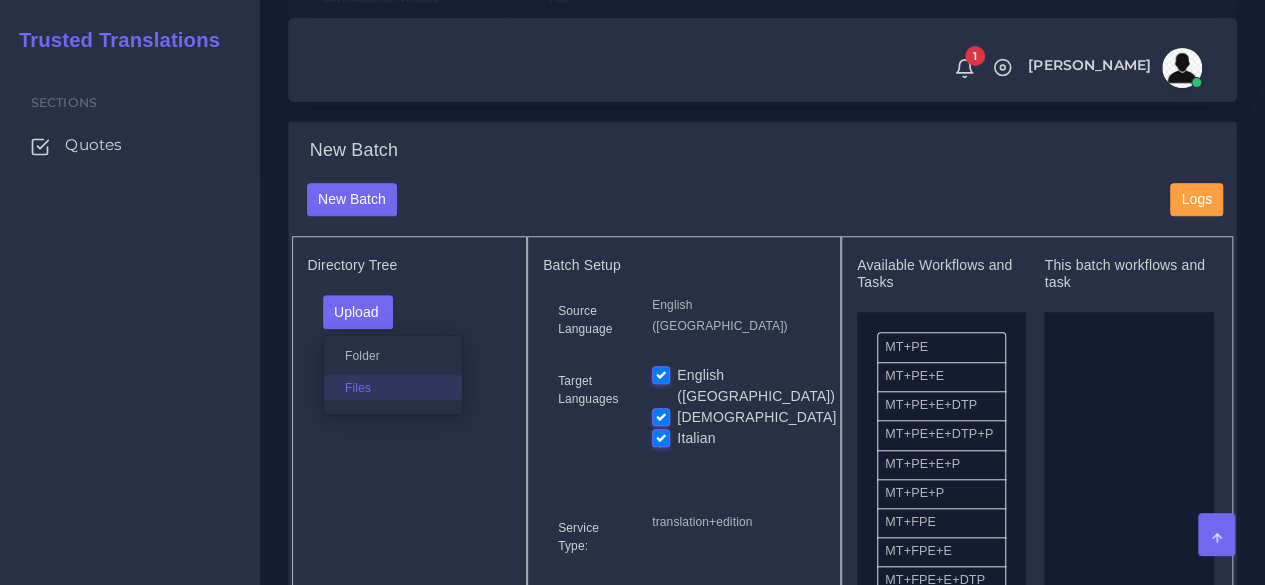 click on "Files" at bounding box center (393, 387) 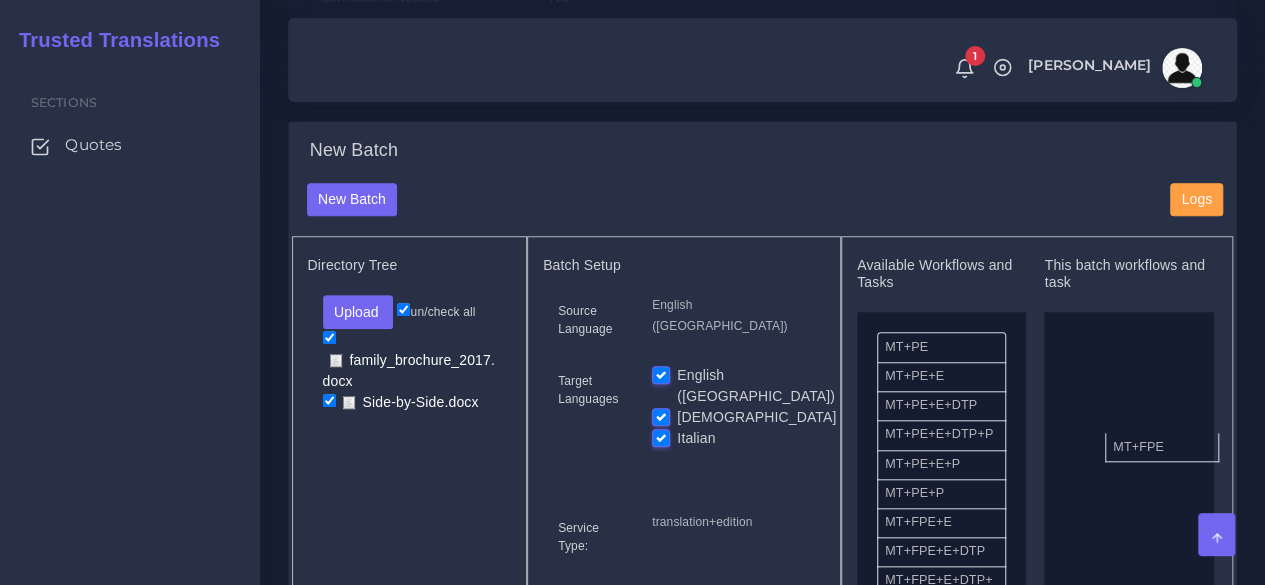 drag, startPoint x: 918, startPoint y: 564, endPoint x: 1139, endPoint y: 477, distance: 237.50789 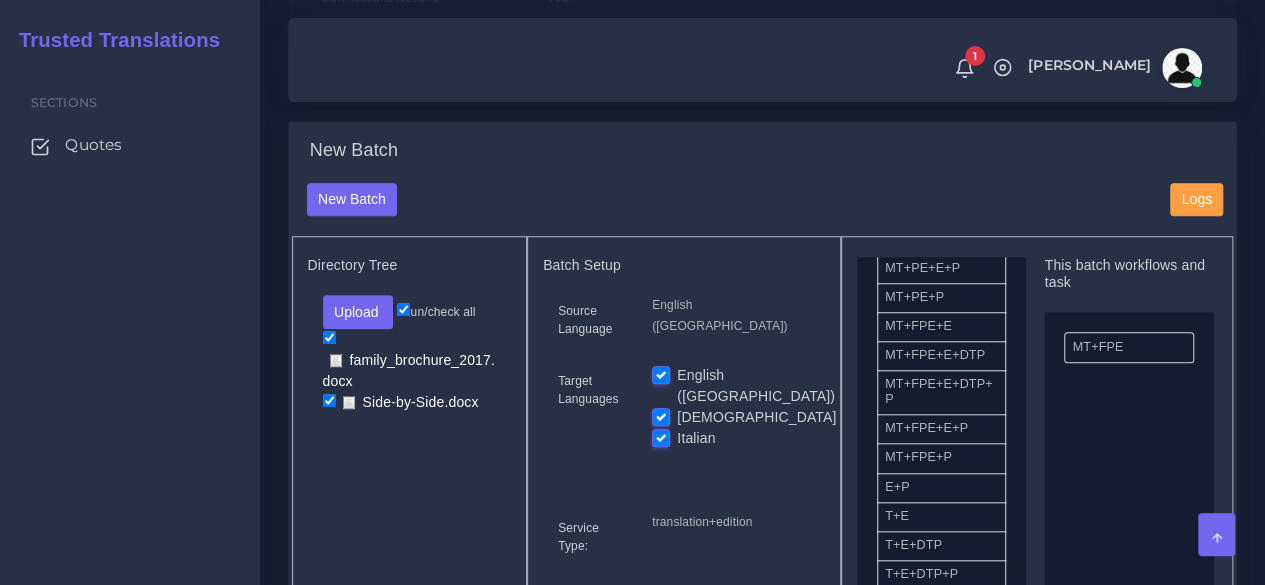 scroll, scrollTop: 200, scrollLeft: 0, axis: vertical 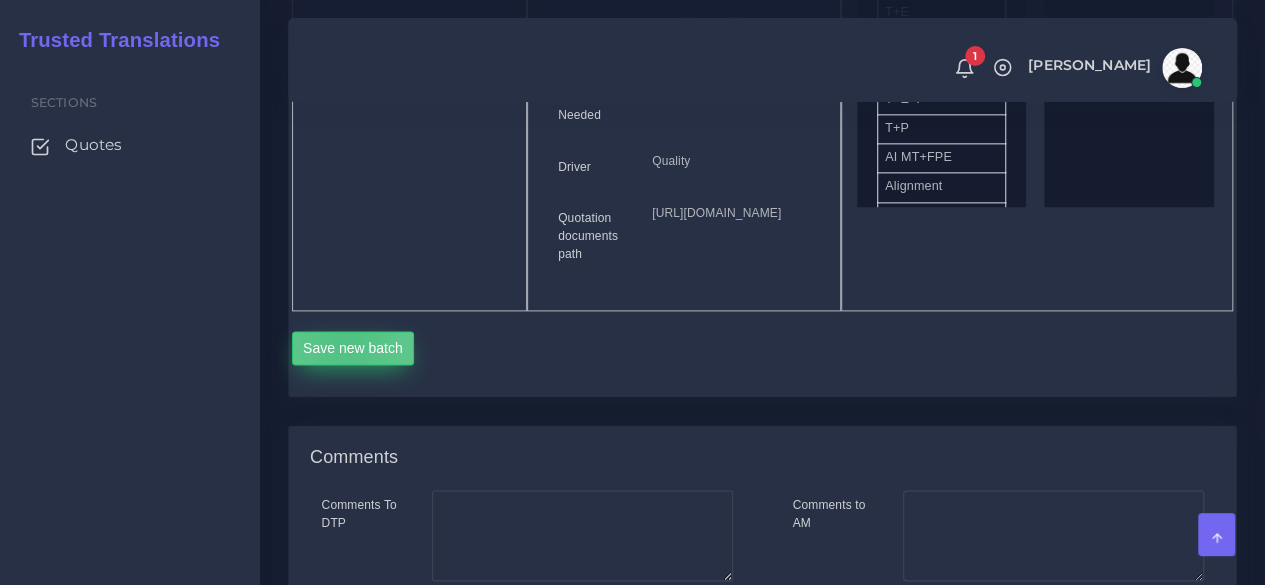 click on "Save new batch" at bounding box center [353, 348] 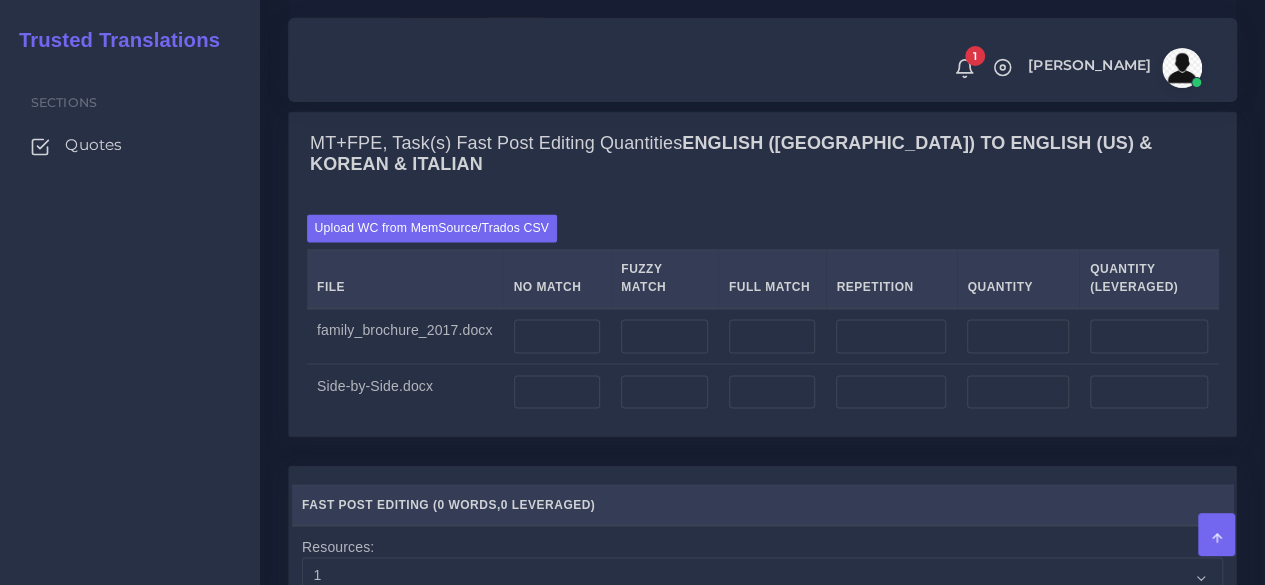 scroll, scrollTop: 1600, scrollLeft: 0, axis: vertical 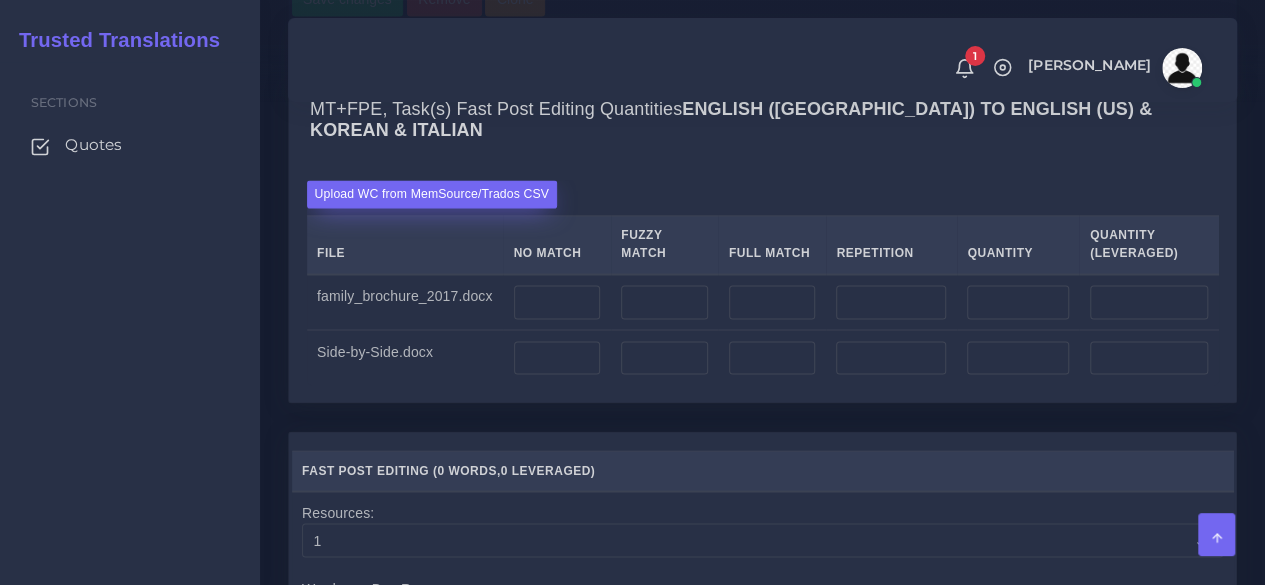click on "Upload WC from MemSource/Trados CSV" at bounding box center (432, 193) 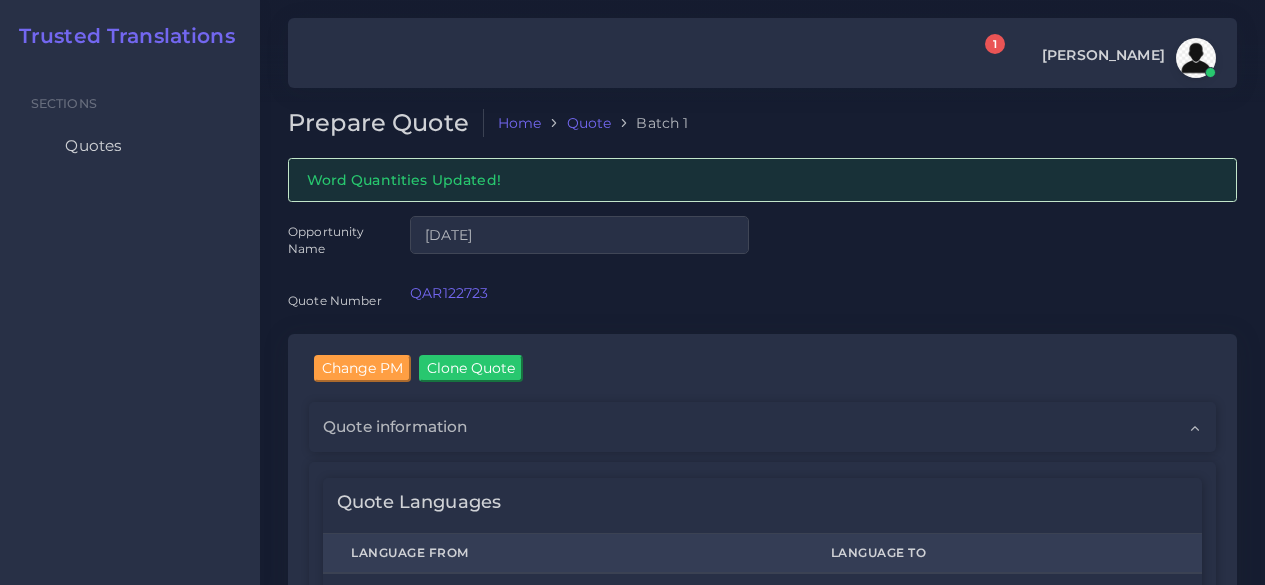 scroll, scrollTop: 0, scrollLeft: 0, axis: both 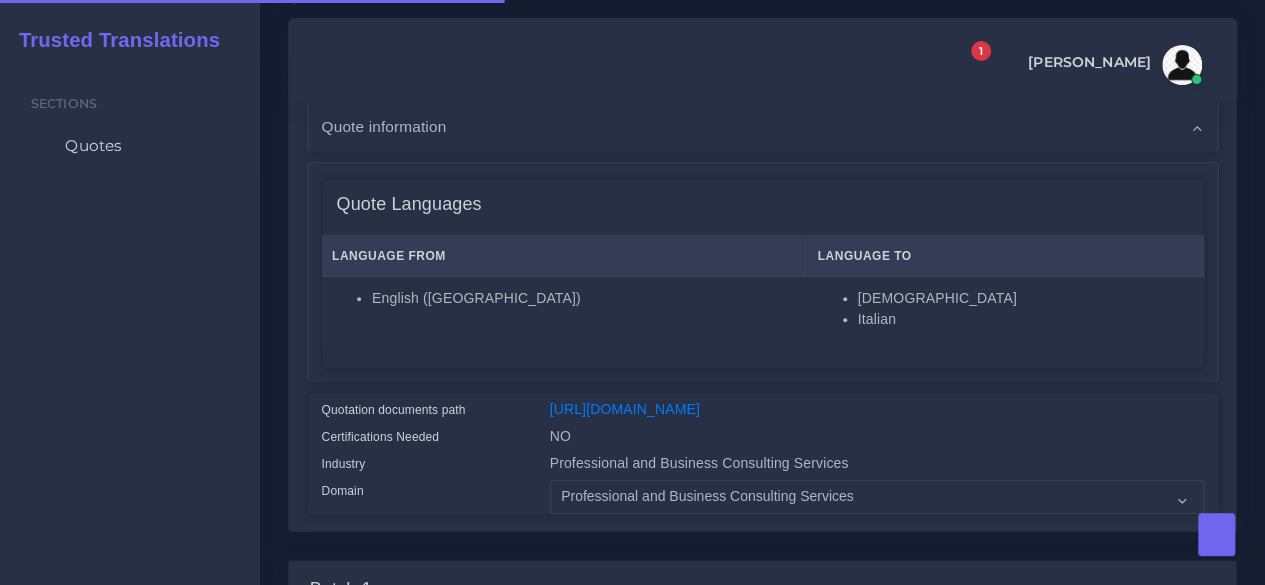 type 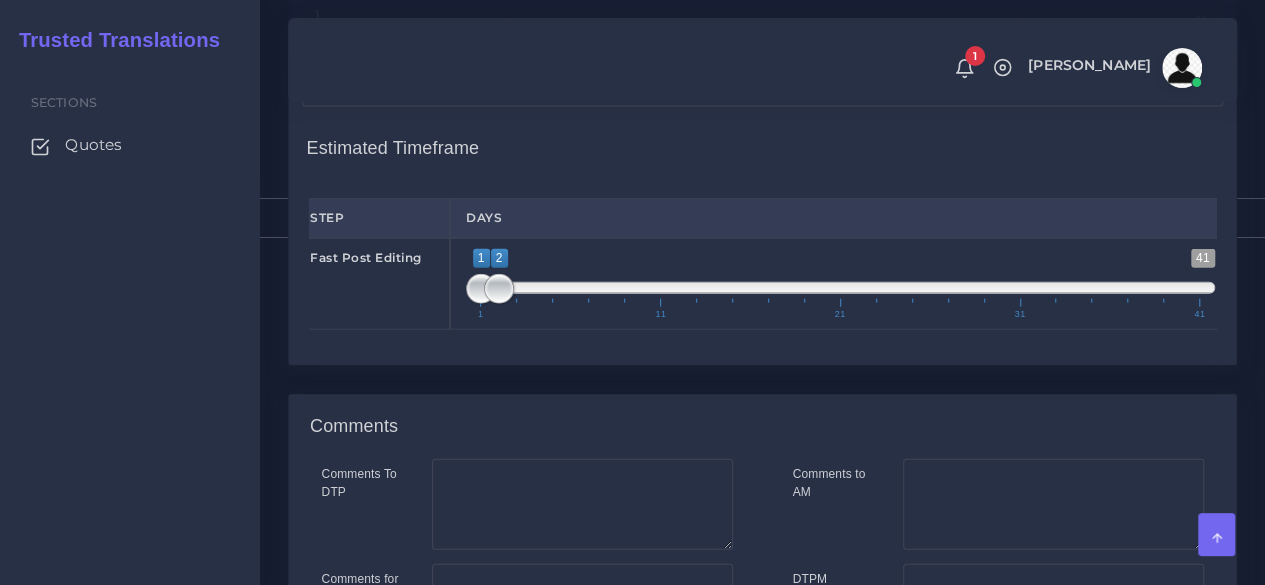 scroll, scrollTop: 2201, scrollLeft: 0, axis: vertical 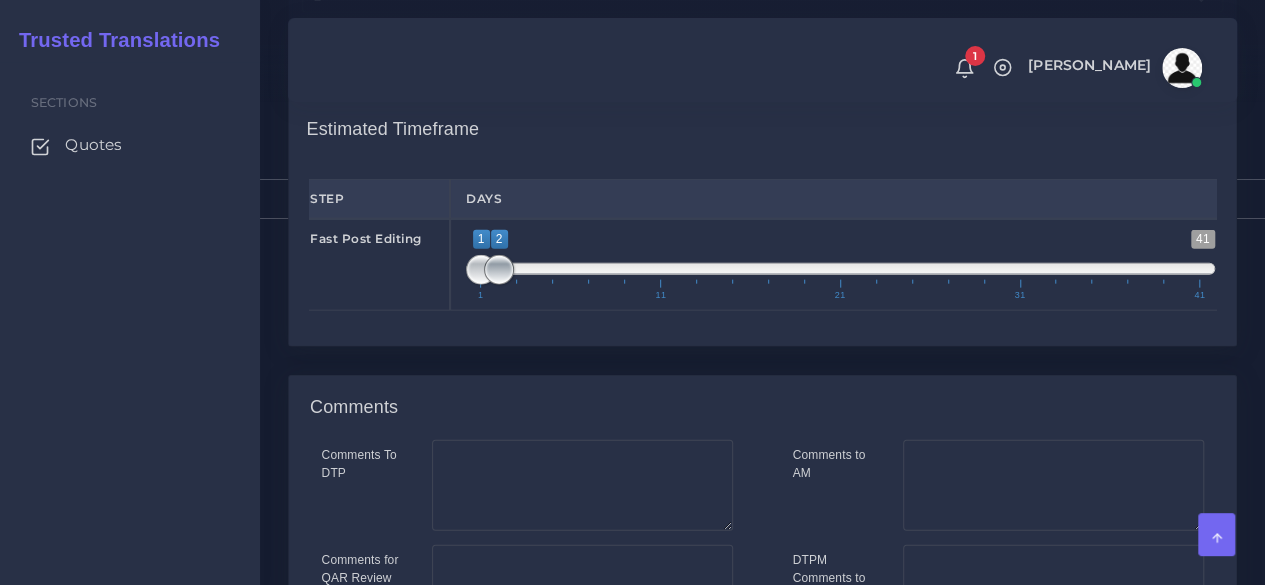 type on "1;1" 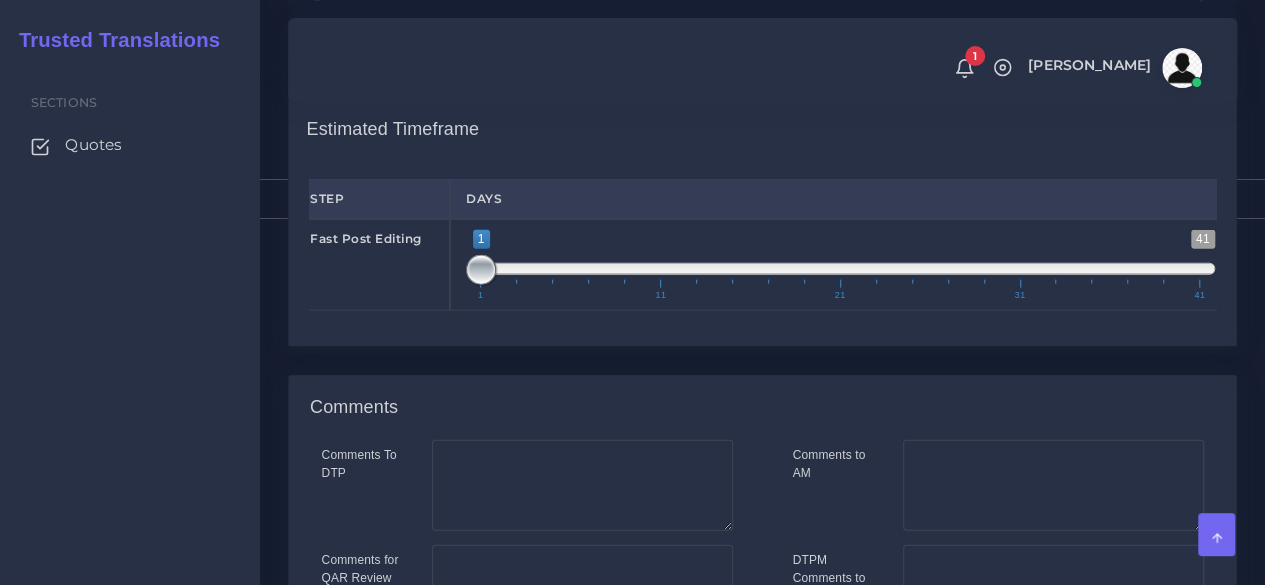 drag, startPoint x: 504, startPoint y: 363, endPoint x: 463, endPoint y: 370, distance: 41.59327 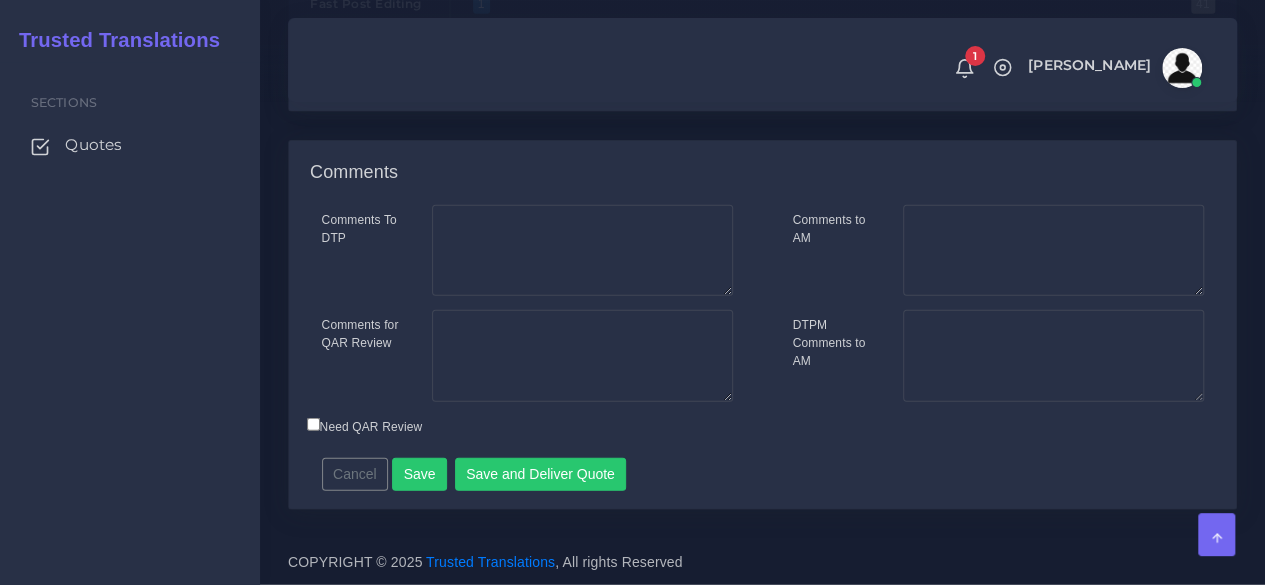 scroll, scrollTop: 2526, scrollLeft: 0, axis: vertical 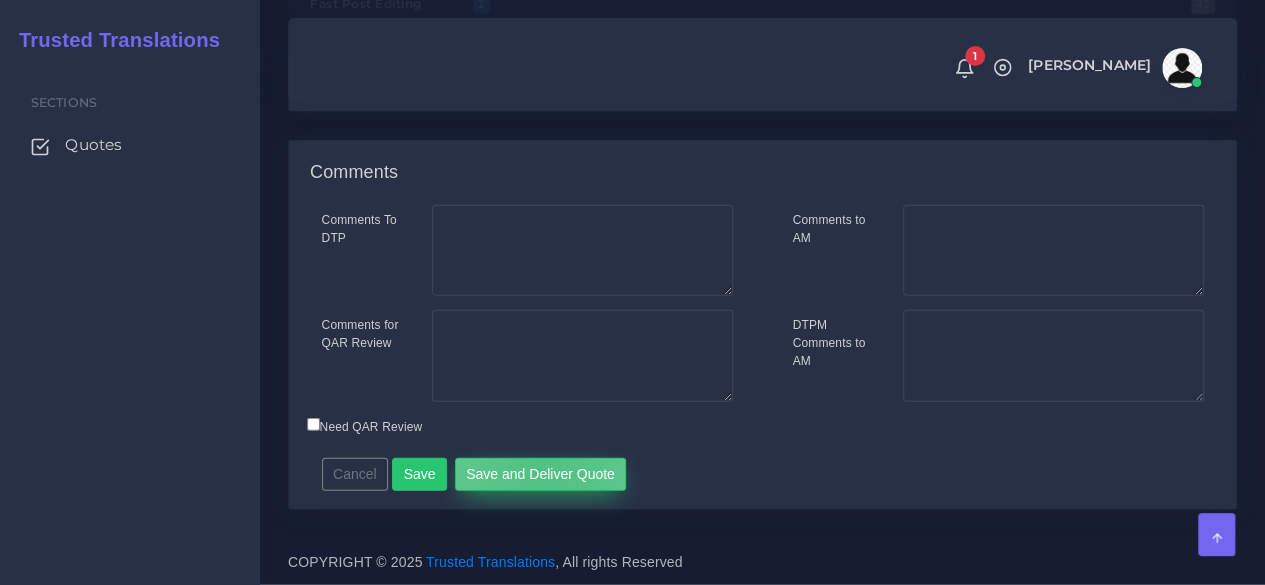 click on "Save and  Deliver Quote" at bounding box center [541, 475] 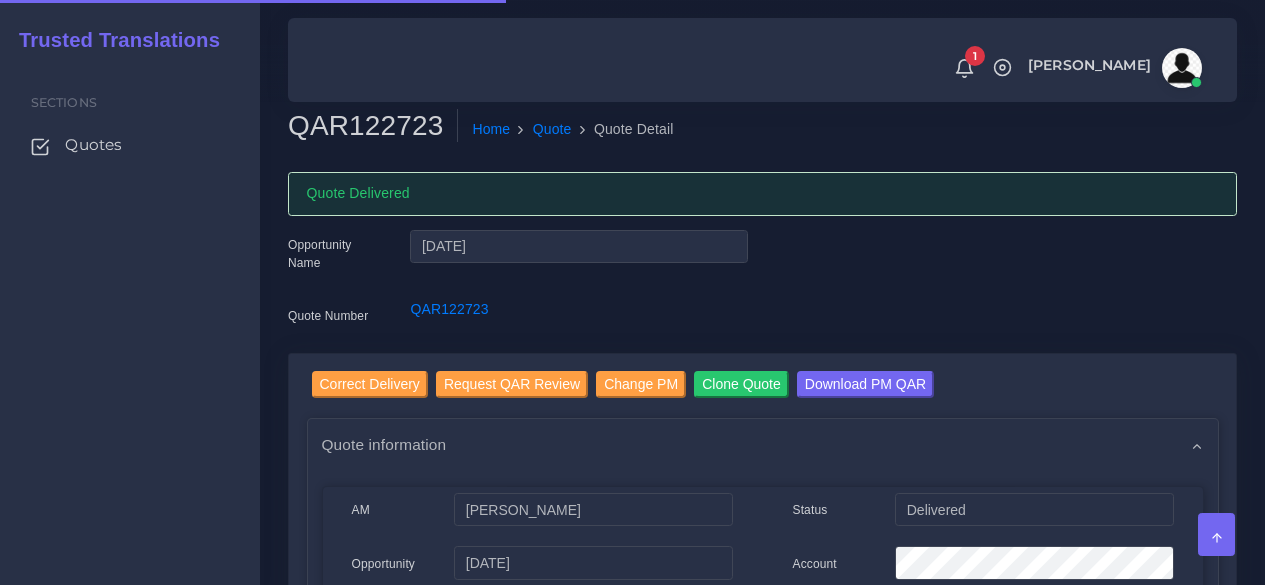 scroll, scrollTop: 0, scrollLeft: 0, axis: both 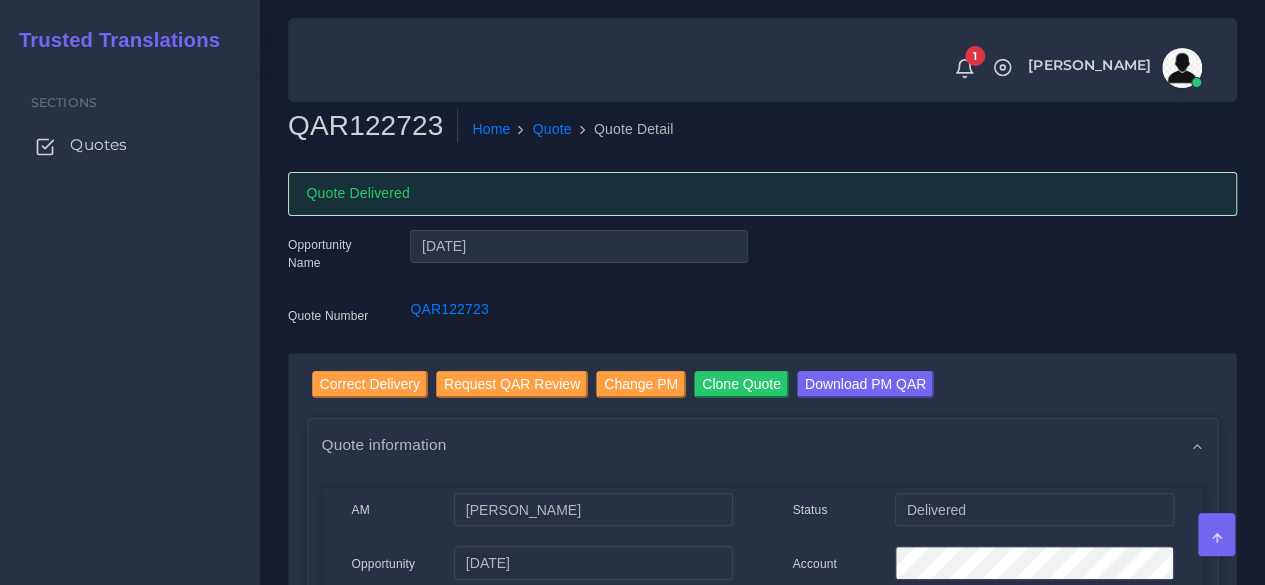 click on "Quotes" at bounding box center [98, 145] 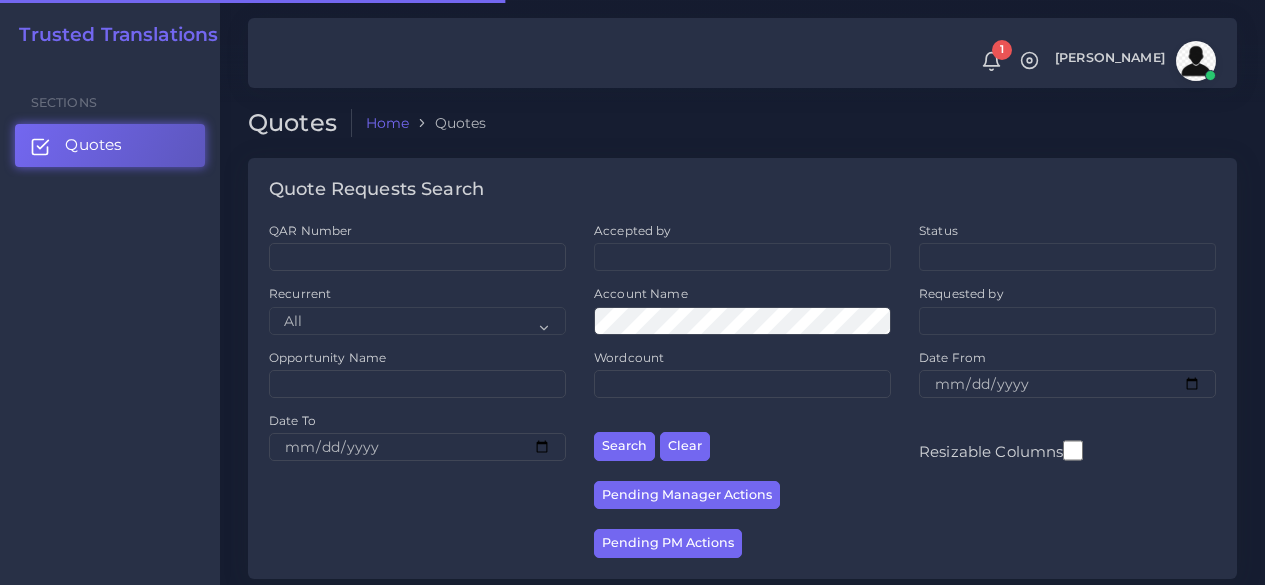 scroll, scrollTop: 0, scrollLeft: 0, axis: both 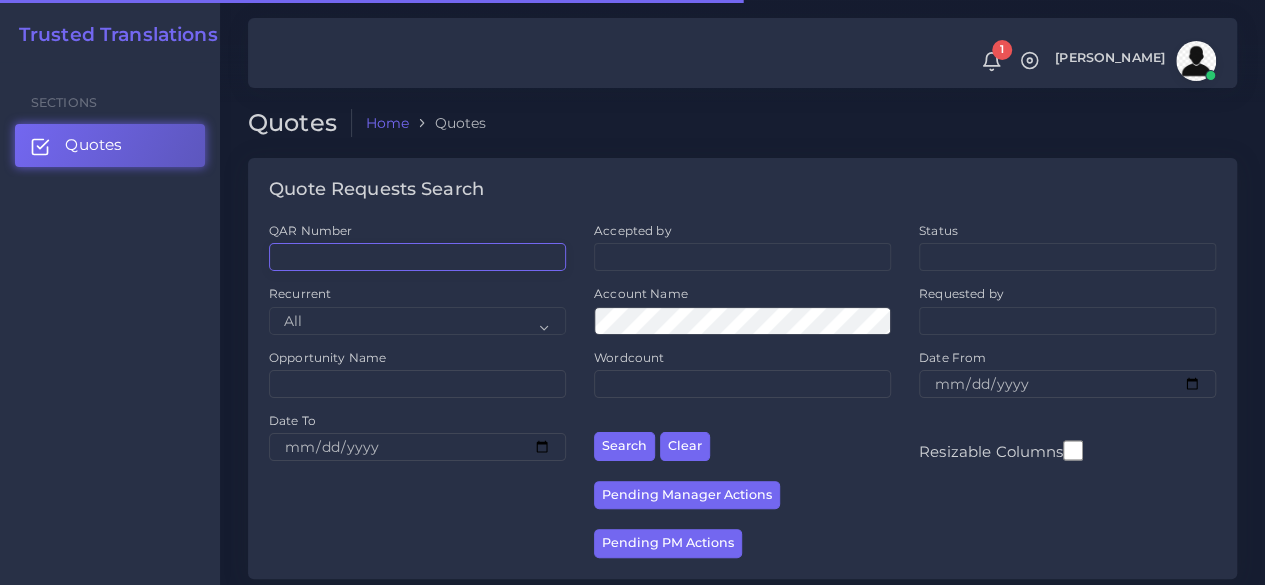 click on "QAR Number" at bounding box center (417, 257) 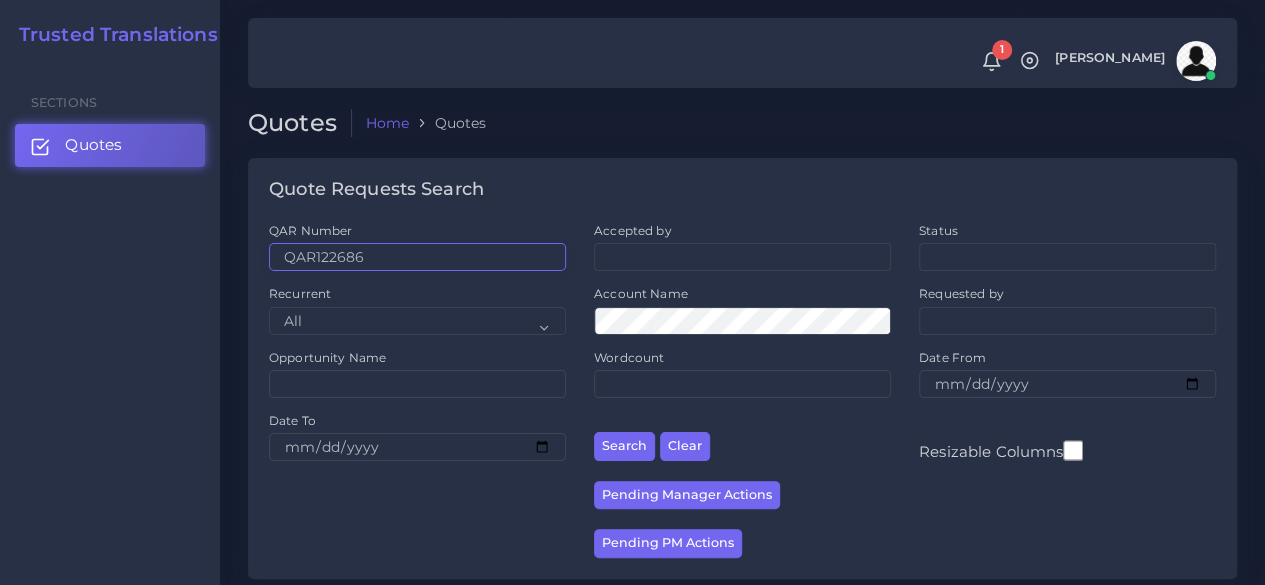 type on "QAR122686" 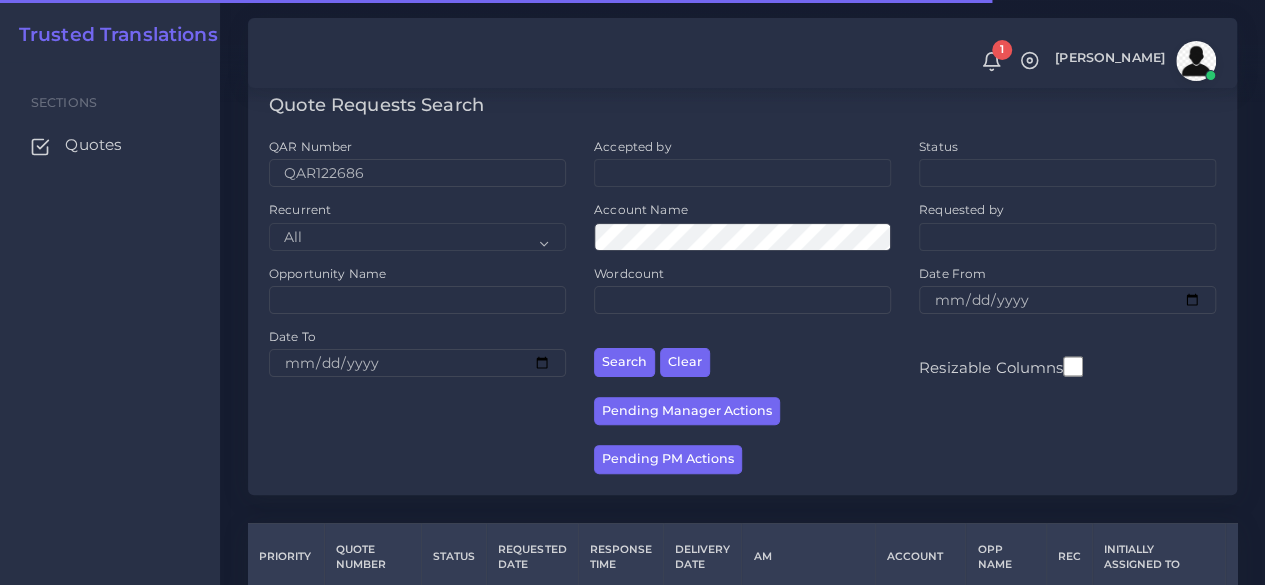 scroll, scrollTop: 292, scrollLeft: 0, axis: vertical 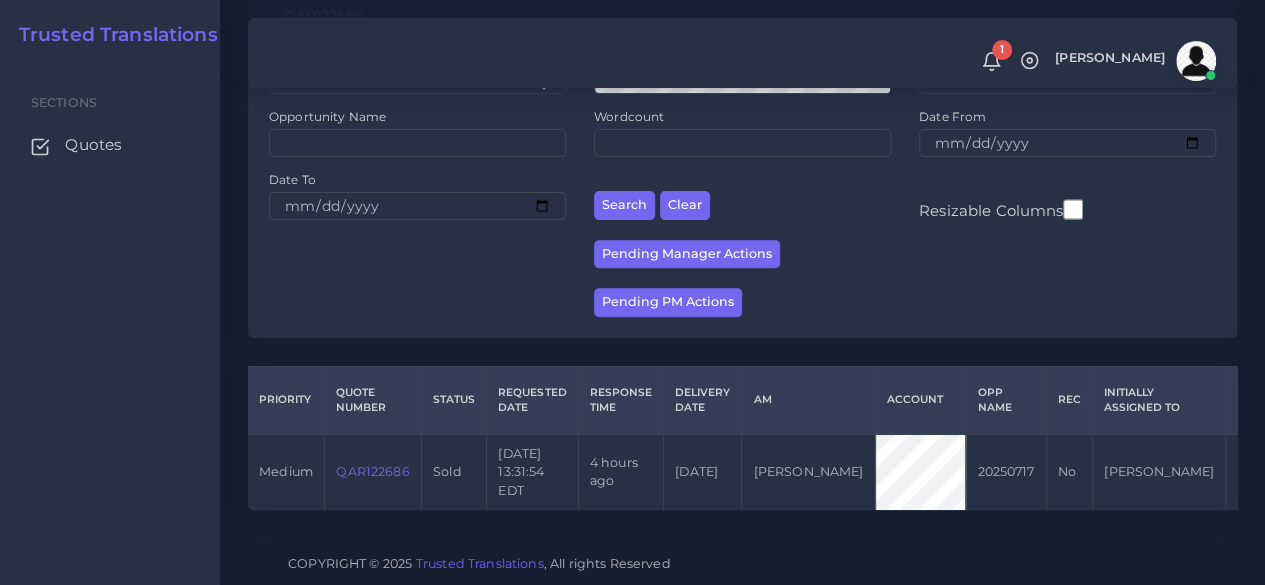 click on "QAR122686" at bounding box center [372, 471] 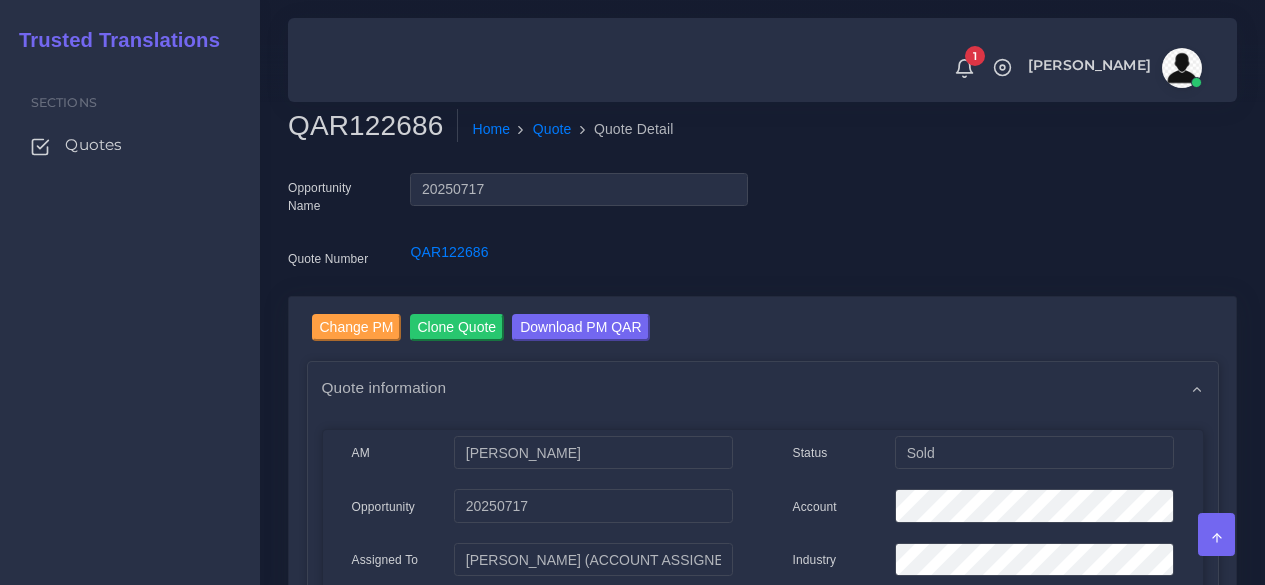 scroll, scrollTop: 0, scrollLeft: 0, axis: both 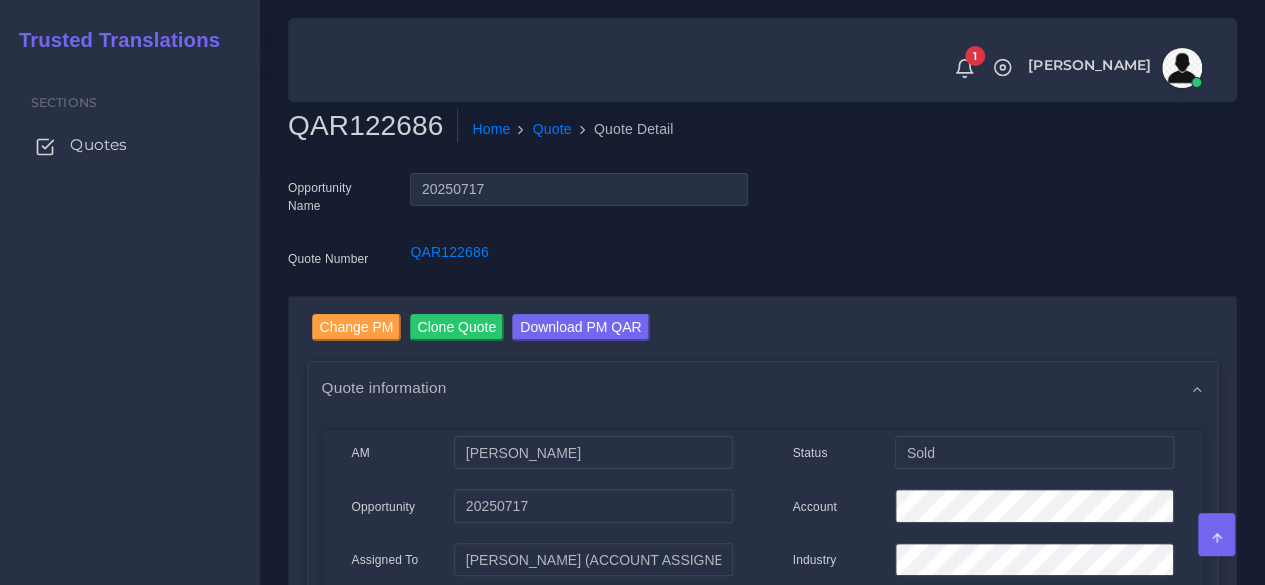 click on "Quotes" at bounding box center (98, 145) 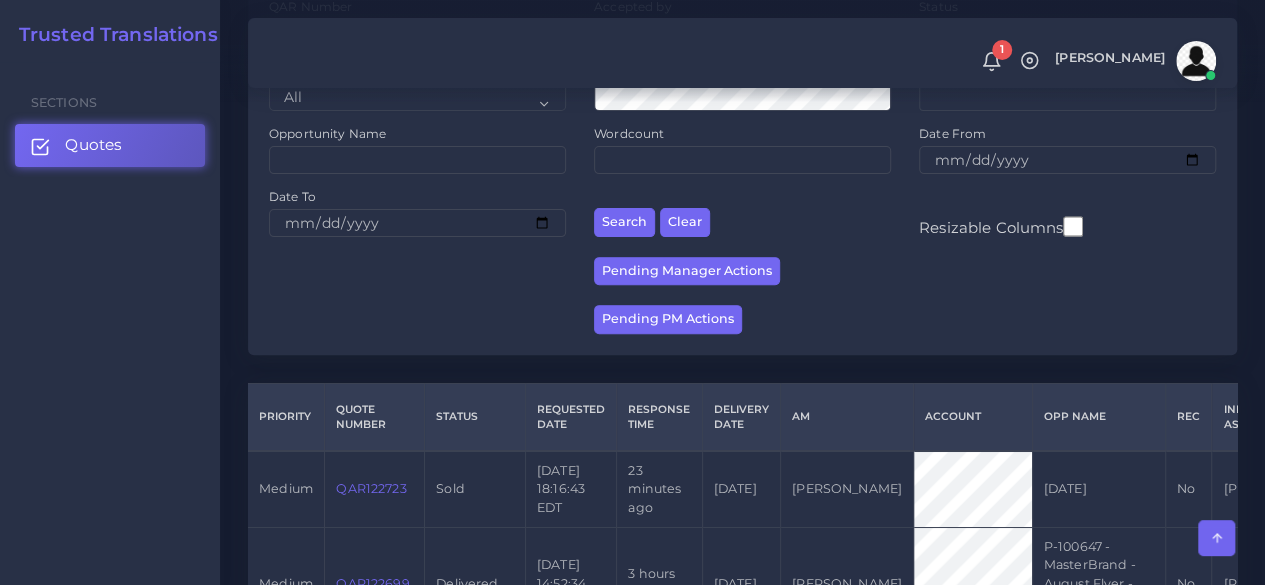 scroll, scrollTop: 0, scrollLeft: 0, axis: both 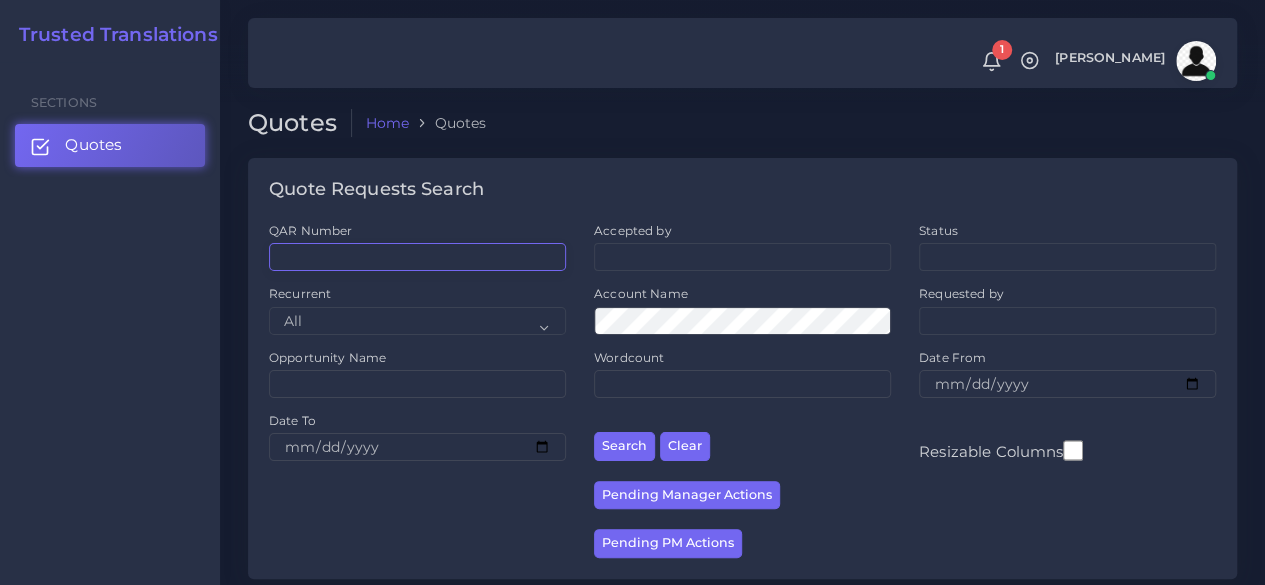 click on "QAR Number" at bounding box center (417, 257) 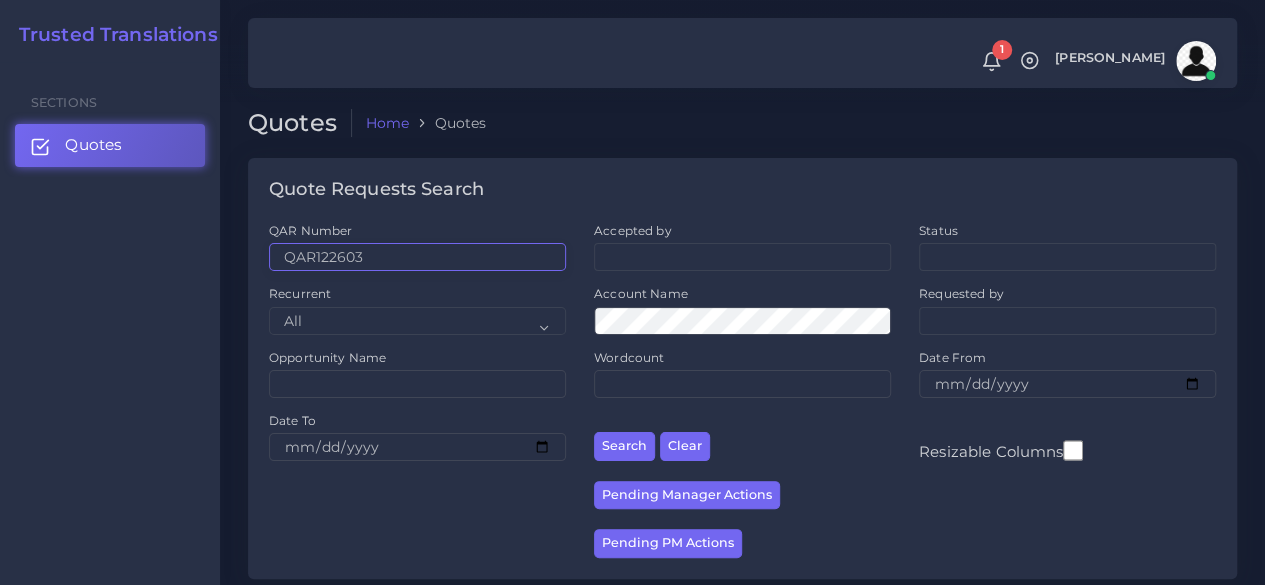 type on "QAR122603" 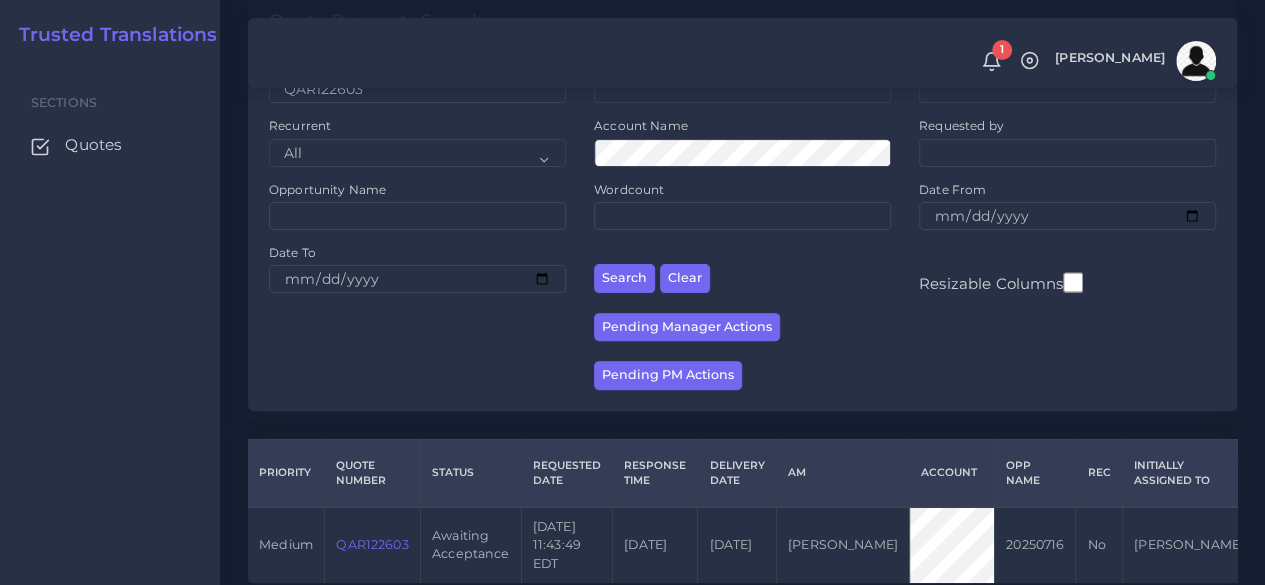 scroll, scrollTop: 255, scrollLeft: 0, axis: vertical 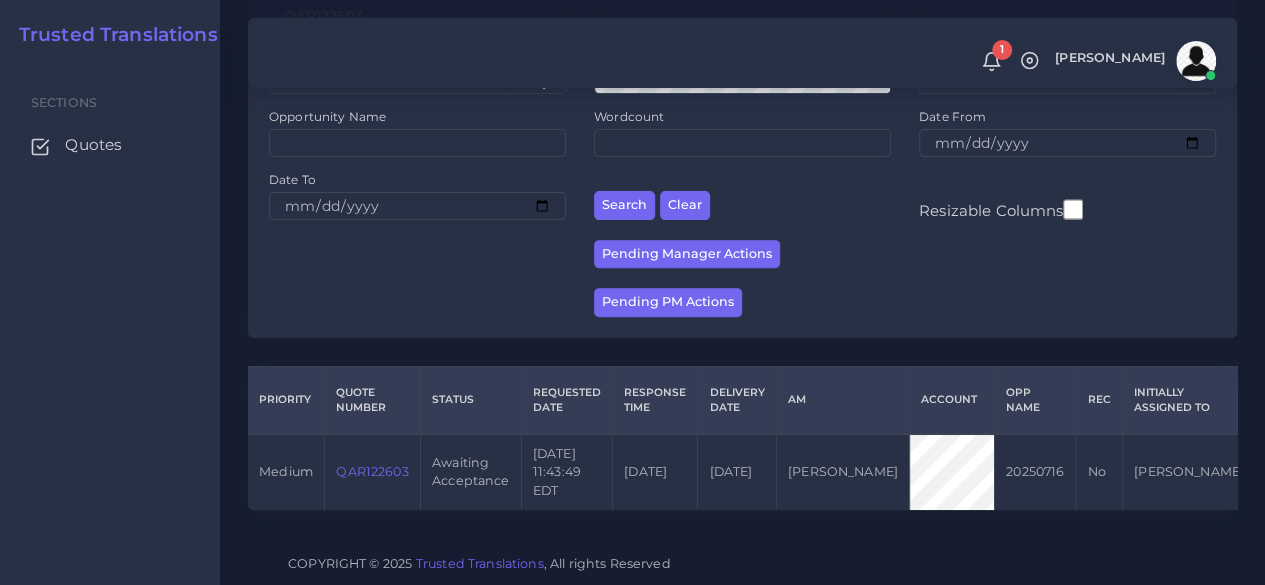click on "QAR122603" at bounding box center [372, 471] 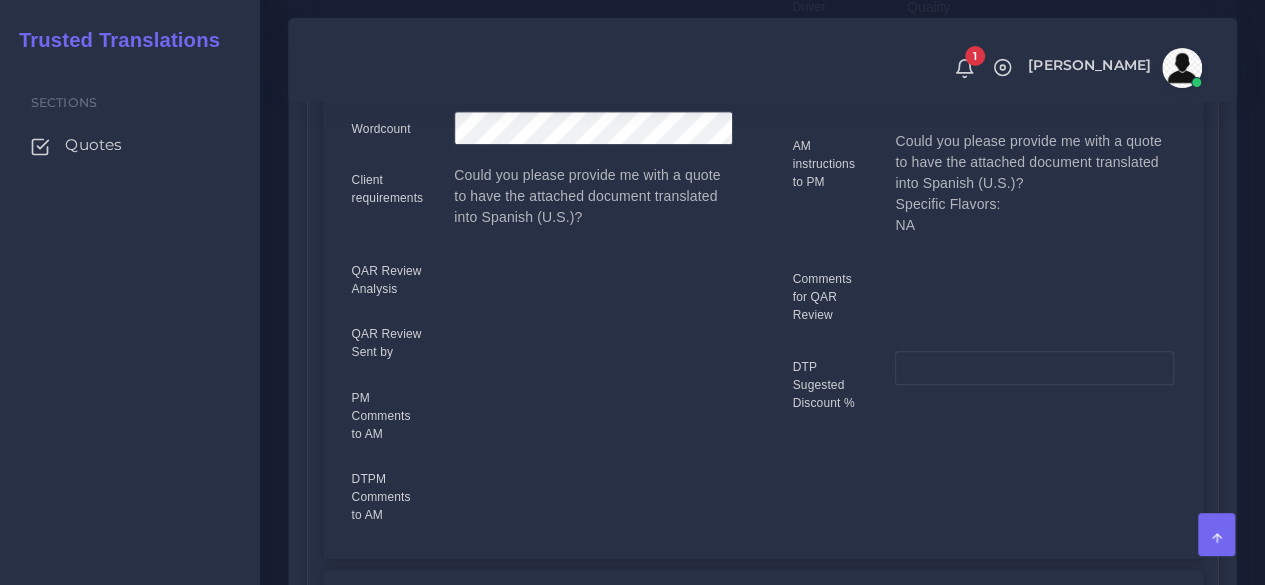 scroll, scrollTop: 284, scrollLeft: 0, axis: vertical 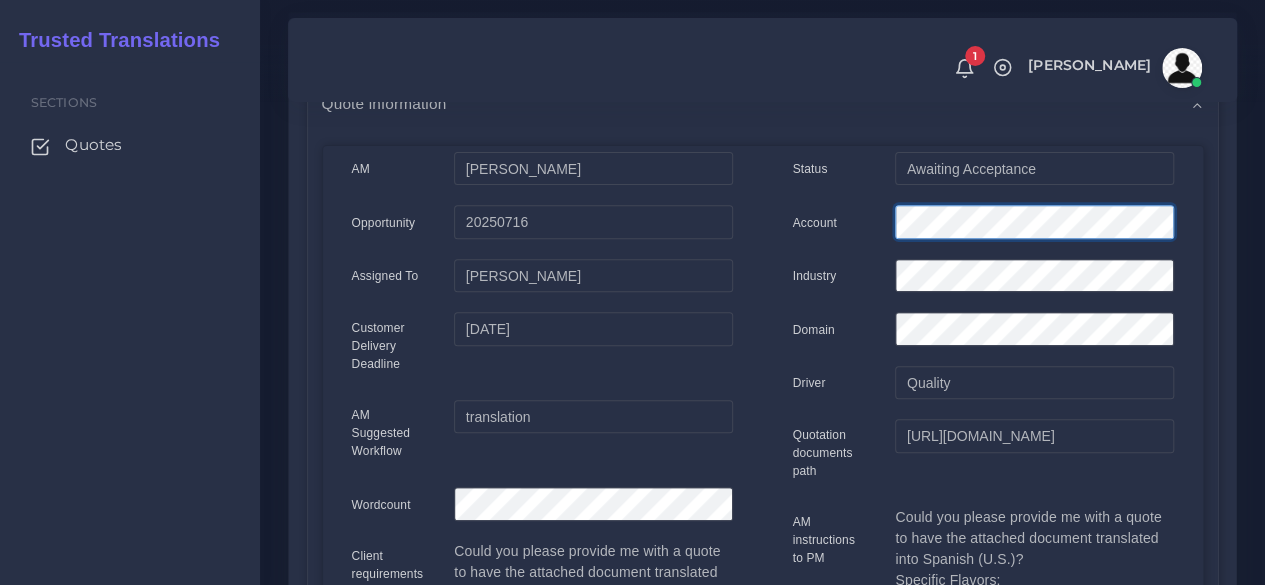 click on "Account" at bounding box center (983, 225) 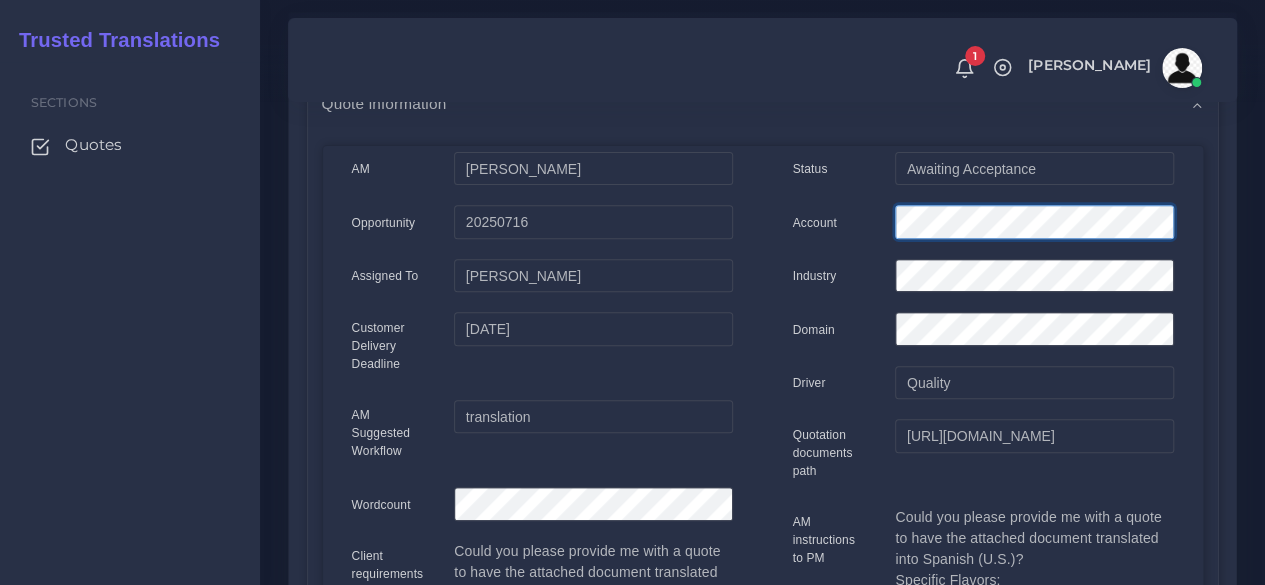 scroll, scrollTop: 0, scrollLeft: 0, axis: both 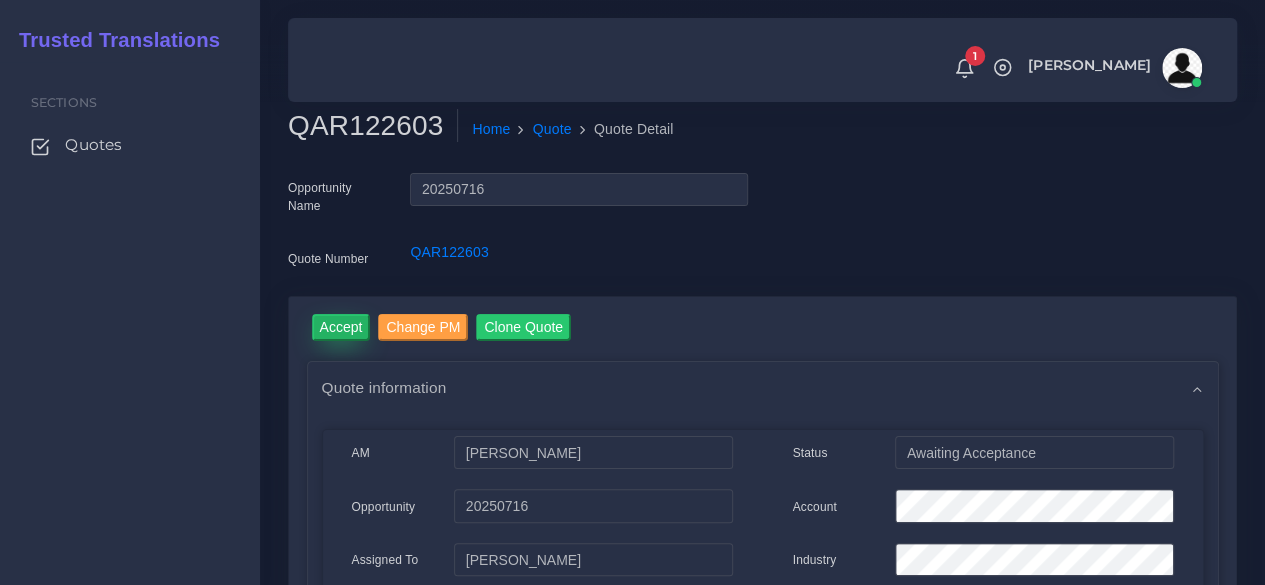 click on "Accept" at bounding box center [341, 327] 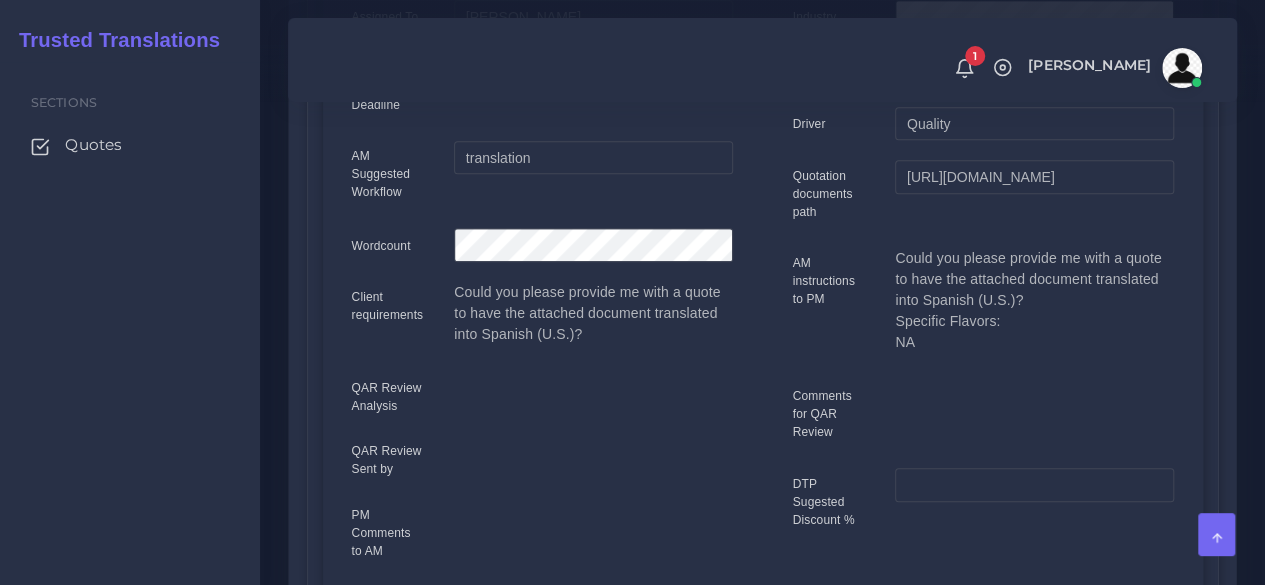 scroll, scrollTop: 0, scrollLeft: 0, axis: both 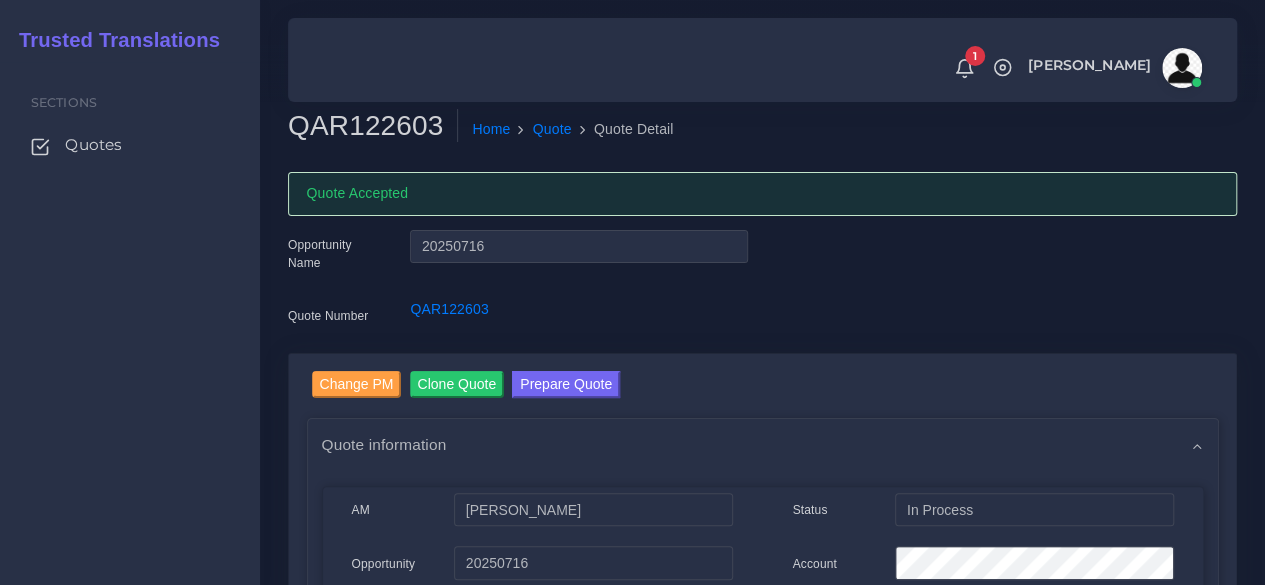 click on "QAR122603" at bounding box center [373, 126] 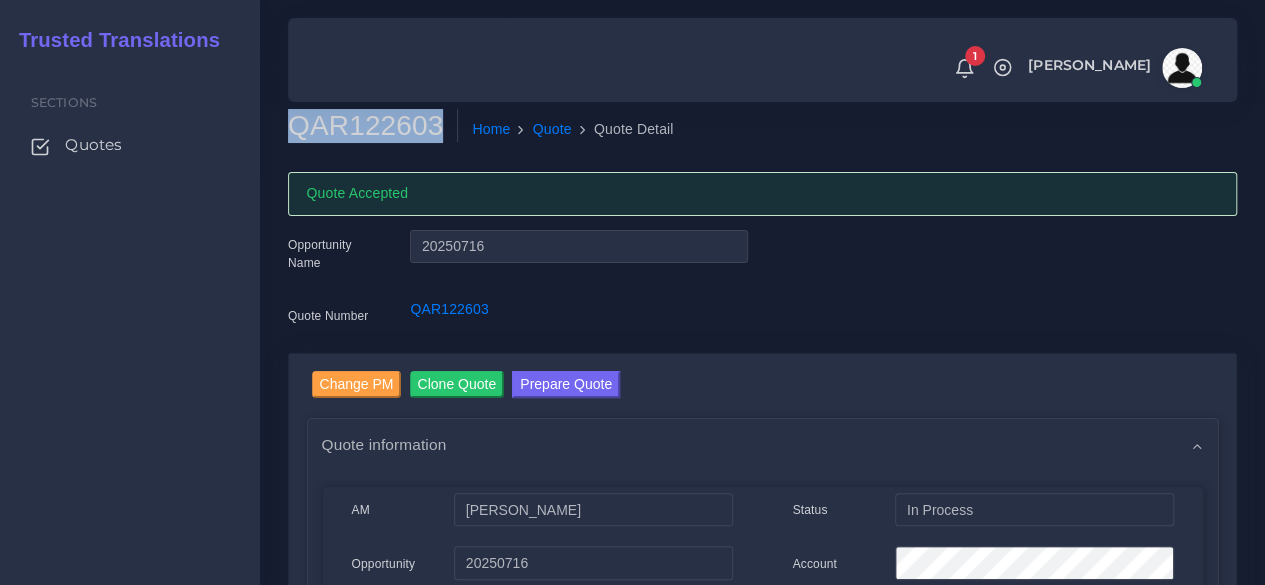 click on "QAR122603" at bounding box center [373, 126] 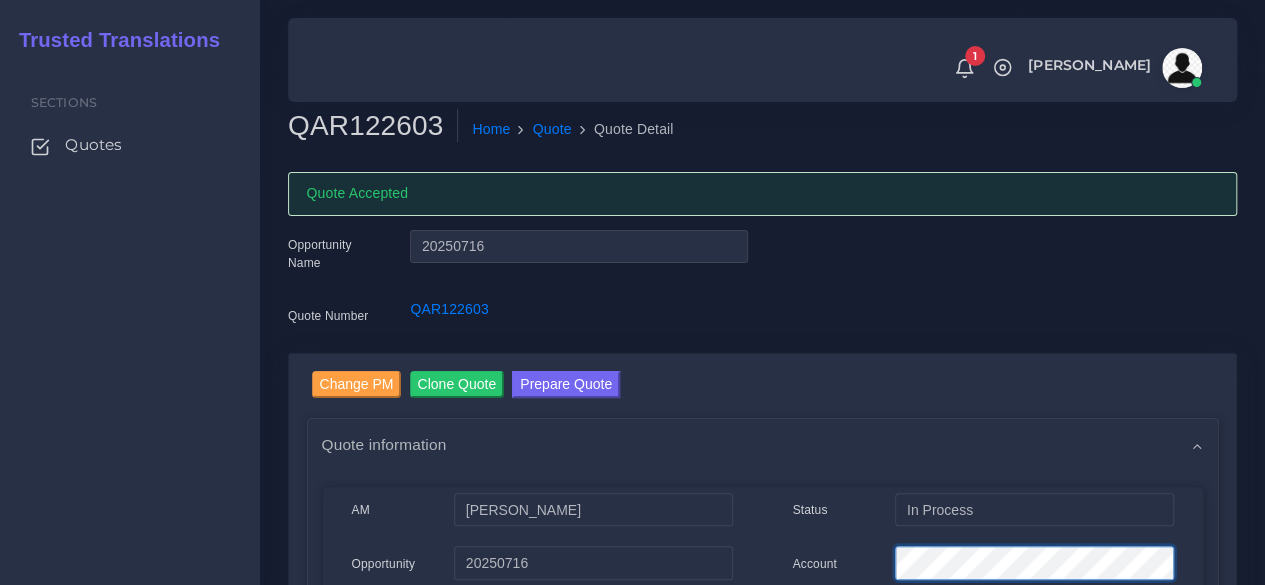 click at bounding box center [1034, 566] 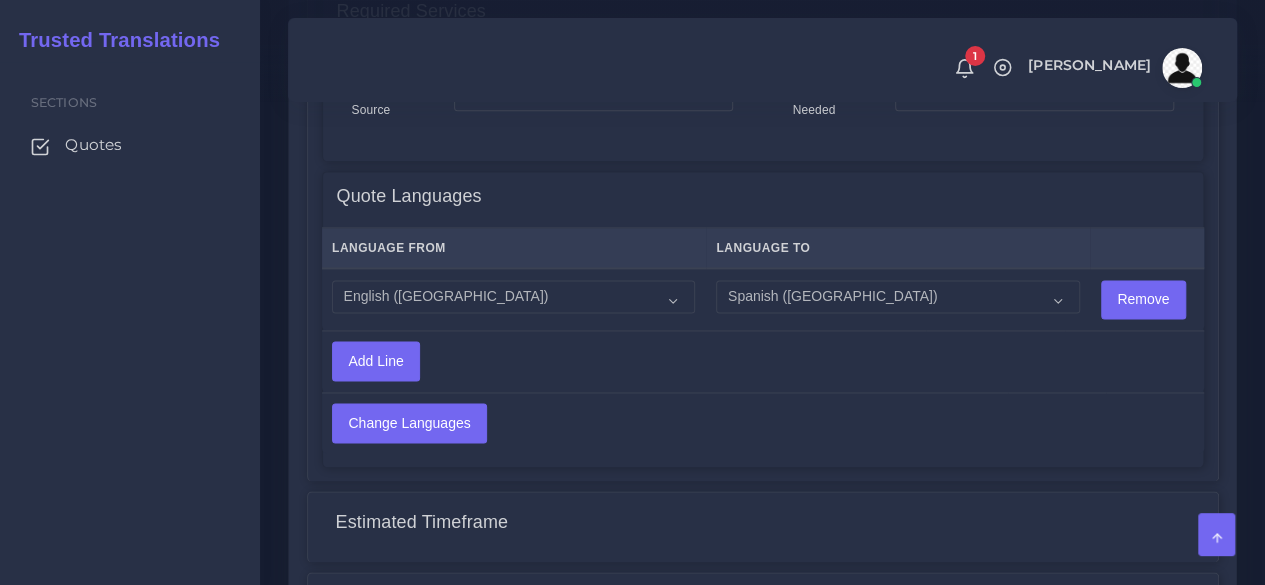 scroll, scrollTop: 1704, scrollLeft: 0, axis: vertical 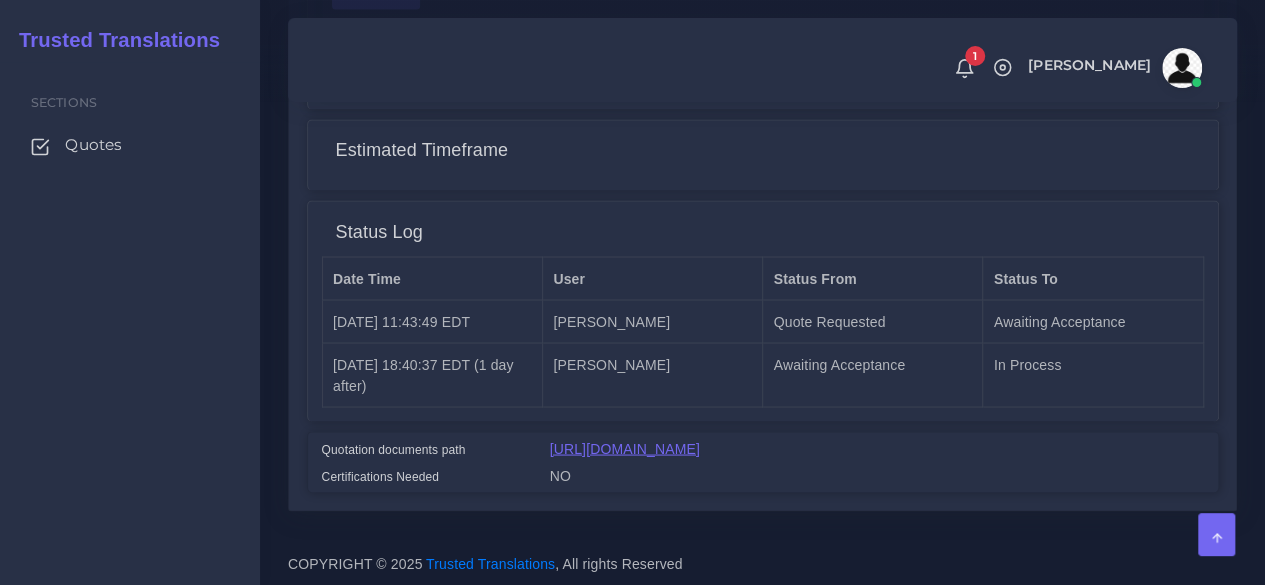 click on "[URL][DOMAIN_NAME]" at bounding box center [625, 448] 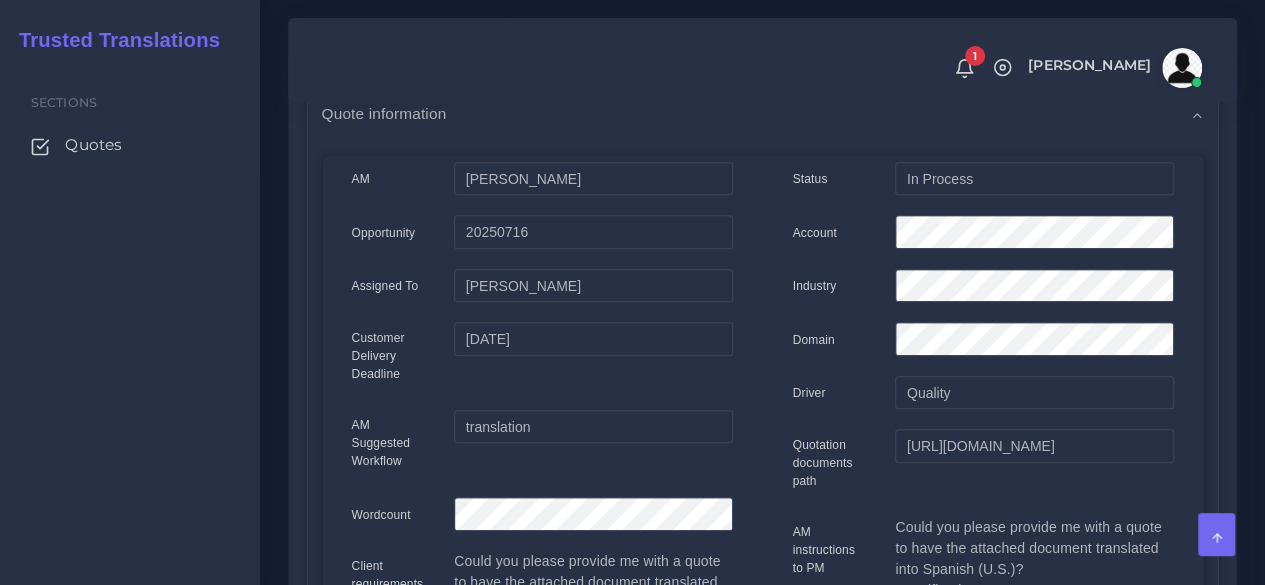scroll, scrollTop: 4, scrollLeft: 0, axis: vertical 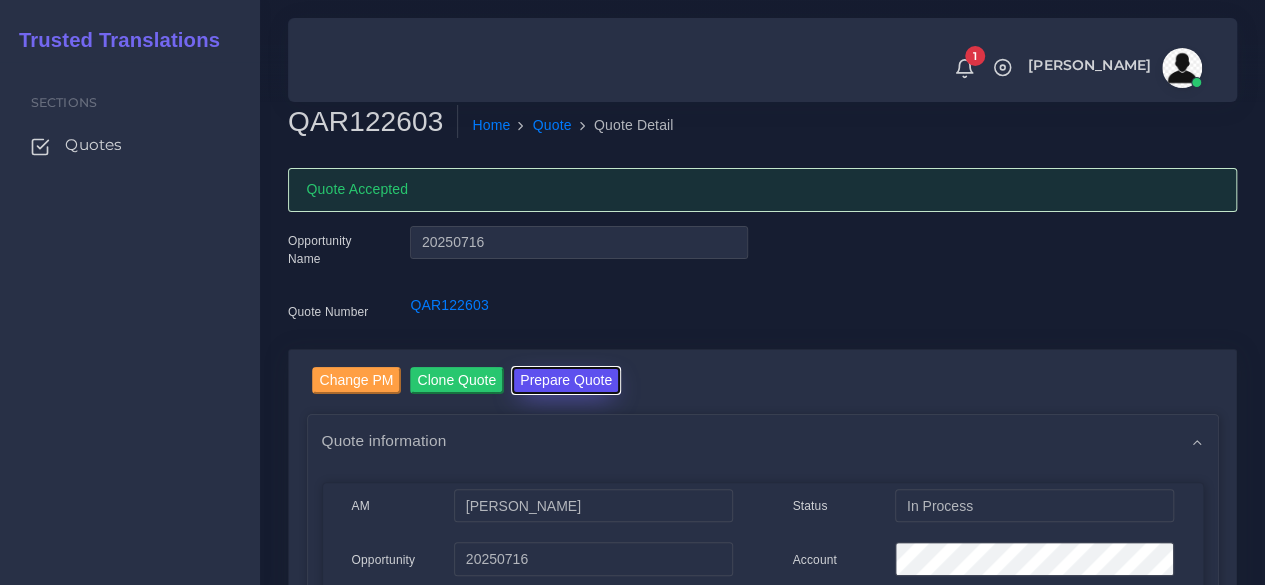 click on "Prepare Quote" at bounding box center (566, 380) 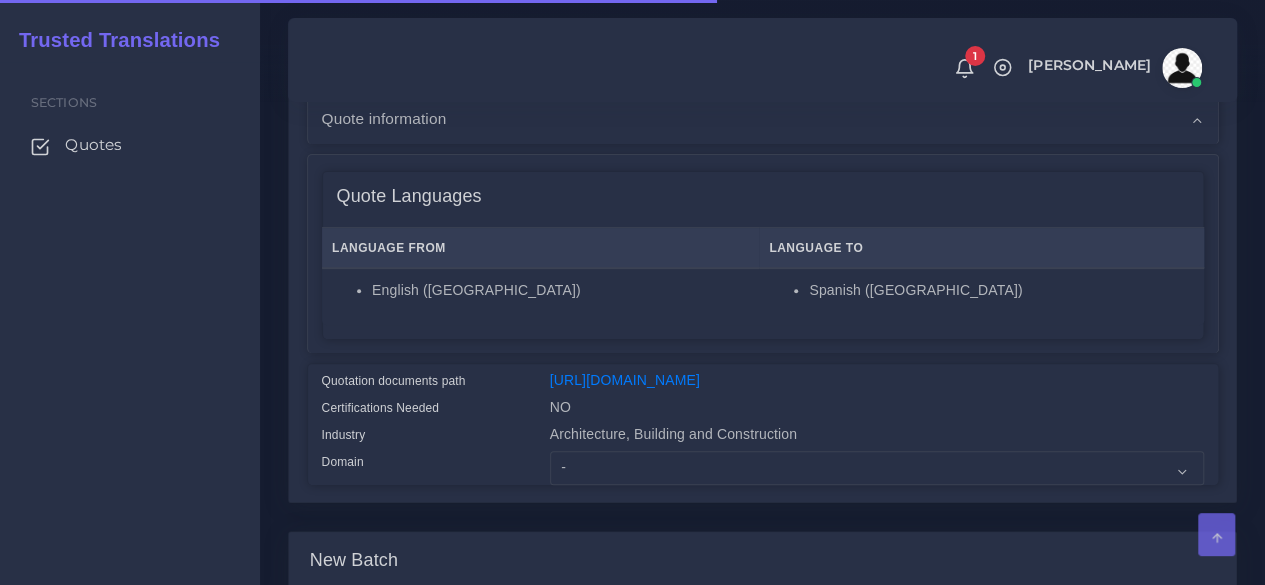 scroll, scrollTop: 500, scrollLeft: 0, axis: vertical 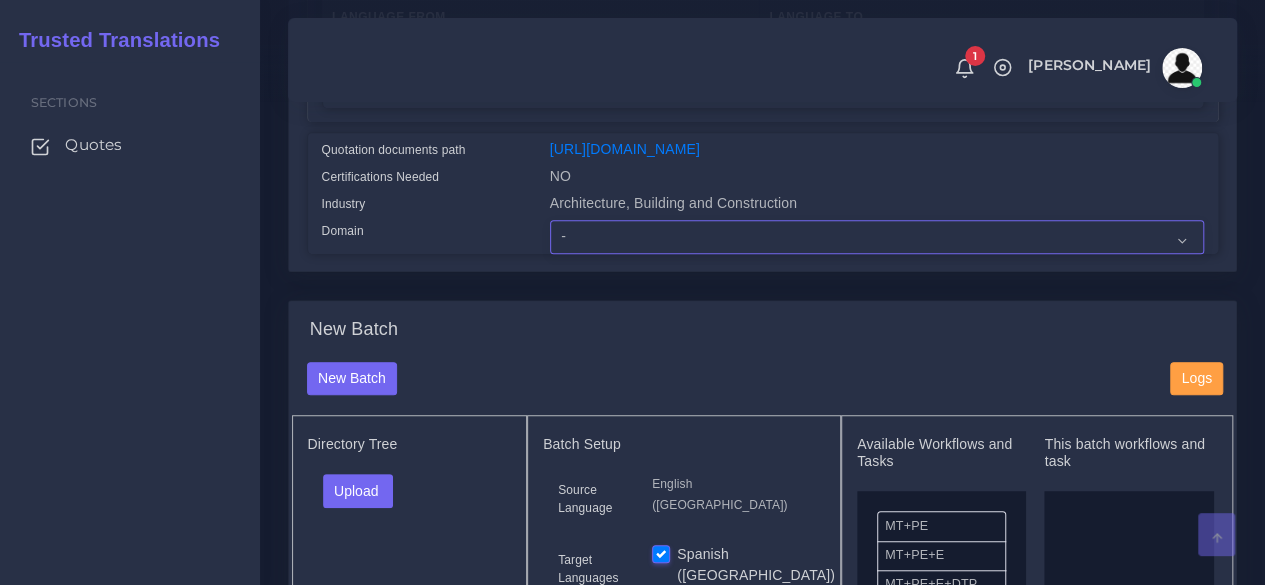 click on "-
Advertising and Media
Agriculture, Forestry and Fishing
Architecture, Building and Construction
Automotive
Chemicals
Computer Hardware
Computer Software
Consumer Electronics - Home appliances
Education
Energy, Water, Transportation and Utilities
Finance - Banking
Food Manufacturing and Services
Healthcare and Health Sciences
Hospitality, Leisure, Tourism and Arts
Human Resources - HR
Industrial Electronics
Industrial Manufacturing Insurance" at bounding box center (877, 237) 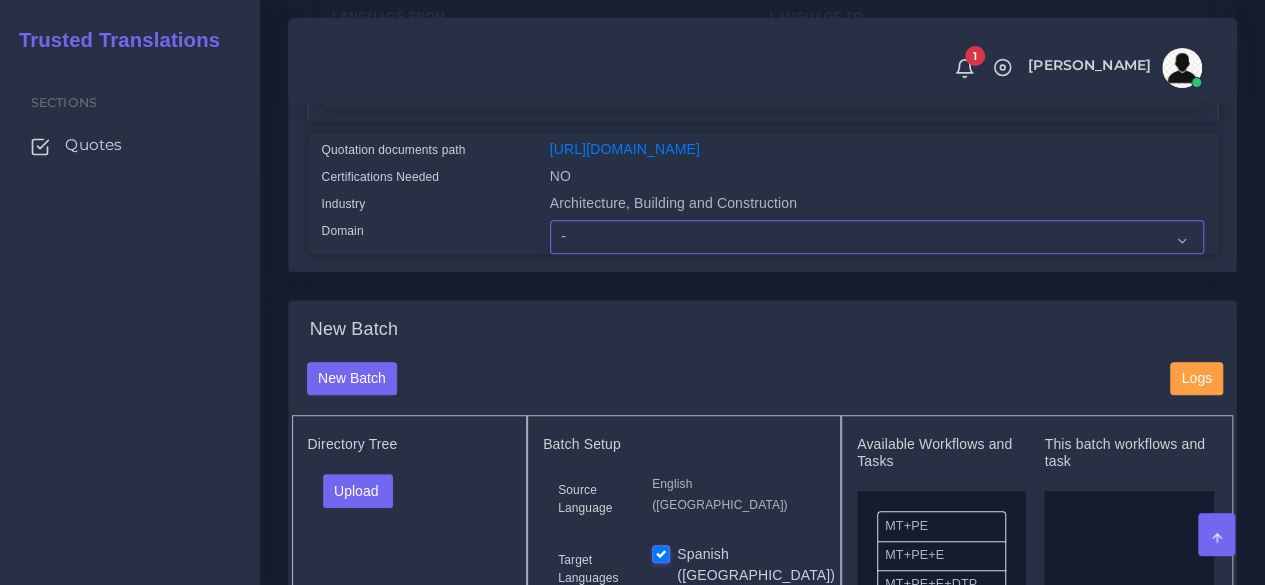 select on "Architecture, Building and Construction" 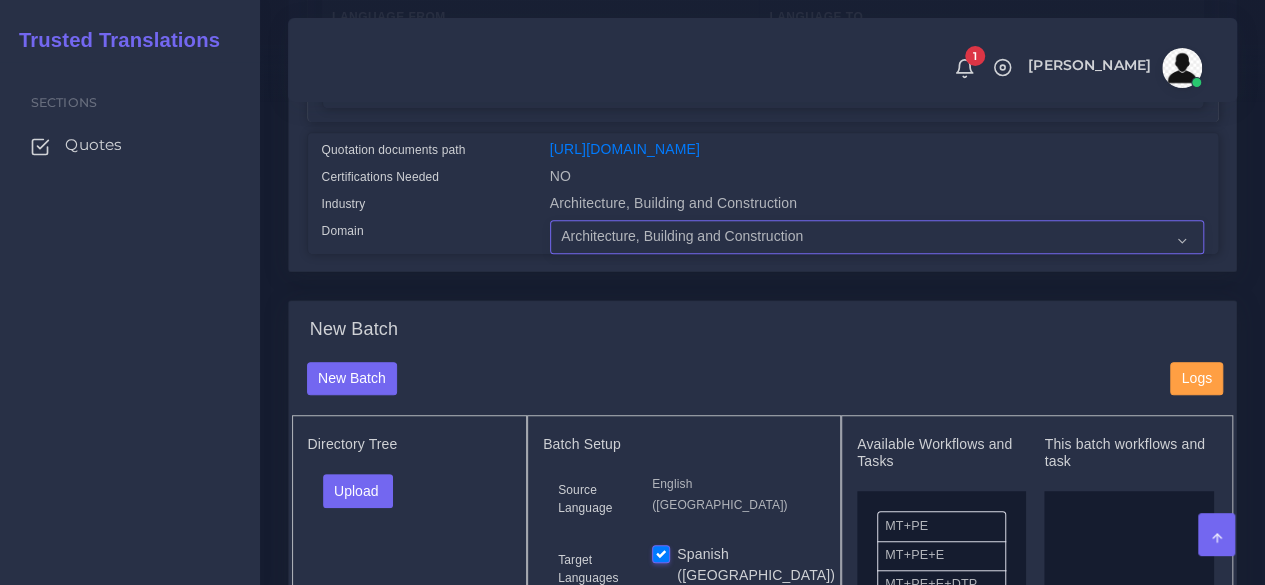 click on "-
Advertising and Media
Agriculture, Forestry and Fishing
Architecture, Building and Construction
Automotive
Chemicals
Computer Hardware
Computer Software
Consumer Electronics - Home appliances
Education
Energy, Water, Transportation and Utilities
Finance - Banking
Food Manufacturing and Services
Healthcare and Health Sciences
Hospitality, Leisure, Tourism and Arts
Human Resources - HR
Industrial Electronics
Industrial Manufacturing Insurance" at bounding box center [877, 237] 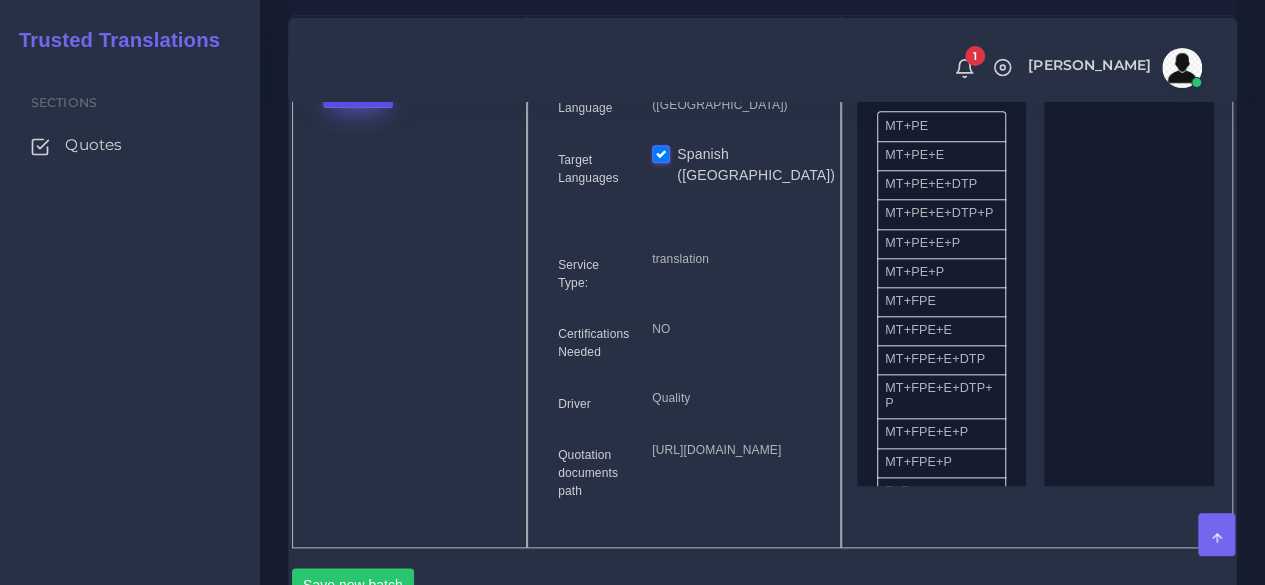 click on "Upload" at bounding box center (358, 91) 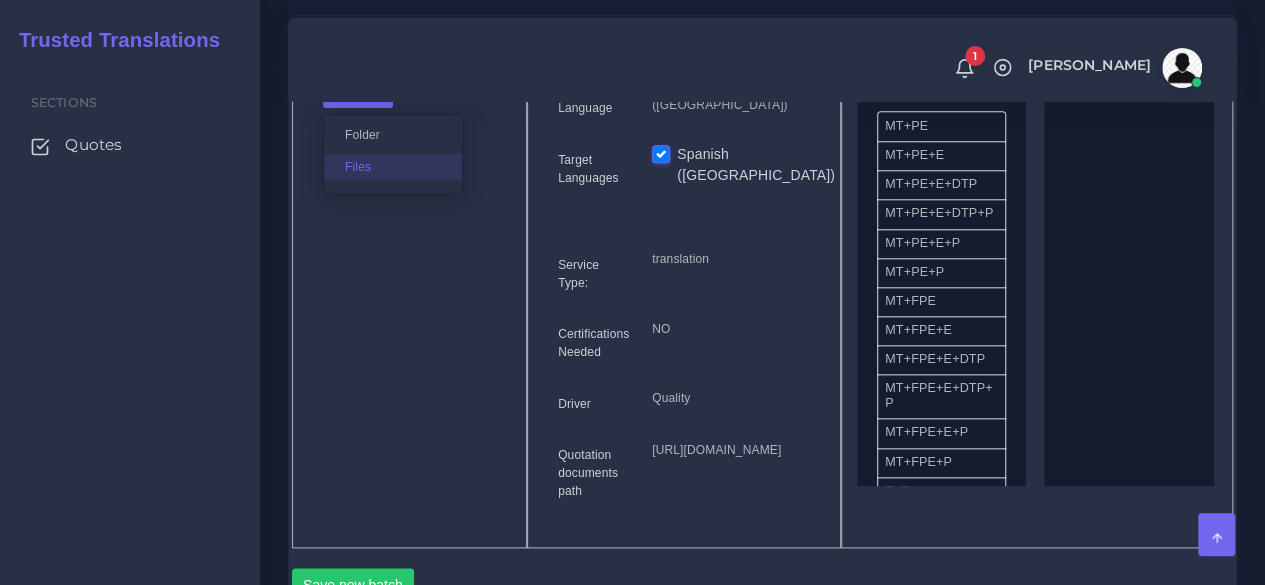 click on "Files" at bounding box center (393, 166) 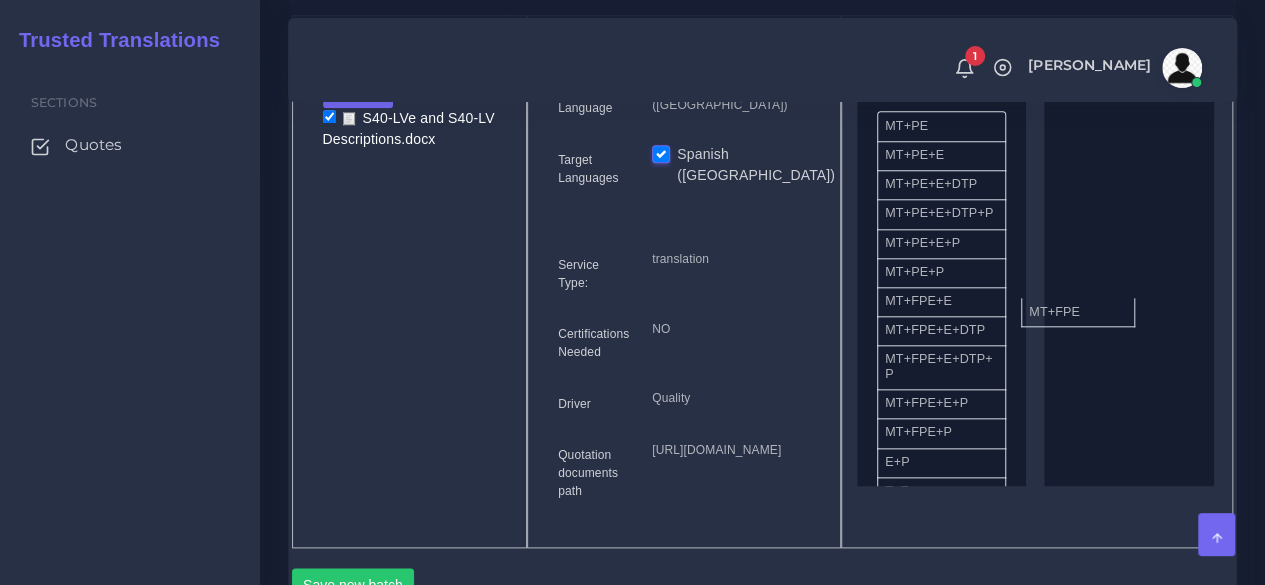 drag, startPoint x: 942, startPoint y: 345, endPoint x: 1086, endPoint y: 343, distance: 144.01389 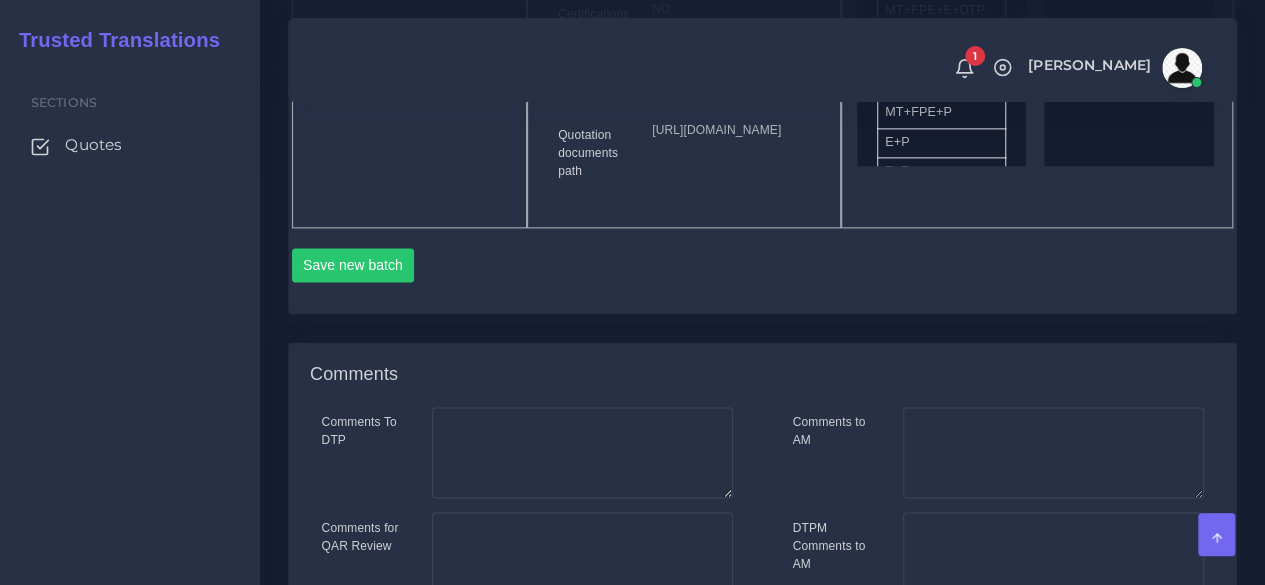 scroll, scrollTop: 1400, scrollLeft: 0, axis: vertical 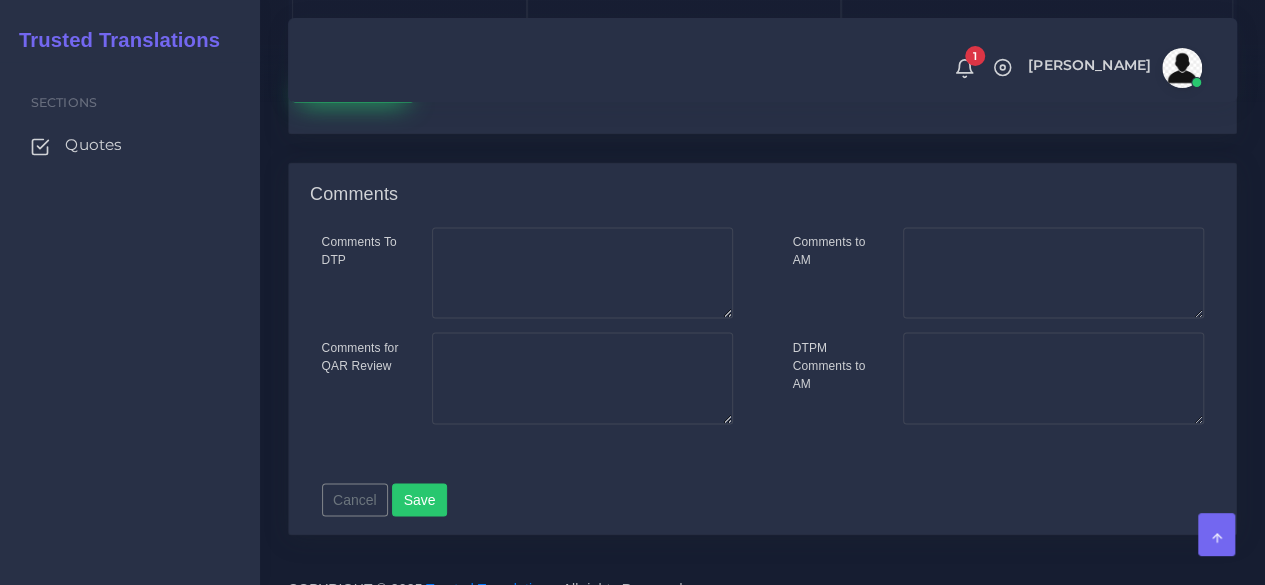 click on "Save new batch" at bounding box center [353, 85] 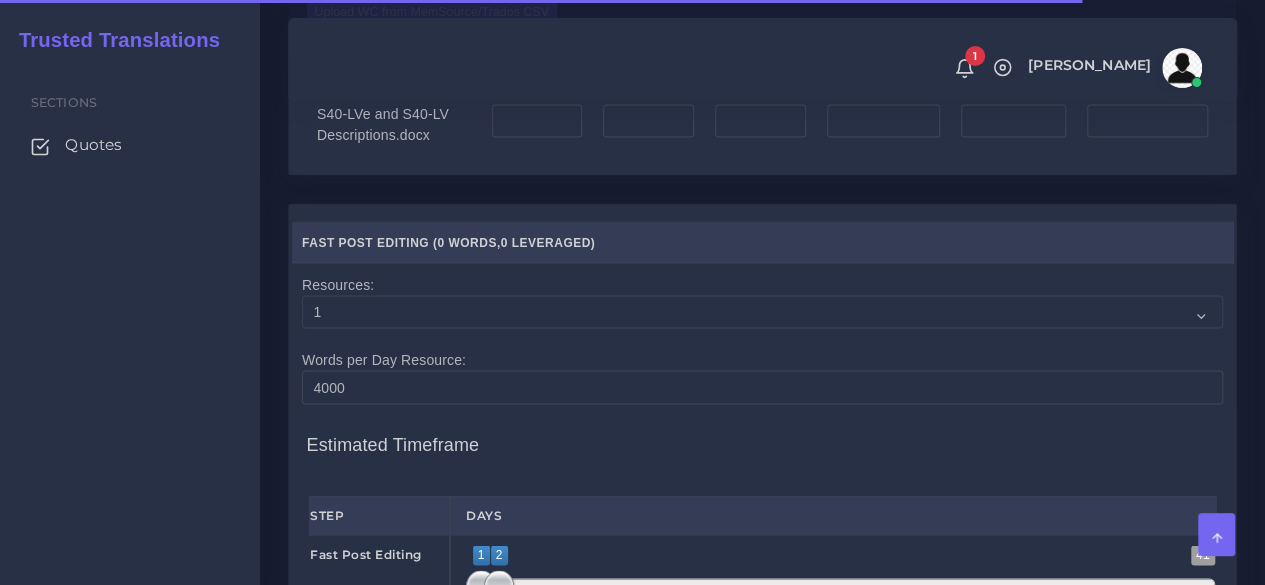 scroll, scrollTop: 1700, scrollLeft: 0, axis: vertical 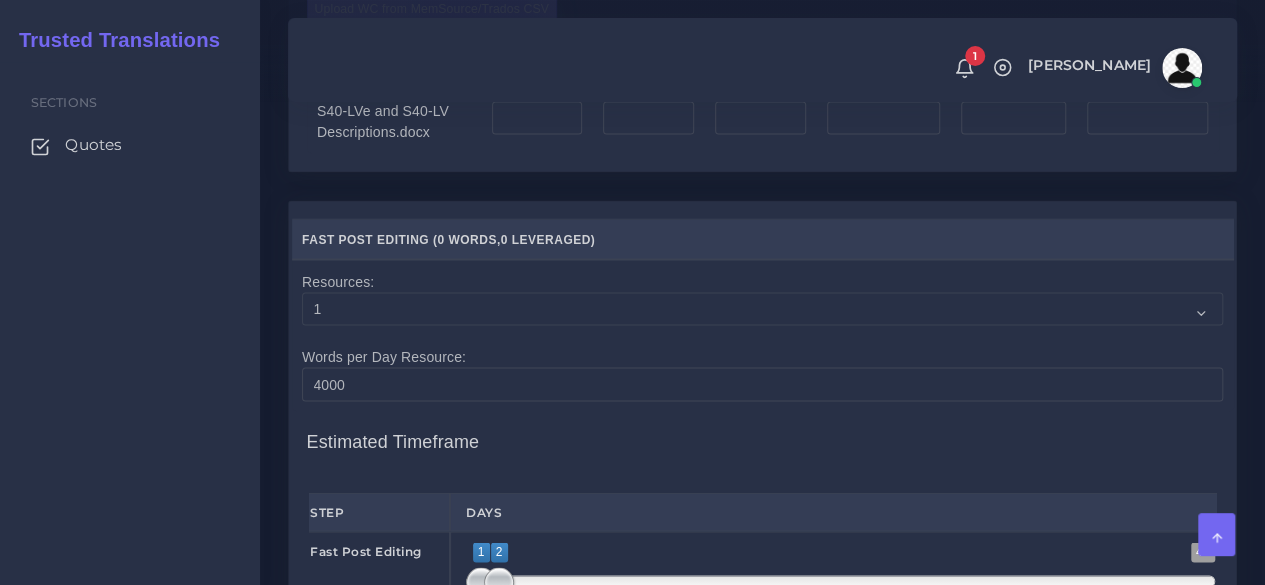 click on "Upload WC from MemSource/Trados CSV" at bounding box center (432, 9) 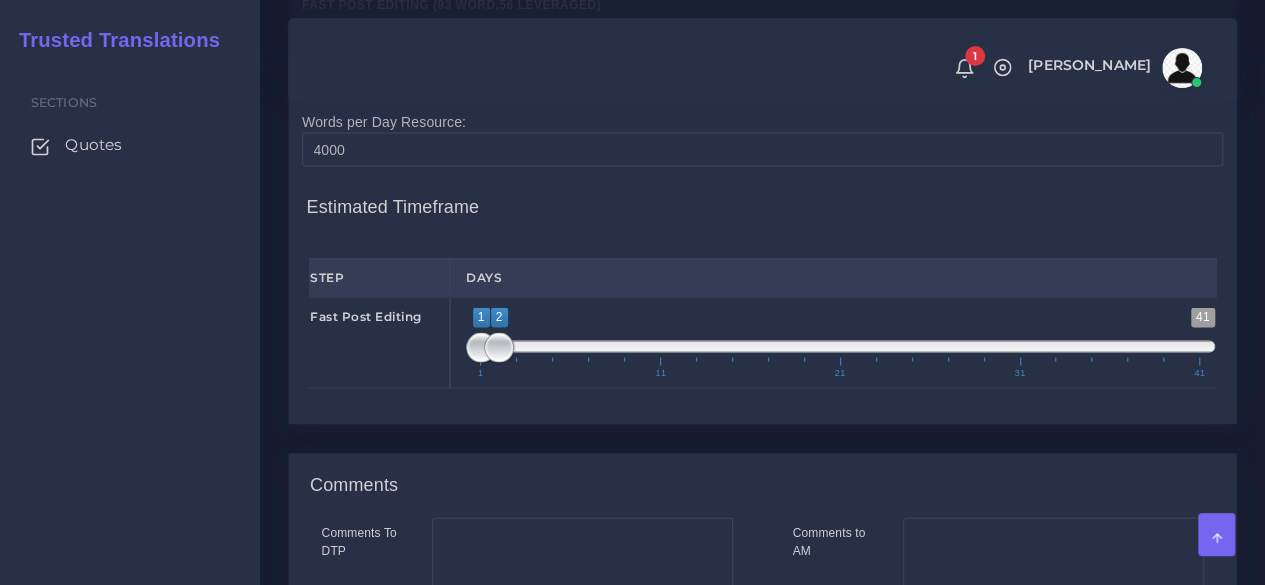 scroll, scrollTop: 2000, scrollLeft: 0, axis: vertical 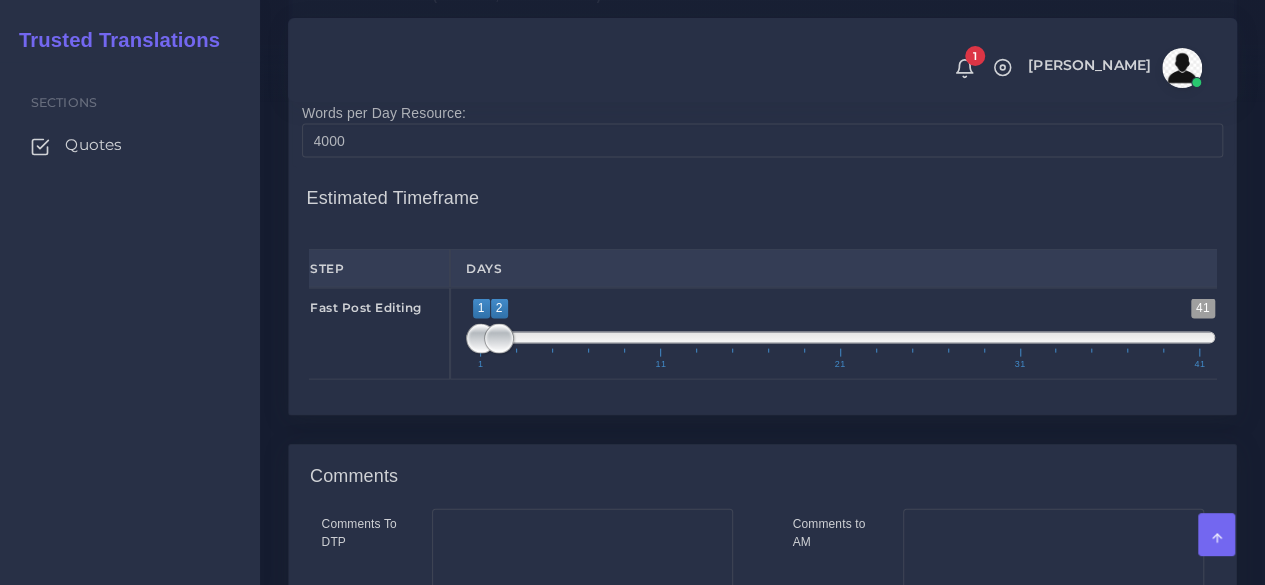 type on "1;1" 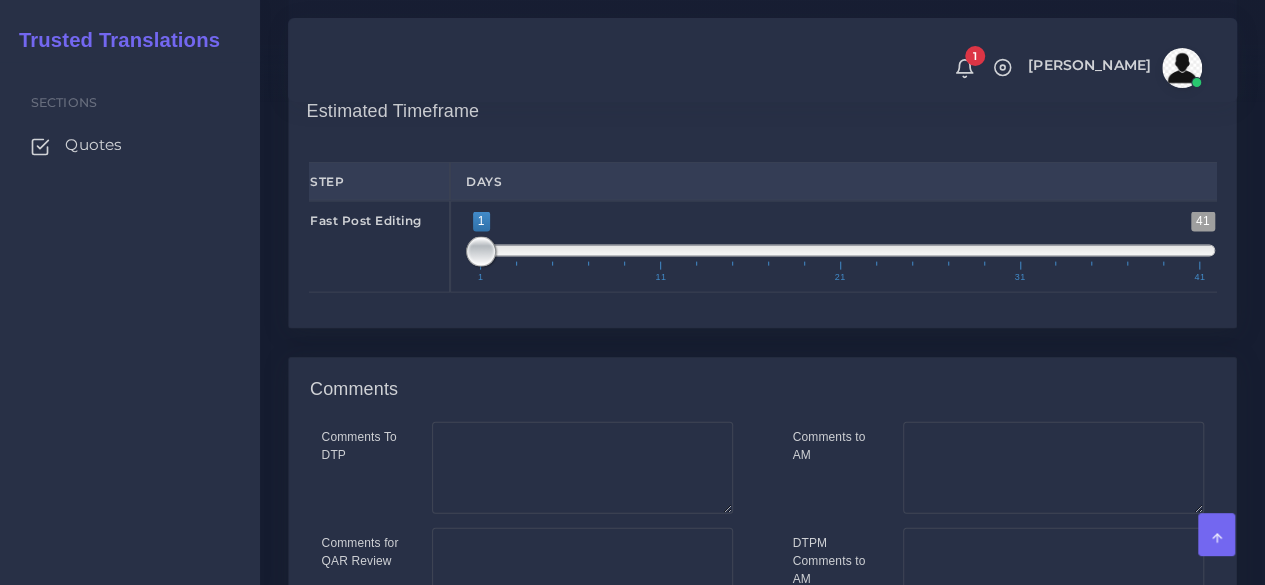 scroll, scrollTop: 2437, scrollLeft: 0, axis: vertical 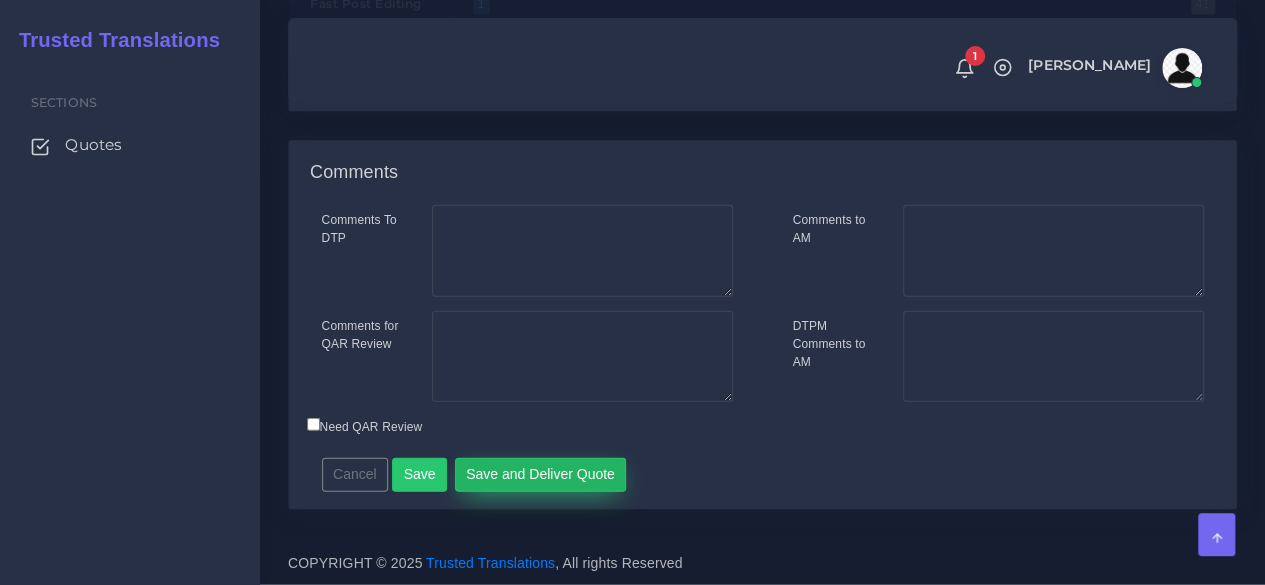 click on "Save and  Deliver Quote" at bounding box center [541, 475] 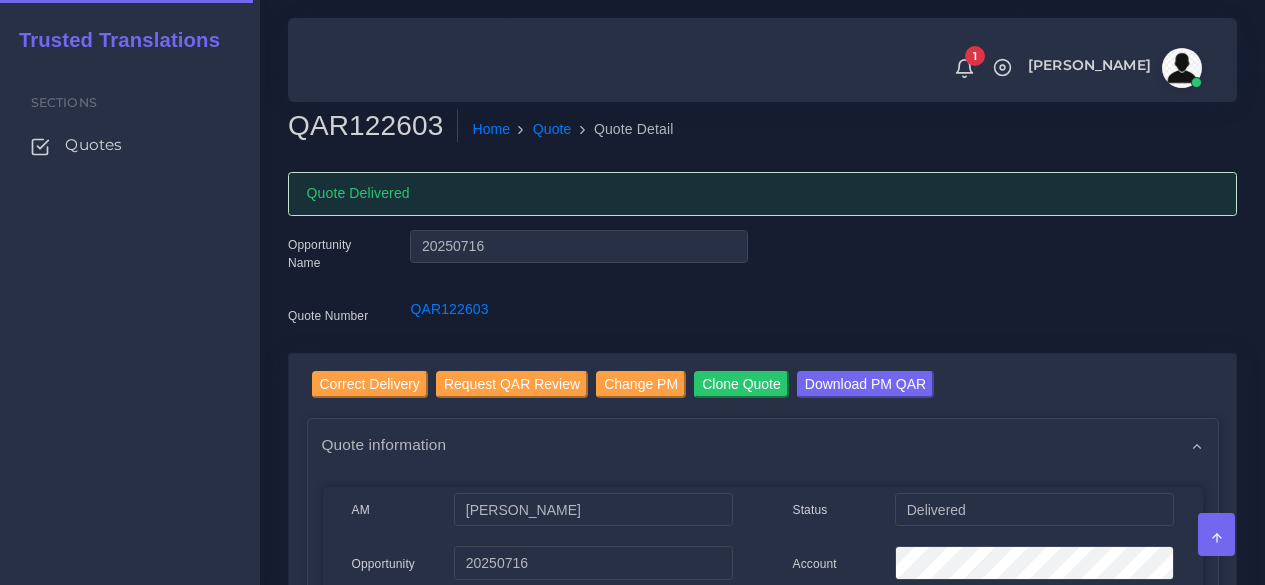 scroll, scrollTop: 0, scrollLeft: 0, axis: both 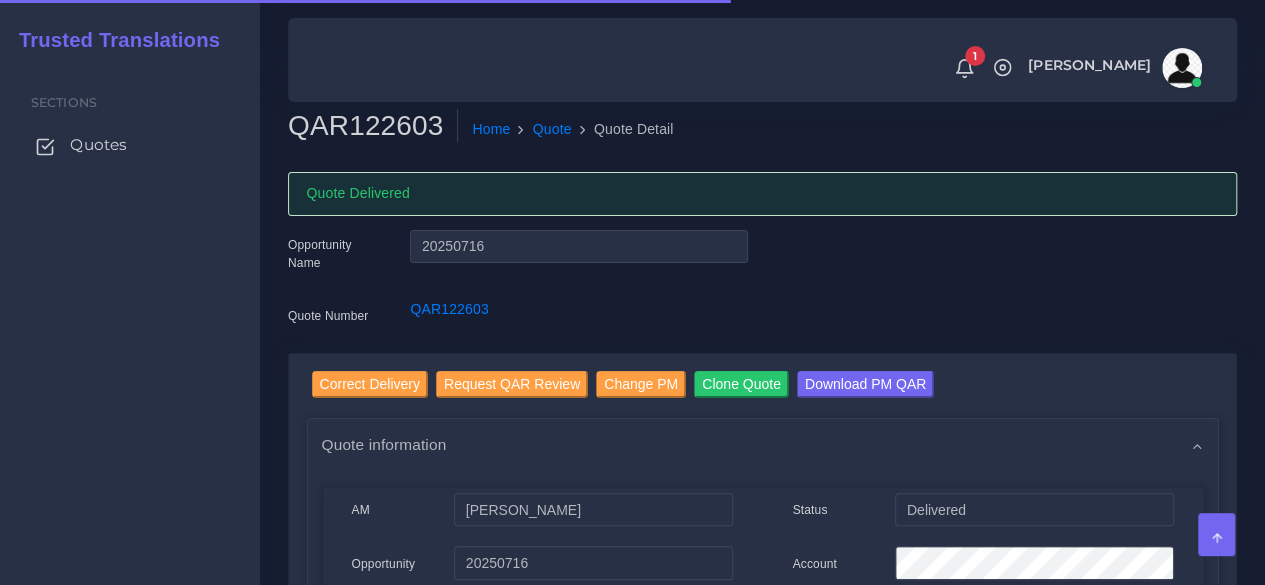 click on "Quotes" at bounding box center (98, 145) 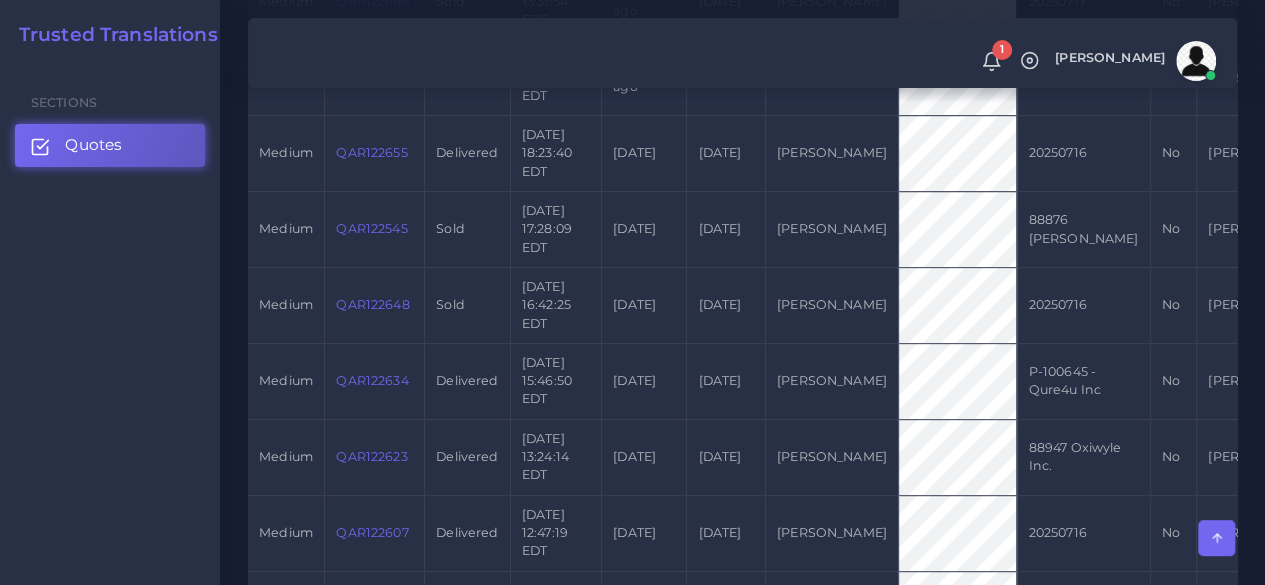 scroll, scrollTop: 1000, scrollLeft: 0, axis: vertical 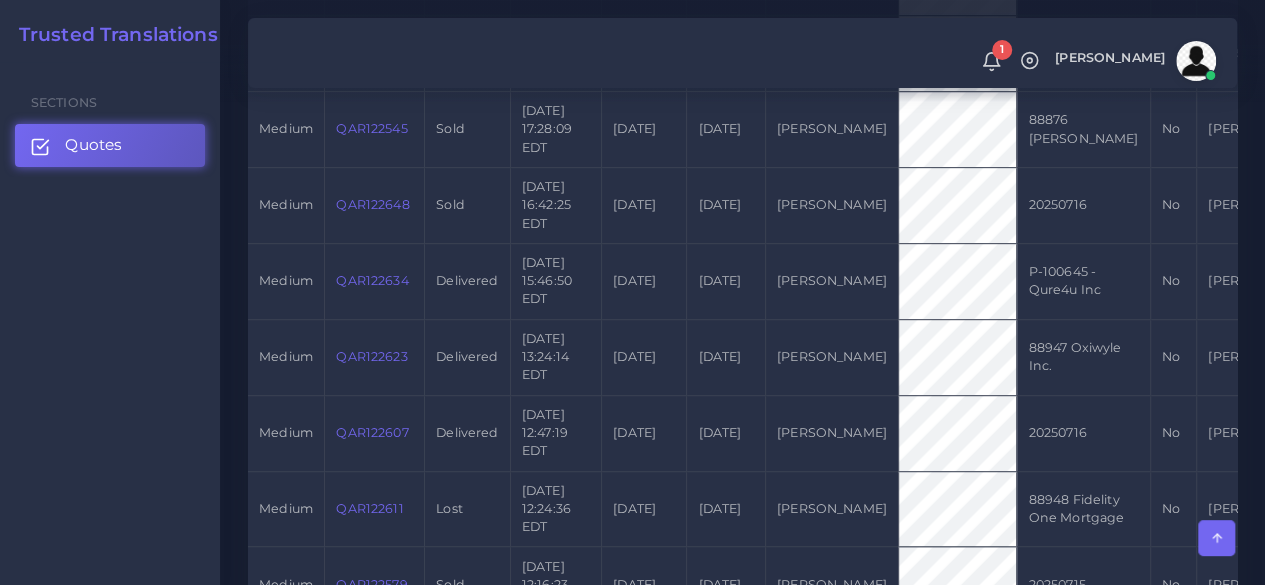 click on "QAR122623" at bounding box center (375, 357) 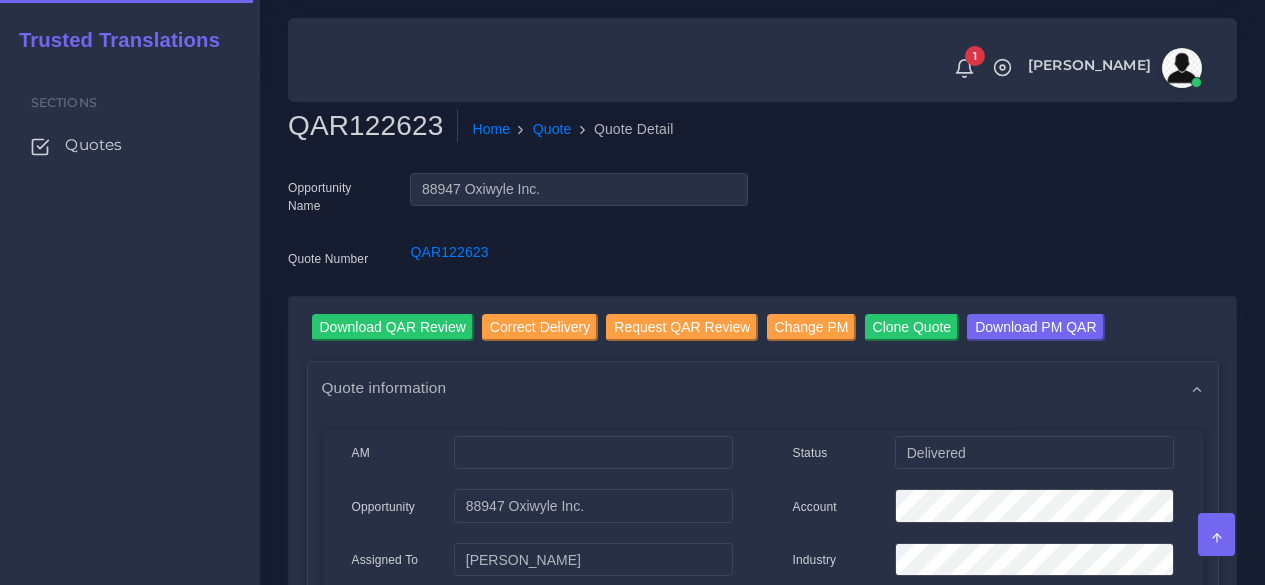 scroll, scrollTop: 0, scrollLeft: 0, axis: both 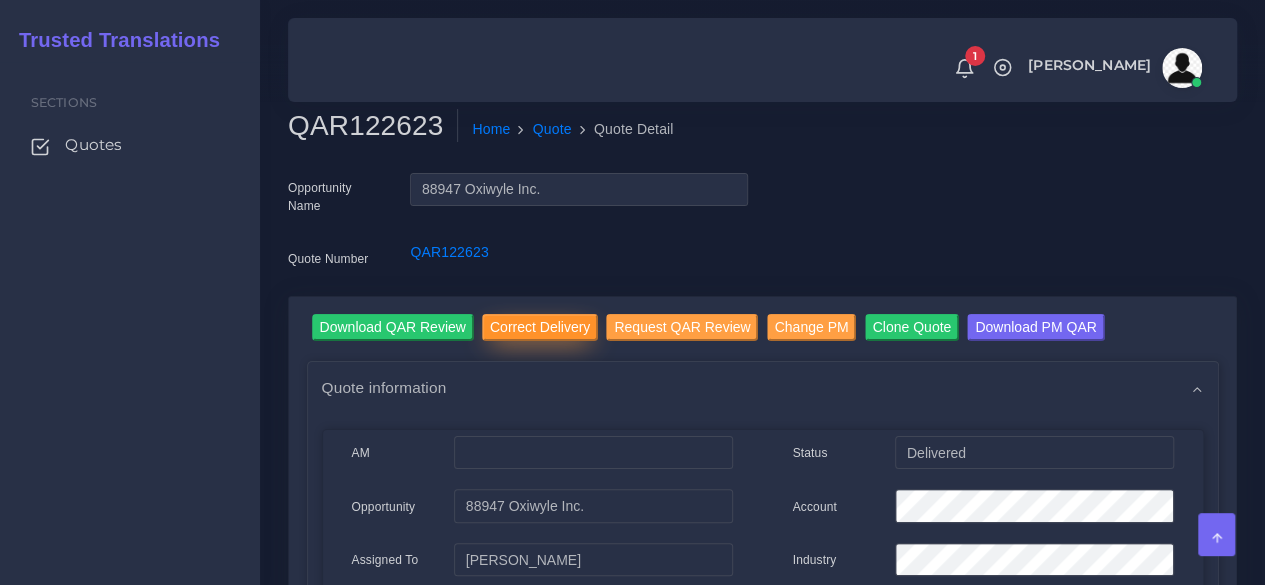 click on "Correct Delivery" at bounding box center [540, 327] 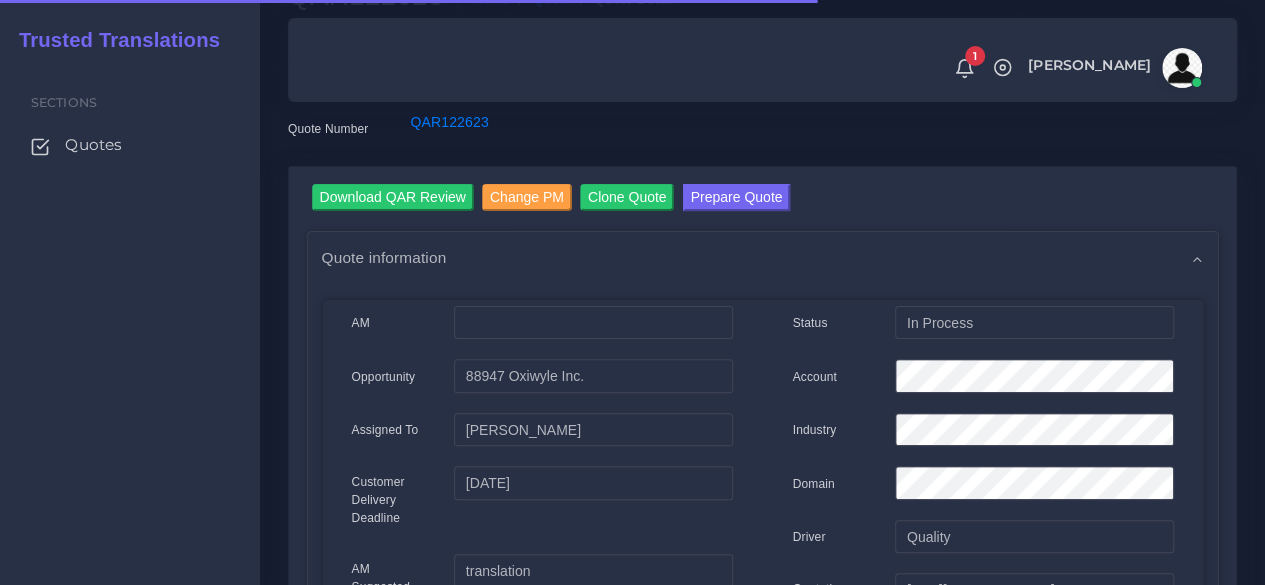 scroll, scrollTop: 100, scrollLeft: 0, axis: vertical 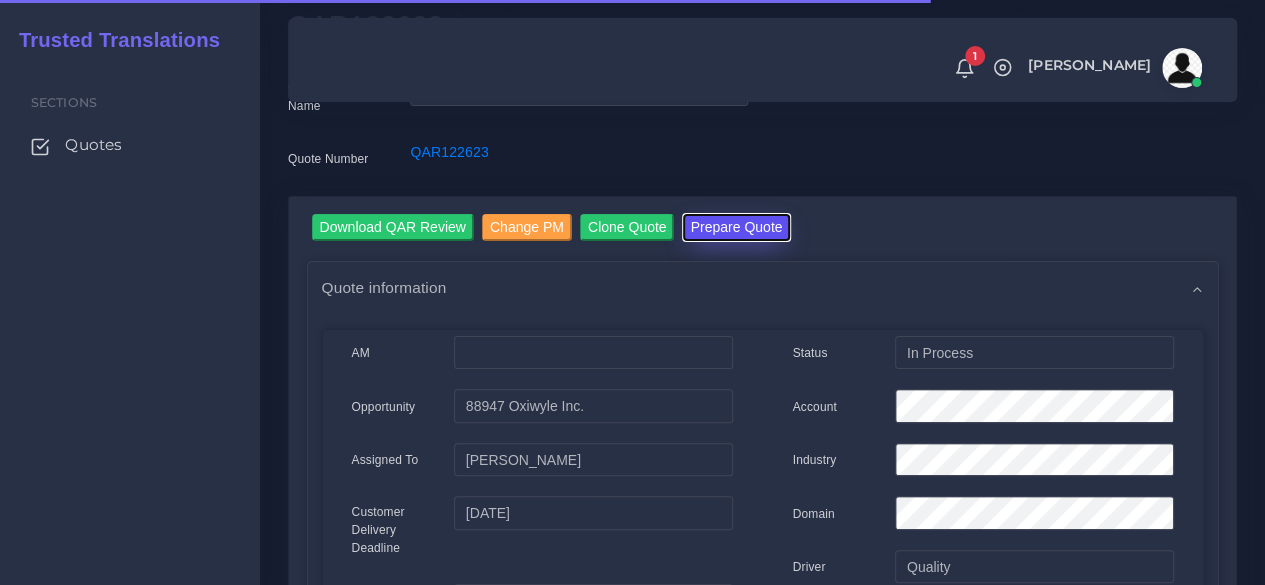 click on "Prepare Quote" at bounding box center (737, 227) 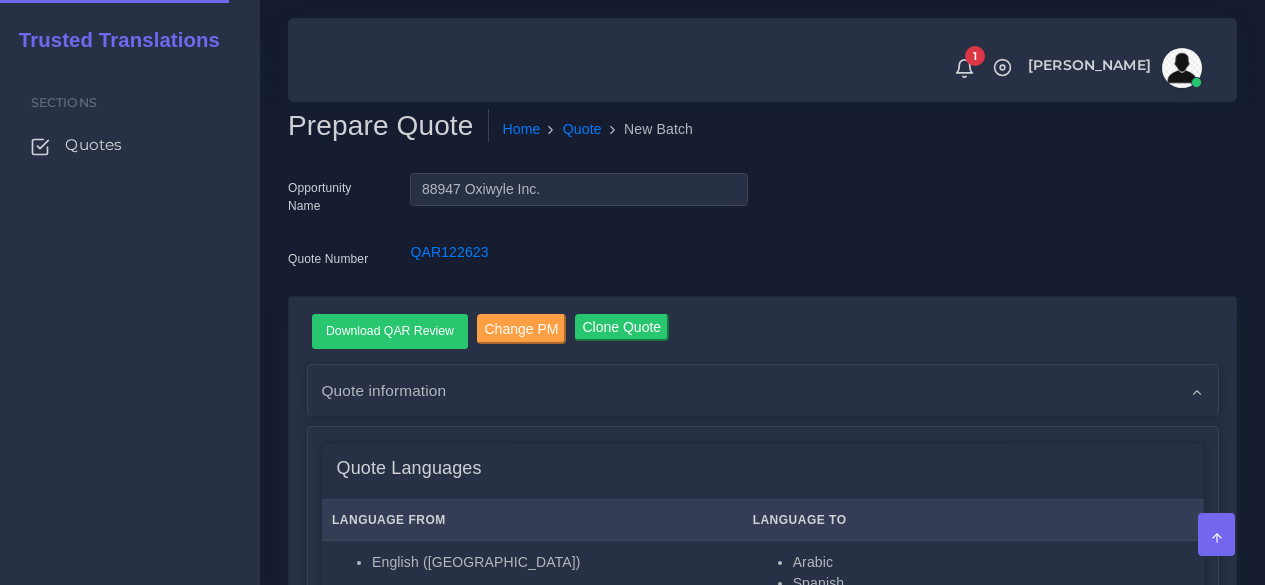 scroll, scrollTop: 0, scrollLeft: 0, axis: both 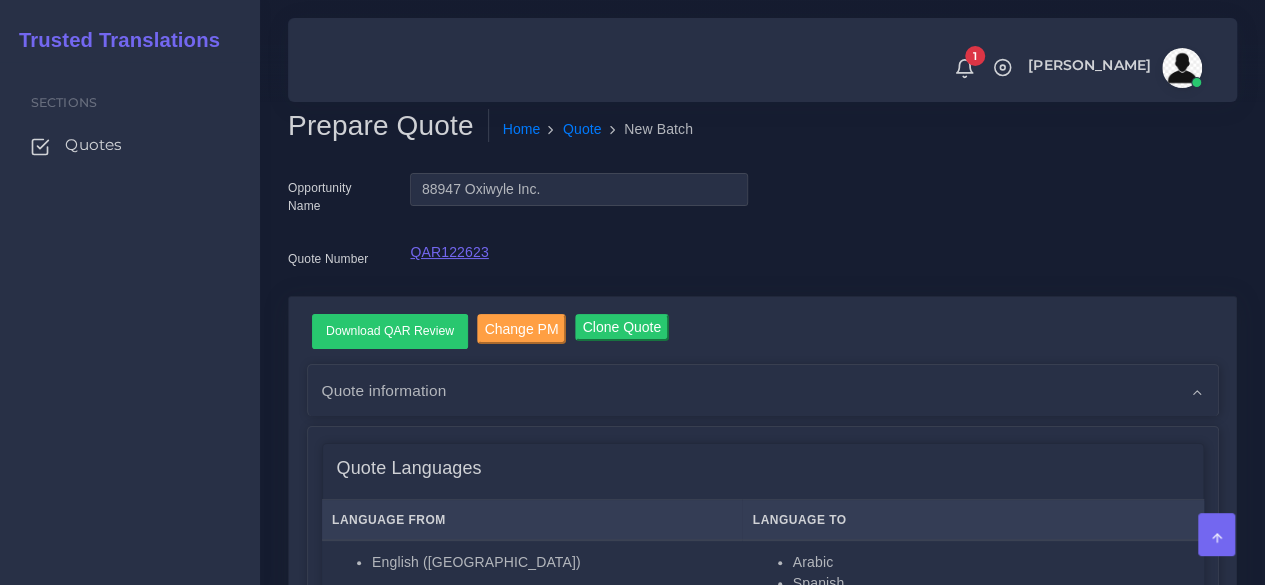 click on "QAR122623" at bounding box center [449, 252] 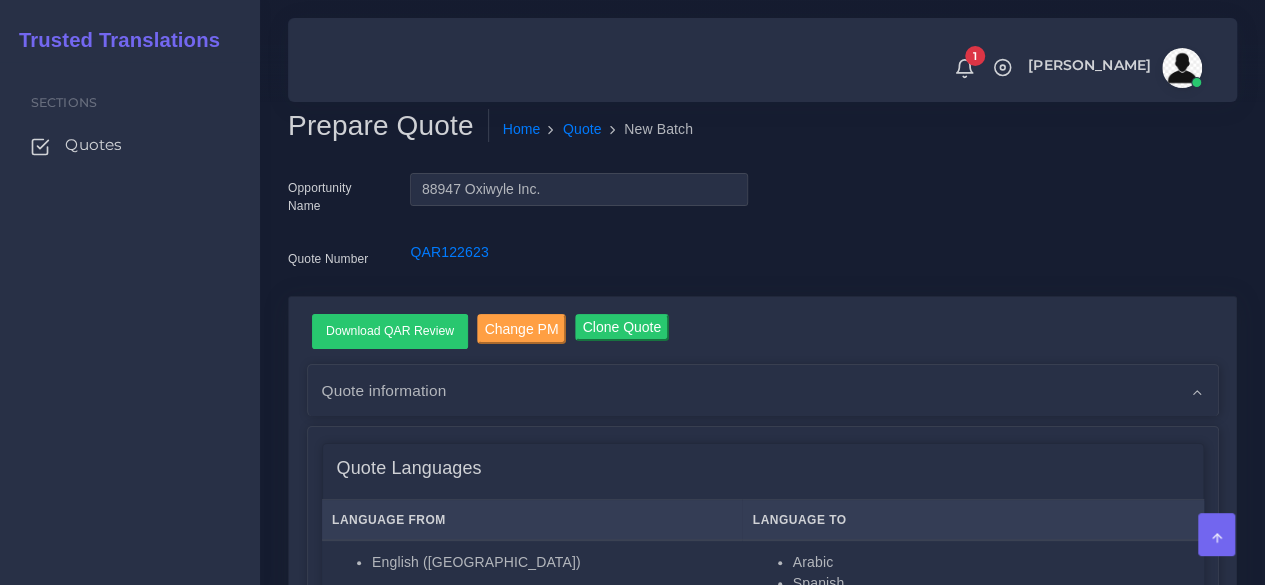 scroll, scrollTop: 132, scrollLeft: 0, axis: vertical 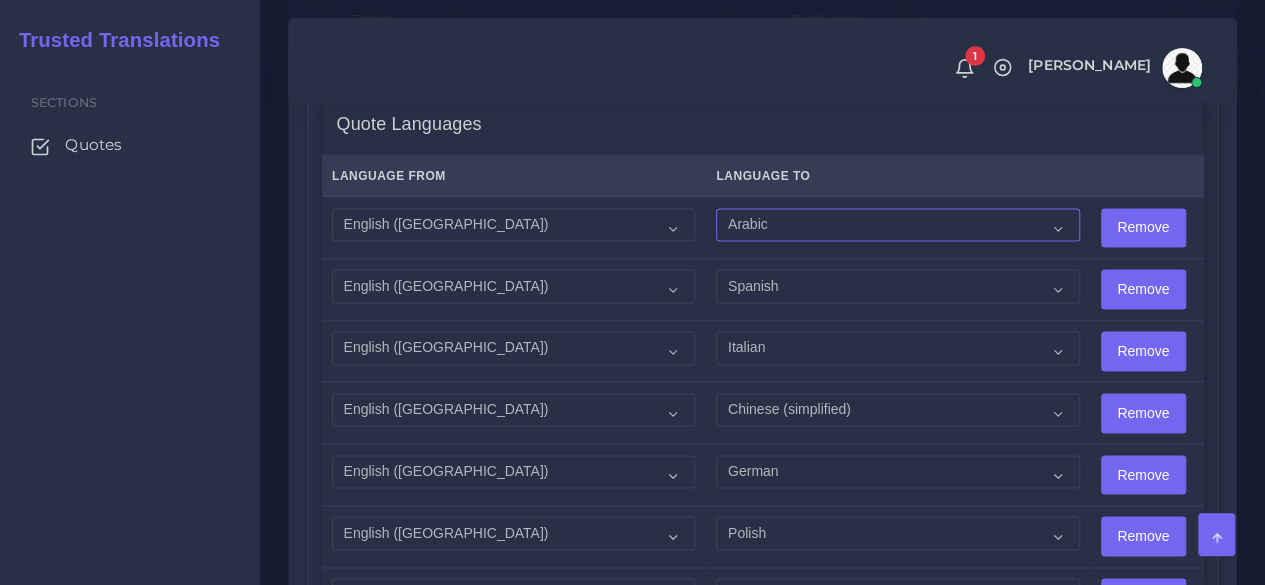 click on "Acoli
Afar
Afrikaans
Akan
Akateko
Albanian
American Sign Language (ASL)
Amharic
Arabic
Arabic (Egypt)" at bounding box center (897, 225) 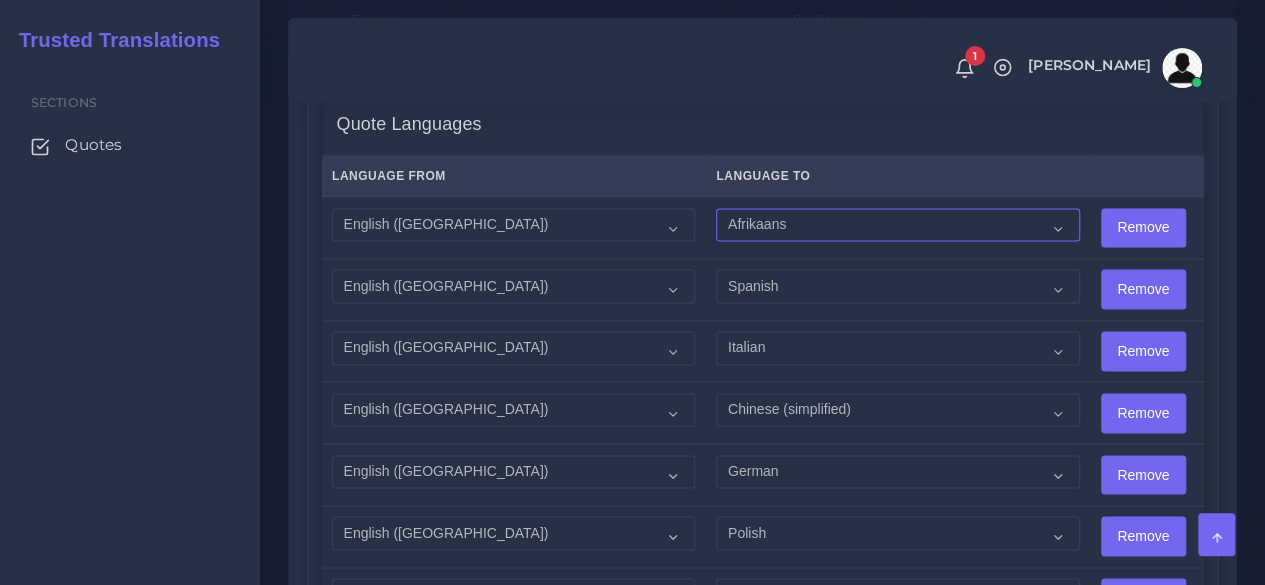click on "Acoli
Afar
Afrikaans
Akan
Akateko
Albanian
American Sign Language (ASL)
Amharic
Arabic
Arabic (Egypt)" at bounding box center (897, 225) 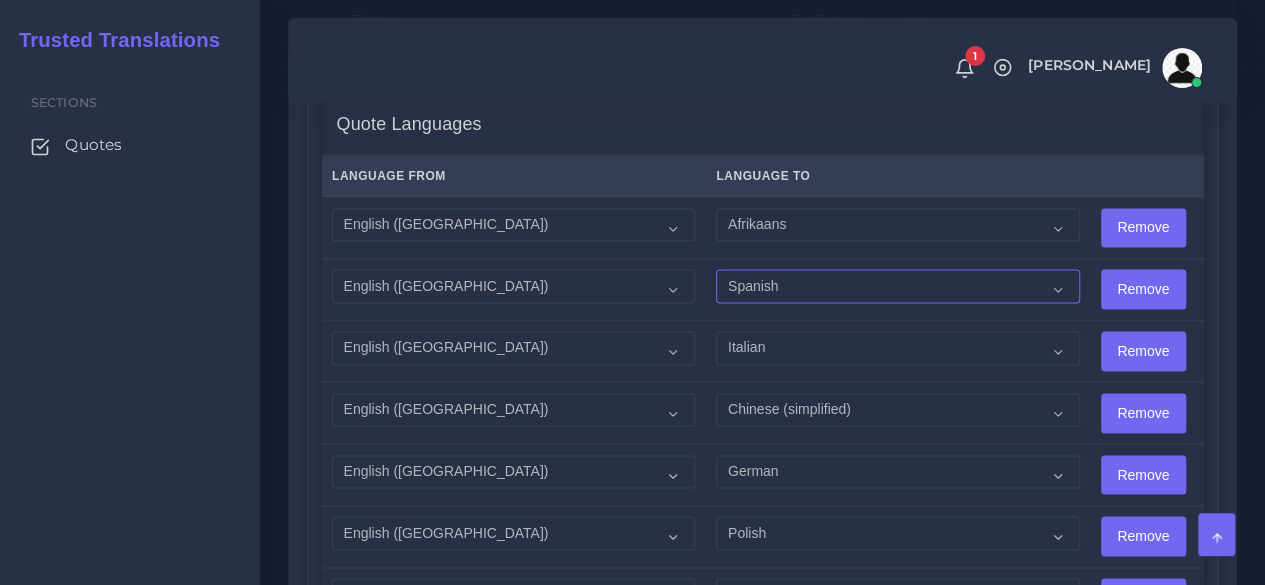 click on "Acoli
Afar
Afrikaans
Akan
Akateko
Albanian
American Sign Language (ASL)
Amharic
Arabic
Arabic (Egypt)" at bounding box center (897, 286) 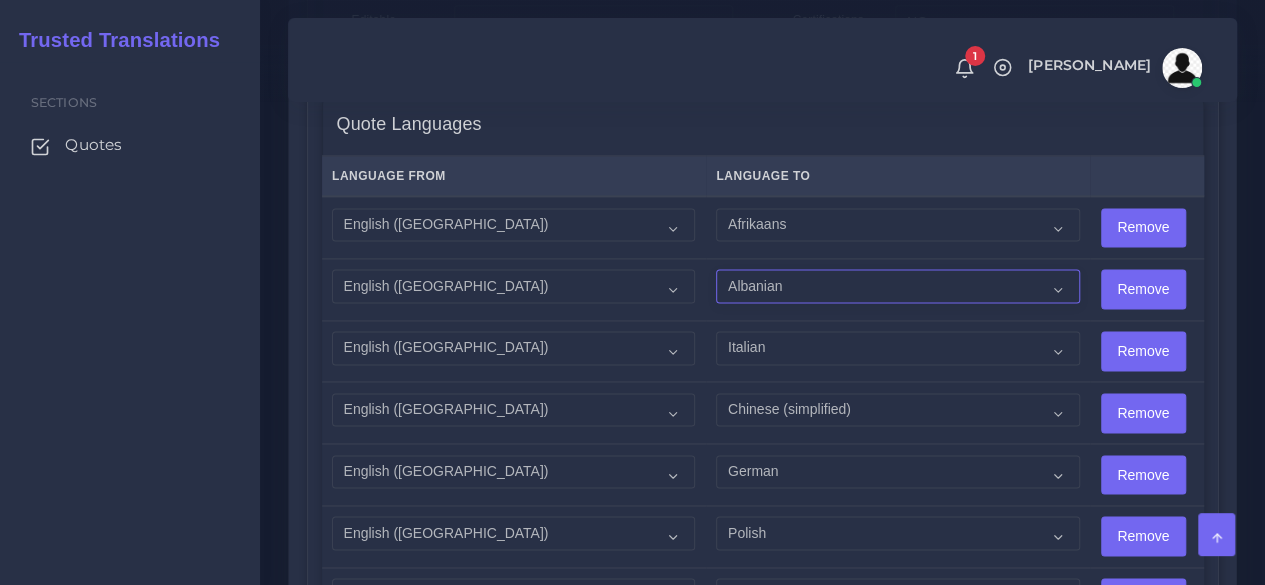 click on "Acoli
Afar
Afrikaans
Akan
Akateko
Albanian
American Sign Language (ASL)
Amharic
Arabic
Arabic (Egypt)" at bounding box center [897, 286] 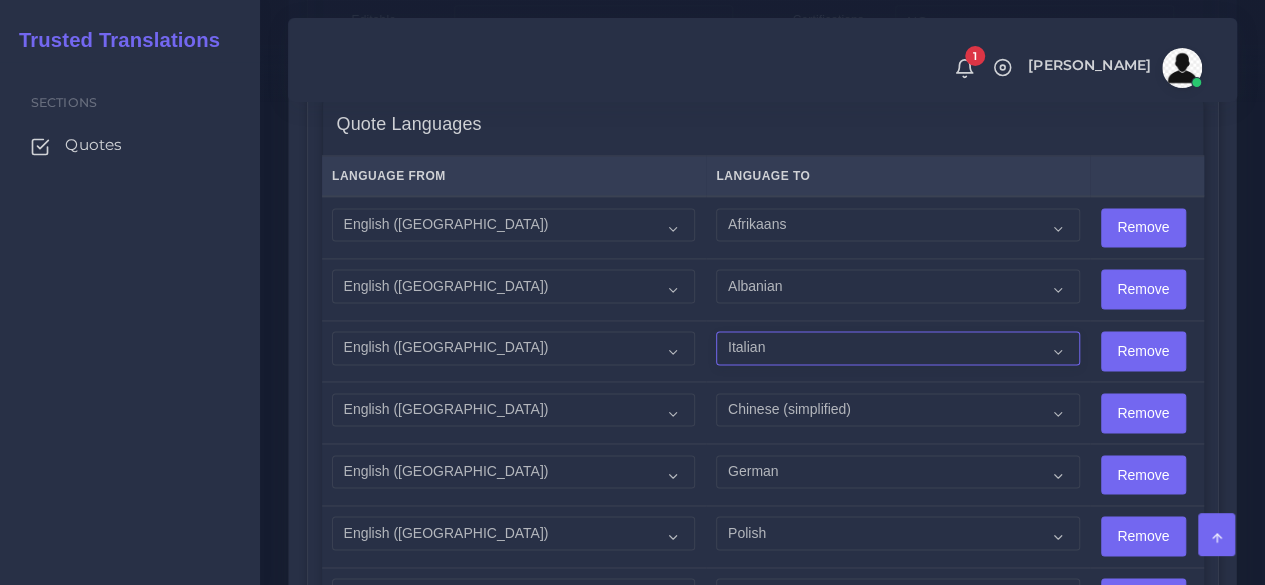 click on "Acoli
Afar
Afrikaans
Akan
Akateko
Albanian
American Sign Language (ASL)
Amharic
Arabic
Arabic (Egypt)" at bounding box center (897, 348) 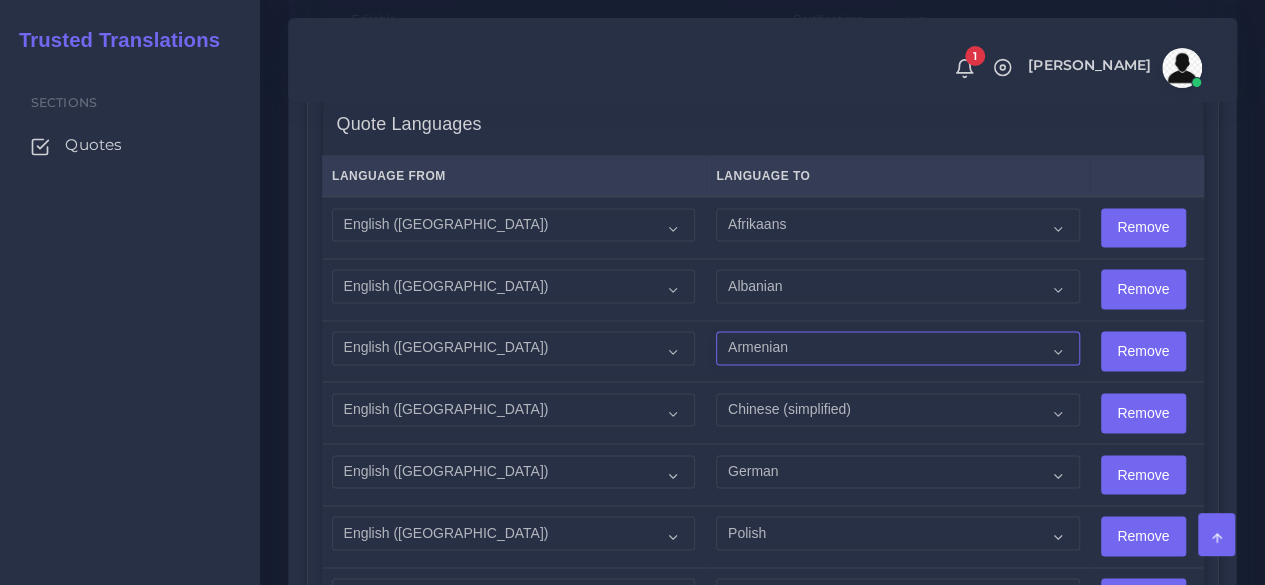 click on "Acoli
Afar
Afrikaans
Akan
Akateko
Albanian
American Sign Language (ASL)
Amharic
Arabic
Arabic (Egypt)" at bounding box center (897, 348) 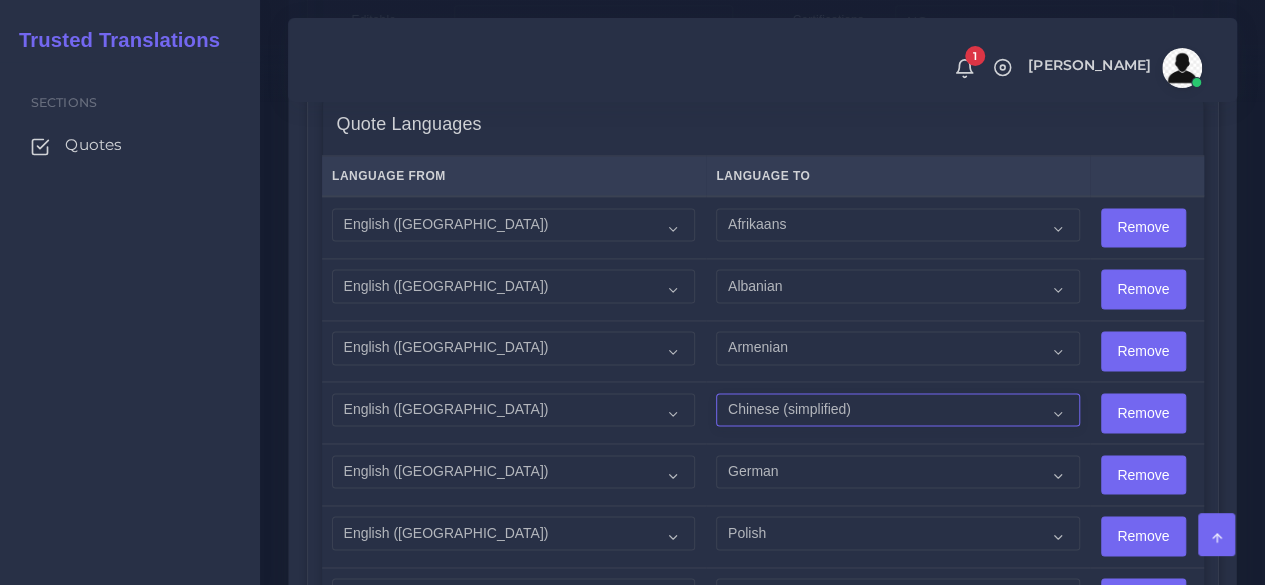 click on "Acoli
Afar
Afrikaans
Akan
Akateko
Albanian
American Sign Language (ASL)
Amharic
Arabic
Arabic (Egypt)" at bounding box center [897, 410] 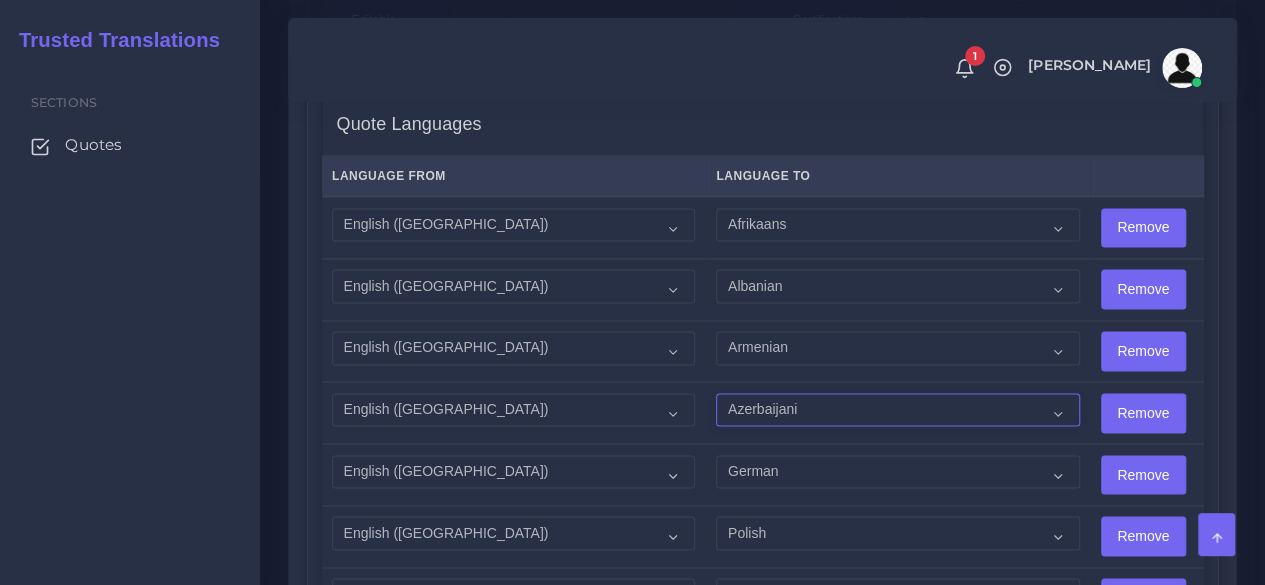 click on "Acoli
Afar
Afrikaans
Akan
Akateko
Albanian
American Sign Language (ASL)
Amharic
Arabic
Arabic (Egypt)" at bounding box center [897, 410] 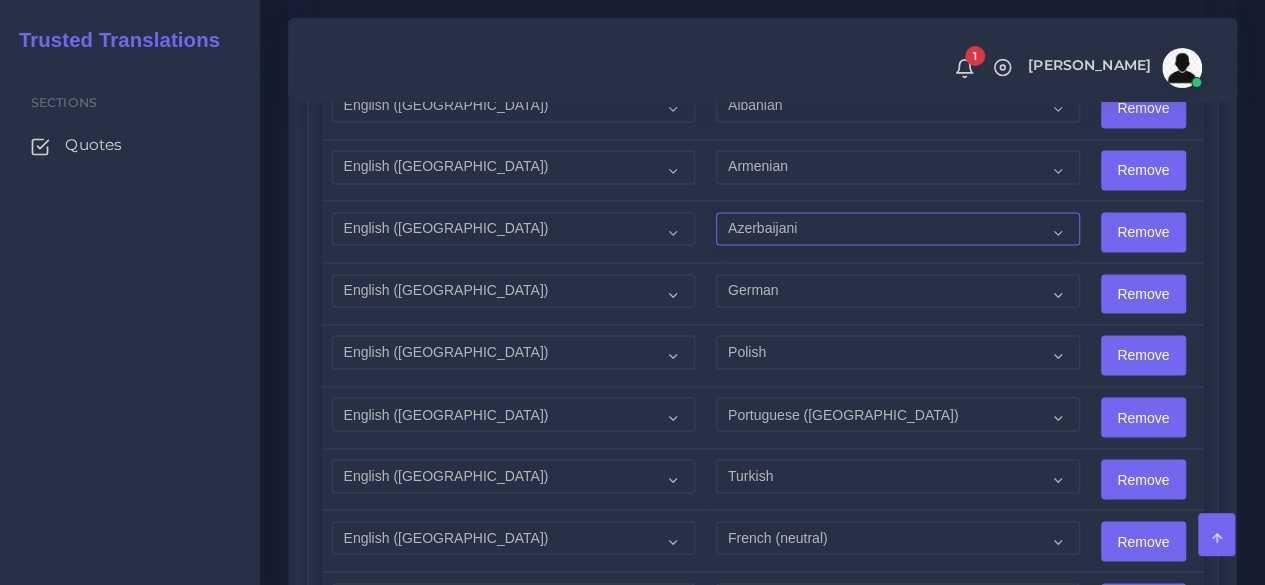 scroll, scrollTop: 1504, scrollLeft: 0, axis: vertical 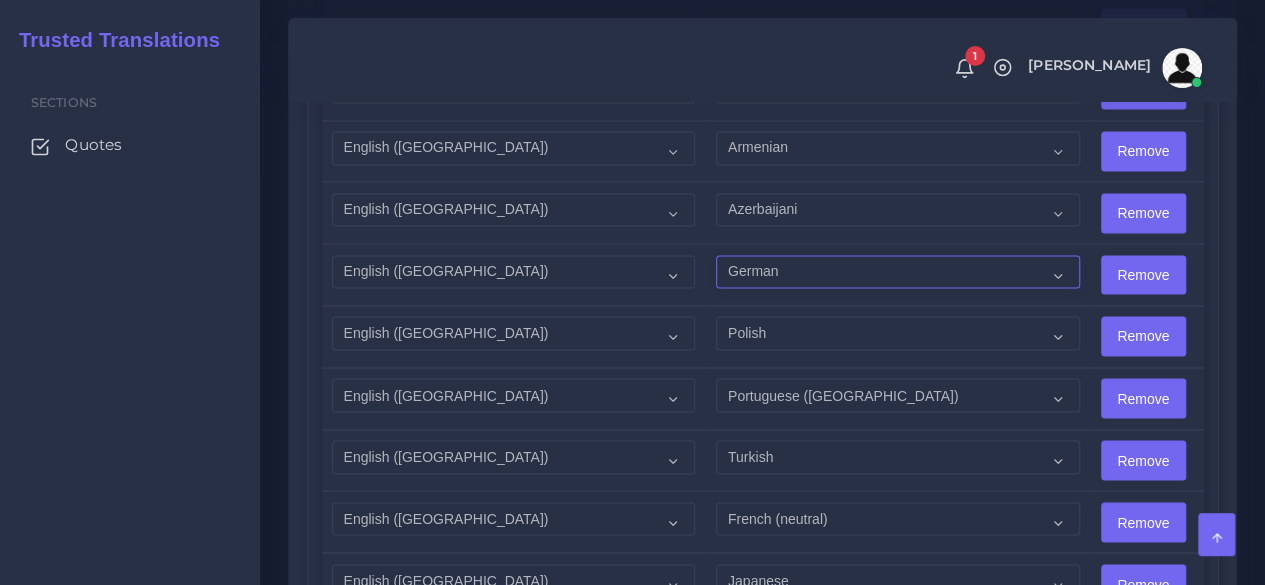 click on "Acoli
Afar
Afrikaans
Akan
Akateko
Albanian
American Sign Language (ASL)
Amharic
Arabic
Arabic (Egypt)" at bounding box center (897, 272) 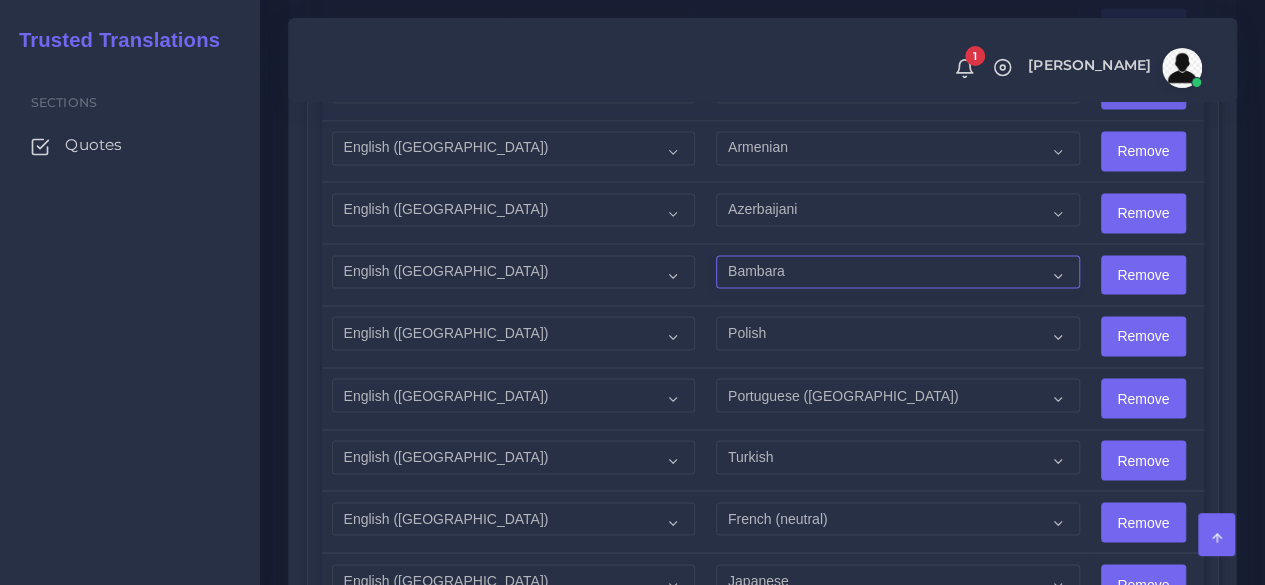 click on "Acoli
Afar
Afrikaans
Akan
Akateko
Albanian
American Sign Language (ASL)
Amharic
Arabic
Arabic (Egypt)" at bounding box center [897, 272] 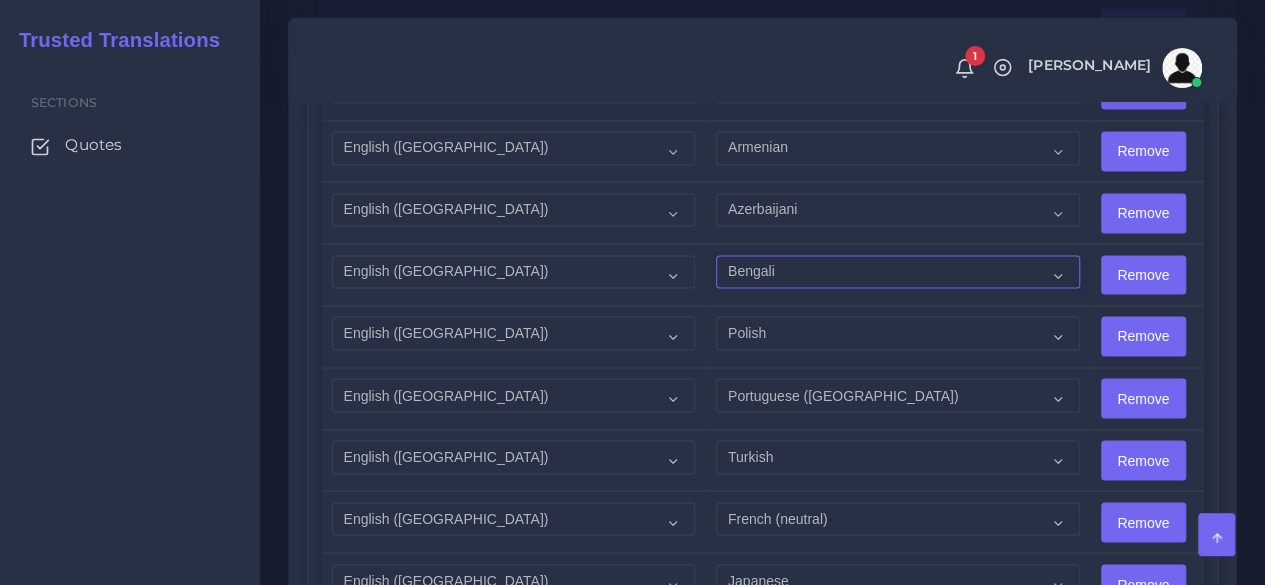 click on "Acoli
Afar
Afrikaans
Akan
Akateko
Albanian
American Sign Language (ASL)
Amharic
Arabic
Arabic (Egypt)" at bounding box center [897, 272] 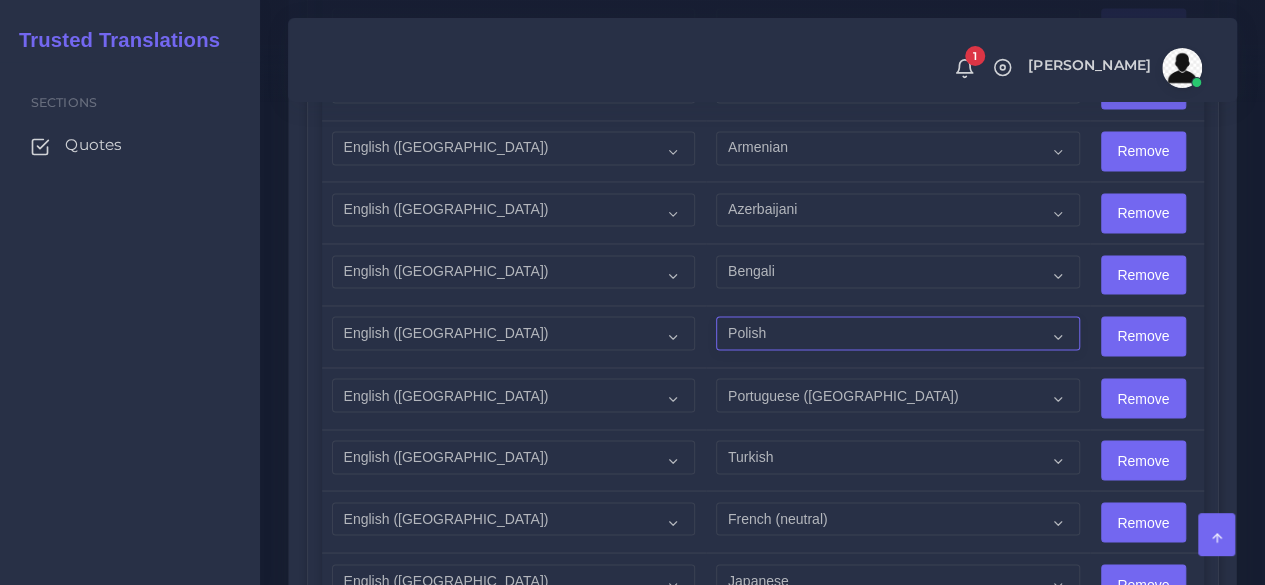 click on "Acoli
Afar
Afrikaans
Akan
Akateko
Albanian
American Sign Language (ASL)
Amharic
Arabic
Arabic (Egypt)" at bounding box center [897, 333] 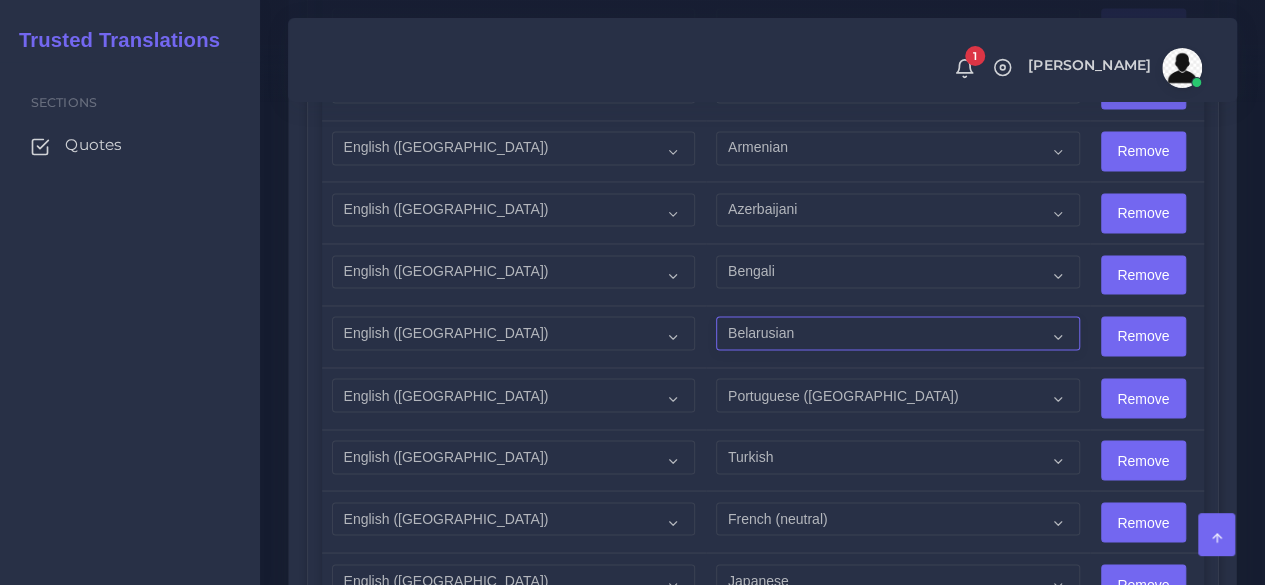 click on "Acoli
Afar
Afrikaans
Akan
Akateko
Albanian
American Sign Language (ASL)
Amharic
Arabic
Arabic (Egypt)" at bounding box center (897, 333) 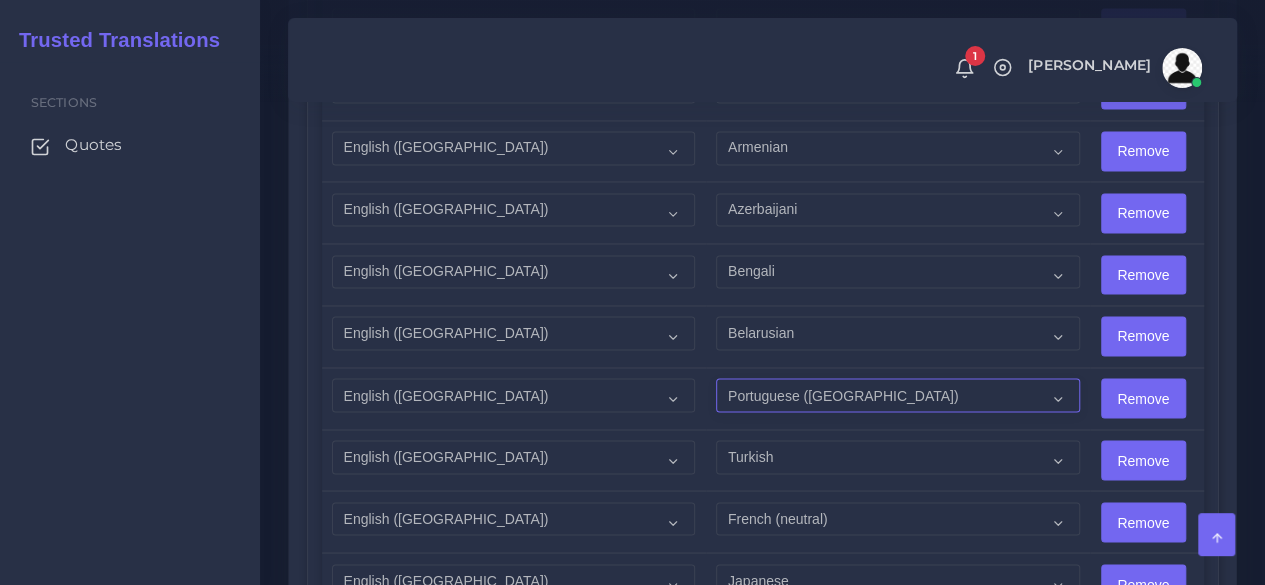 click on "Acoli
Afar
Afrikaans
Akan
Akateko
Albanian
American Sign Language (ASL)
Amharic
Arabic
Arabic (Egypt)" at bounding box center [897, 395] 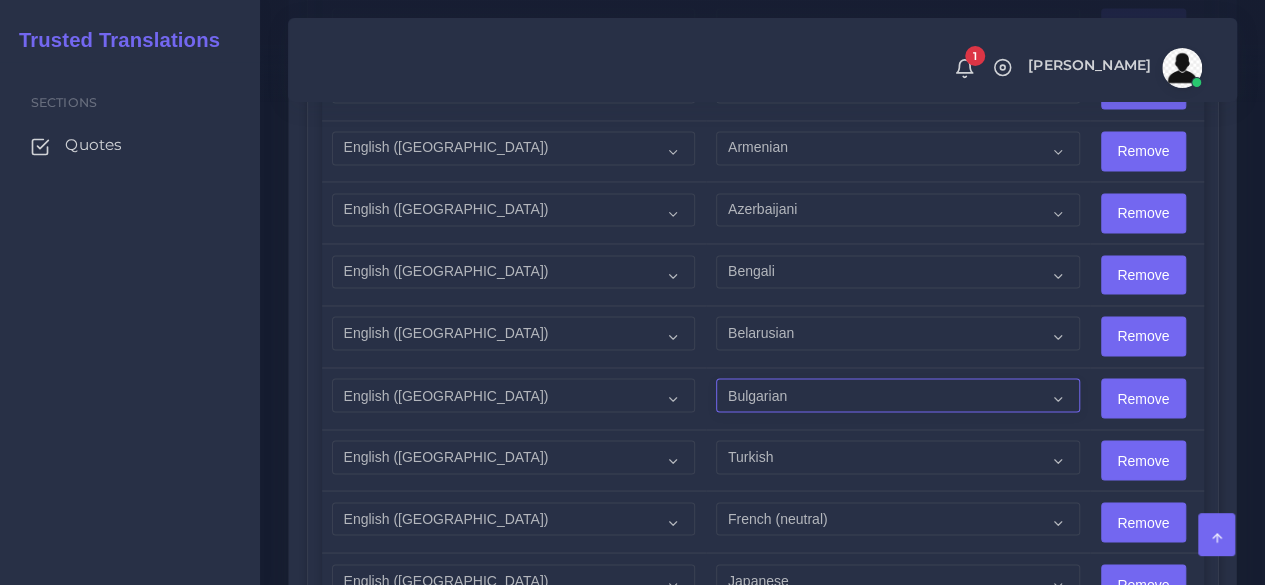 click on "Acoli
Afar
Afrikaans
Akan
Akateko
Albanian
American Sign Language (ASL)
Amharic
Arabic
Arabic (Egypt)" at bounding box center (897, 395) 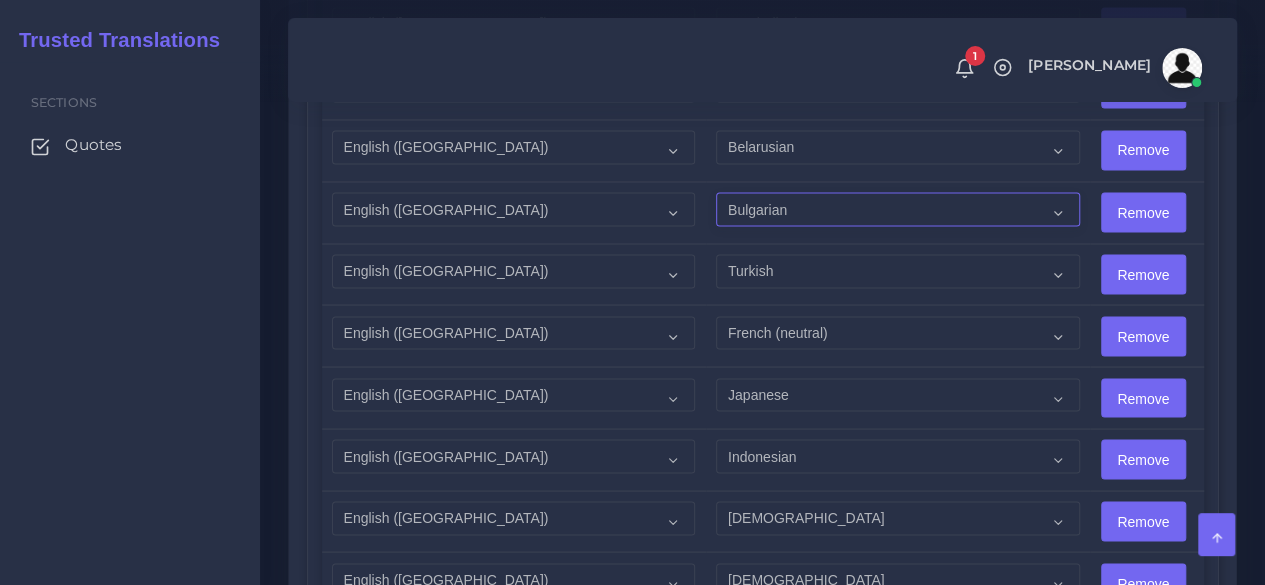scroll, scrollTop: 1704, scrollLeft: 0, axis: vertical 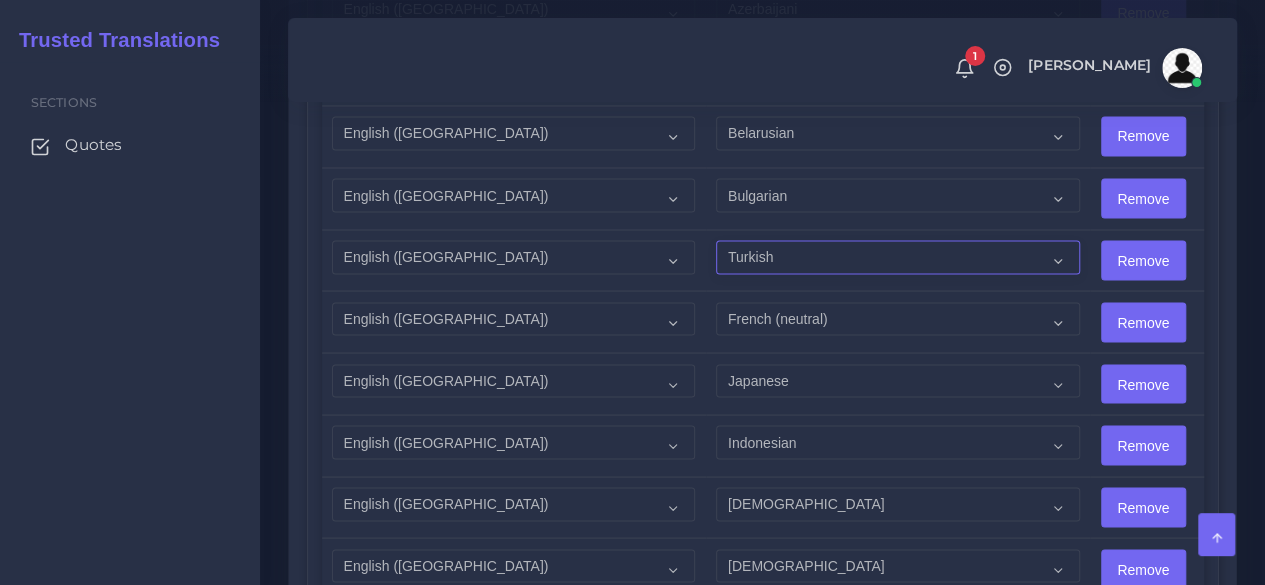 click on "Acoli
Afar
Afrikaans
Akan
Akateko
Albanian
American Sign Language (ASL)
Amharic
Arabic
Arabic (Egypt)" at bounding box center (897, 257) 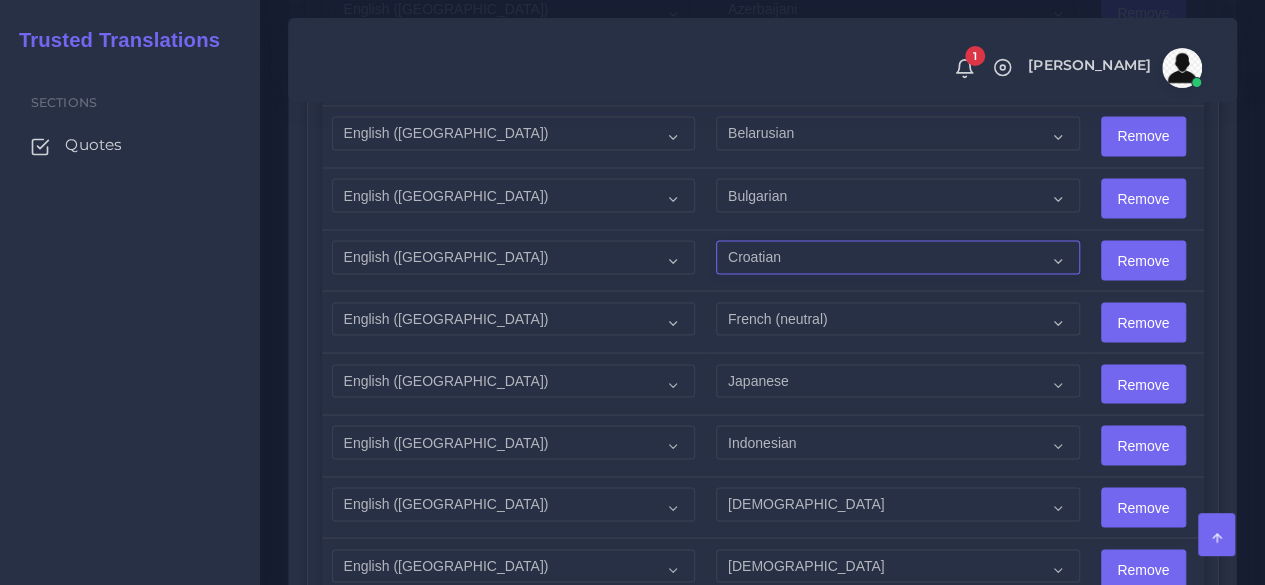 click on "Acoli
Afar
Afrikaans
Akan
Akateko
Albanian
American Sign Language (ASL)
Amharic
Arabic
Arabic (Egypt)" at bounding box center (897, 257) 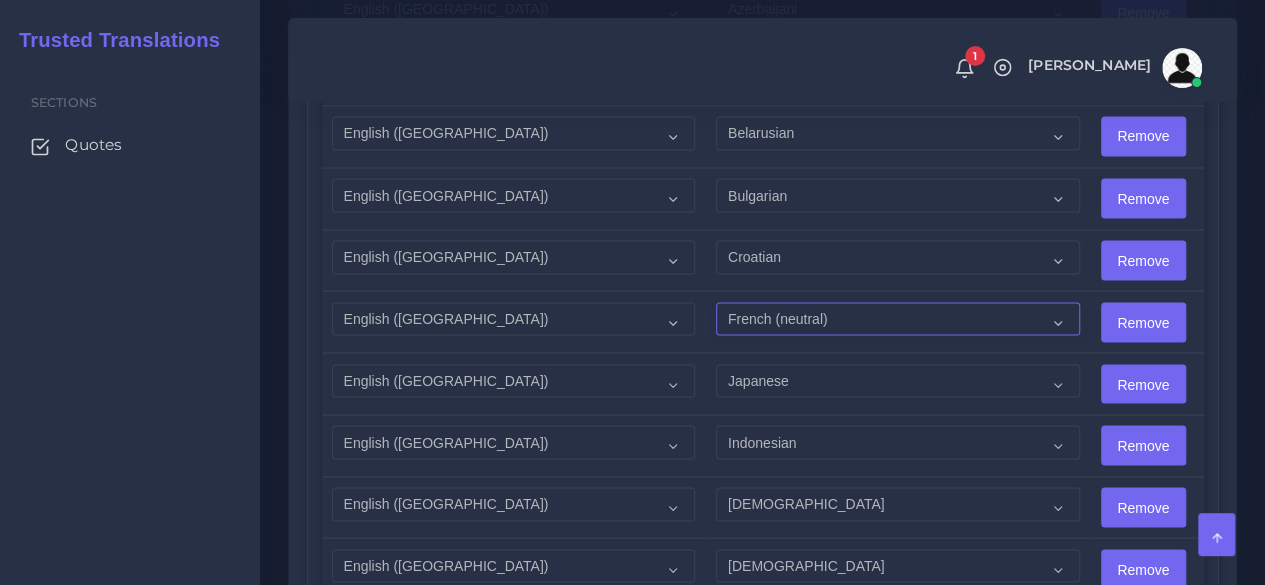 click on "Acoli
Afar
Afrikaans
Akan
Akateko
Albanian
American Sign Language (ASL)
Amharic
Arabic
Arabic (Egypt)" at bounding box center [897, 319] 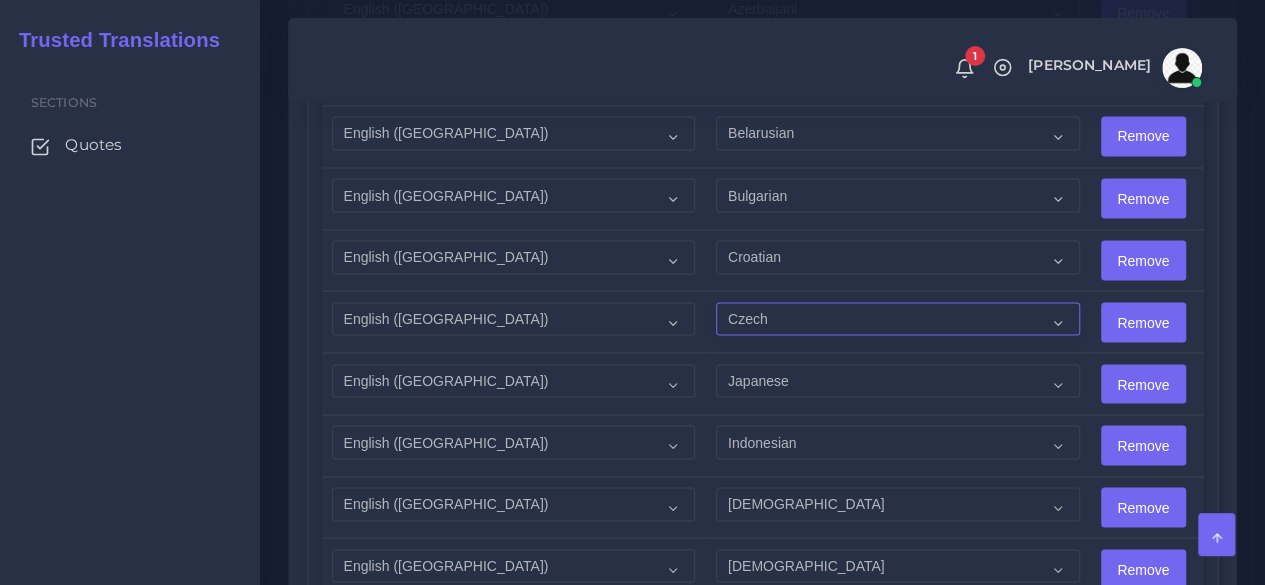 click on "Acoli
Afar
Afrikaans
Akan
Akateko
Albanian
American Sign Language (ASL)
Amharic
Arabic
Arabic (Egypt)" at bounding box center (897, 319) 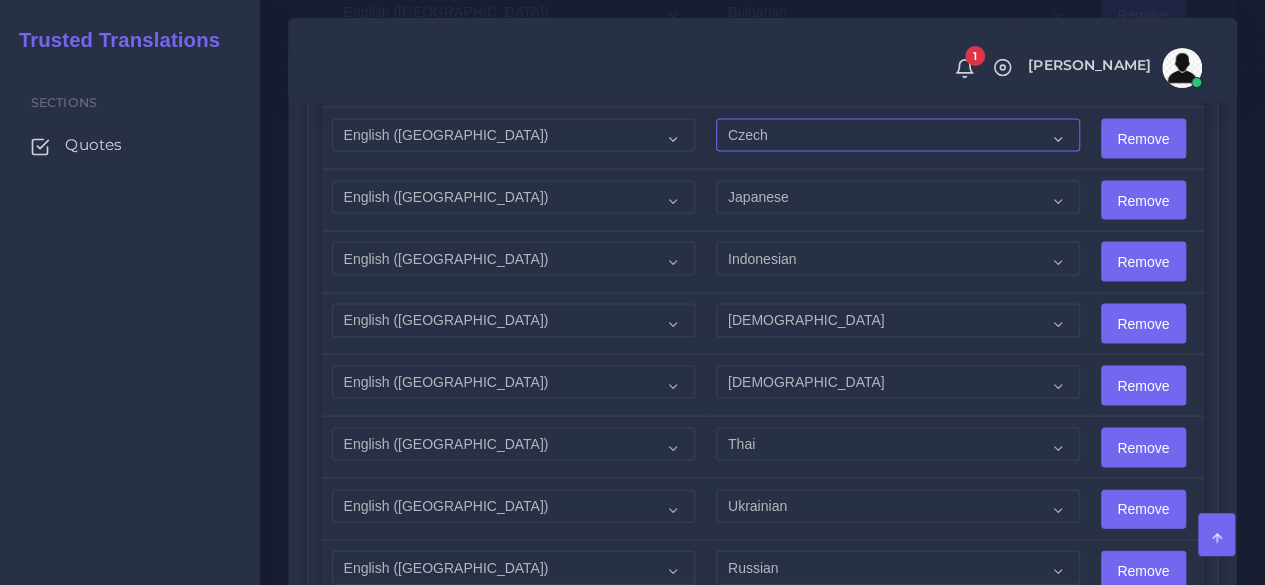 scroll, scrollTop: 1904, scrollLeft: 0, axis: vertical 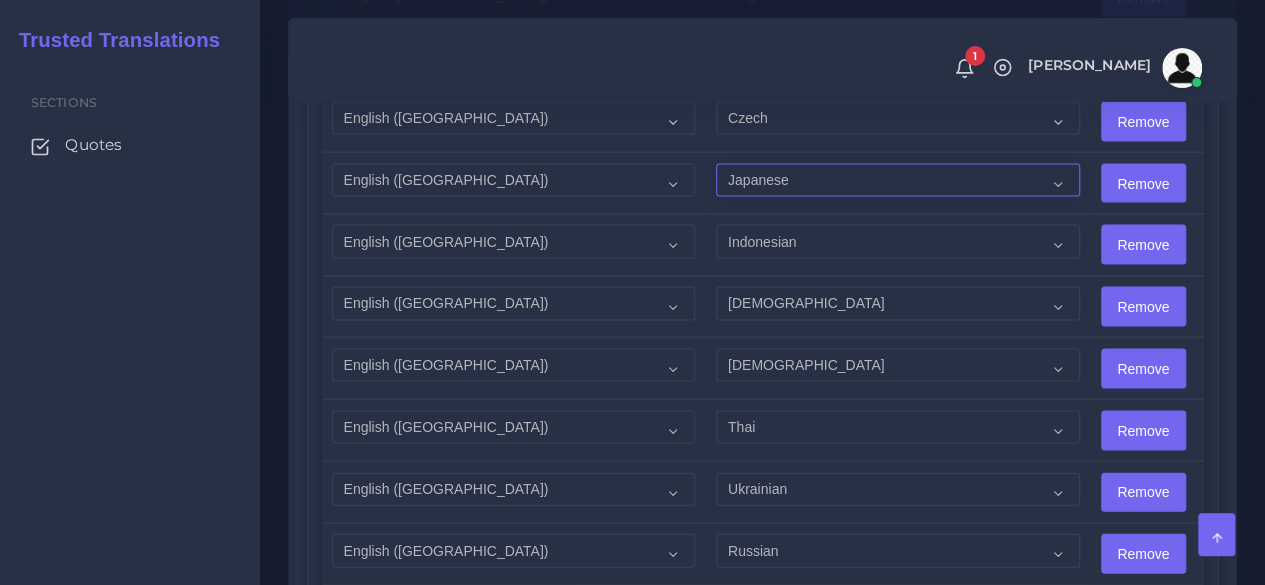 click on "Acoli
Afar
Afrikaans
Akan
Akateko
Albanian
American Sign Language (ASL)
Amharic
Arabic
Arabic (Egypt)" at bounding box center [897, 181] 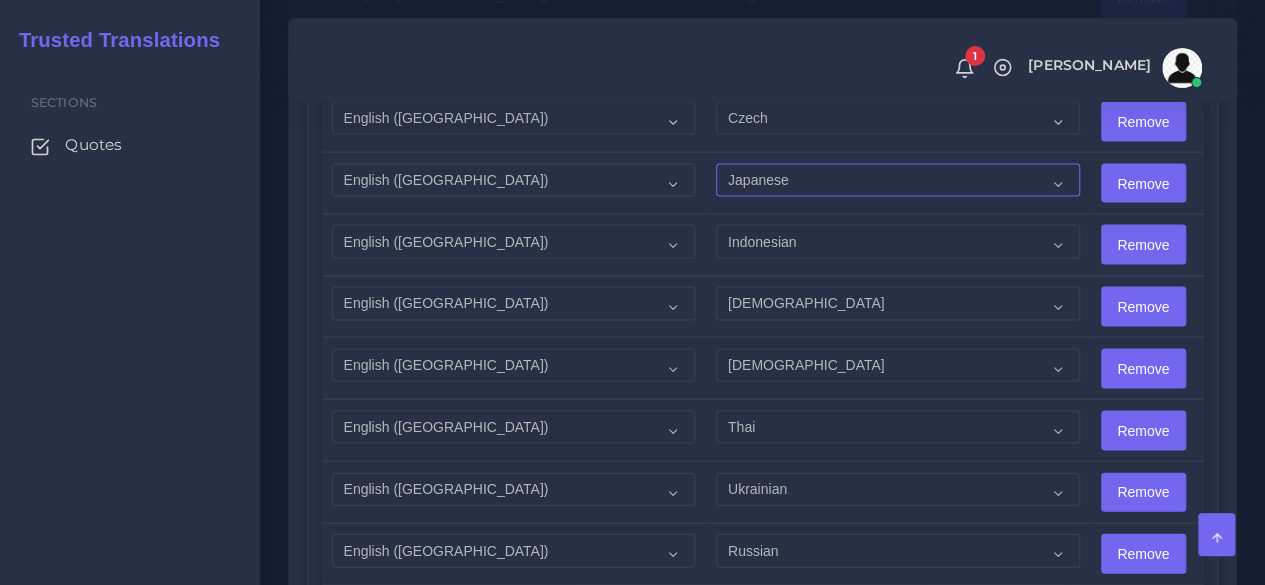 select on "40" 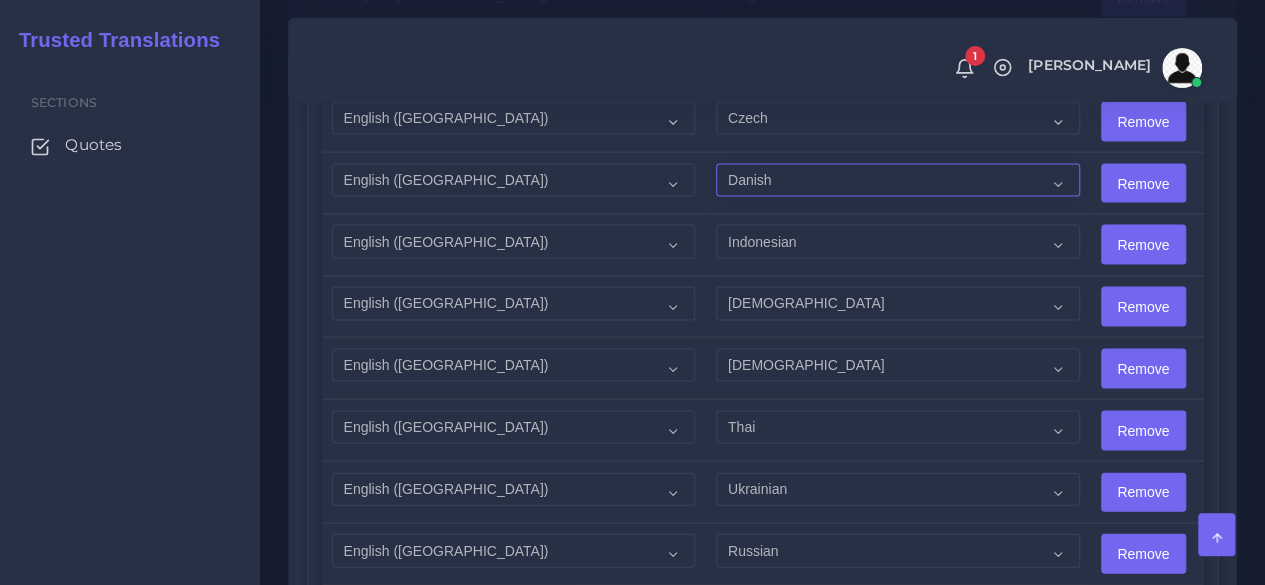 click on "Acoli
Afar
Afrikaans
Akan
Akateko
Albanian
American Sign Language (ASL)
Amharic
Arabic
Arabic (Egypt)" at bounding box center [897, 181] 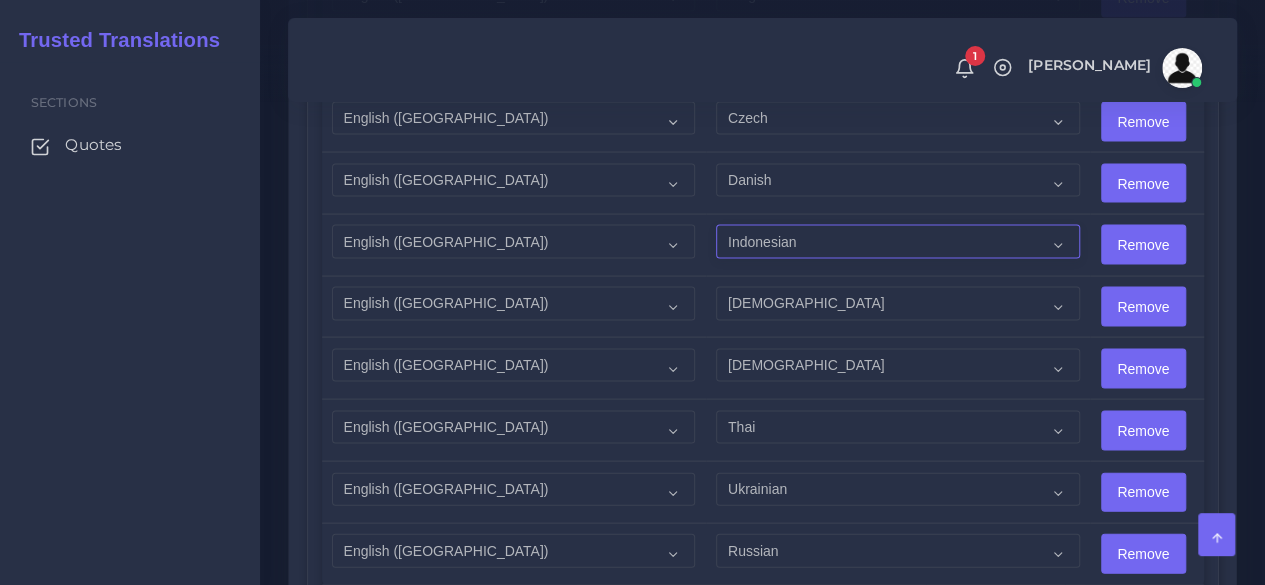 click on "Acoli
Afar
Afrikaans
Akan
Akateko
Albanian
American Sign Language (ASL)
Amharic
Arabic
Arabic (Egypt)" at bounding box center [897, 242] 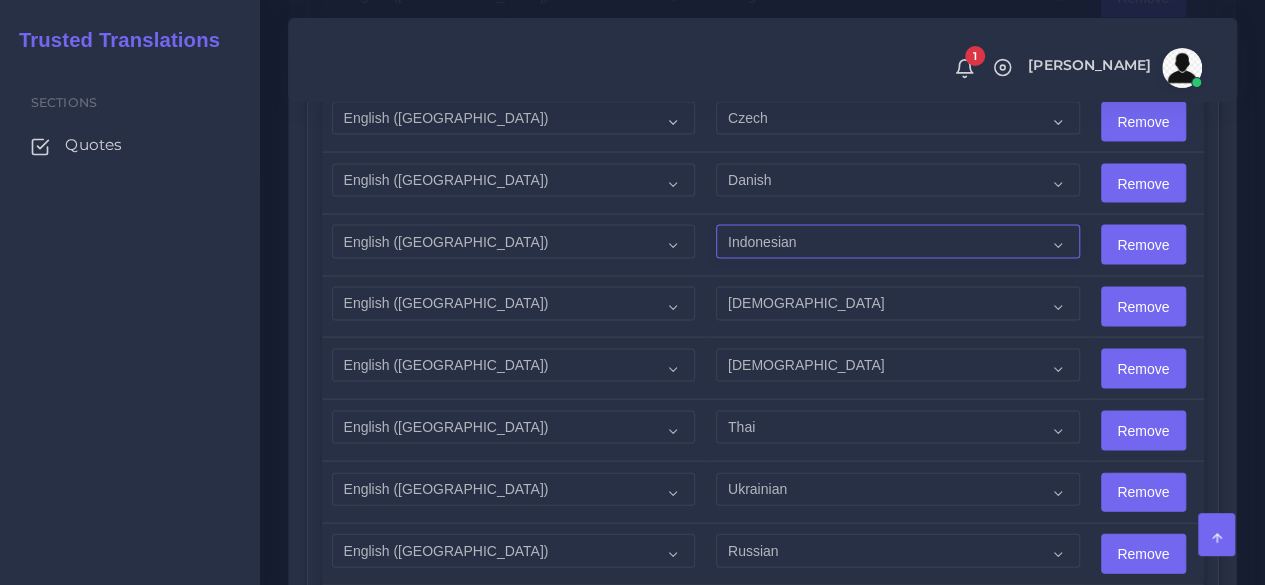 select on "37" 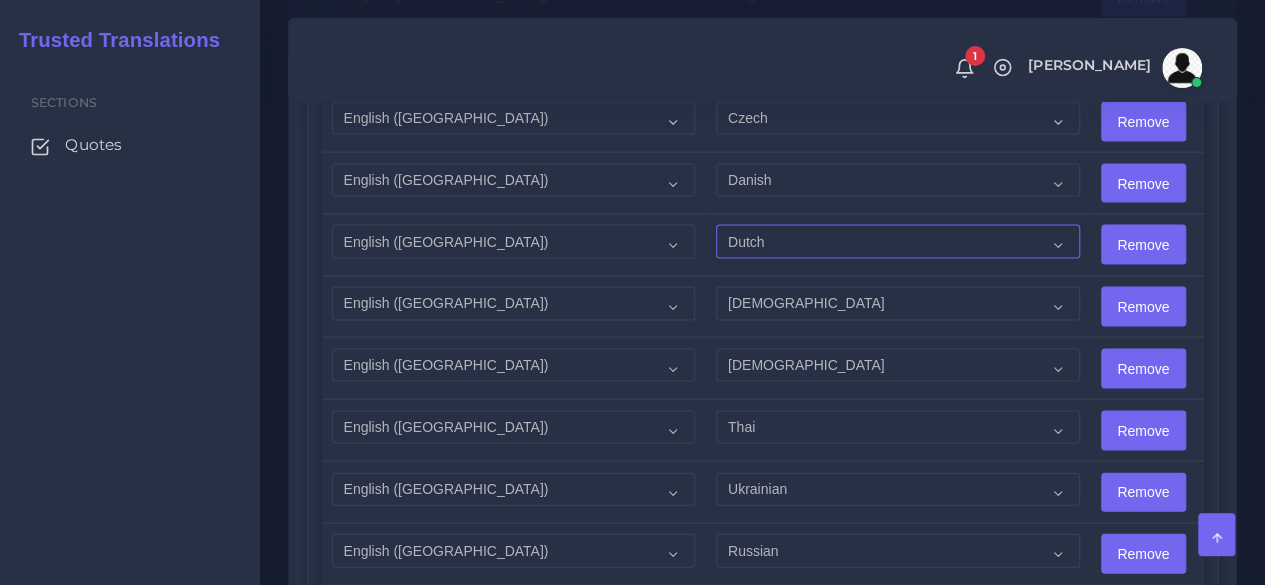 click on "Acoli
Afar
Afrikaans
Akan
Akateko
Albanian
American Sign Language (ASL)
Amharic
Arabic
Arabic (Egypt)" at bounding box center [897, 242] 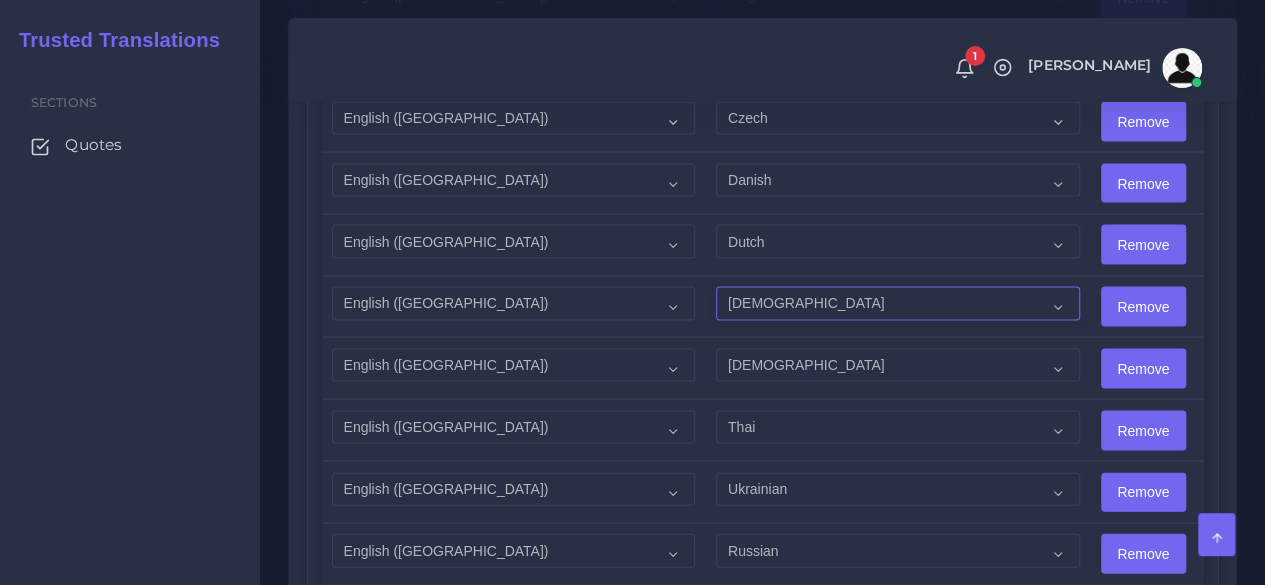 click on "Acoli
Afar
Afrikaans
Akan
Akateko
Albanian
American Sign Language (ASL)
Amharic
Arabic
Arabic (Egypt)" at bounding box center (897, 304) 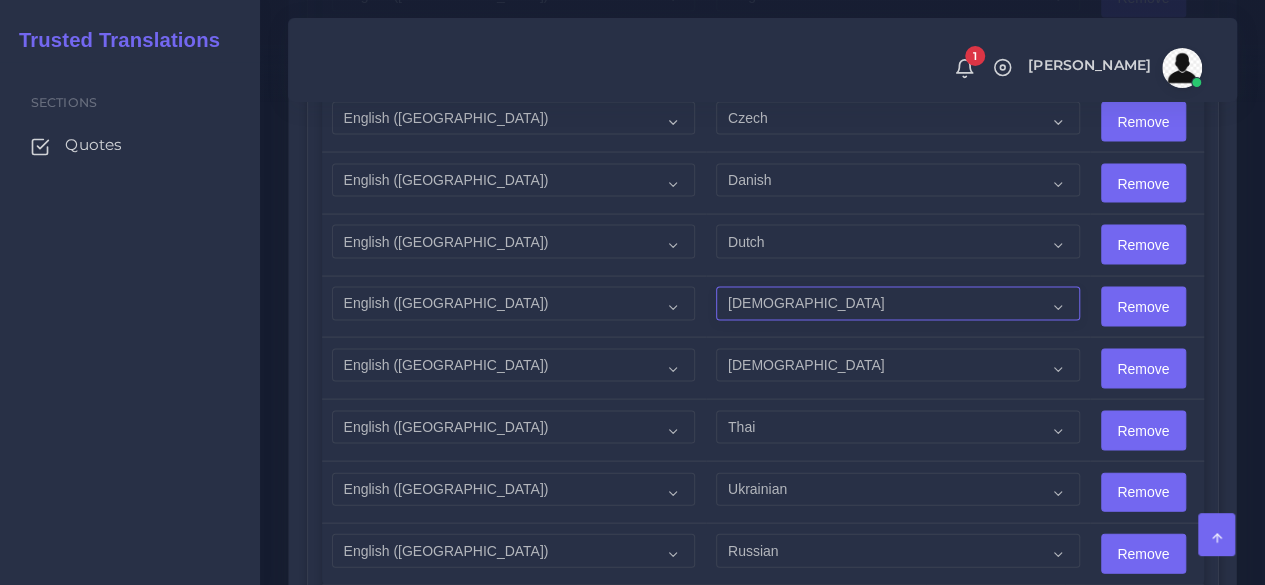 select on "40004" 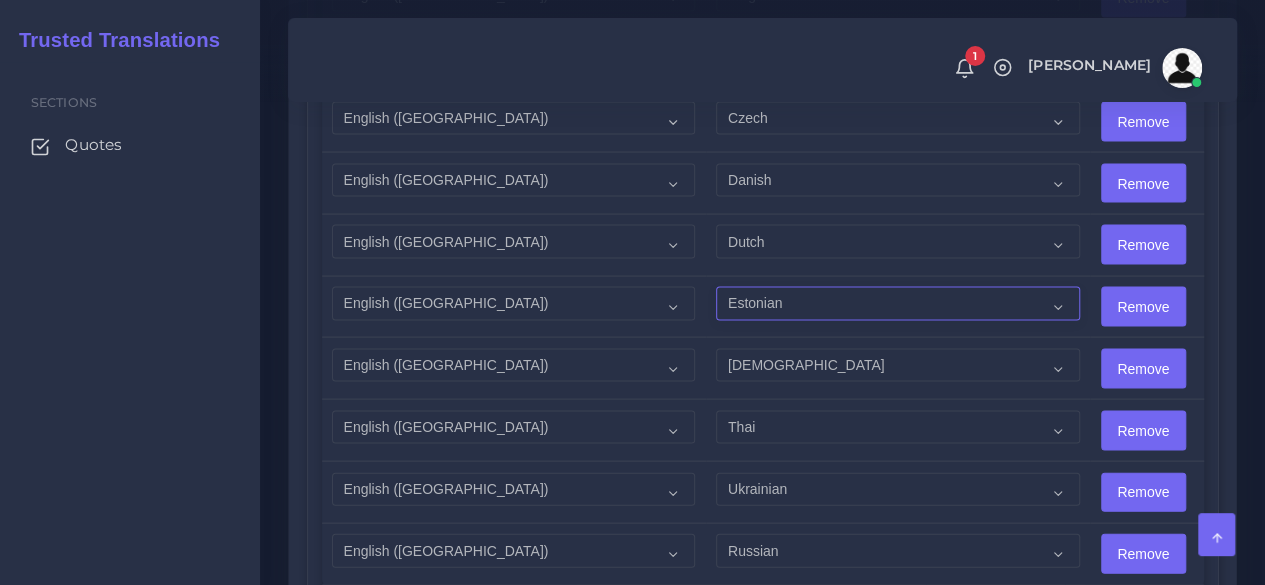 click on "Acoli
Afar
Afrikaans
Akan
Akateko
Albanian
American Sign Language (ASL)
Amharic
Arabic
Arabic (Egypt)" at bounding box center (897, 304) 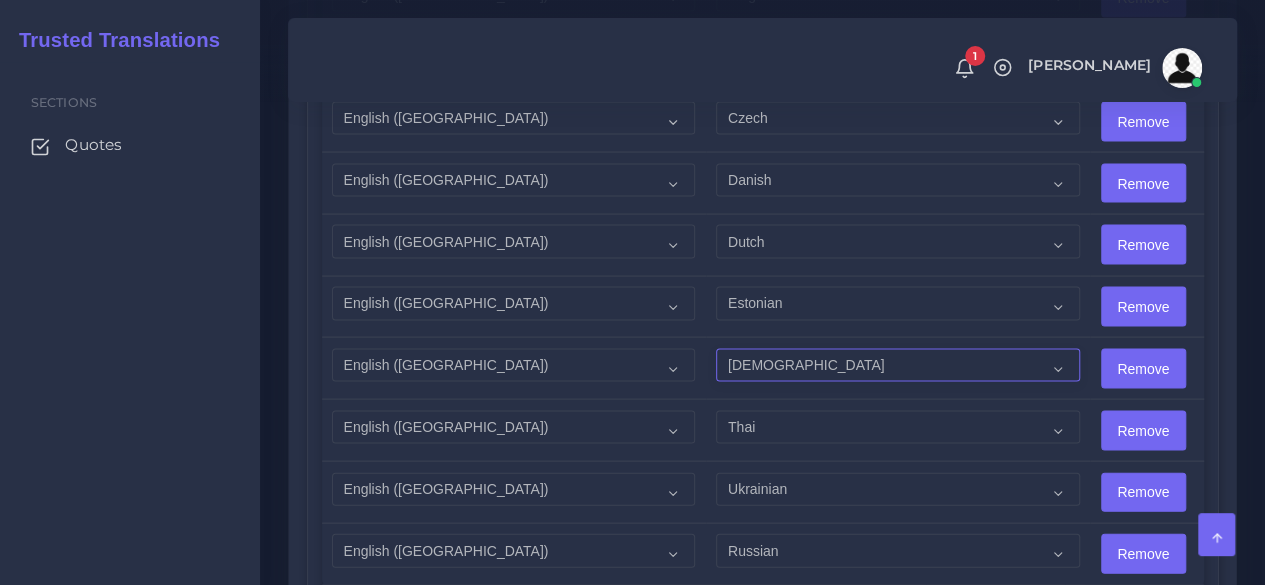 click on "Acoli
Afar
Afrikaans
Akan
Akateko
Albanian
American Sign Language (ASL)
Amharic
Arabic
Arabic (Egypt)" at bounding box center (897, 366) 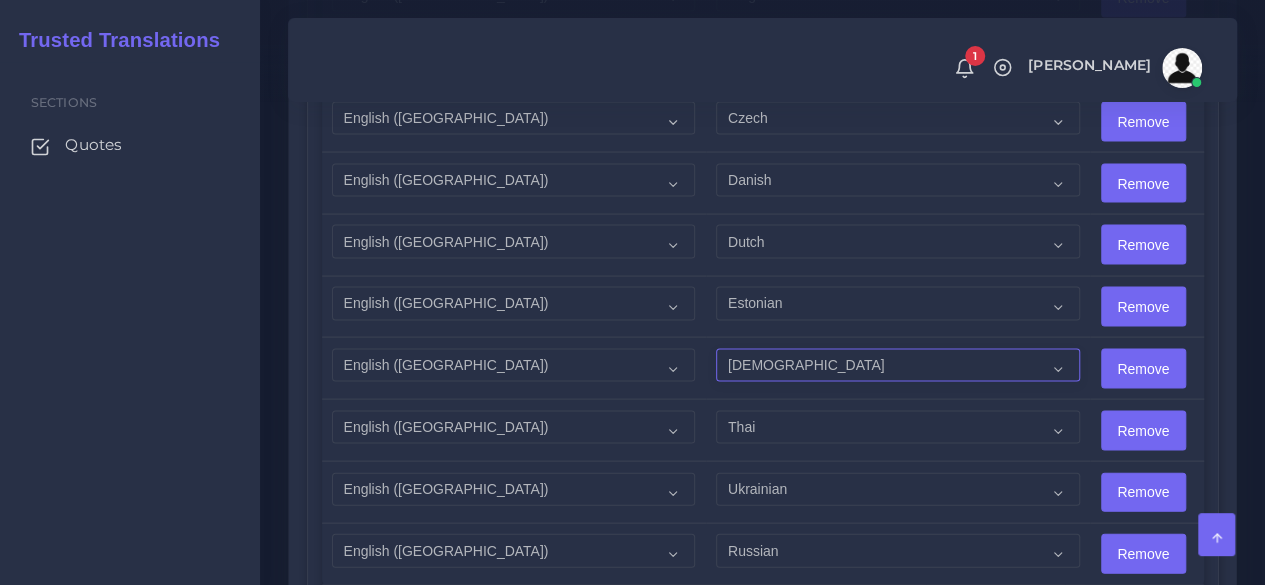 select on "29" 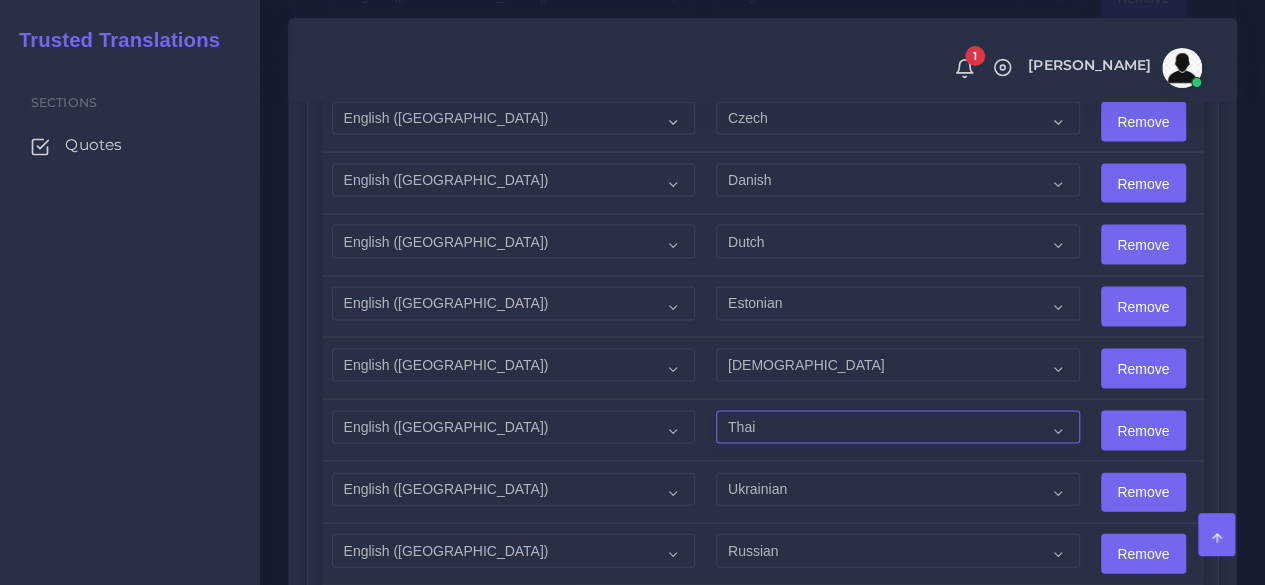 click on "Acoli
Afar
Afrikaans
Akan
Akateko
Albanian
American Sign Language (ASL)
Amharic
Arabic
Arabic (Egypt)" at bounding box center [897, 428] 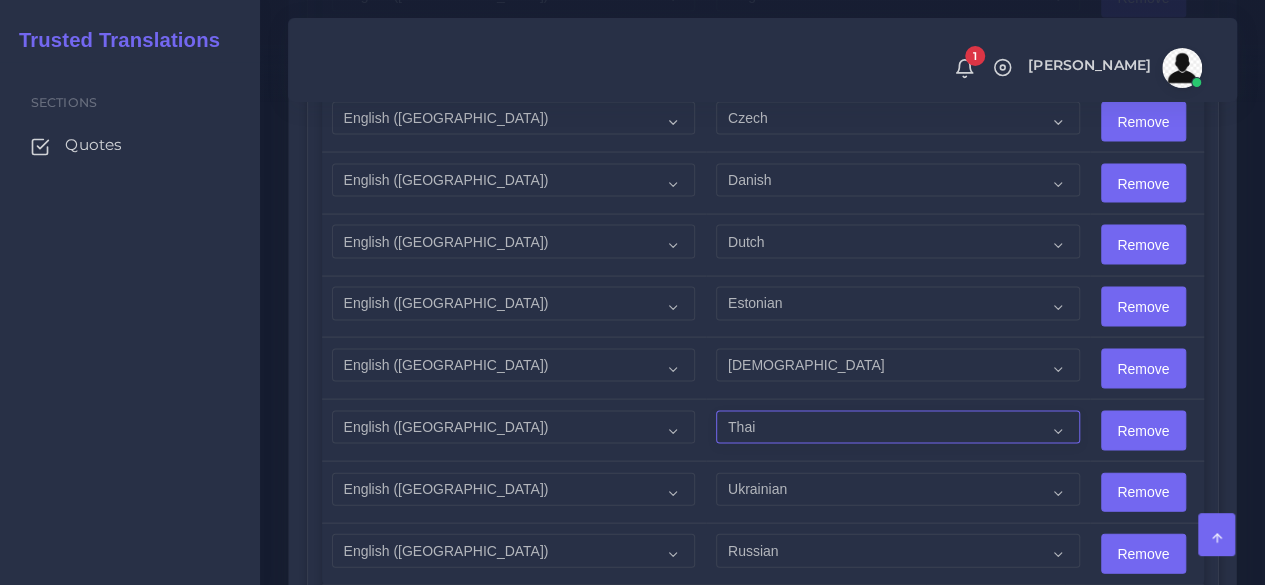 select on "32" 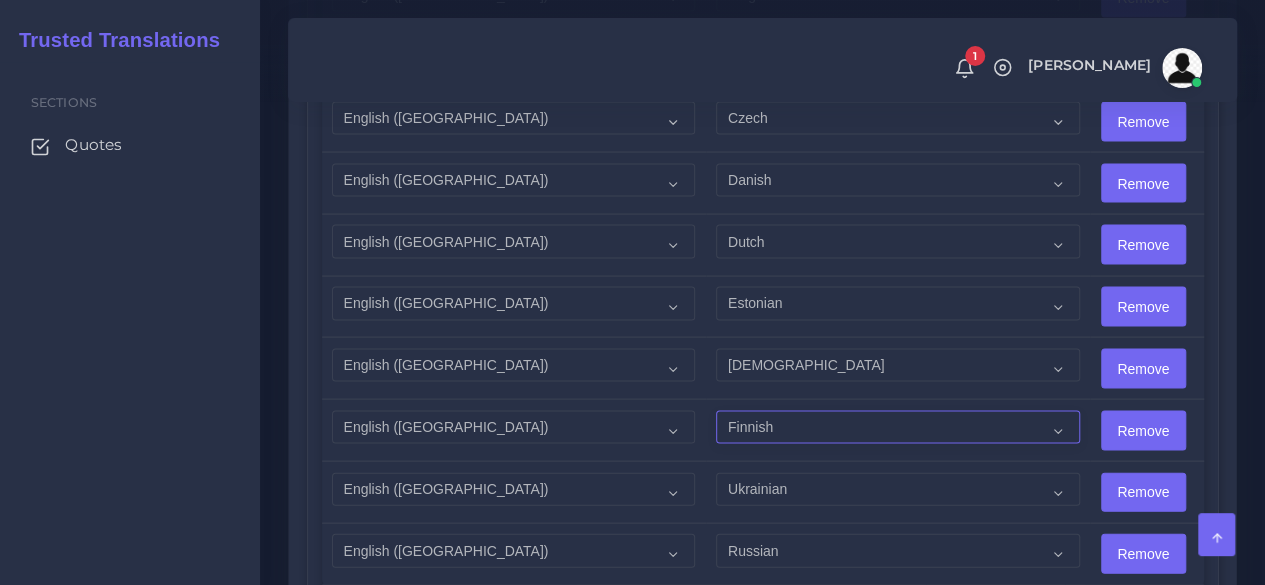 click on "Acoli
Afar
Afrikaans
Akan
Akateko
Albanian
American Sign Language (ASL)
Amharic
Arabic
Arabic (Egypt)" at bounding box center [897, 428] 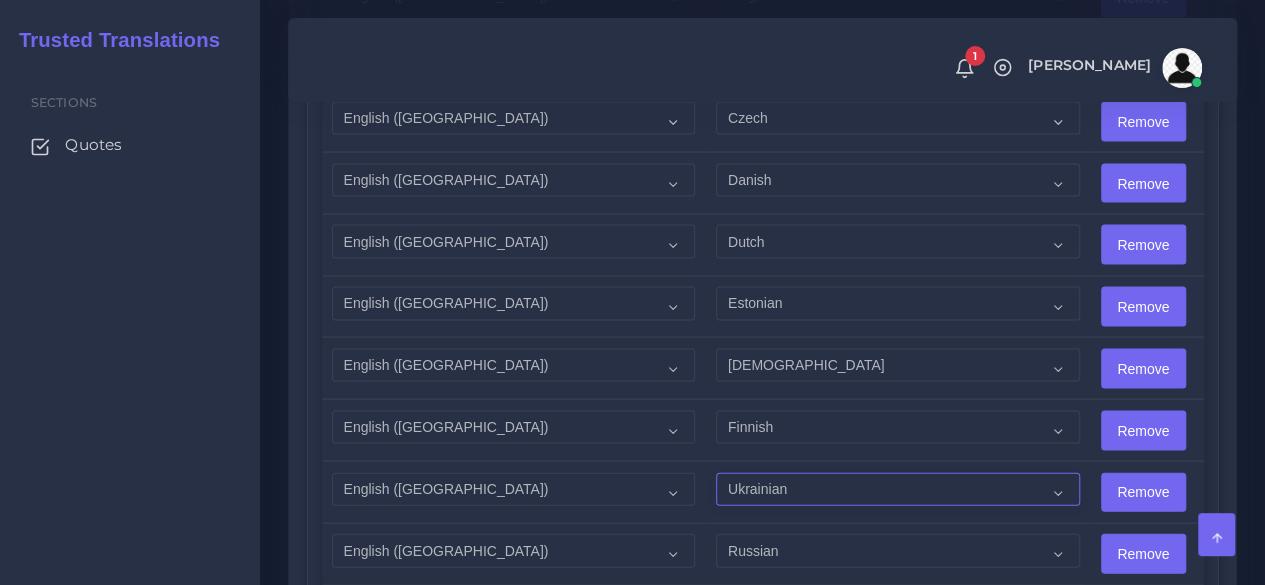 click on "Acoli
Afar
Afrikaans
Akan
Akateko
Albanian
American Sign Language (ASL)
Amharic
Arabic
Arabic (Egypt)" at bounding box center [897, 490] 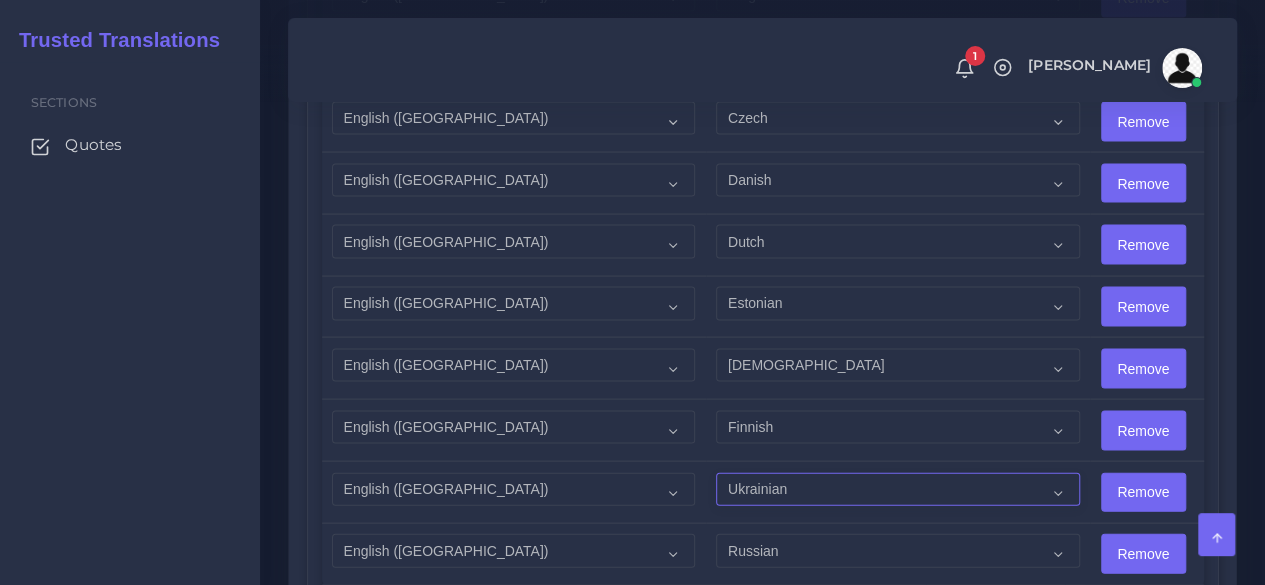 select on "42" 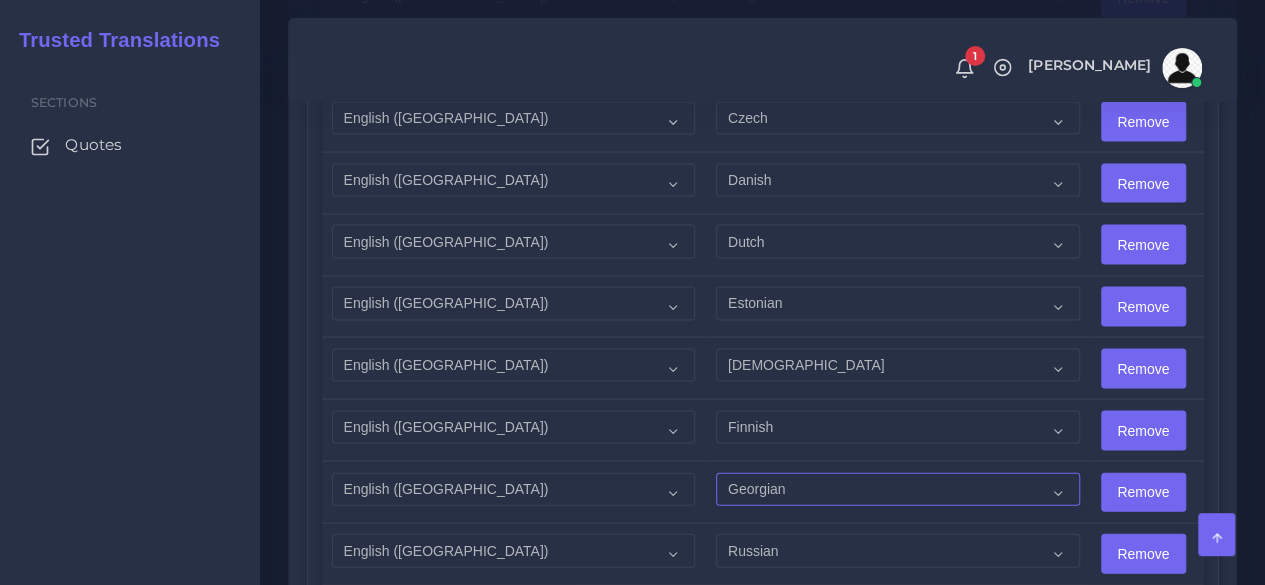 click on "Acoli
Afar
Afrikaans
Akan
Akateko
Albanian
American Sign Language (ASL)
Amharic
Arabic
Arabic (Egypt)" at bounding box center (897, 490) 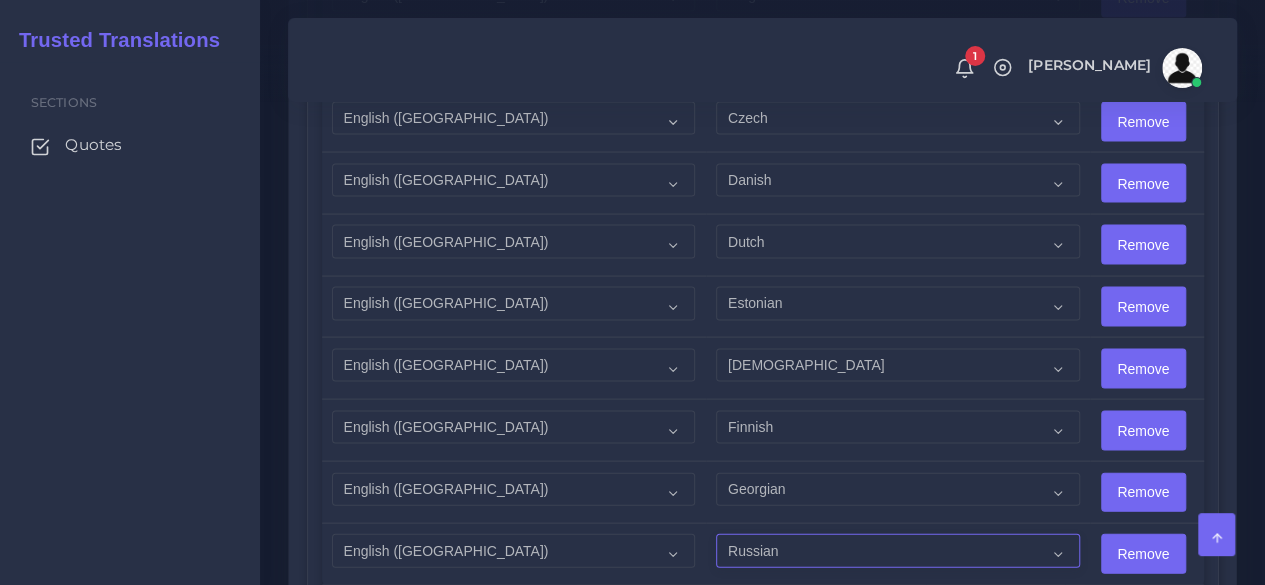 click on "Acoli
Afar
Afrikaans
Akan
Akateko
Albanian
American Sign Language (ASL)
Amharic
Arabic
Arabic (Egypt)" at bounding box center [897, 551] 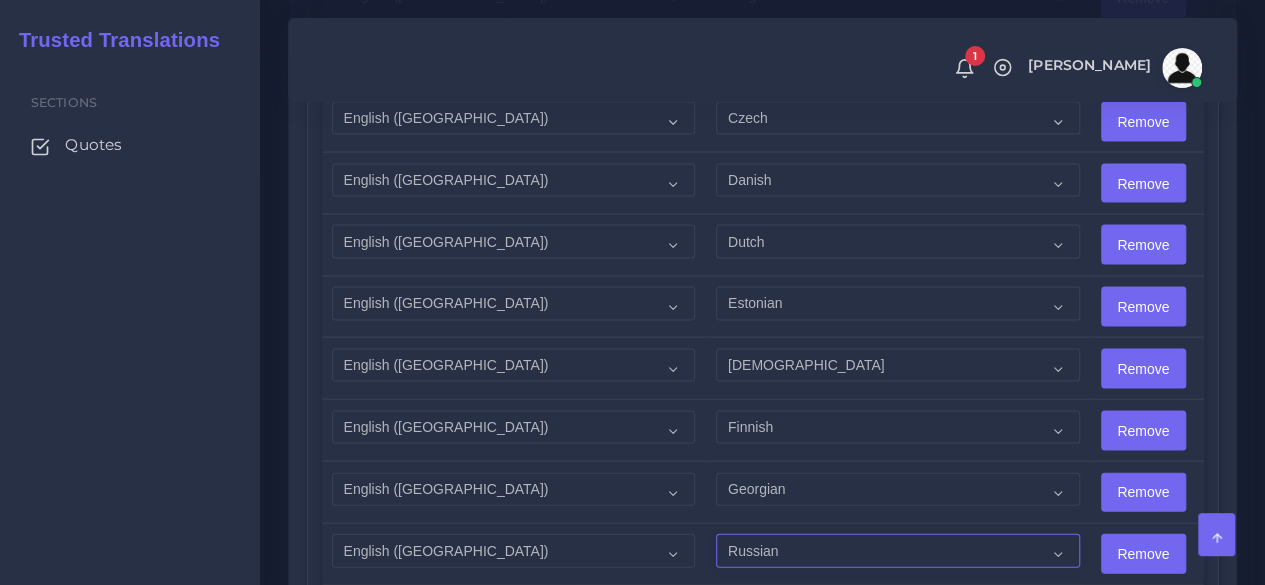 select on "28" 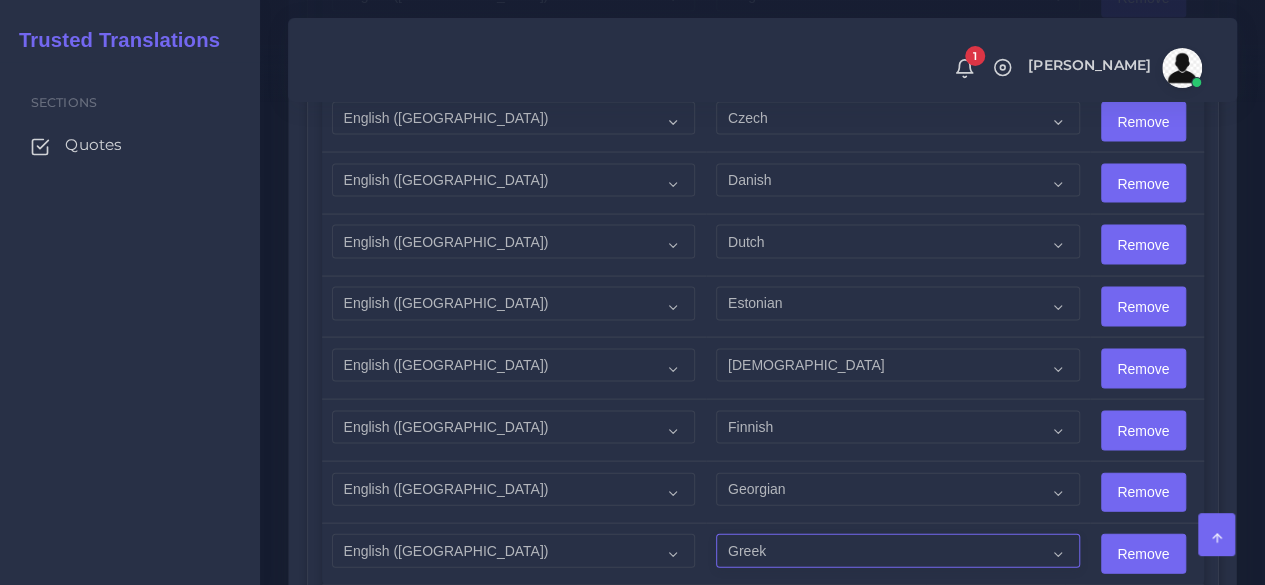 click on "Acoli
Afar
Afrikaans
Akan
Akateko
Albanian
American Sign Language (ASL)
Amharic
Arabic
Arabic (Egypt)" at bounding box center (897, 551) 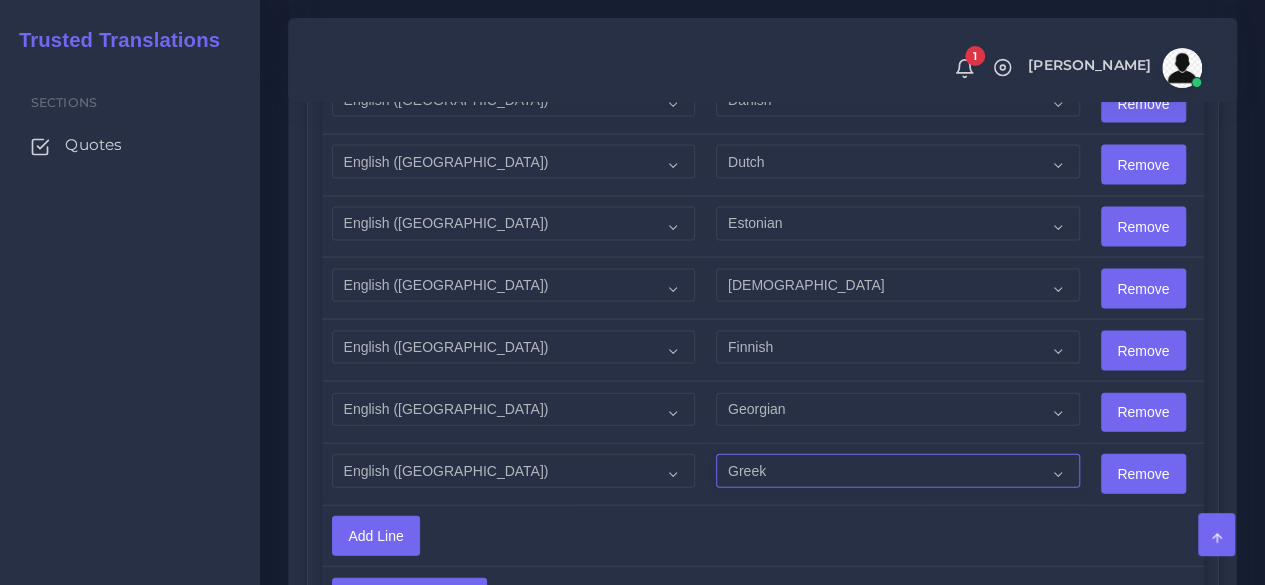 scroll, scrollTop: 2104, scrollLeft: 0, axis: vertical 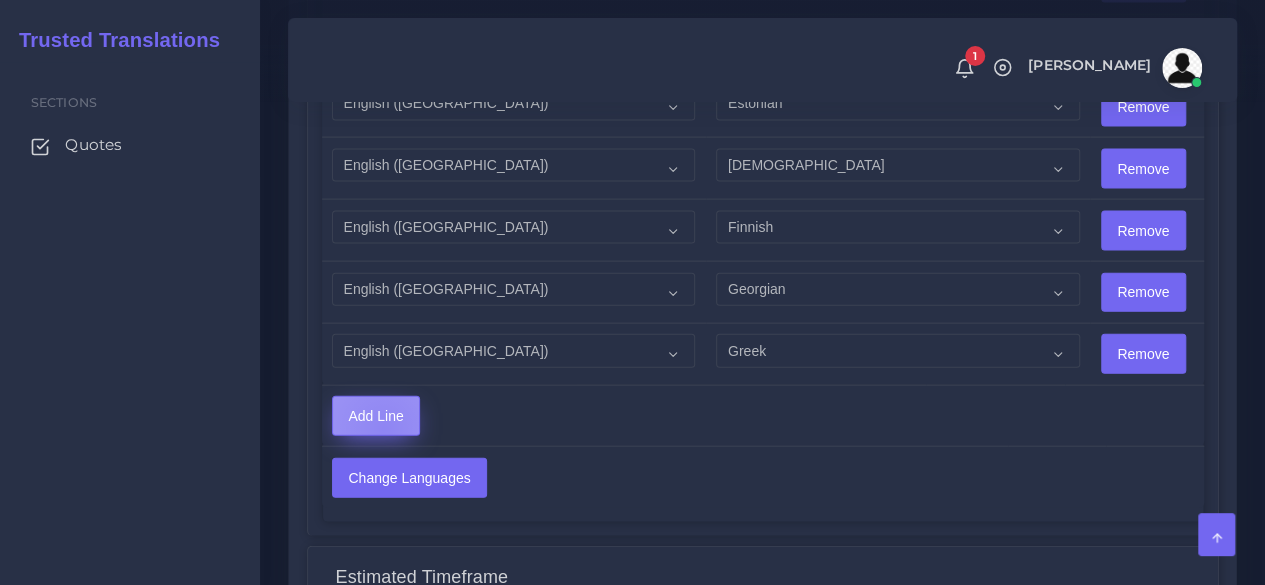 drag, startPoint x: 382, startPoint y: 413, endPoint x: 537, endPoint y: 431, distance: 156.04166 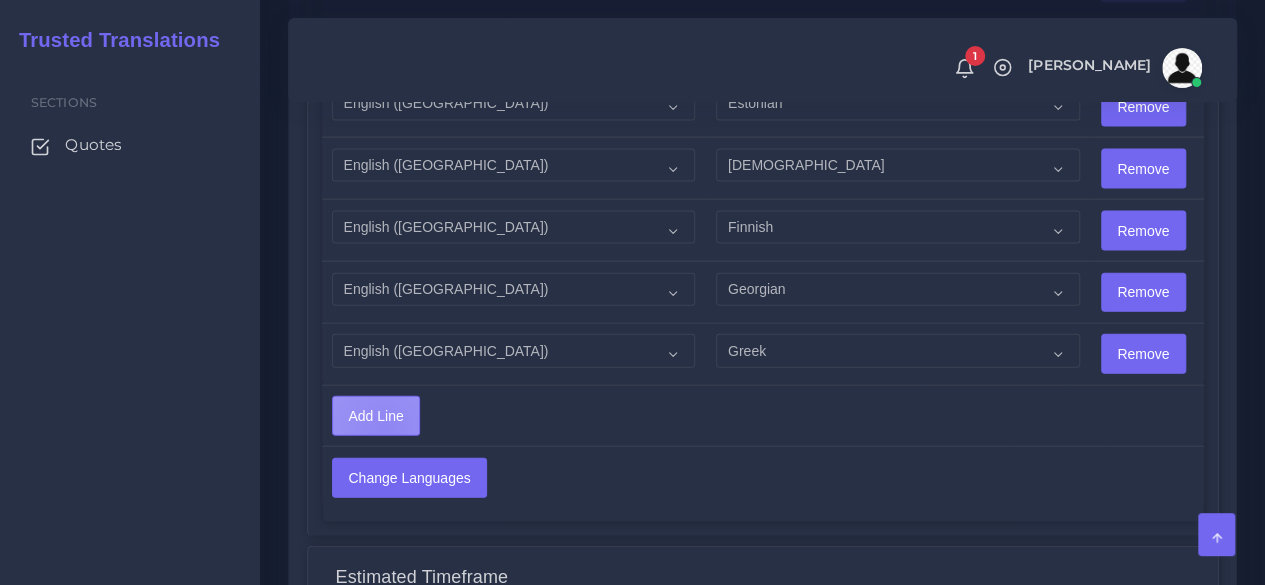 click on "Add Line" at bounding box center [376, 416] 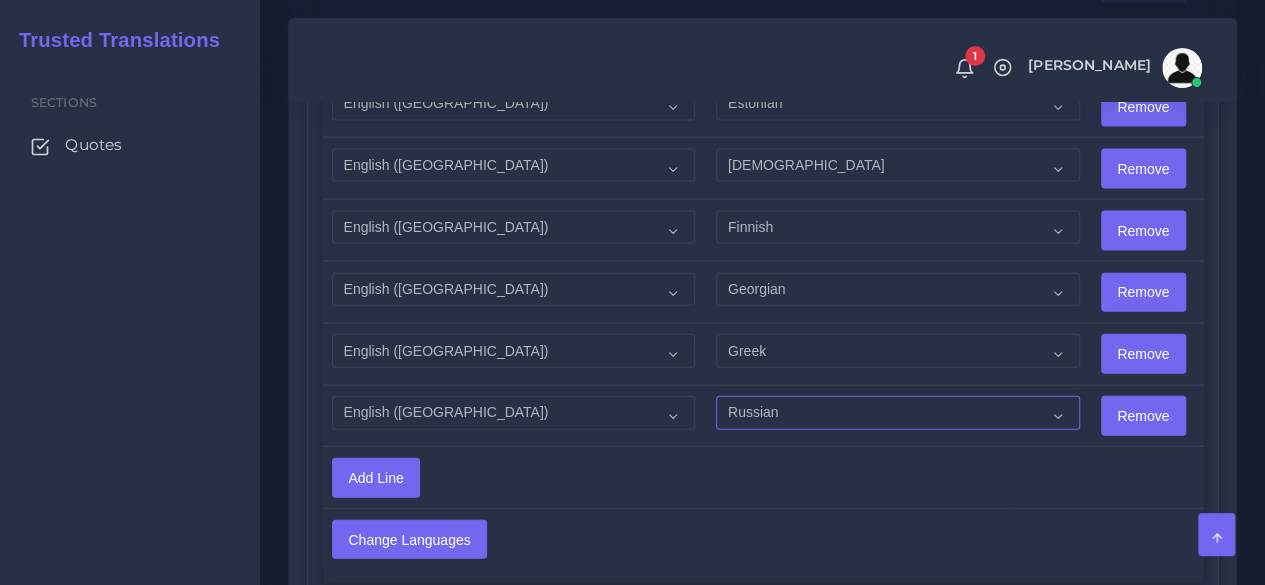 click on "Acoli
Afar
Afrikaans
Akan
Akateko
Albanian
American Sign Language (ASL)
Amharic
Arabic
Arabic (Egypt)" at bounding box center [897, 413] 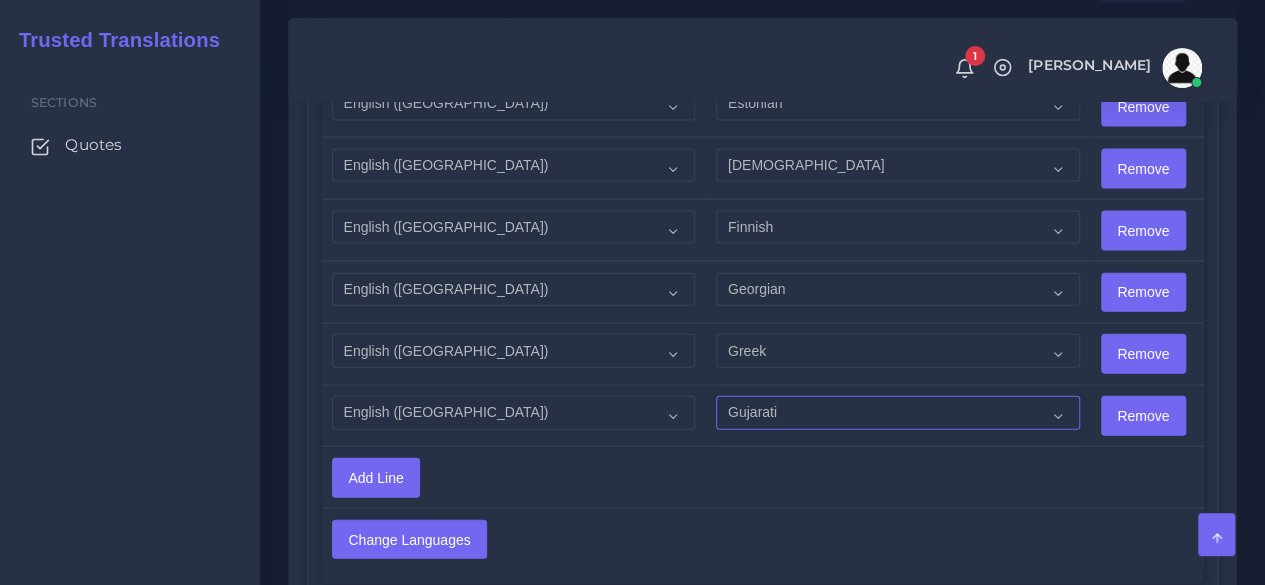 click on "Acoli
Afar
Afrikaans
Akan
Akateko
Albanian
American Sign Language (ASL)
Amharic
Arabic
Arabic (Egypt)" at bounding box center (897, 413) 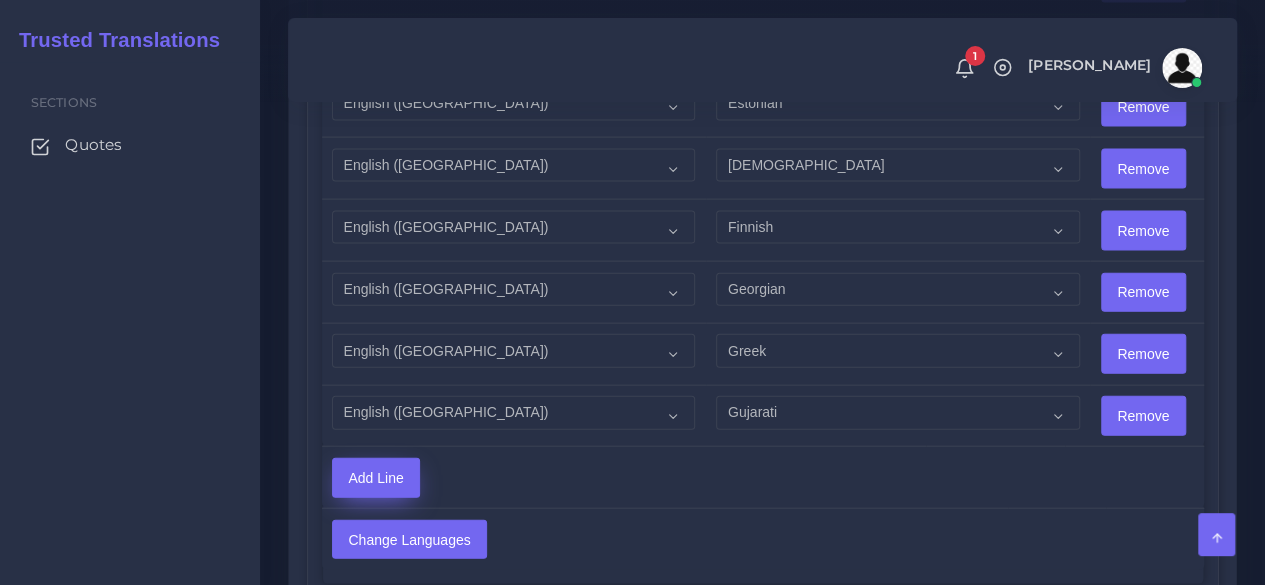click on "Add Line" at bounding box center [376, 478] 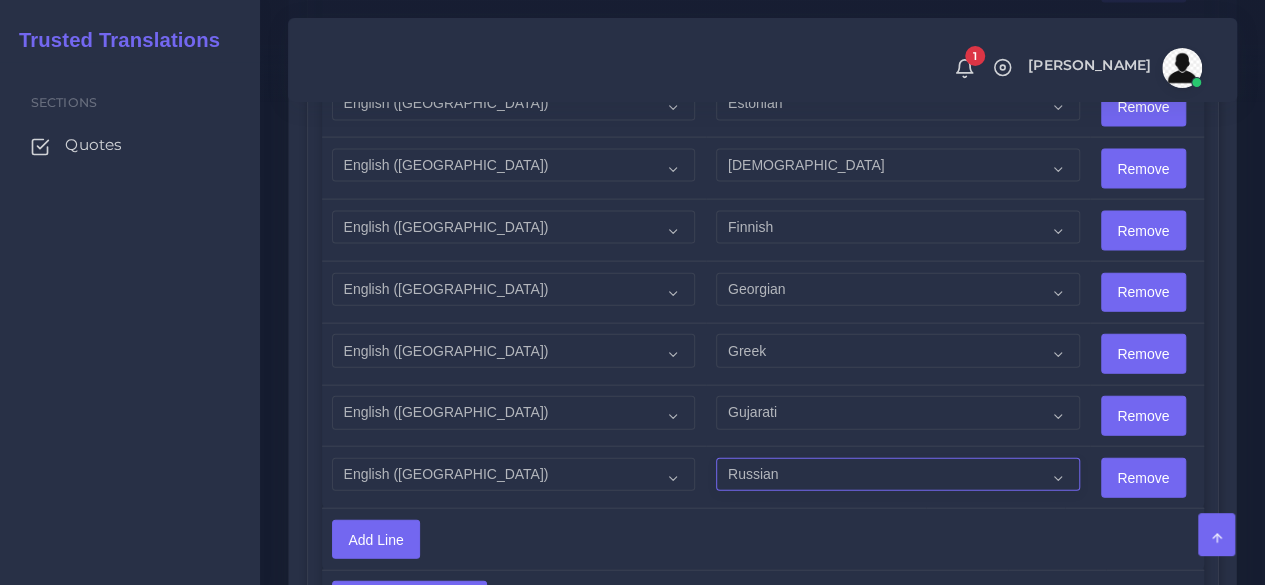 click on "Acoli
Afar
Afrikaans
Akan
Akateko
Albanian
American Sign Language (ASL)
Amharic
Arabic
Arabic (Egypt)" at bounding box center (897, 475) 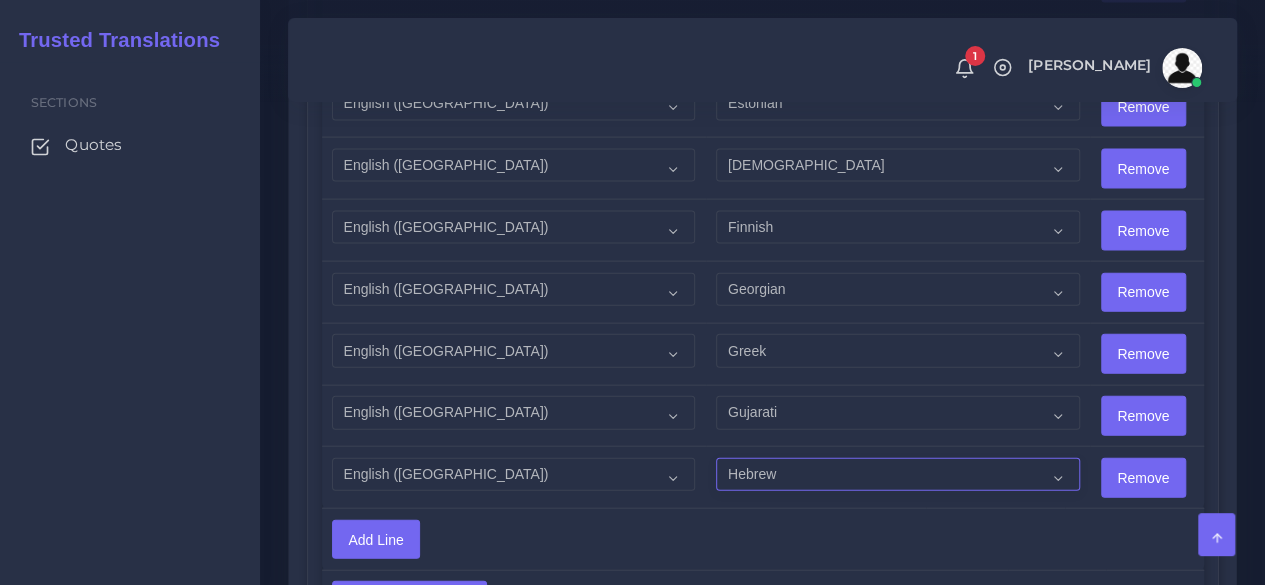 click on "Acoli
Afar
Afrikaans
Akan
Akateko
Albanian
American Sign Language (ASL)
Amharic
Arabic
Arabic (Egypt)" at bounding box center (897, 475) 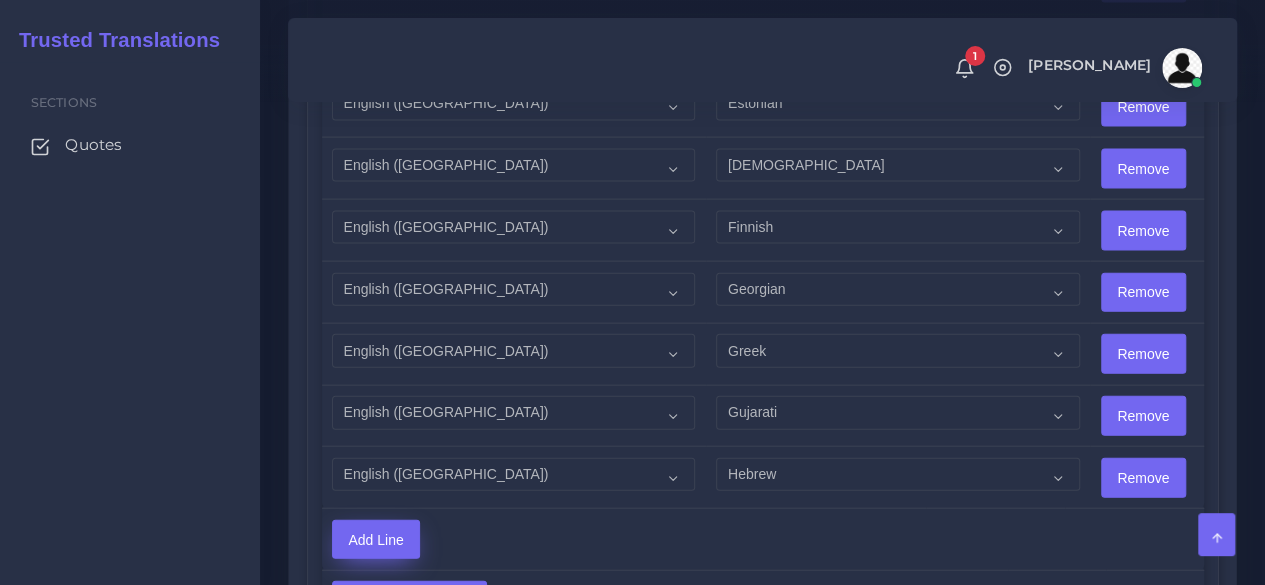 click on "Add Line" at bounding box center [376, 540] 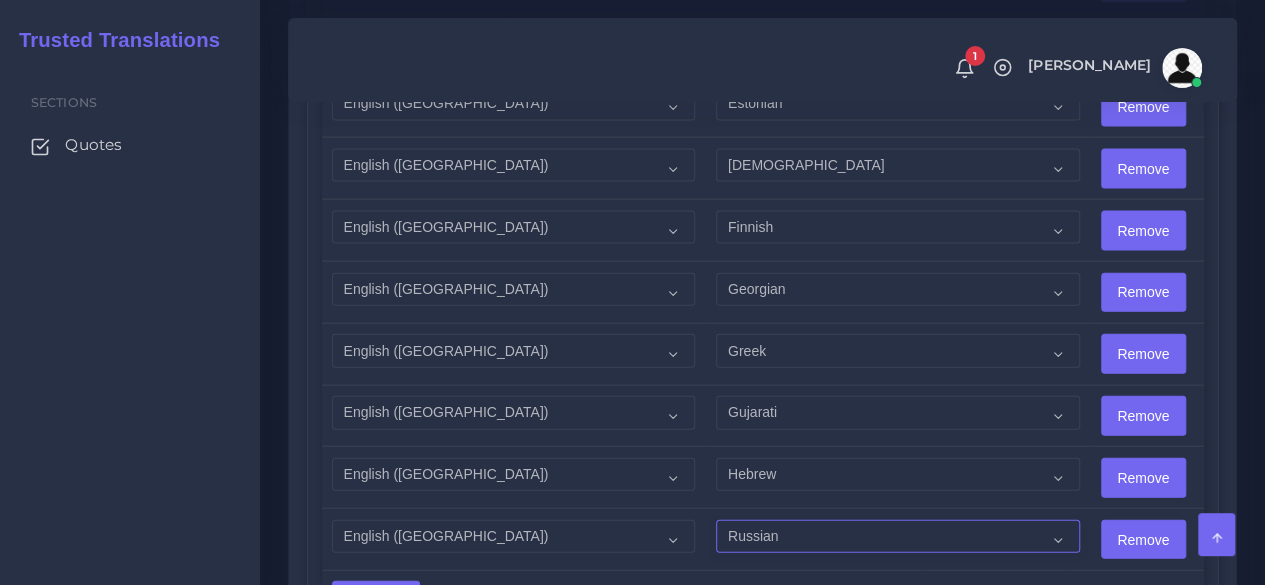 click on "Acoli
Afar
Afrikaans
Akan
Akateko
Albanian
American Sign Language (ASL)
Amharic
Arabic
Arabic (Egypt)" at bounding box center [897, 537] 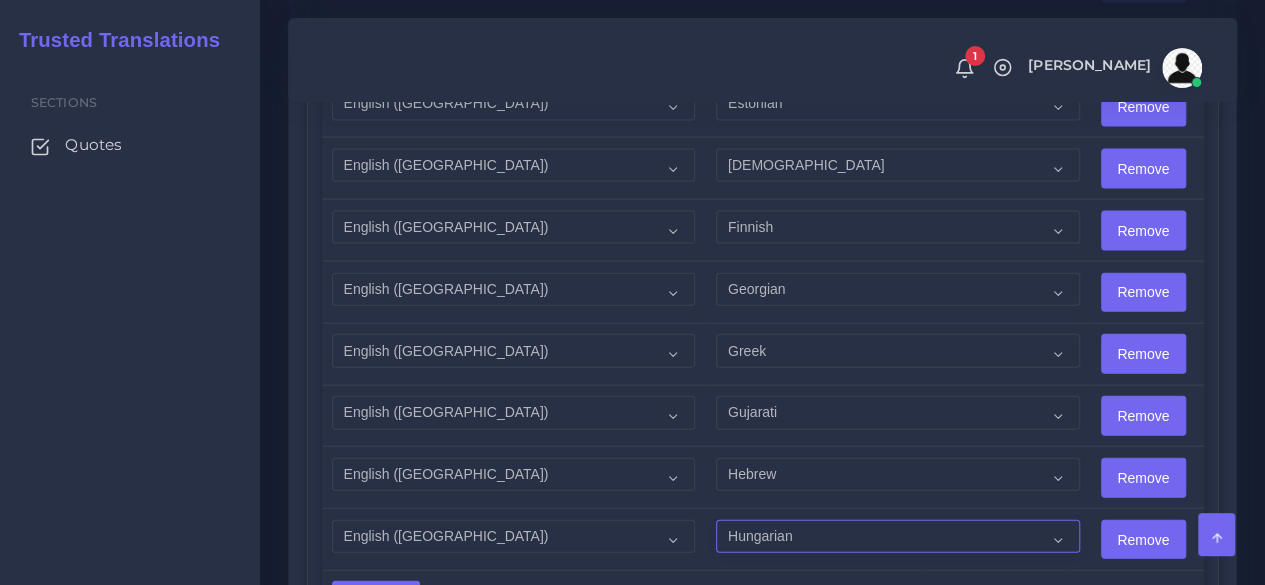 click on "Acoli
Afar
Afrikaans
Akan
Akateko
Albanian
American Sign Language (ASL)
Amharic
Arabic
Arabic (Egypt)" at bounding box center (897, 537) 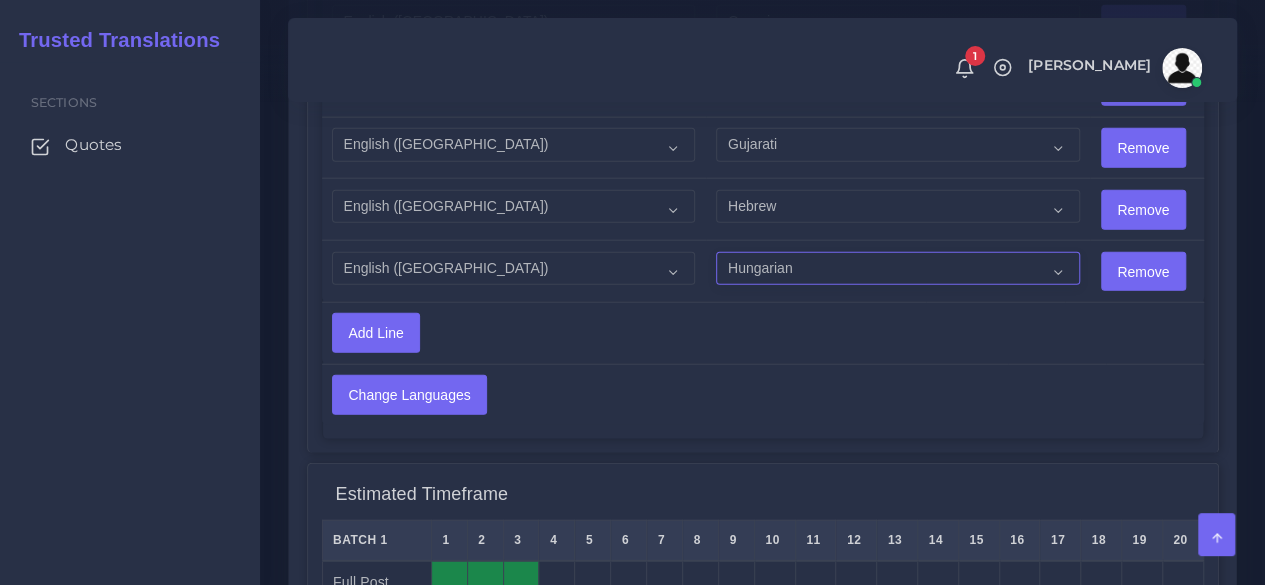 scroll, scrollTop: 2404, scrollLeft: 0, axis: vertical 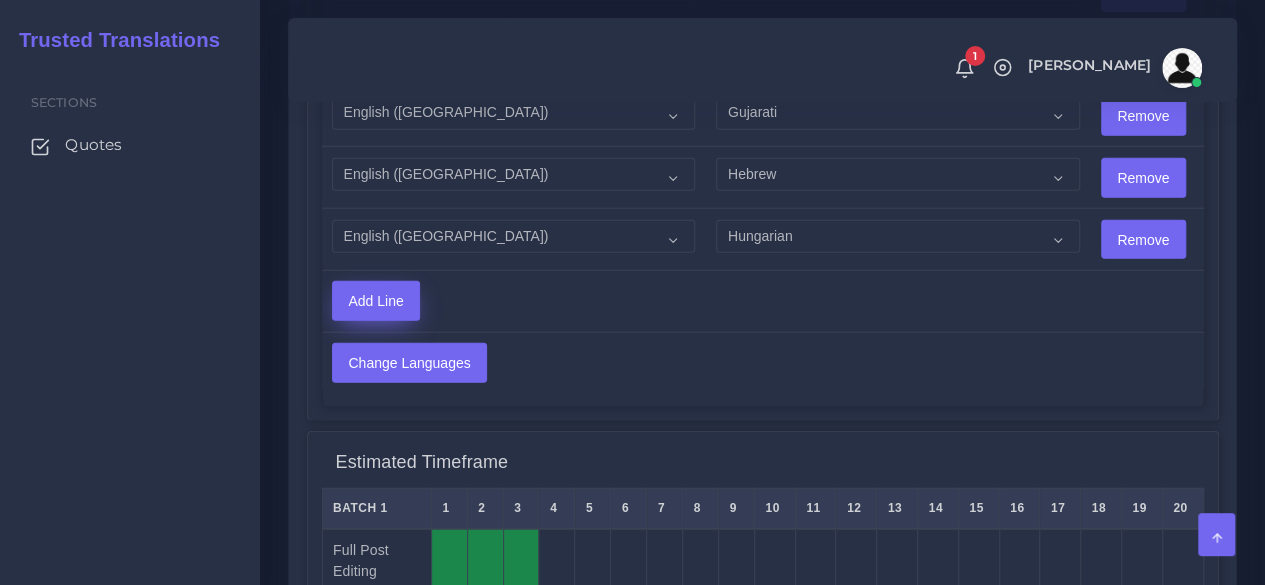 click on "Add Line" at bounding box center (376, 301) 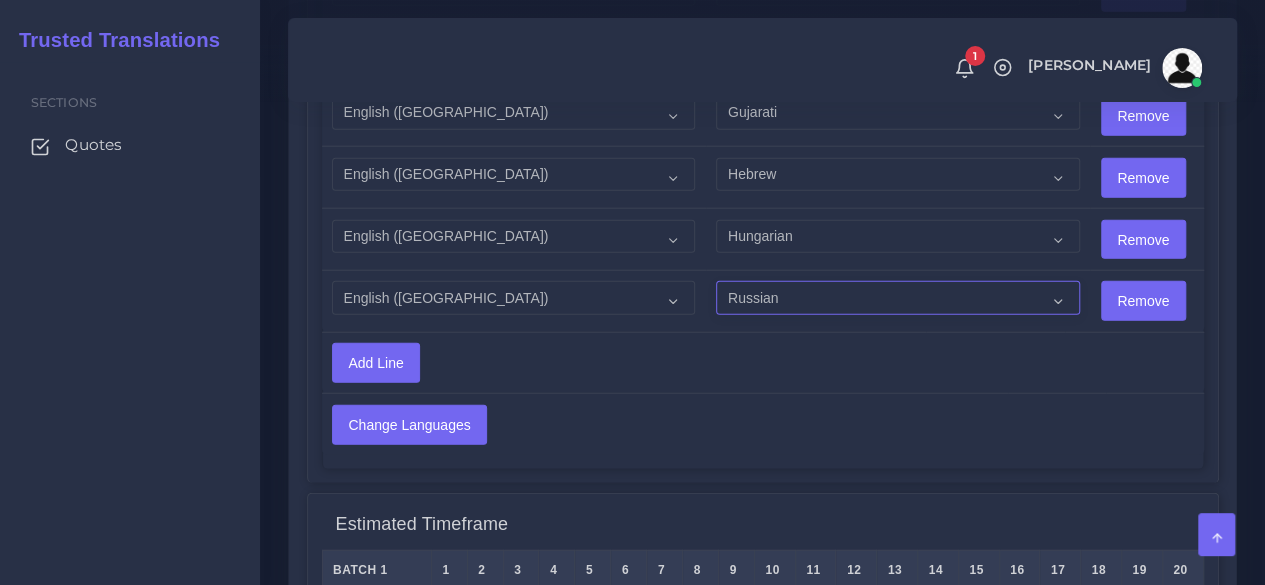click on "Acoli
Afar
Afrikaans
Akan
Akateko
Albanian
American Sign Language (ASL)
Amharic
Arabic
Arabic (Egypt)" at bounding box center (897, 298) 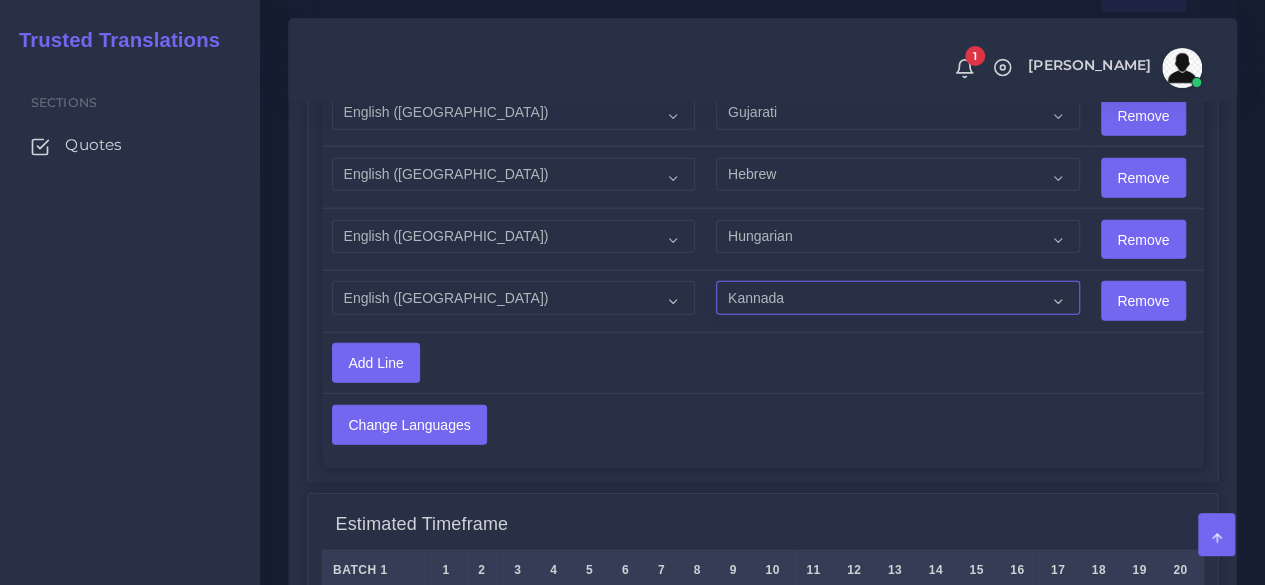 click on "Acoli
Afar
Afrikaans
Akan
Akateko
Albanian
American Sign Language (ASL)
Amharic
Arabic
Arabic (Egypt)" at bounding box center [897, 298] 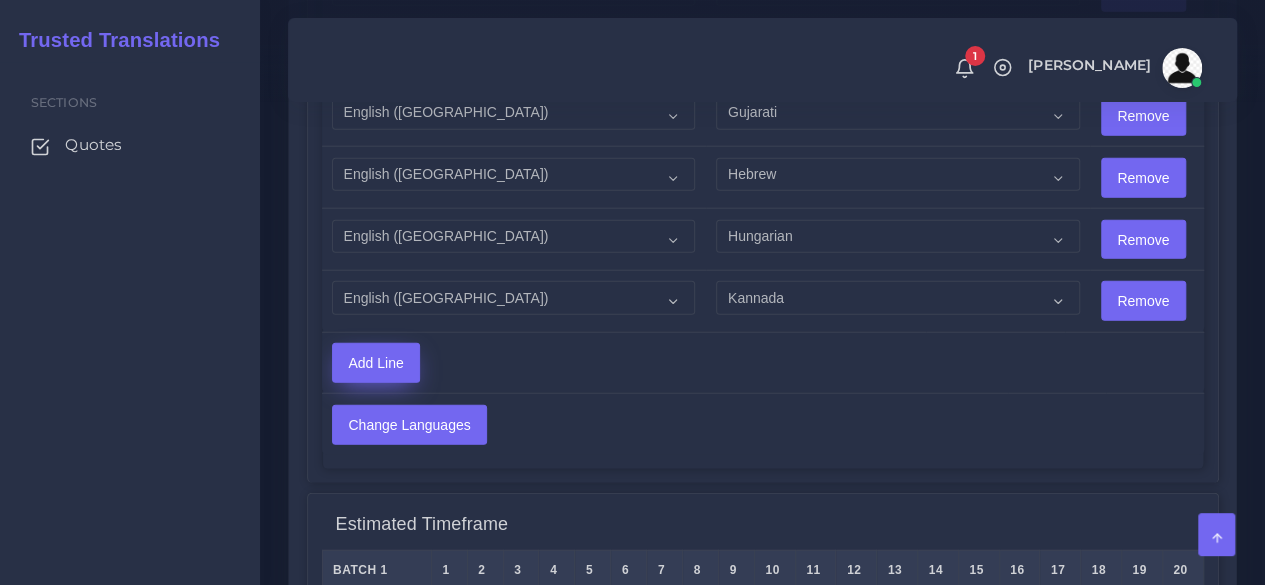 click on "Add Line" at bounding box center [376, 363] 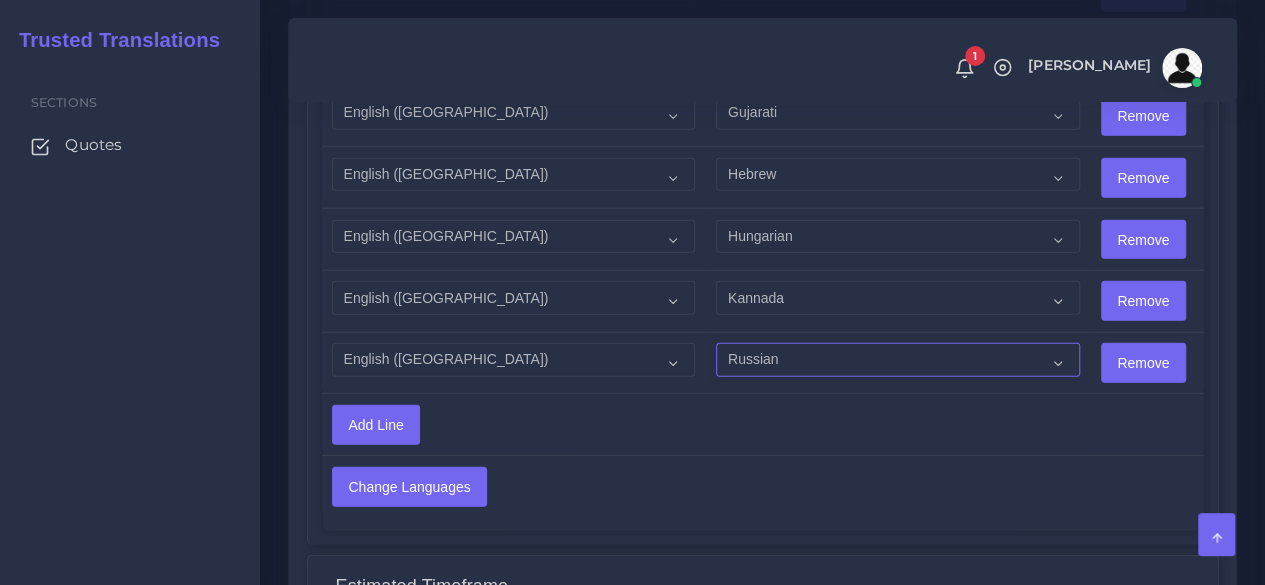 click on "Acoli
Afar
Afrikaans
Akan
Akateko
Albanian
American Sign Language (ASL)
Amharic
Arabic
Arabic (Egypt)" at bounding box center (897, 360) 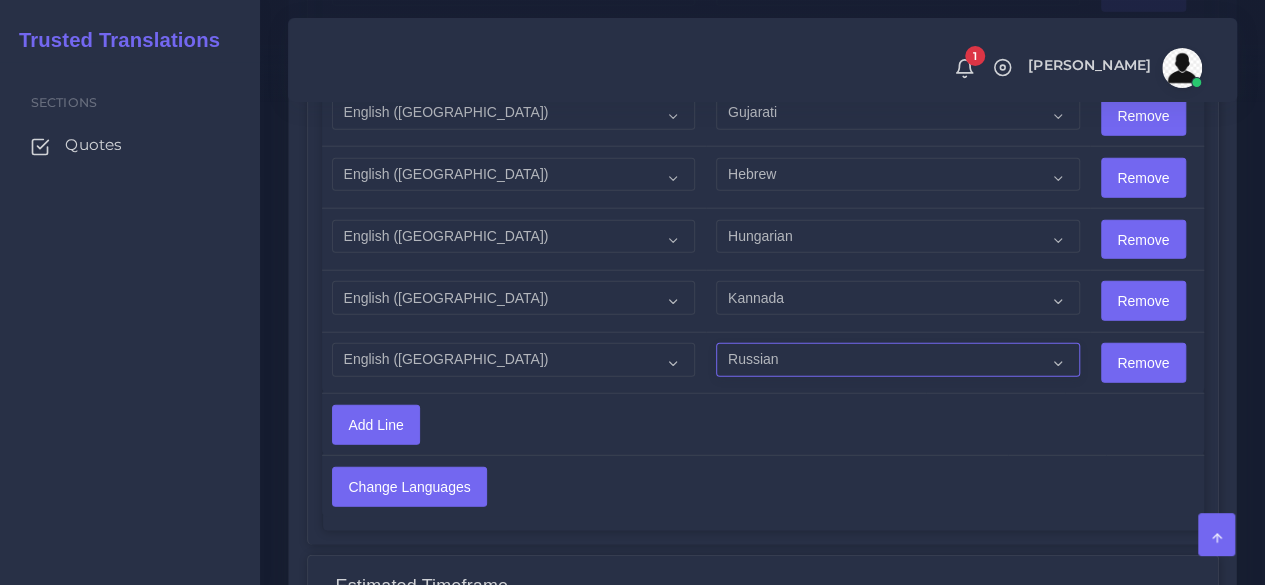 select on "2860" 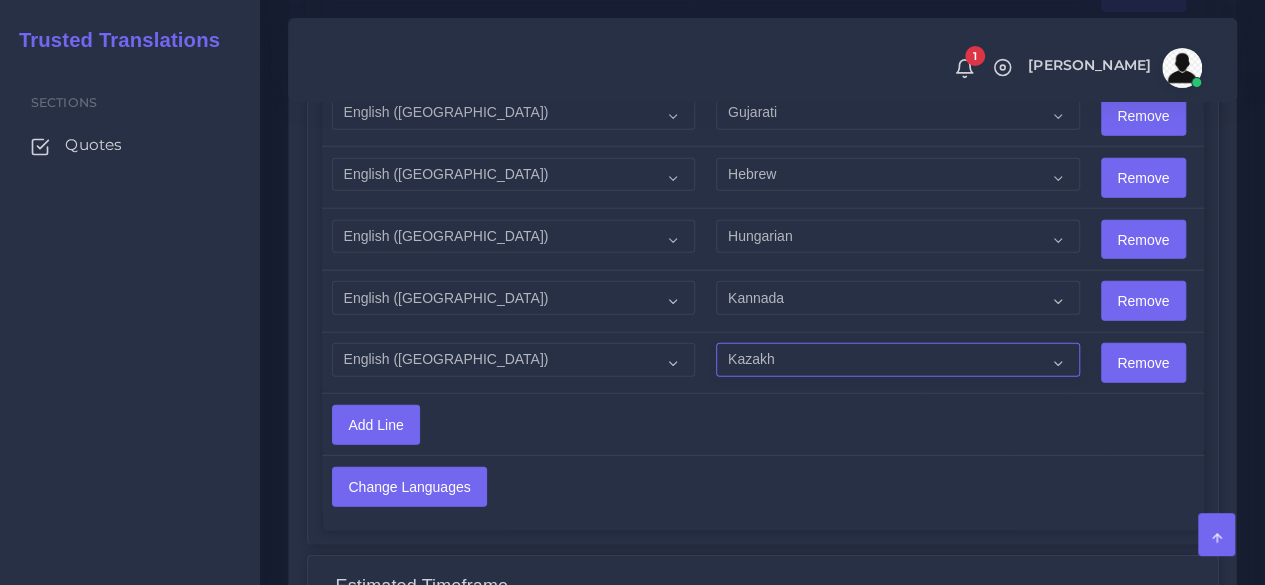 click on "Acoli
Afar
Afrikaans
Akan
Akateko
Albanian
American Sign Language (ASL)
Amharic
Arabic
Arabic (Egypt)" at bounding box center (897, 360) 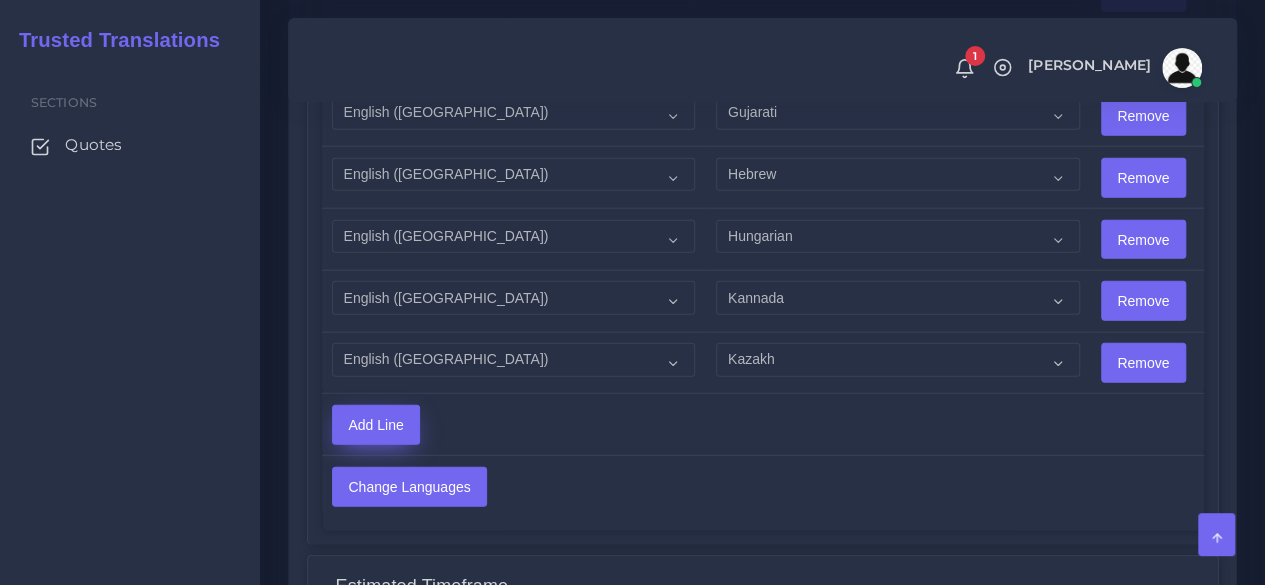 click on "Add Line" at bounding box center (376, 425) 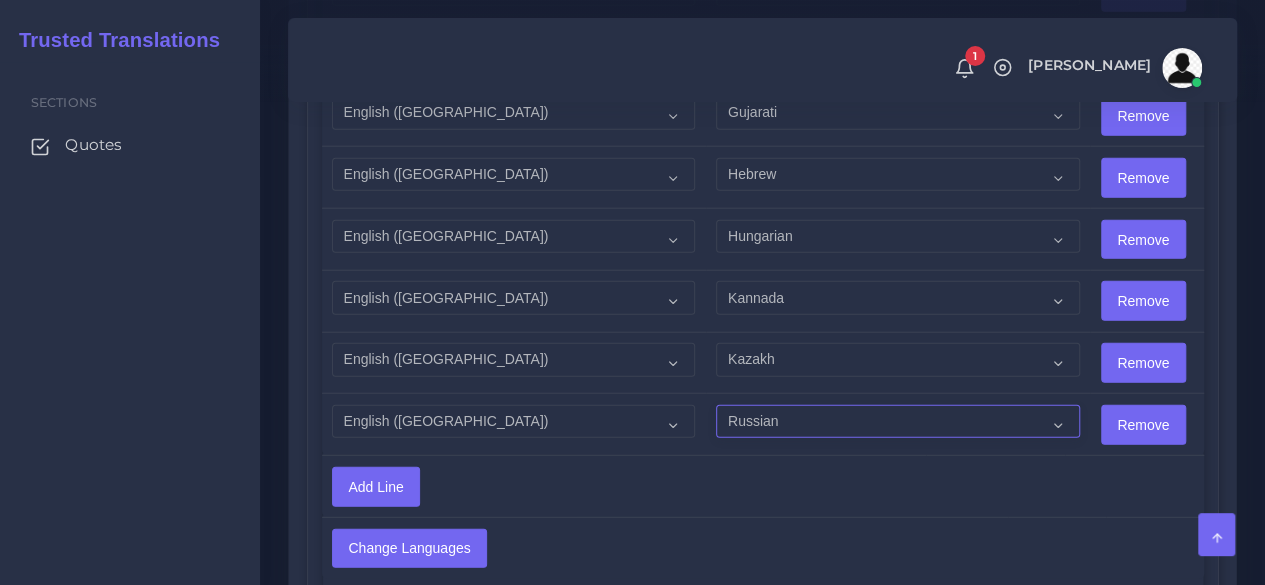 click on "Acoli
Afar
Afrikaans
Akan
Akateko
Albanian
American Sign Language (ASL)
Amharic
Arabic
Arabic (Egypt)" at bounding box center (897, 422) 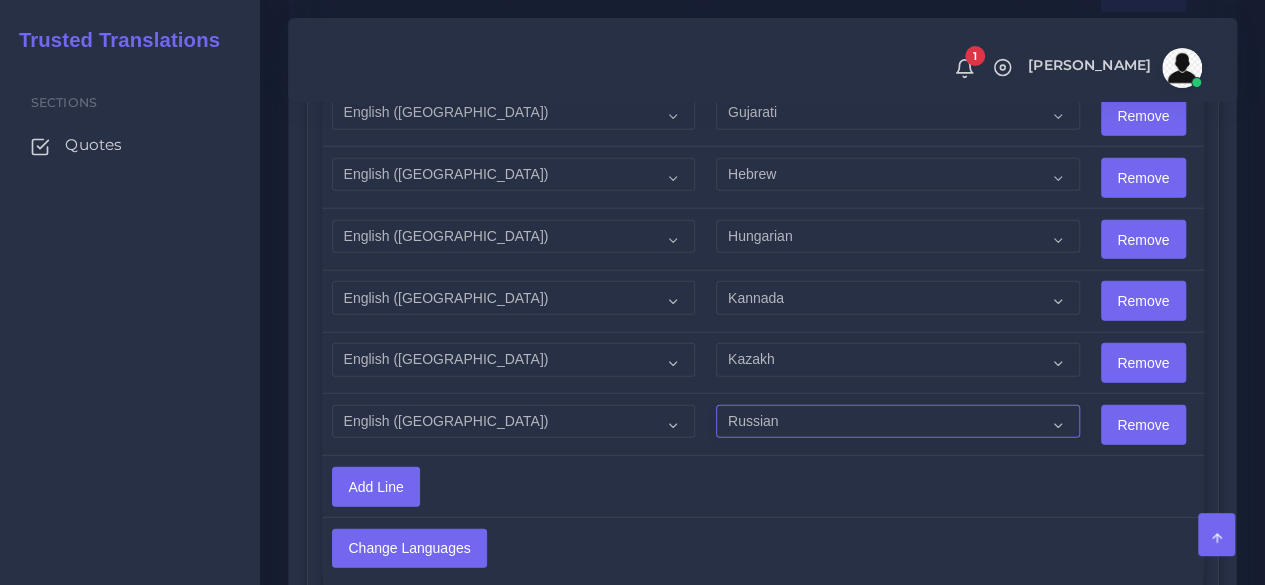 select on "3055" 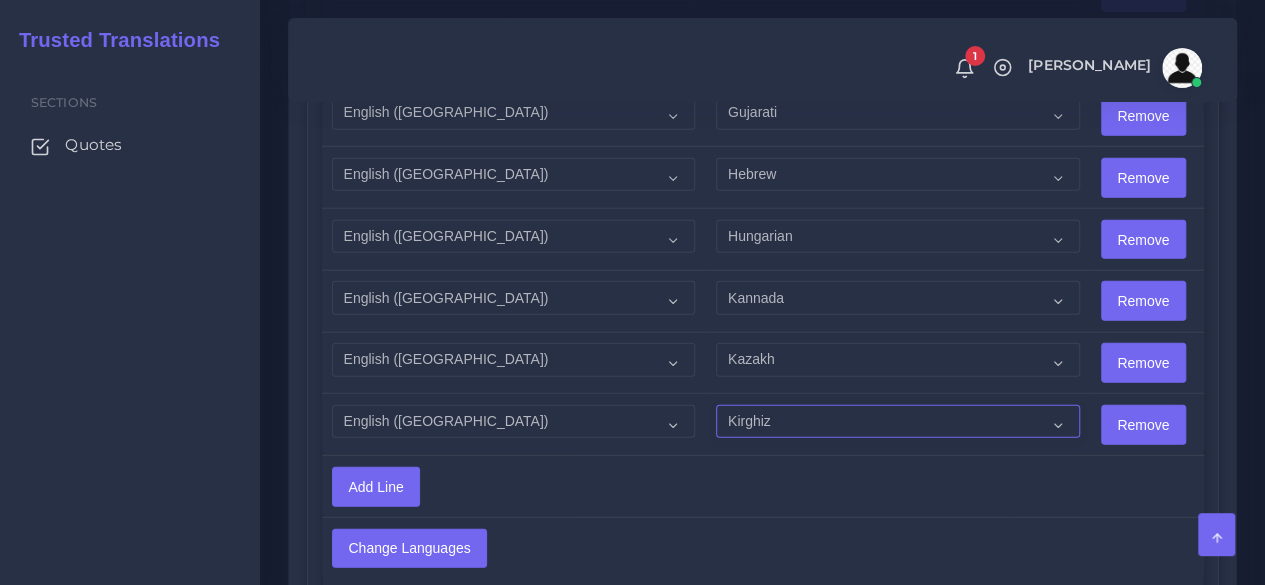 click on "Acoli
Afar
Afrikaans
Akan
Akateko
Albanian
American Sign Language (ASL)
Amharic
Arabic
Arabic (Egypt)" at bounding box center (897, 422) 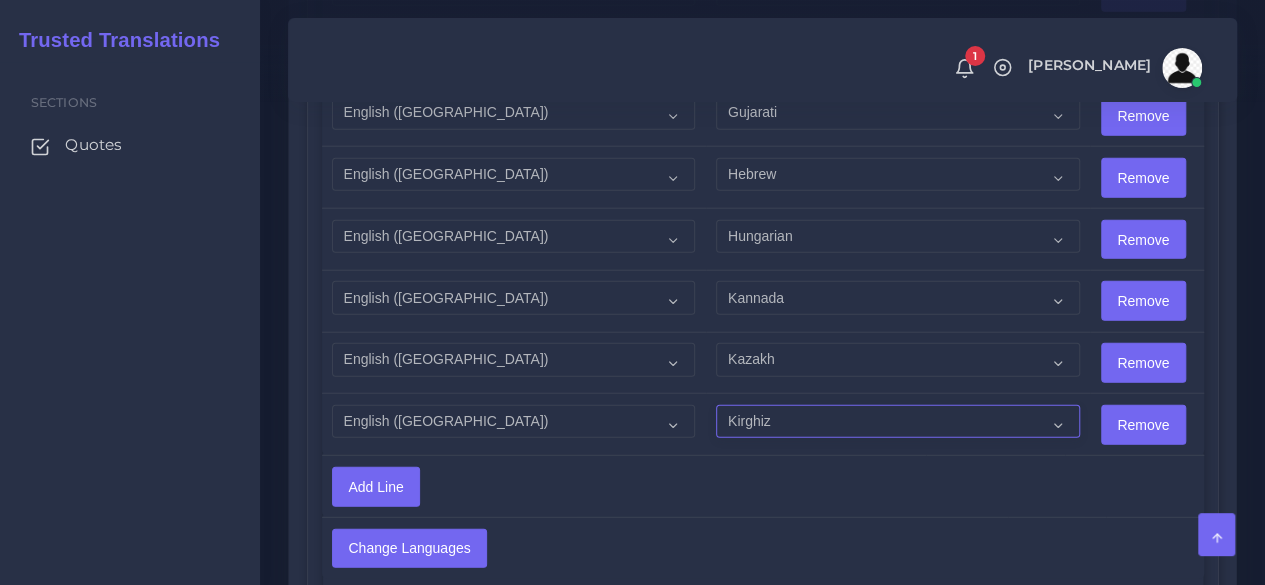 click on "Acoli
Afar
Afrikaans
Akan
Akateko
Albanian
American Sign Language (ASL)
Amharic
Arabic
Arabic (Egypt)" at bounding box center [897, 422] 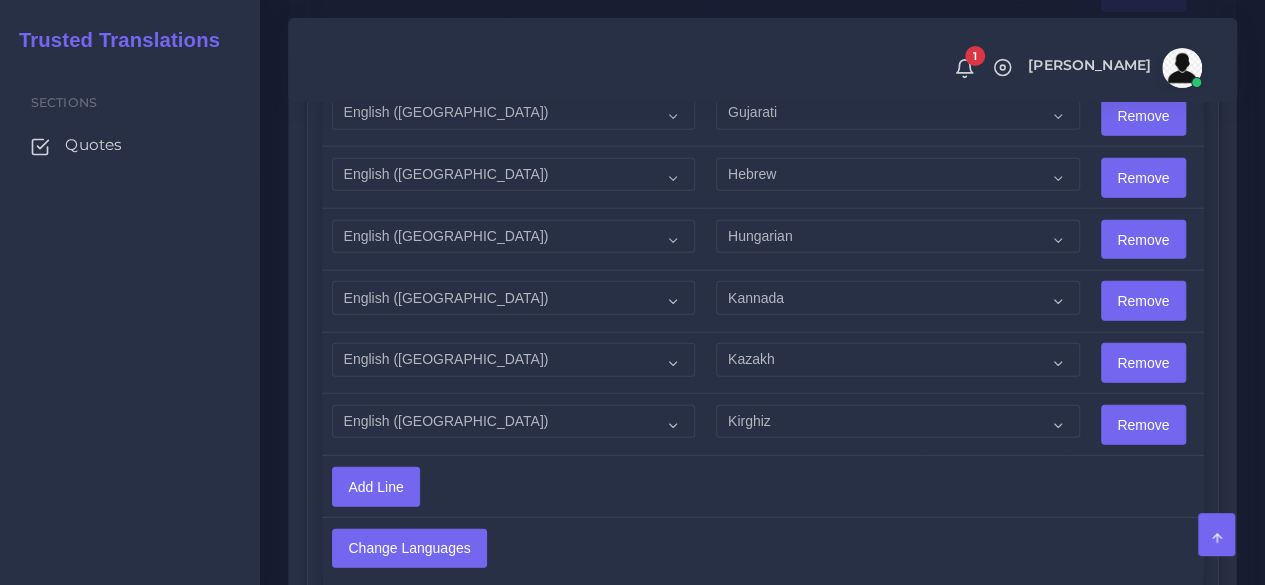 click on "Sections
Quotes" at bounding box center [130, 323] 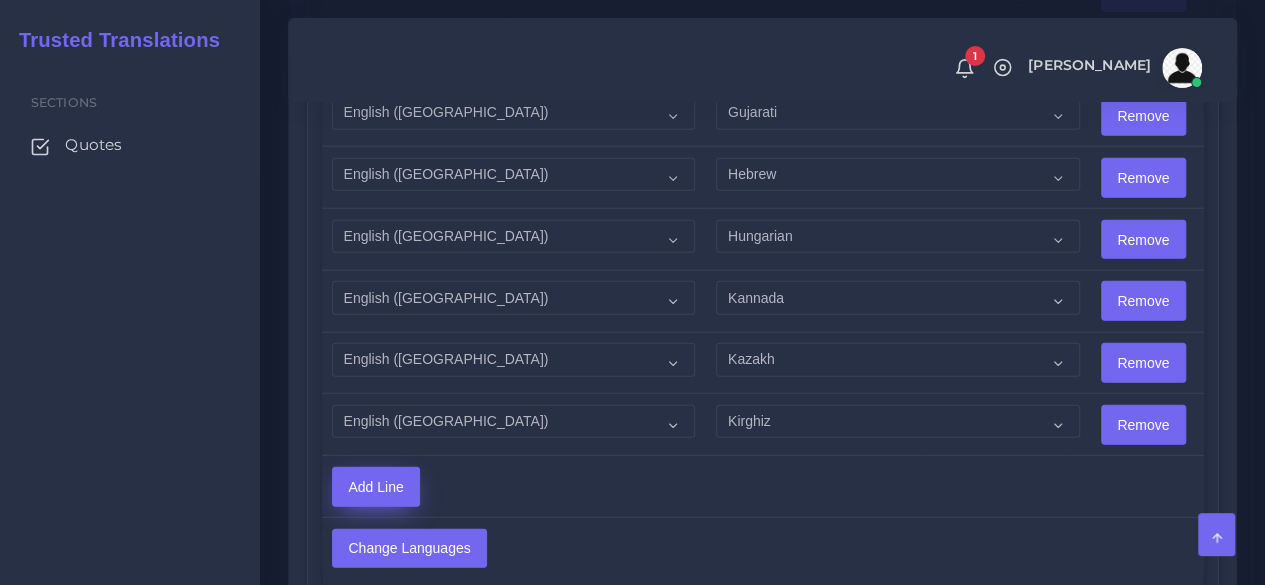 click on "Add Line" at bounding box center (376, 487) 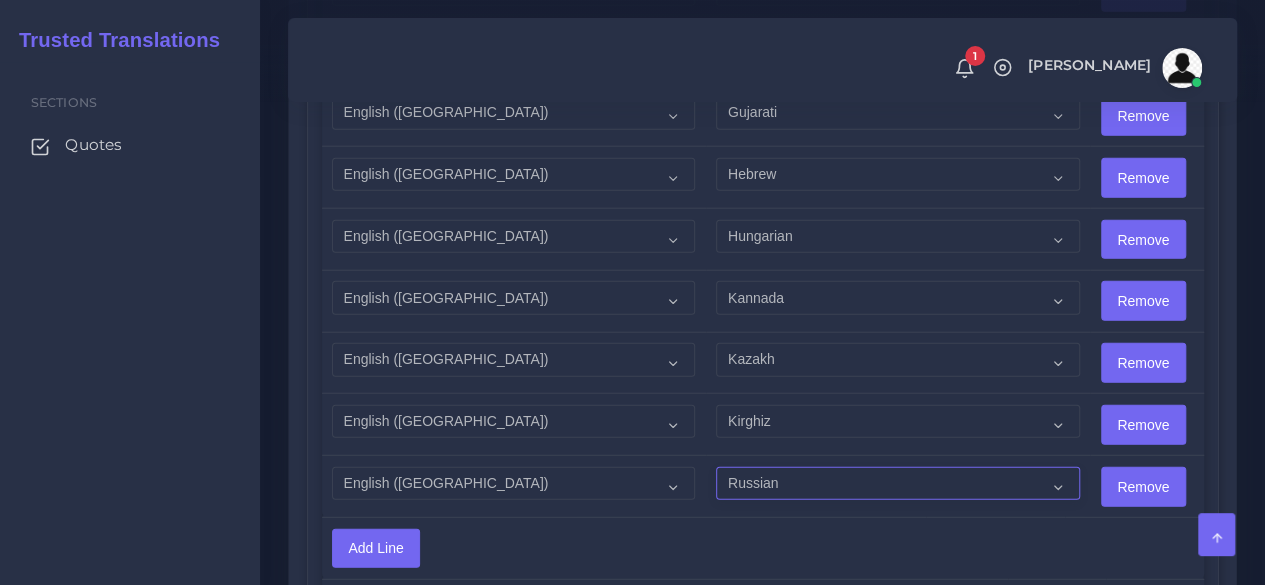 click on "Acoli
Afar
Afrikaans
Akan
Akateko
Albanian
American Sign Language (ASL)
Amharic
Arabic
Arabic (Egypt)" at bounding box center (897, 484) 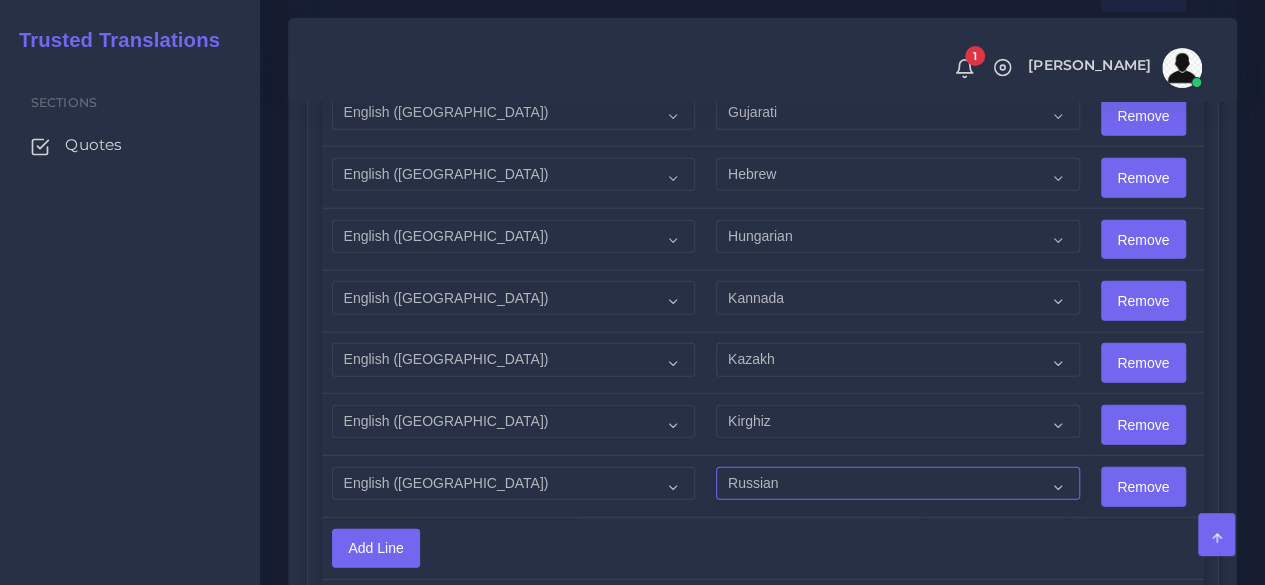 select on "40028" 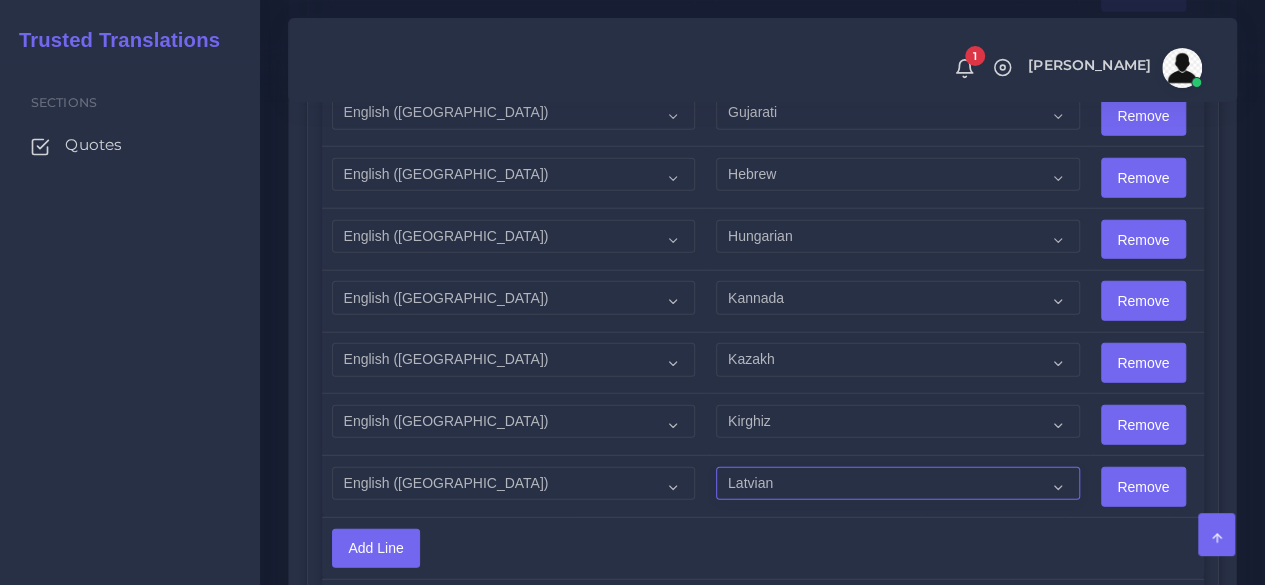 click on "Acoli
Afar
Afrikaans
Akan
Akateko
Albanian
American Sign Language (ASL)
Amharic
Arabic
Arabic (Egypt)" at bounding box center (897, 484) 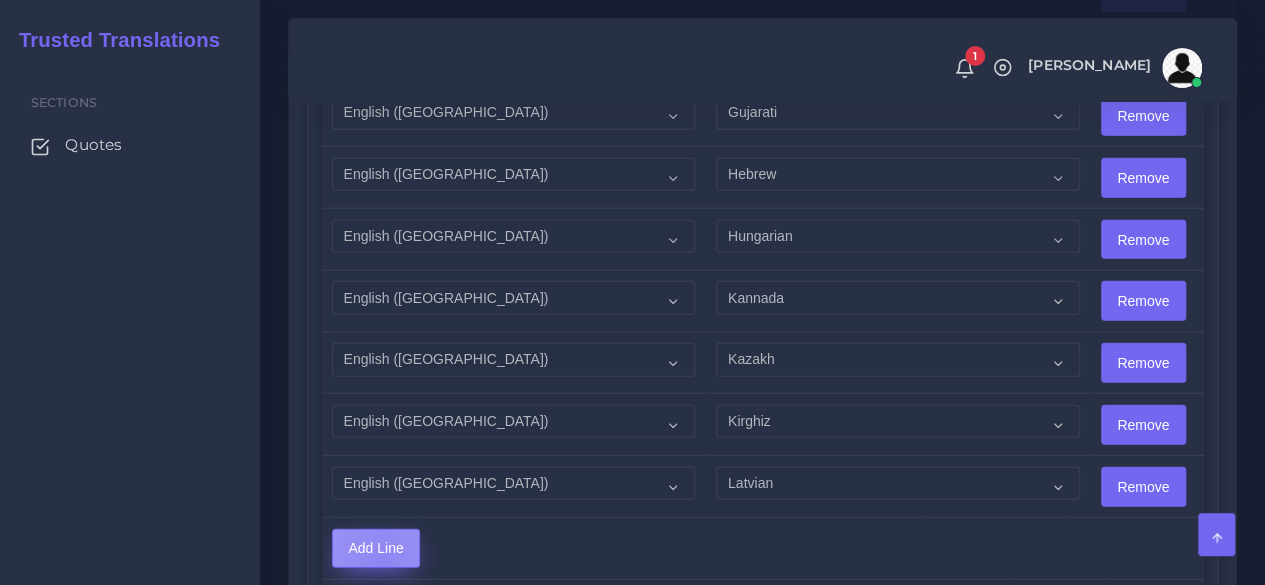 click on "Add Line" at bounding box center [376, 549] 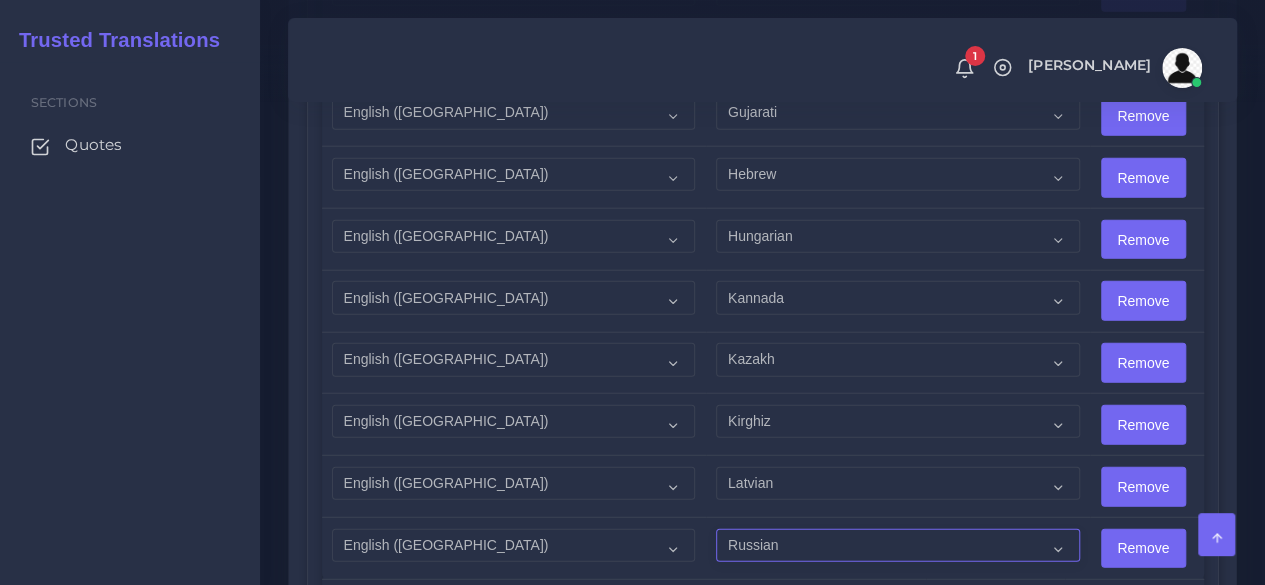 click on "Acoli
Afar
Afrikaans
Akan
Akateko
Albanian
American Sign Language (ASL)
Amharic
Arabic
Arabic (Egypt)" at bounding box center (897, 546) 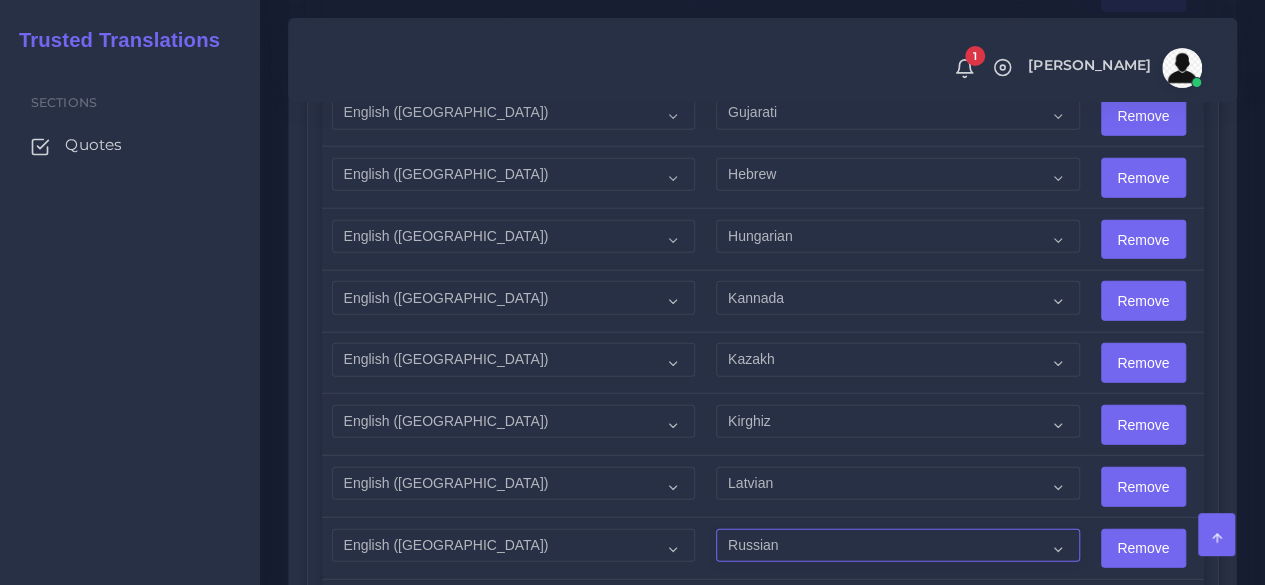 select on "45" 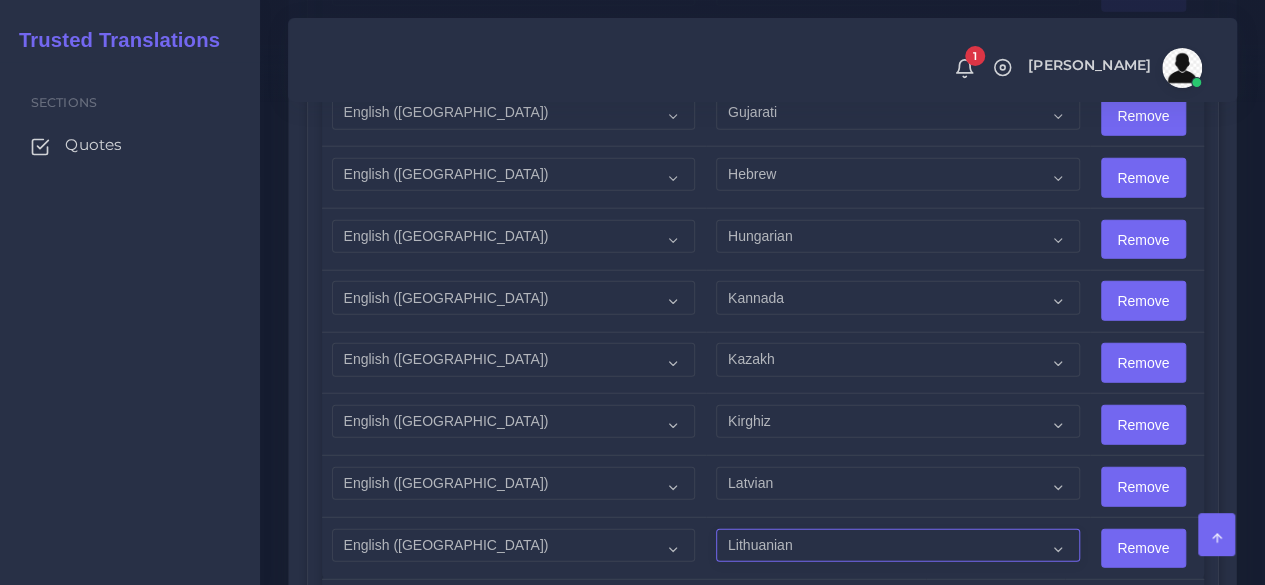 click on "Acoli
Afar
Afrikaans
Akan
Akateko
Albanian
American Sign Language (ASL)
Amharic
Arabic
Arabic (Egypt)" at bounding box center (897, 546) 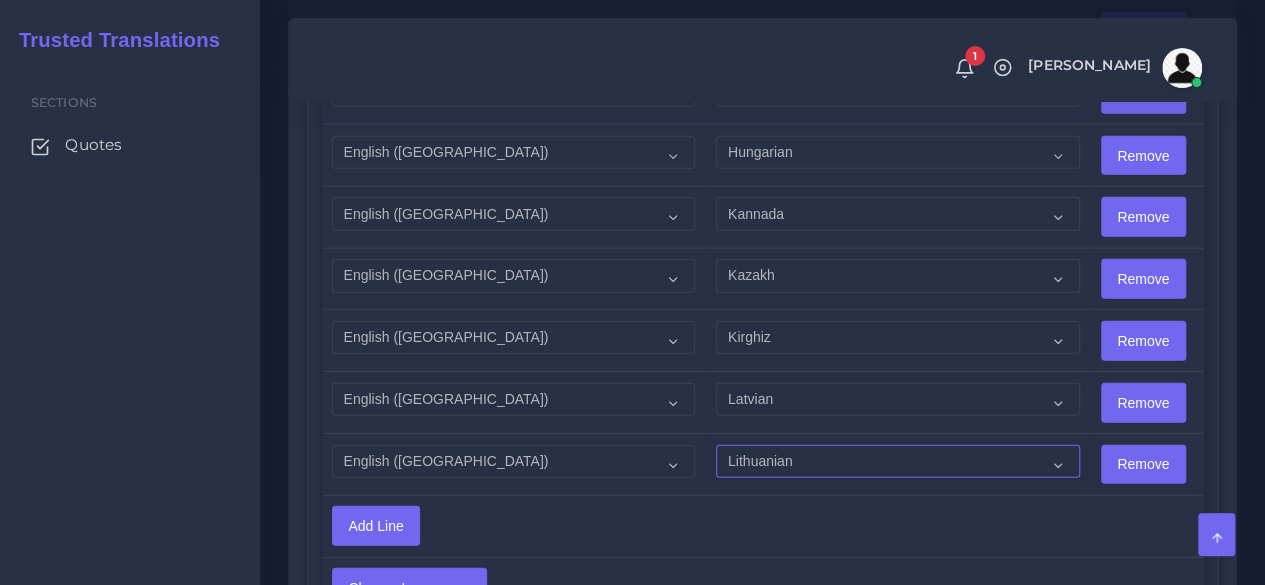 scroll, scrollTop: 2604, scrollLeft: 0, axis: vertical 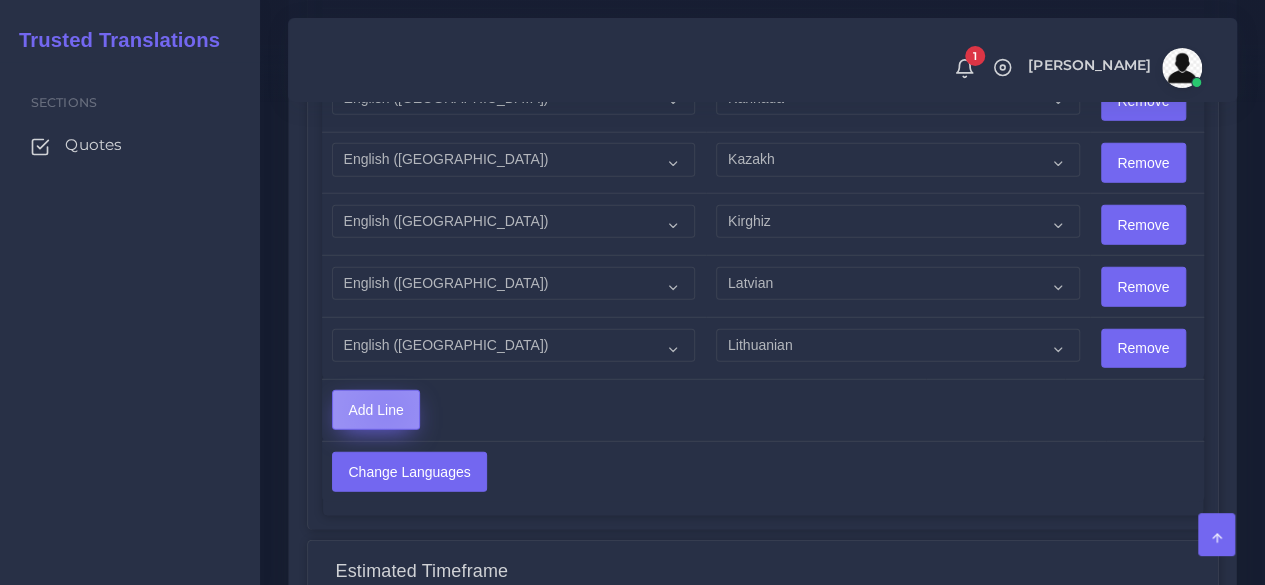 click on "Add Line" at bounding box center (376, 410) 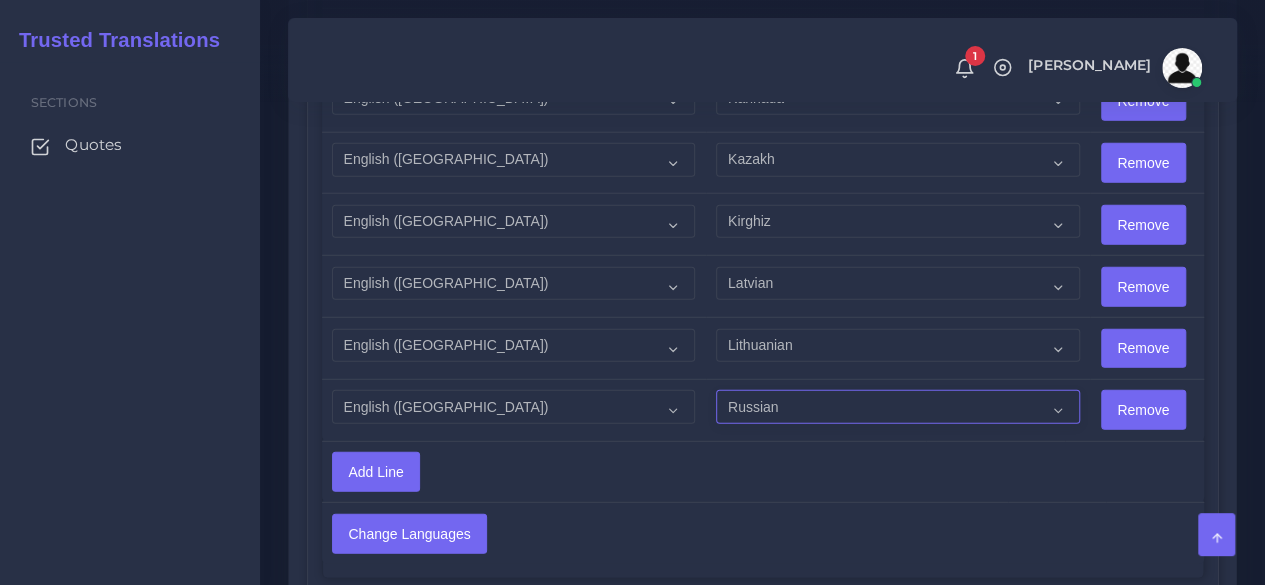 click on "Acoli
Afar
Afrikaans
Akan
Akateko
Albanian
American Sign Language (ASL)
Amharic
Arabic
Arabic (Egypt)" at bounding box center [897, 407] 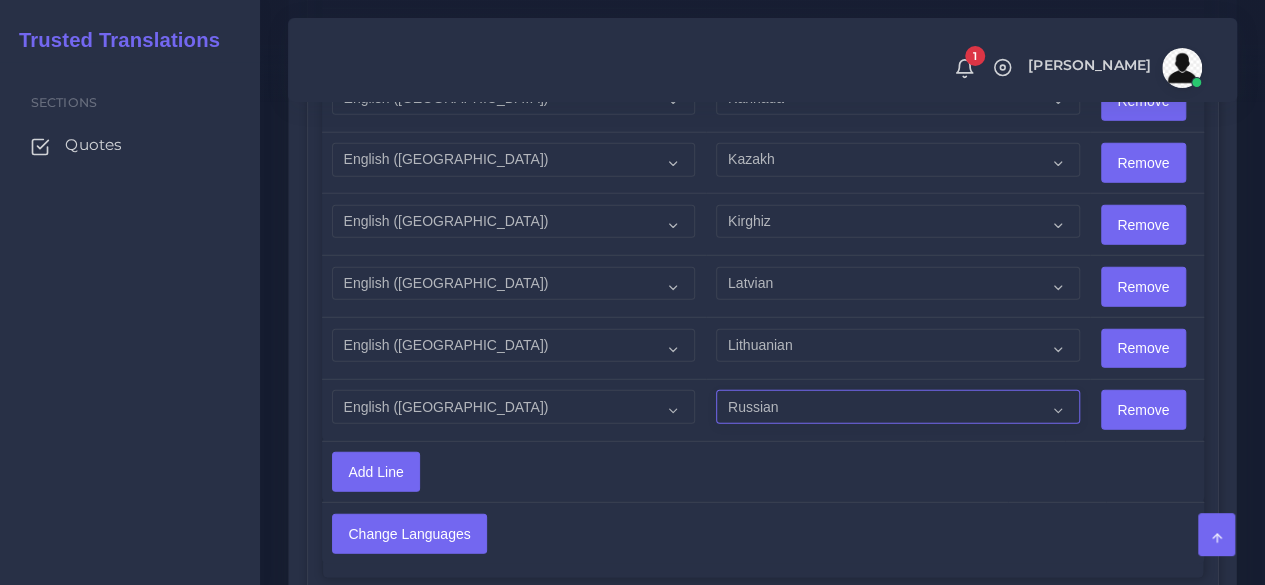 select on "40071" 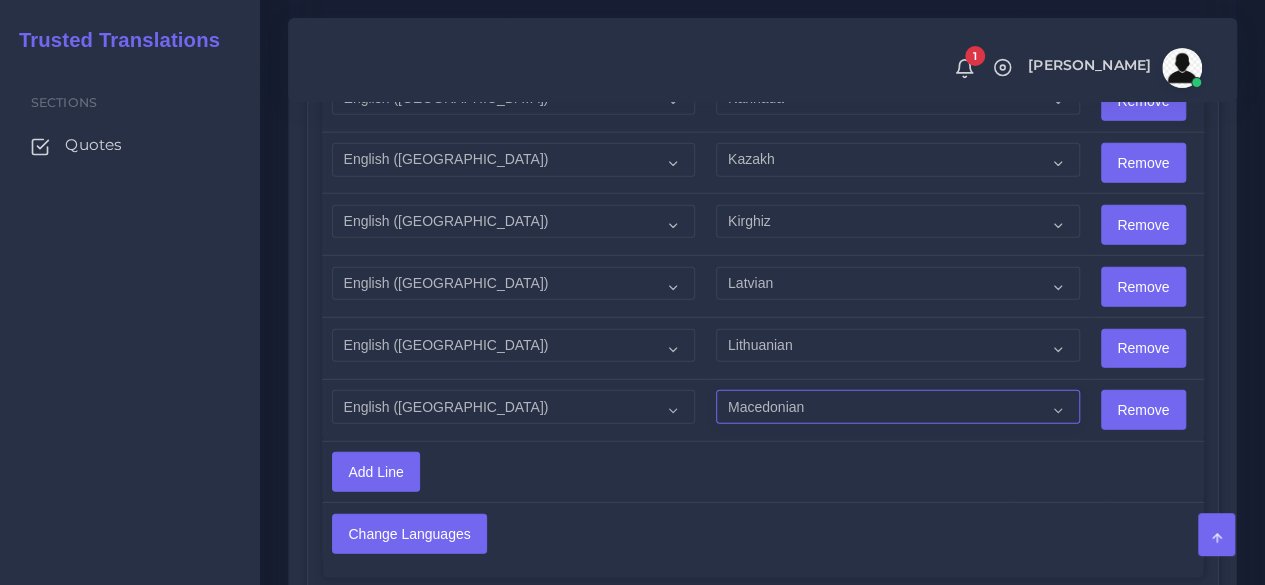 click on "Acoli
Afar
Afrikaans
Akan
Akateko
Albanian
American Sign Language (ASL)
Amharic
Arabic
Arabic (Egypt)" at bounding box center [897, 407] 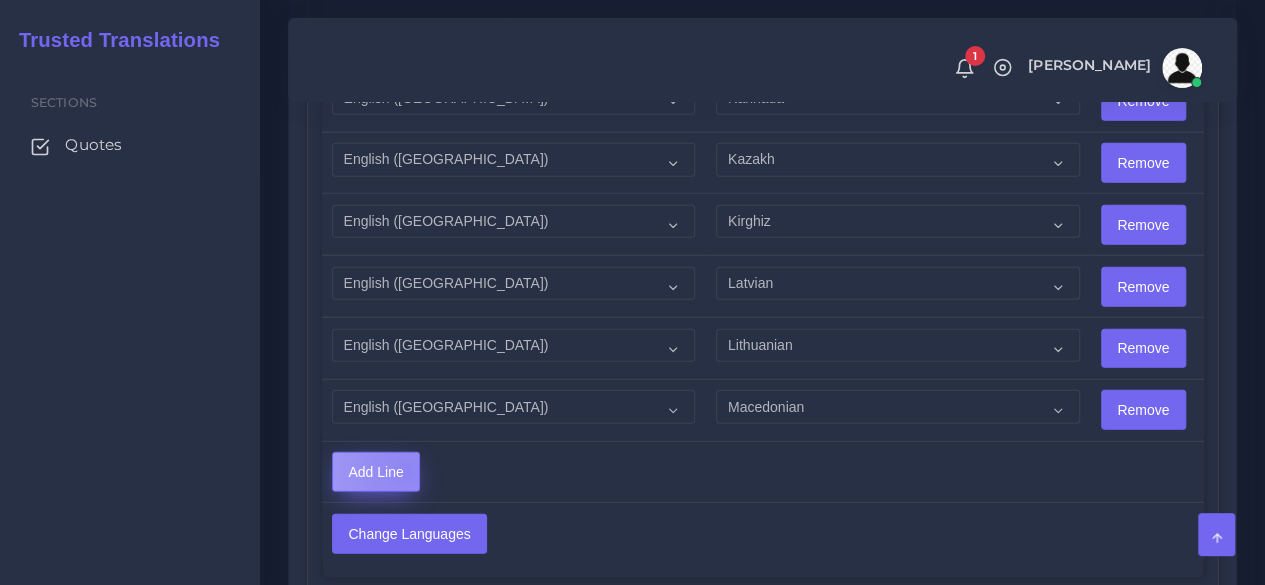 click on "Add Line" at bounding box center [376, 472] 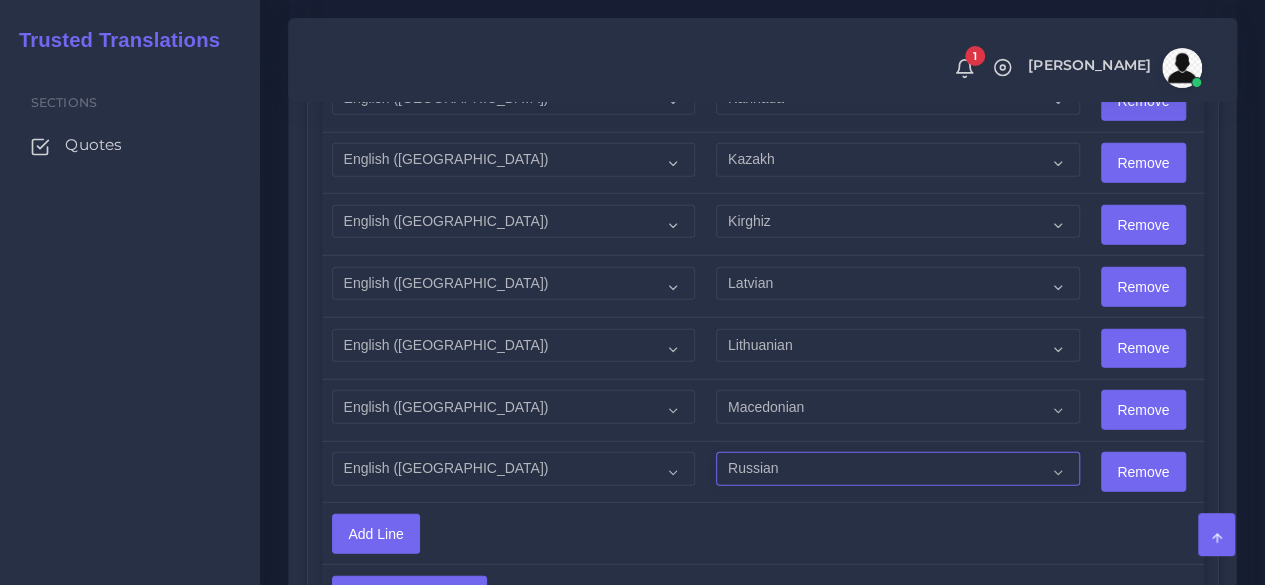 click on "Acoli
Afar
Afrikaans
Akan
Akateko
Albanian
American Sign Language (ASL)
Amharic
Arabic
Arabic (Egypt)" at bounding box center (897, 469) 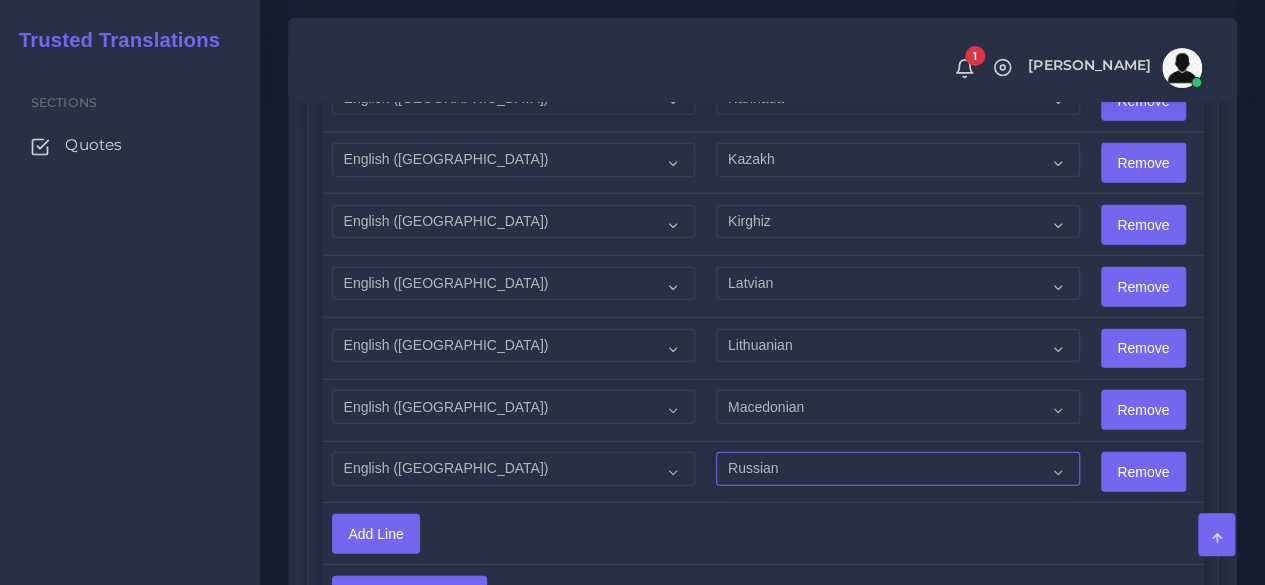 select on "40032" 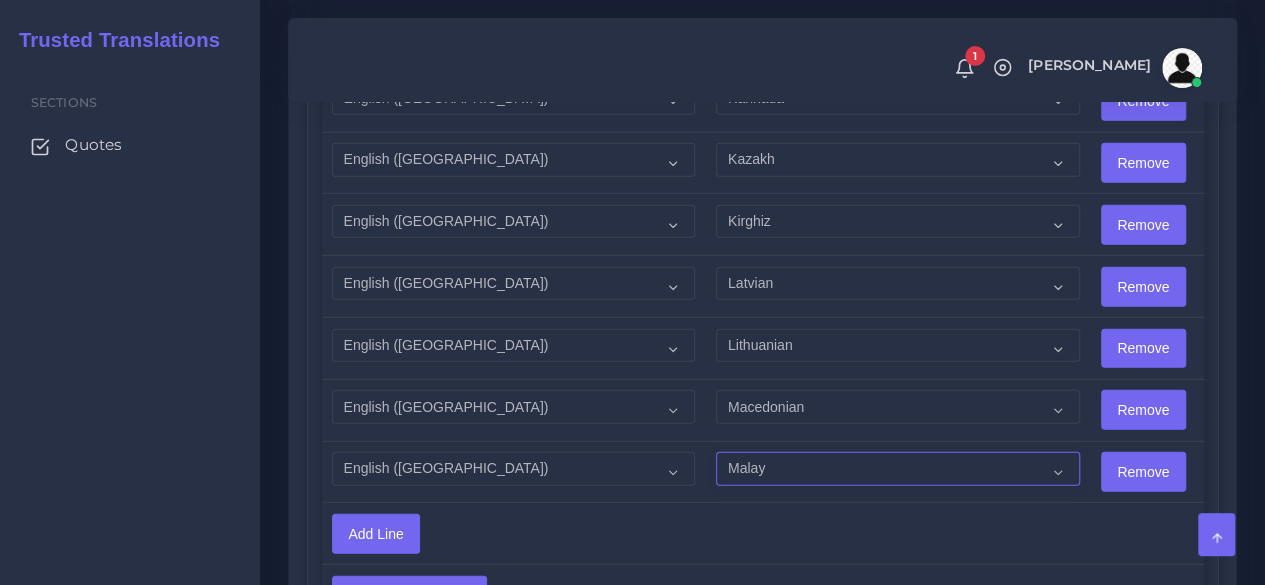 click on "Acoli
Afar
Afrikaans
Akan
Akateko
Albanian
American Sign Language (ASL)
Amharic
Arabic
Arabic (Egypt)" at bounding box center (897, 469) 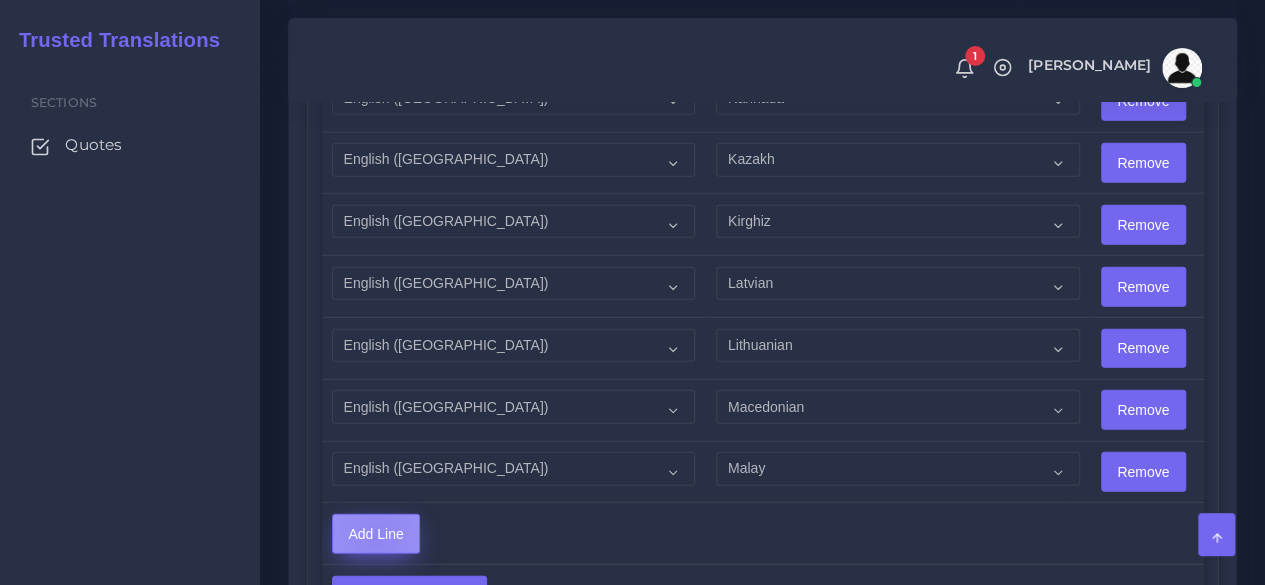 click on "Add Line" at bounding box center (376, 534) 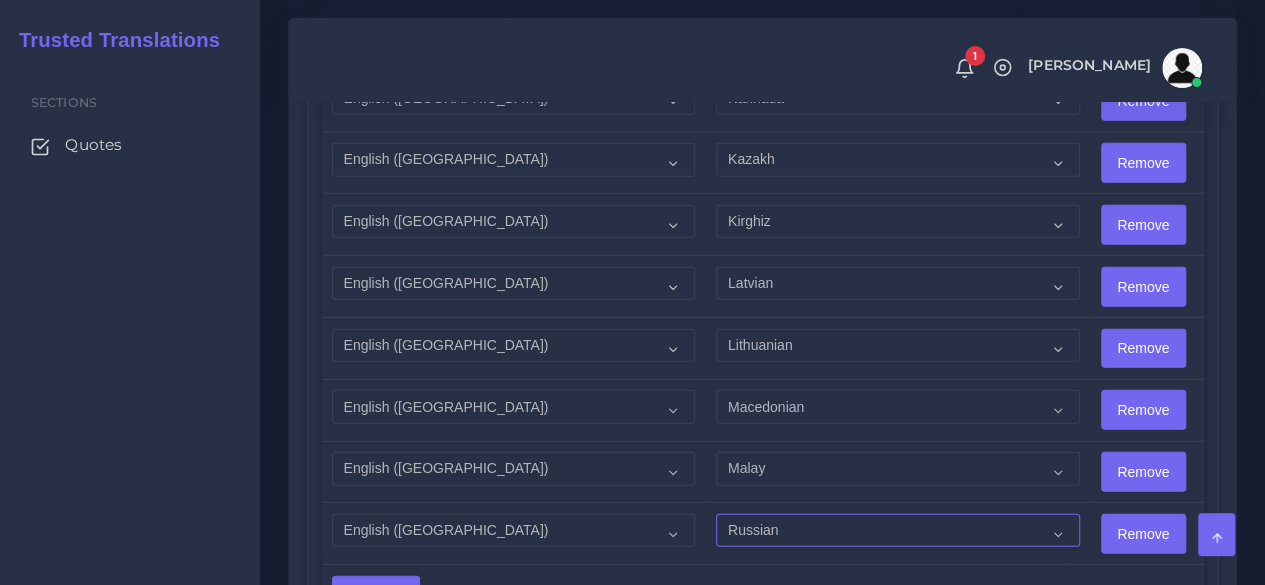 click on "Acoli
Afar
Afrikaans
Akan
Akateko
Albanian
American Sign Language (ASL)
Amharic
Arabic
Arabic (Egypt)" at bounding box center (897, 531) 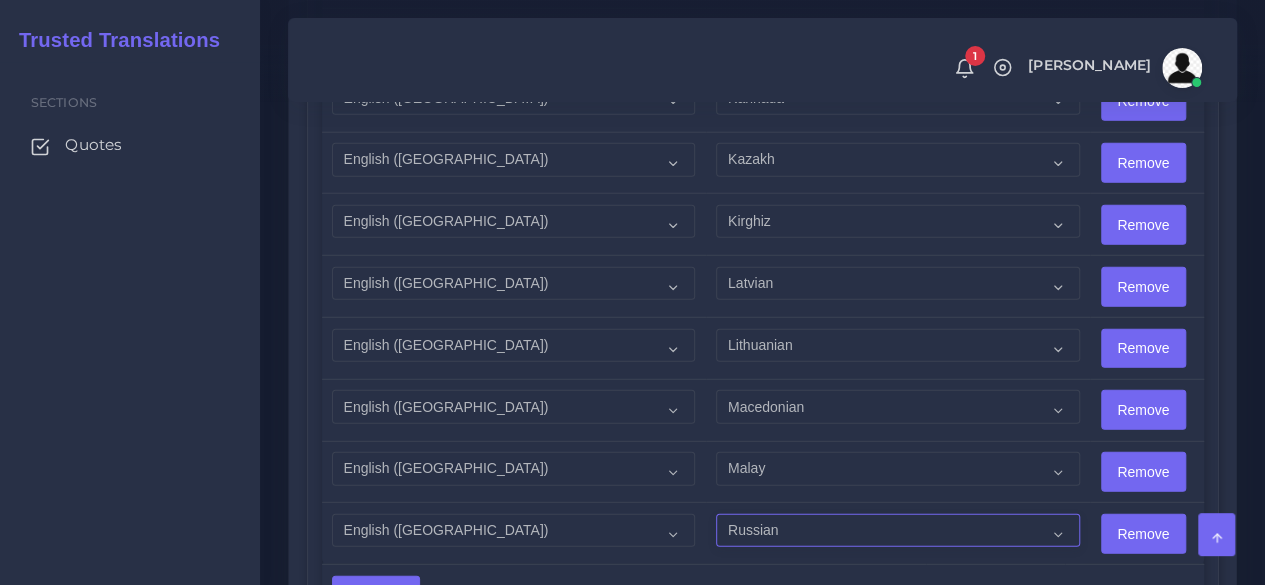select on "40014" 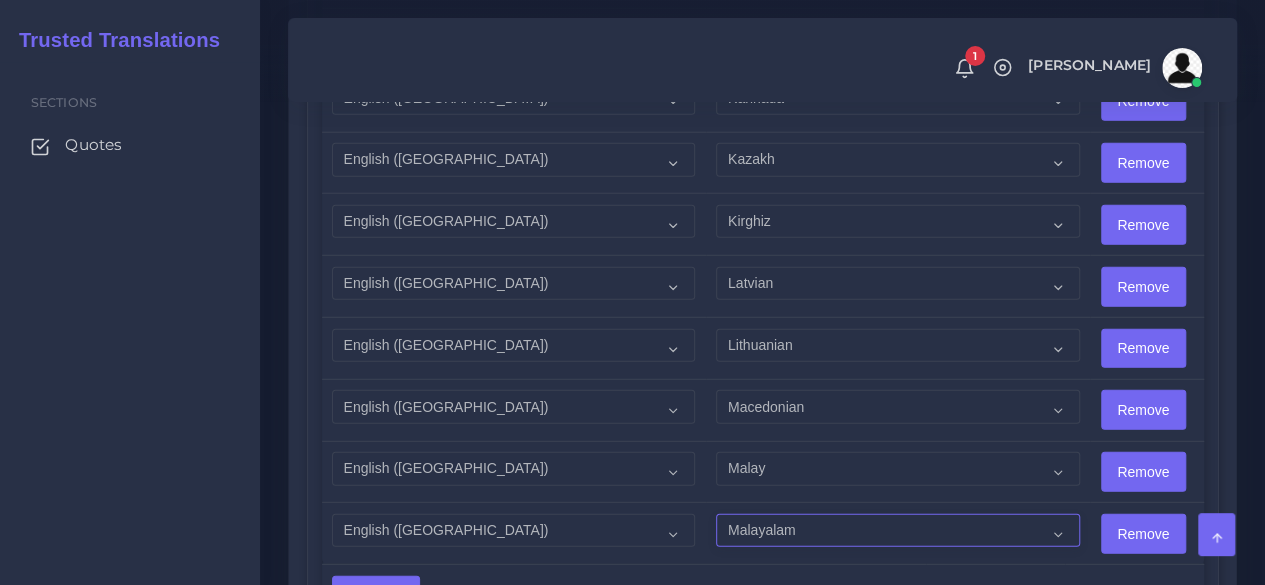 click on "Acoli
Afar
Afrikaans
Akan
Akateko
Albanian
American Sign Language (ASL)
Amharic
Arabic
Arabic (Egypt)" at bounding box center [897, 531] 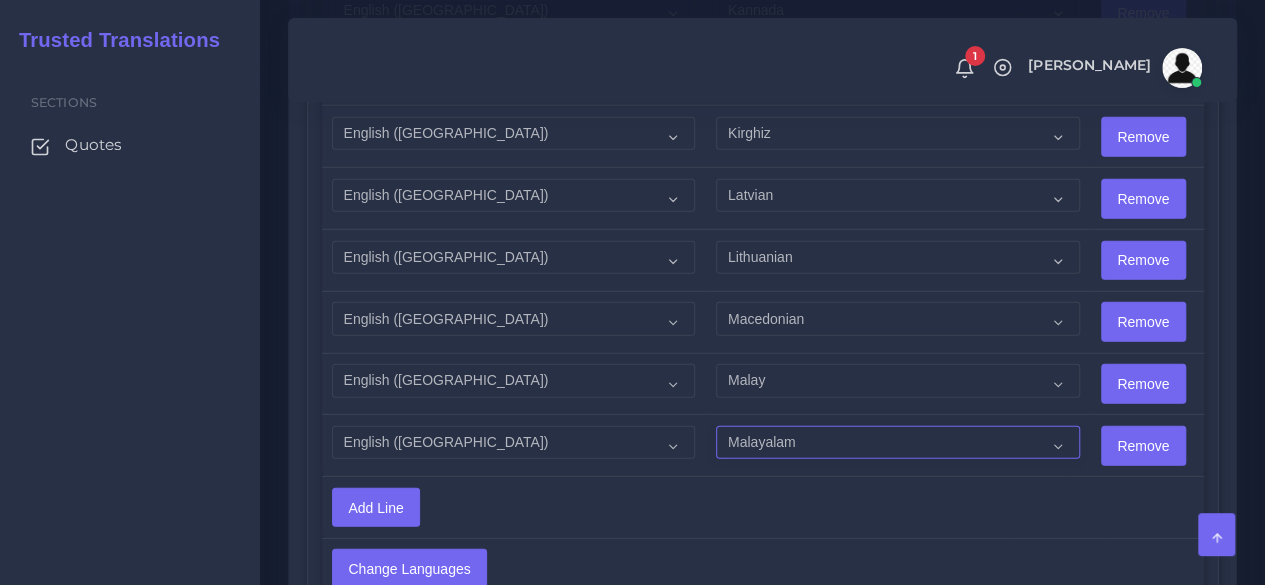 scroll, scrollTop: 2804, scrollLeft: 0, axis: vertical 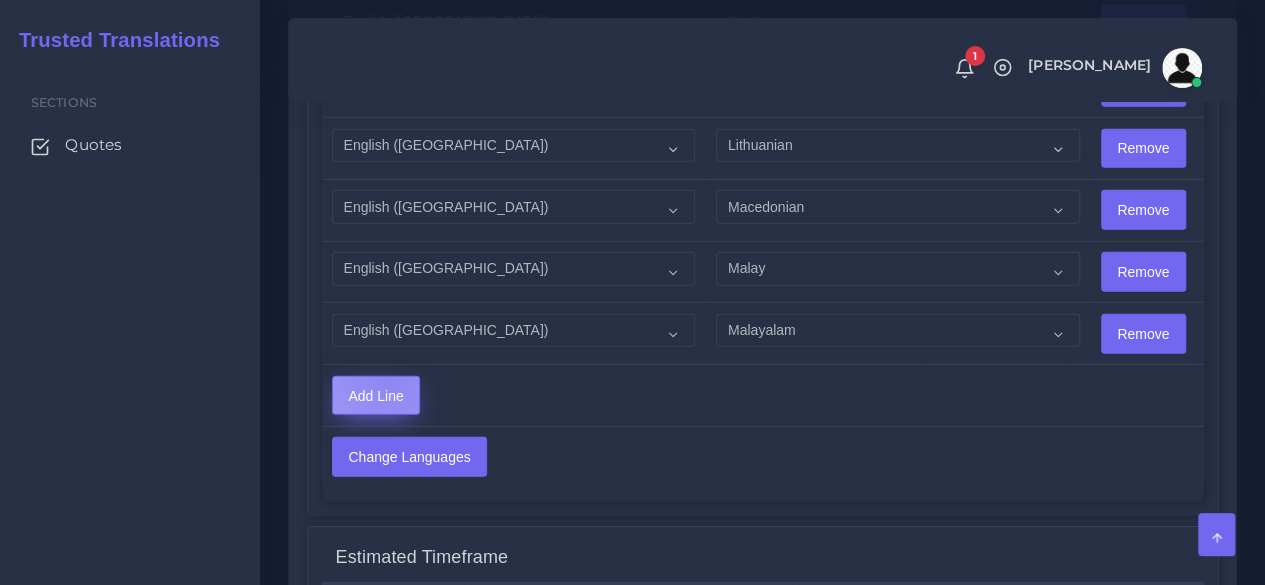 click on "Add Line" at bounding box center [376, 396] 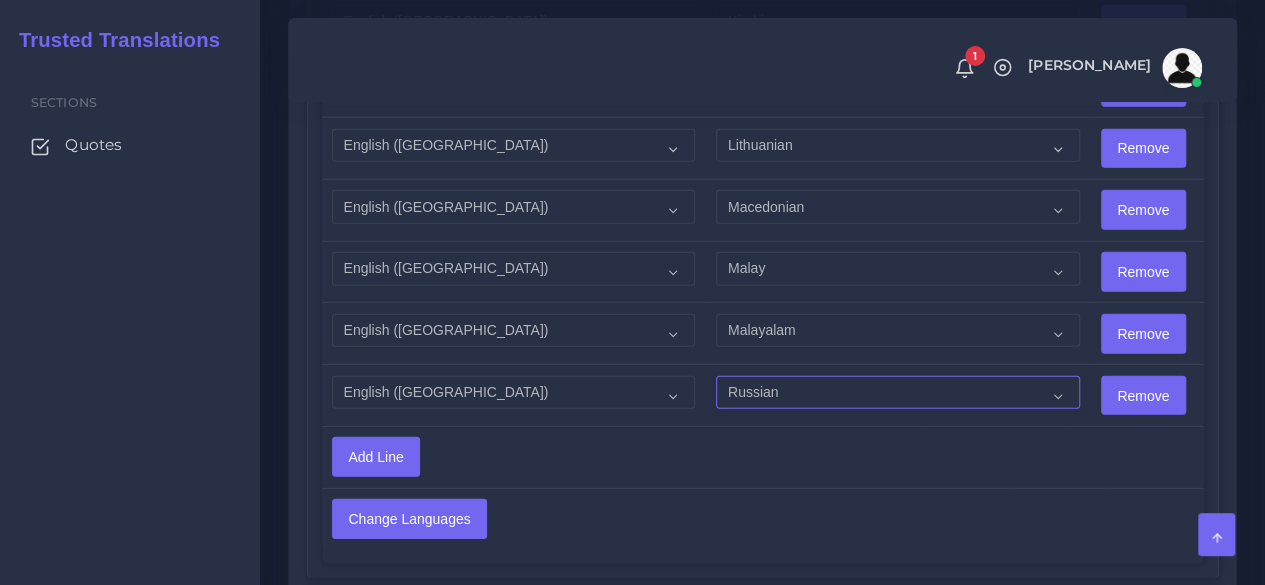 click on "Acoli
Afar
Afrikaans
Akan
Akateko
Albanian
American Sign Language (ASL)
Amharic
Arabic
Arabic (Egypt)" at bounding box center (897, 393) 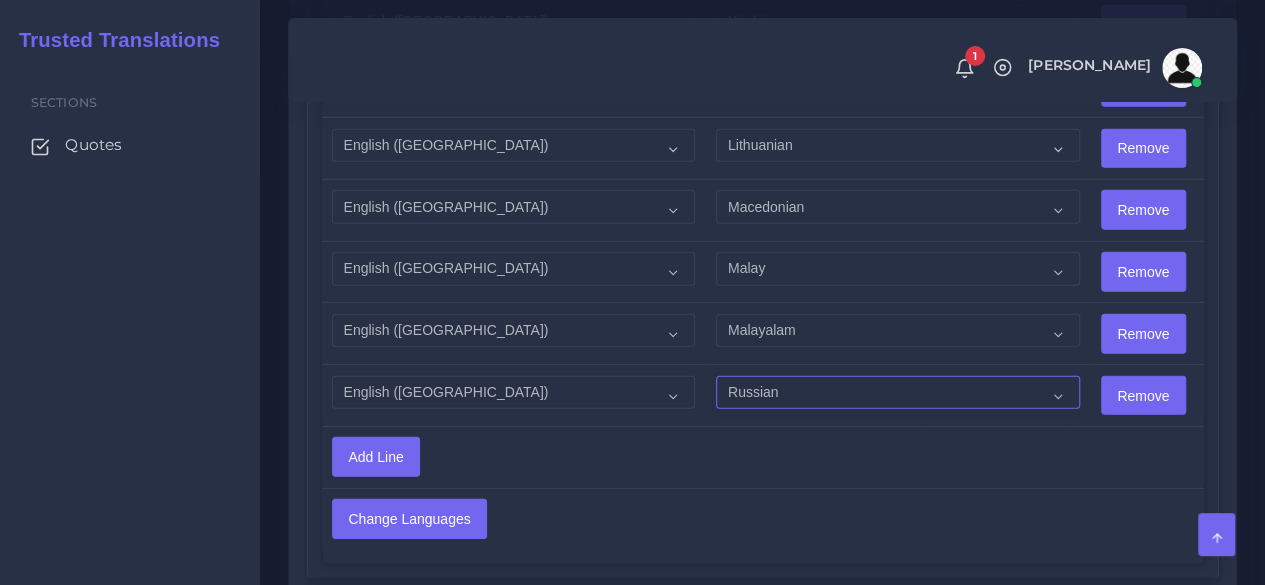 select on "40013" 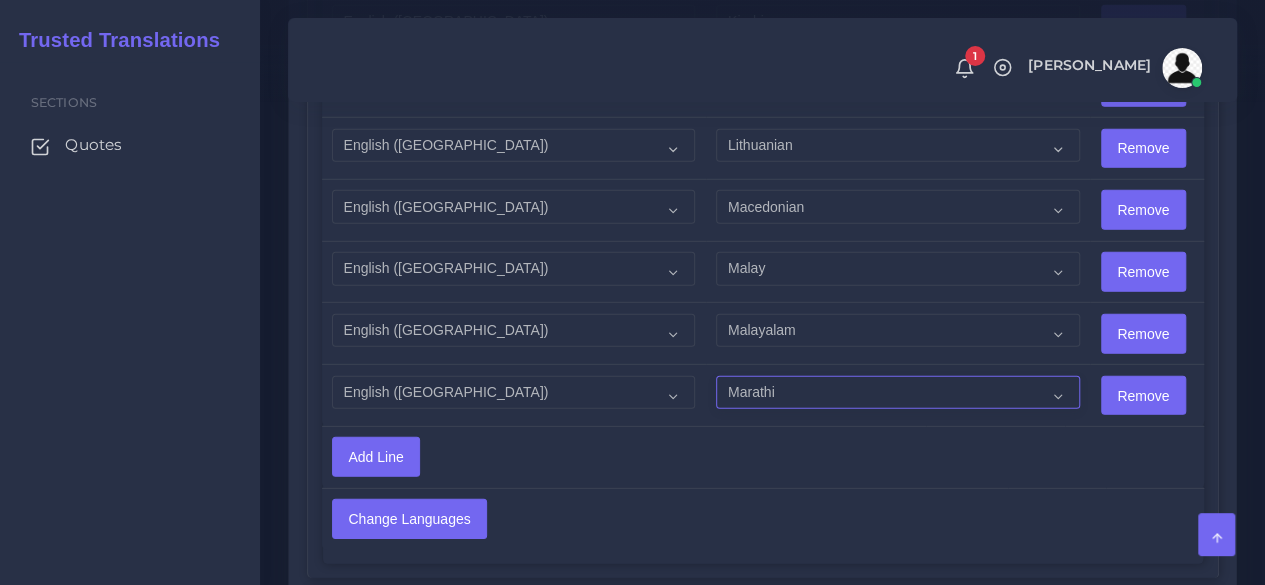click on "Acoli
Afar
Afrikaans
Akan
Akateko
Albanian
American Sign Language (ASL)
Amharic
Arabic
Arabic (Egypt)" at bounding box center (897, 393) 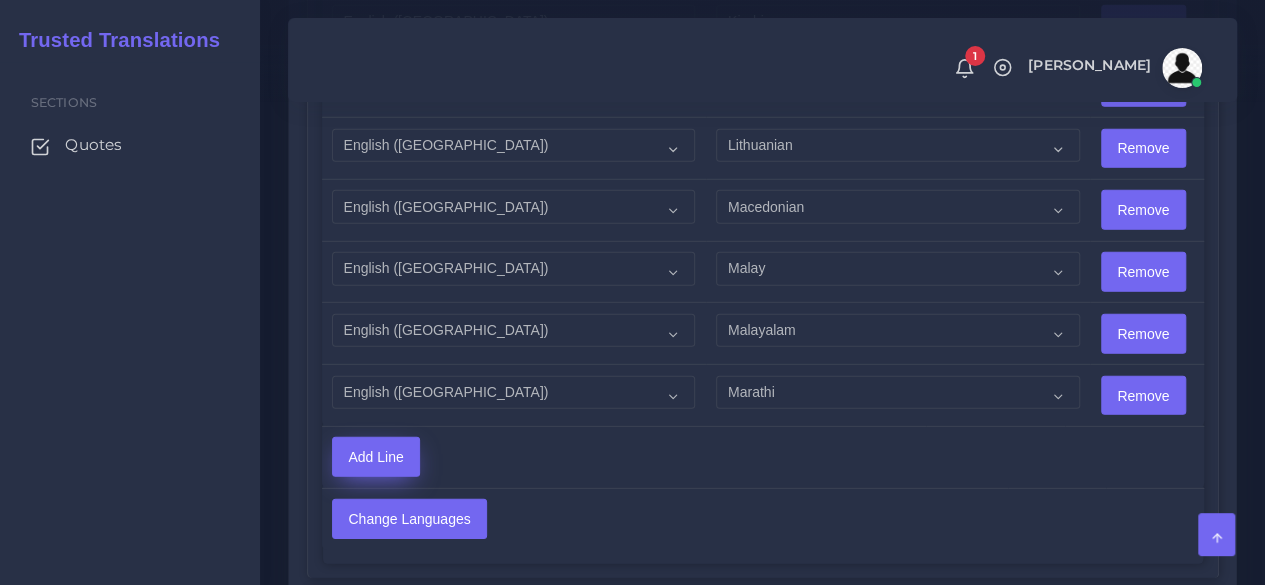 click on "Add Line" at bounding box center (376, 457) 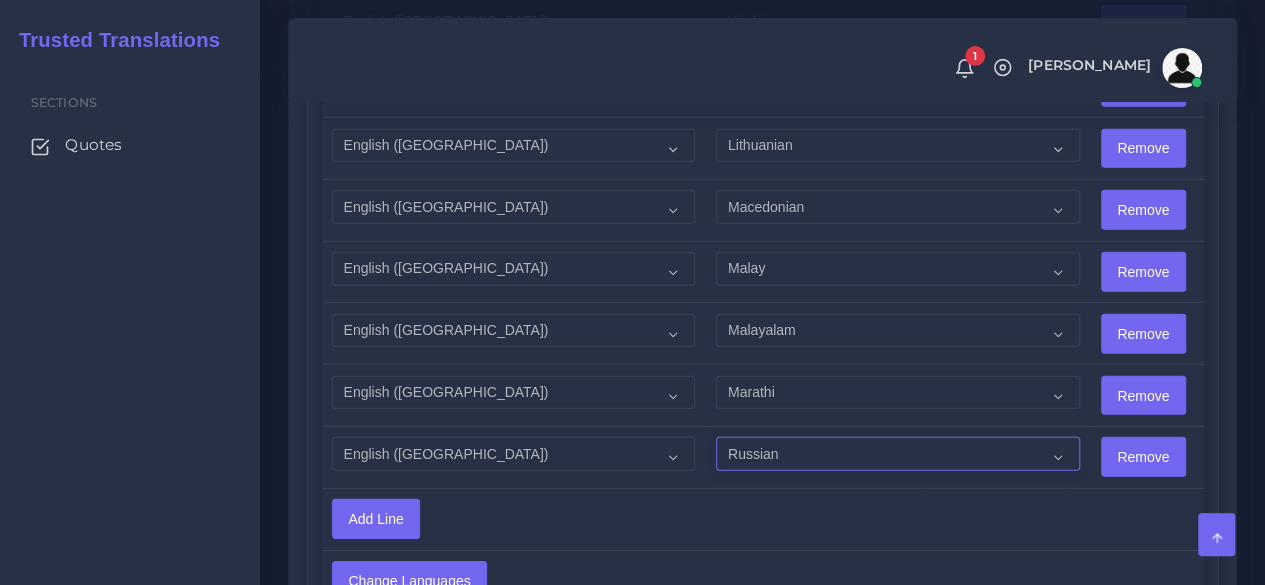 click on "Acoli
Afar
Afrikaans
Akan
Akateko
Albanian
American Sign Language (ASL)
Amharic
Arabic
Arabic (Egypt)" at bounding box center (897, 454) 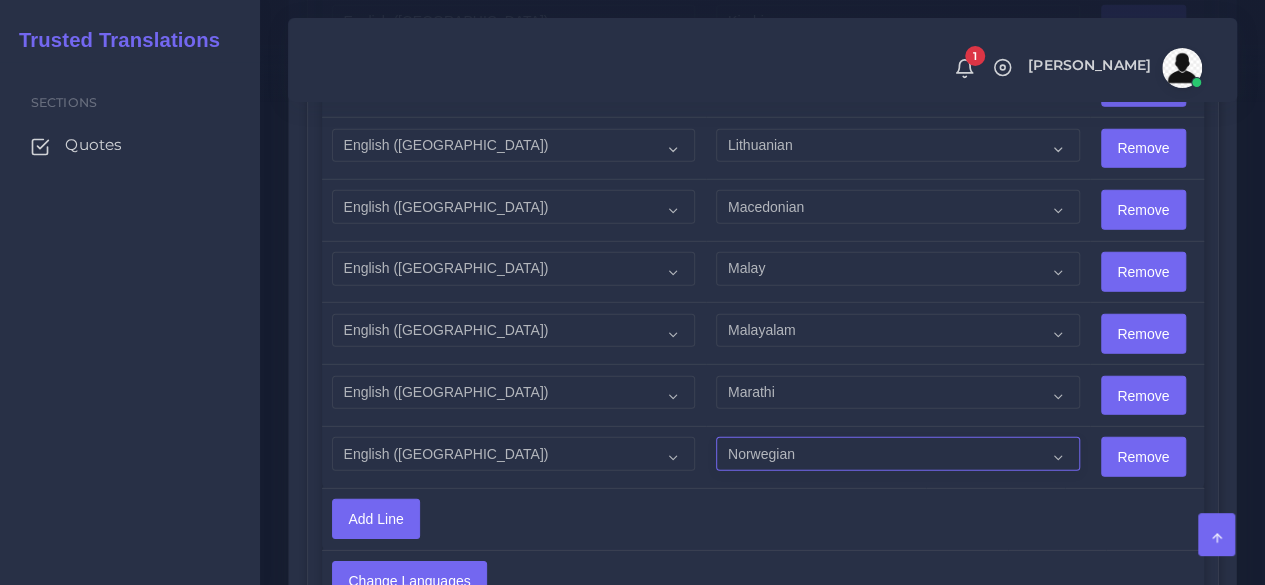 click on "Acoli
Afar
Afrikaans
Akan
Akateko
Albanian
American Sign Language (ASL)
Amharic
Arabic
Arabic (Egypt)" at bounding box center (897, 454) 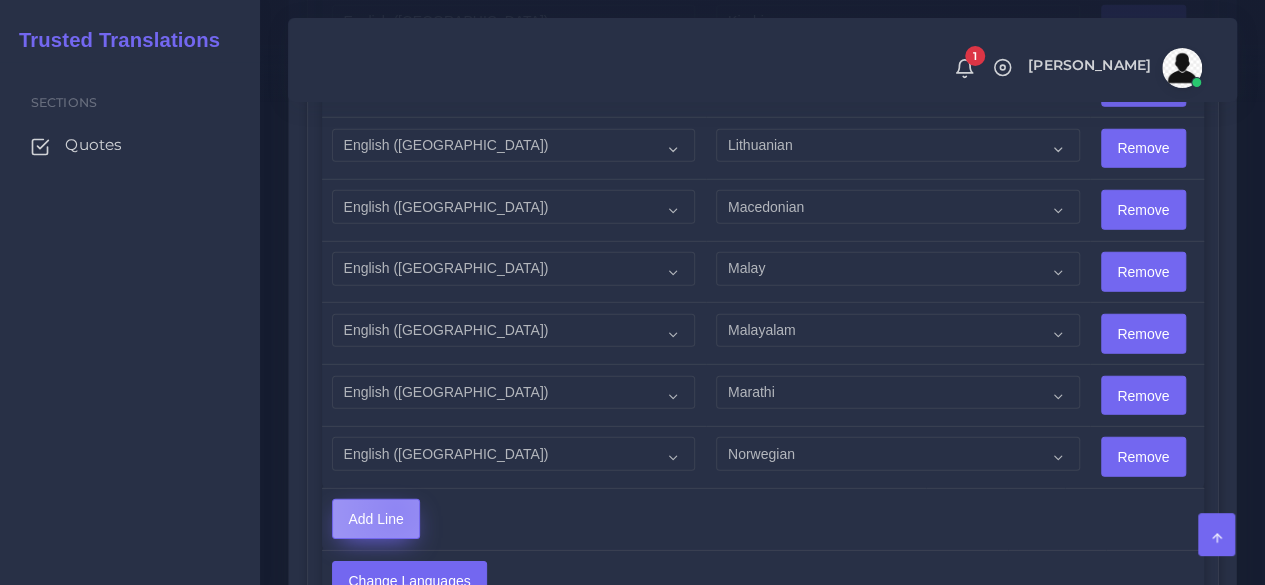 click on "Add Line" at bounding box center [376, 519] 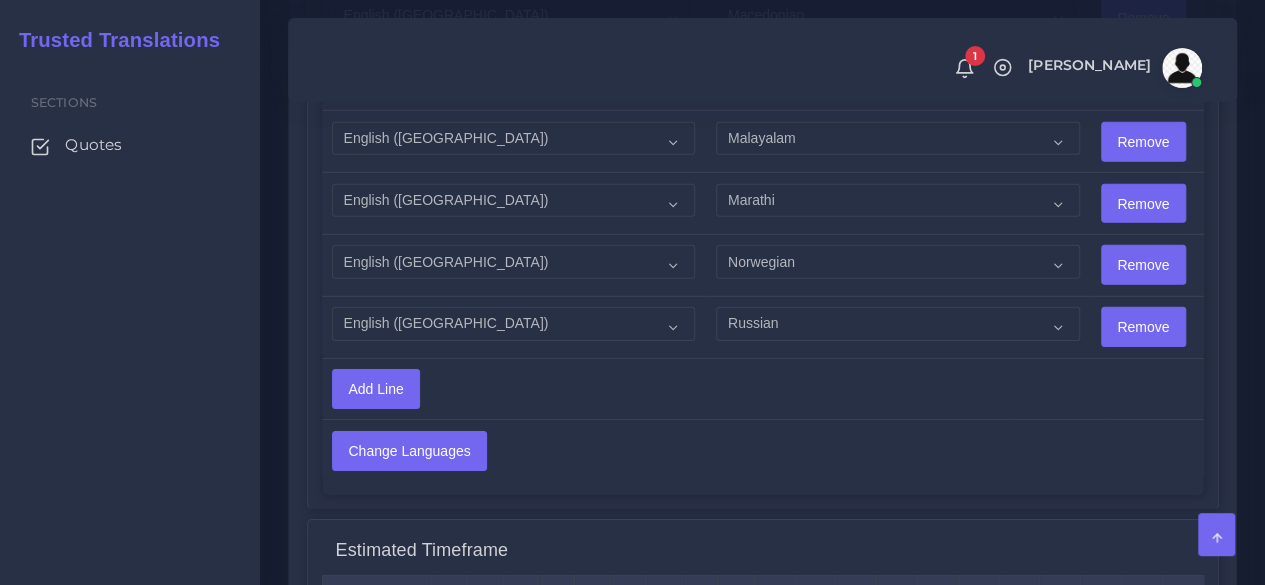 scroll, scrollTop: 3004, scrollLeft: 0, axis: vertical 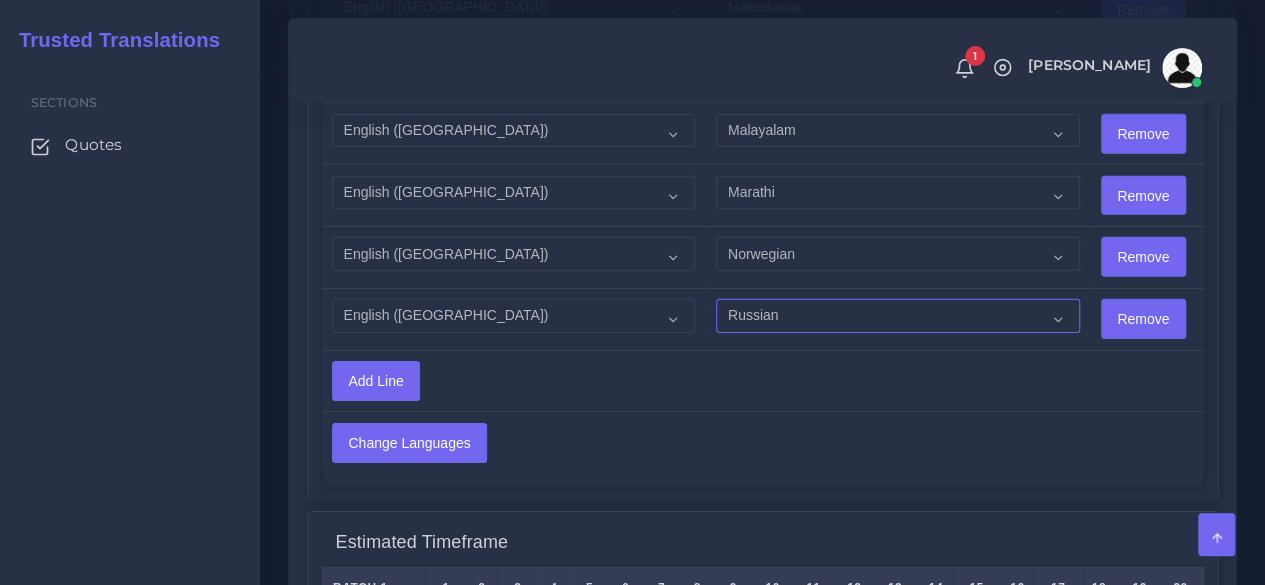 click on "Acoli
Afar
Afrikaans
Akan
Akateko
Albanian
American Sign Language (ASL)
Amharic
Arabic
Arabic (Egypt)" at bounding box center [897, 316] 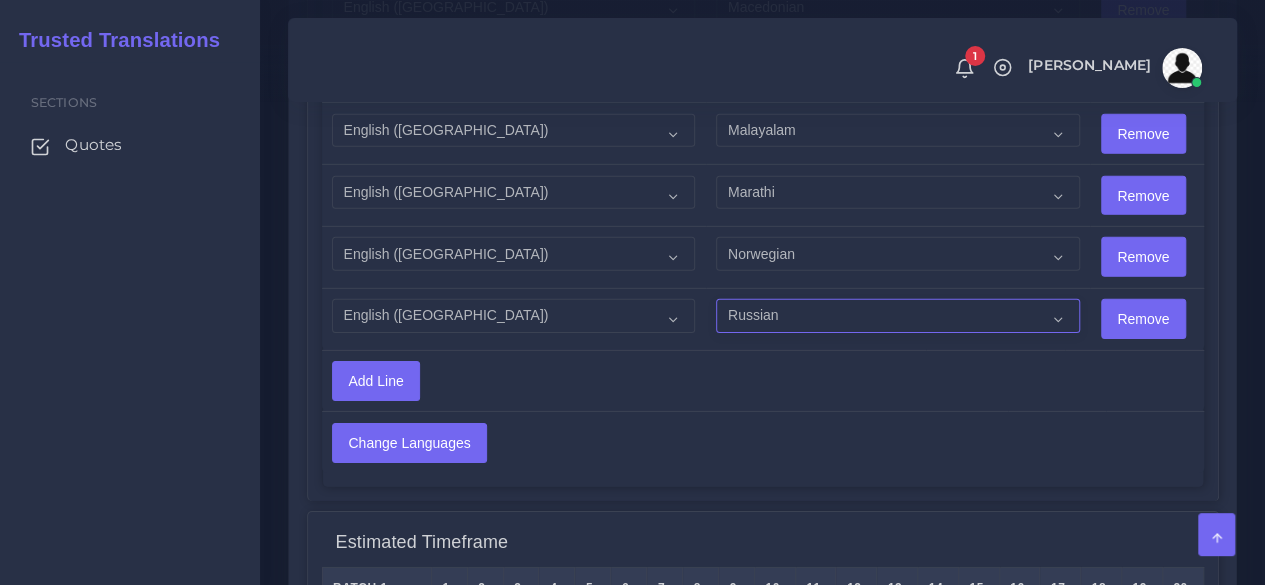 select on "40025" 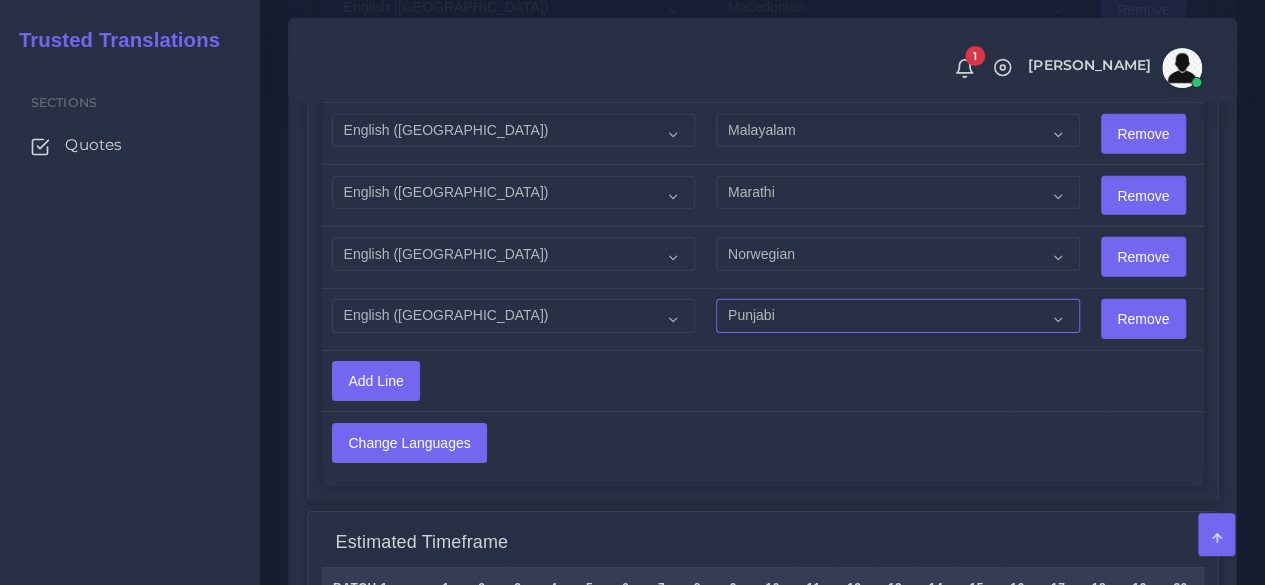 click on "Acoli
Afar
Afrikaans
Akan
Akateko
Albanian
American Sign Language (ASL)
Amharic
Arabic
Arabic (Egypt)" at bounding box center [897, 316] 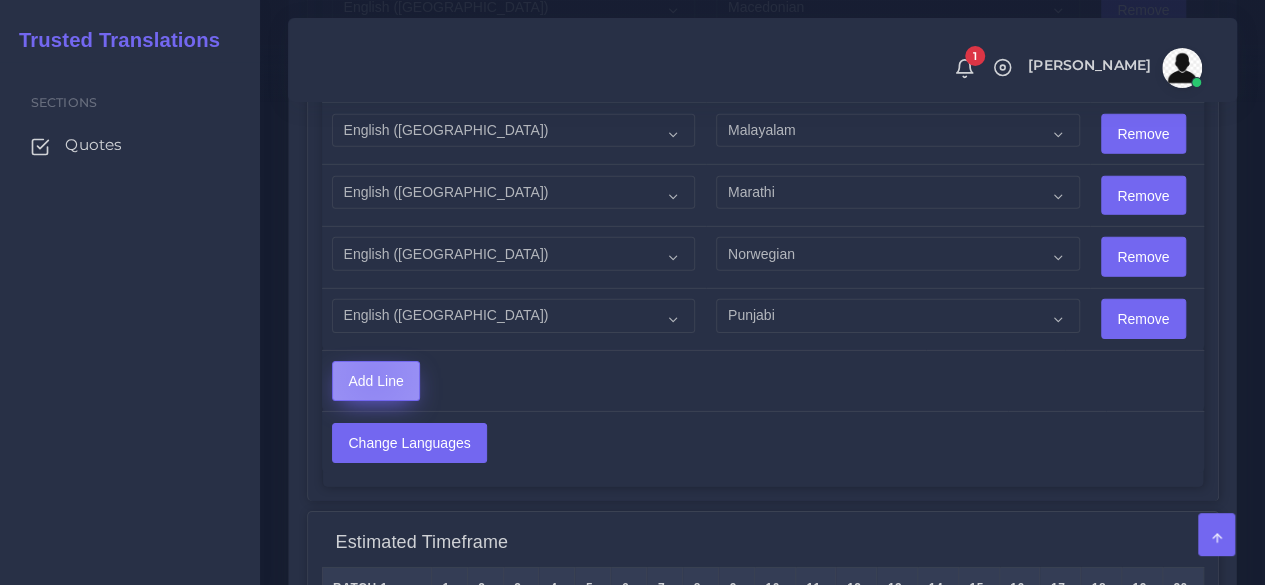 click on "Add Line" at bounding box center [376, 381] 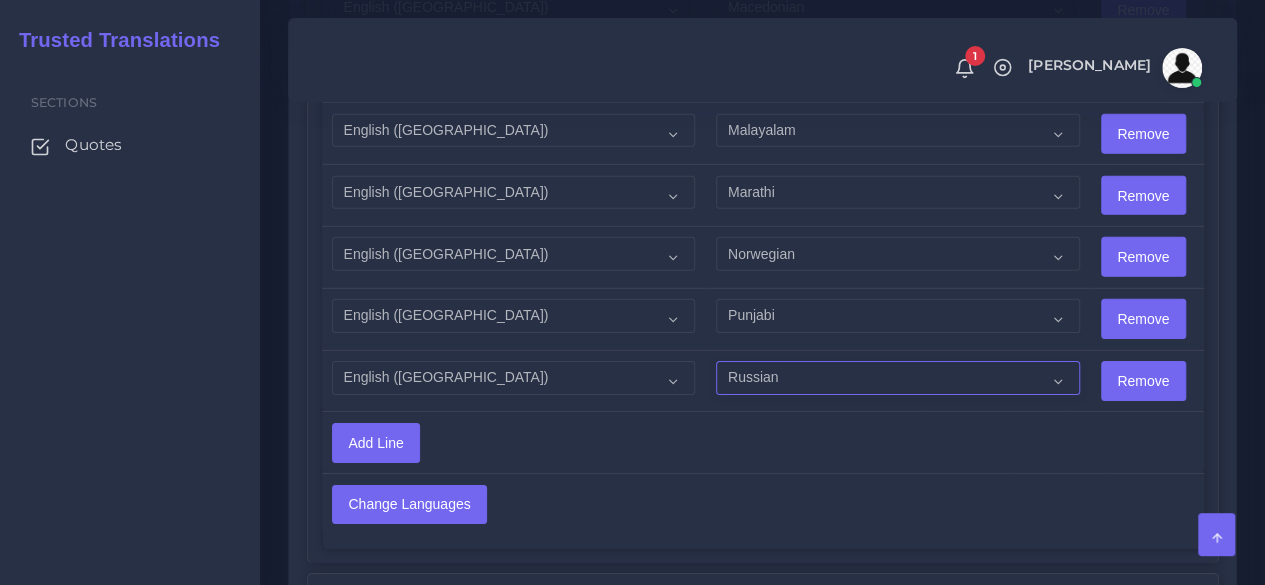 click on "Acoli
Afar
Afrikaans
Akan
Akateko
Albanian
American Sign Language (ASL)
Amharic
Arabic
Arabic (Egypt)" at bounding box center [897, 378] 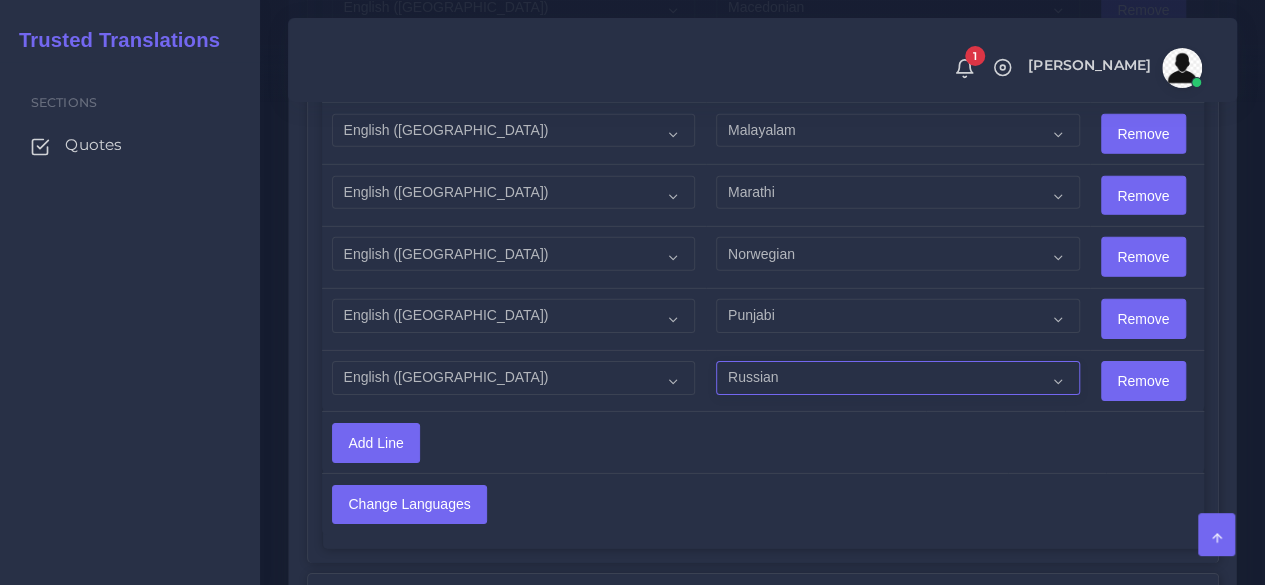 select on "52" 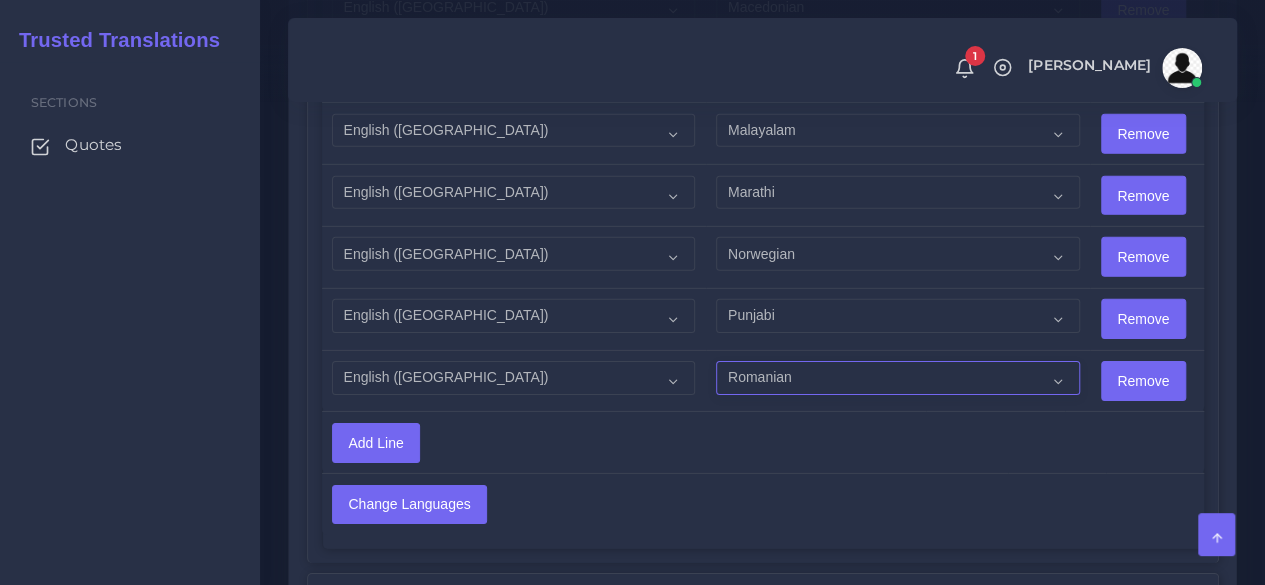 click on "Acoli
Afar
Afrikaans
Akan
Akateko
Albanian
American Sign Language (ASL)
Amharic
Arabic
Arabic (Egypt)" at bounding box center (897, 378) 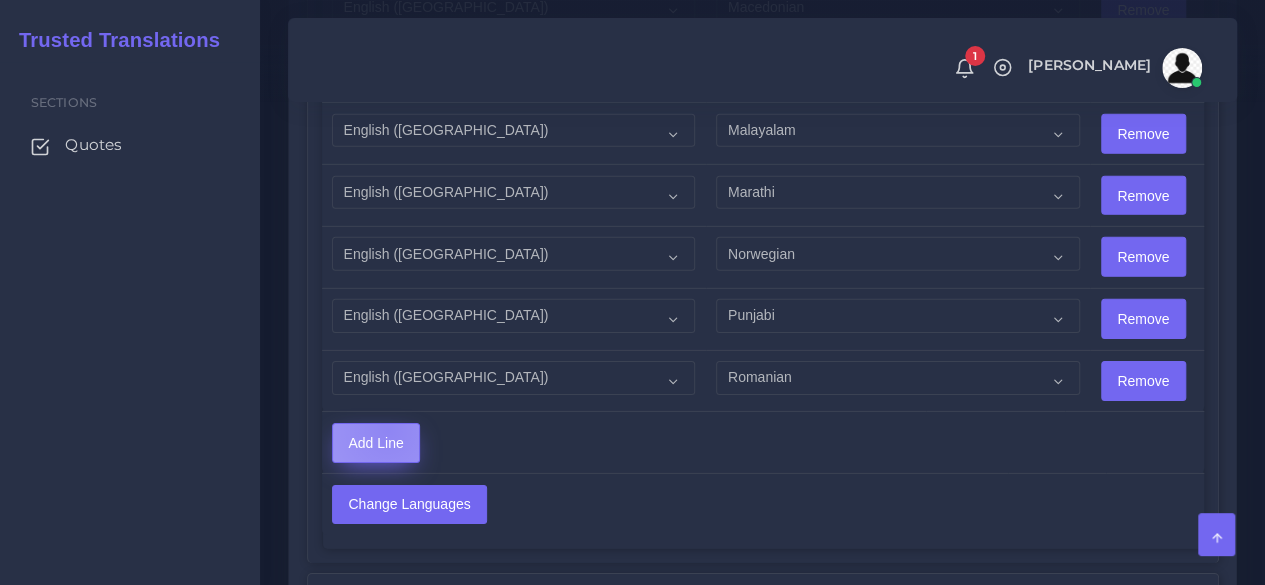 click on "Add Line" at bounding box center [376, 443] 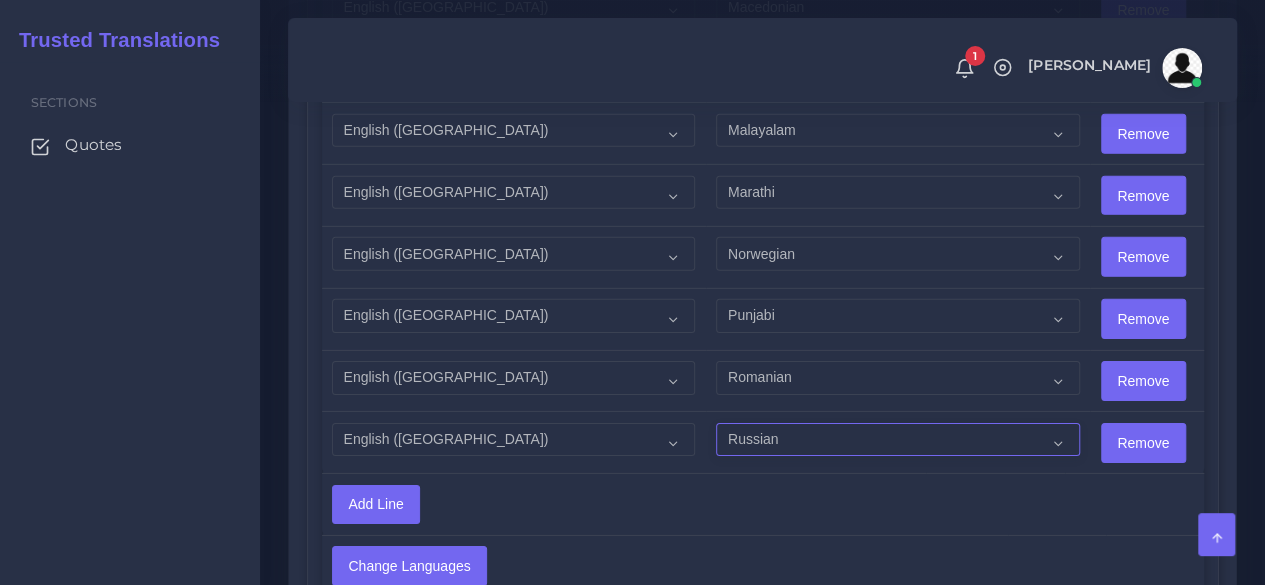 click on "Acoli
Afar
Afrikaans
Akan
Akateko
Albanian
American Sign Language (ASL)
Amharic
Arabic
Arabic (Egypt)" at bounding box center (897, 440) 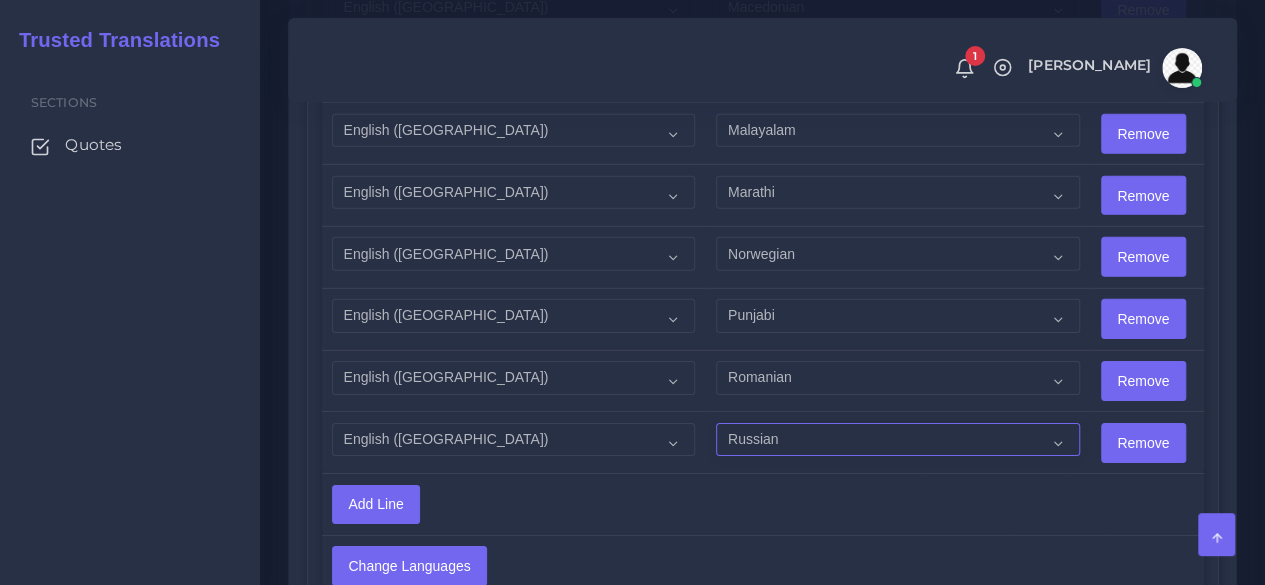 select on "65" 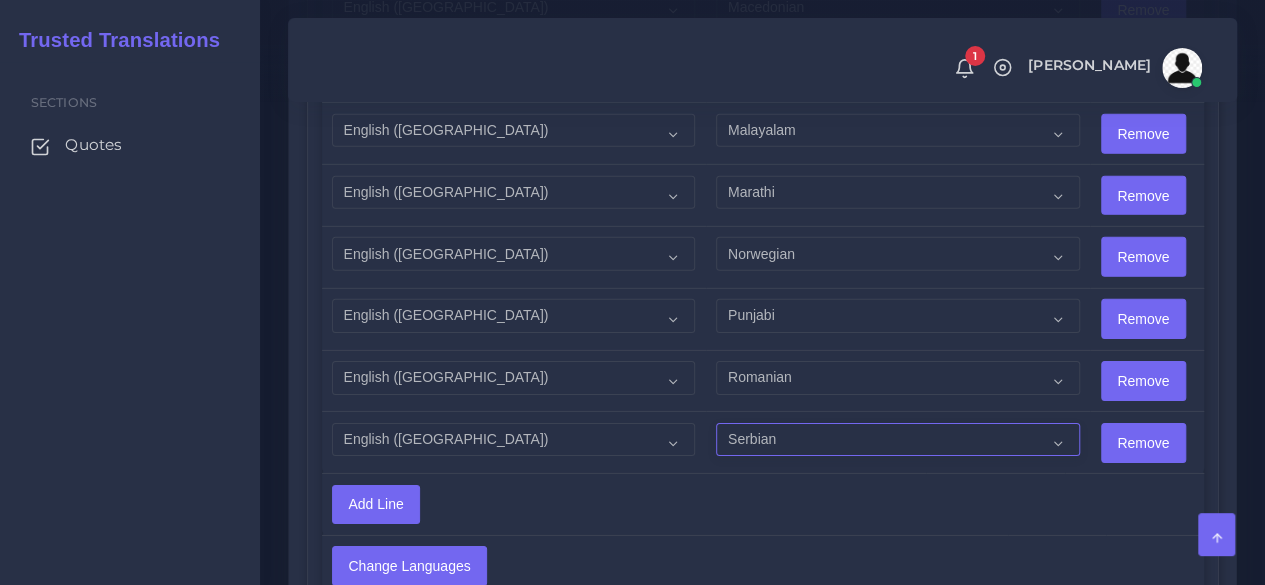 click on "Acoli
Afar
Afrikaans
Akan
Akateko
Albanian
American Sign Language (ASL)
Amharic
Arabic
Arabic (Egypt)" at bounding box center (897, 440) 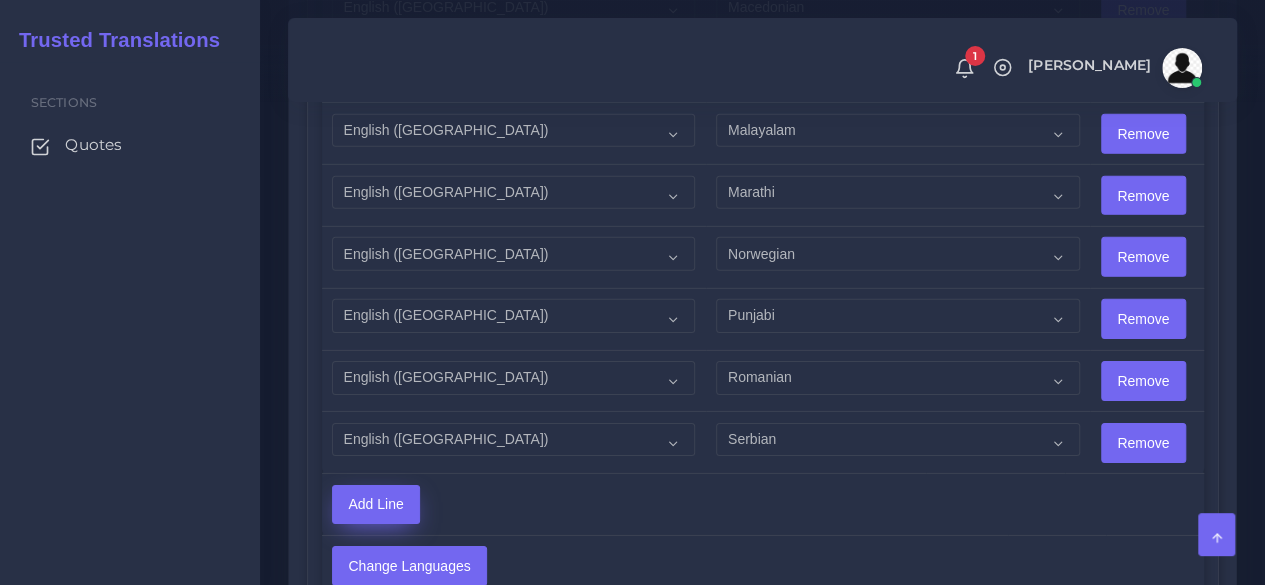 click on "Add Line" at bounding box center [376, 505] 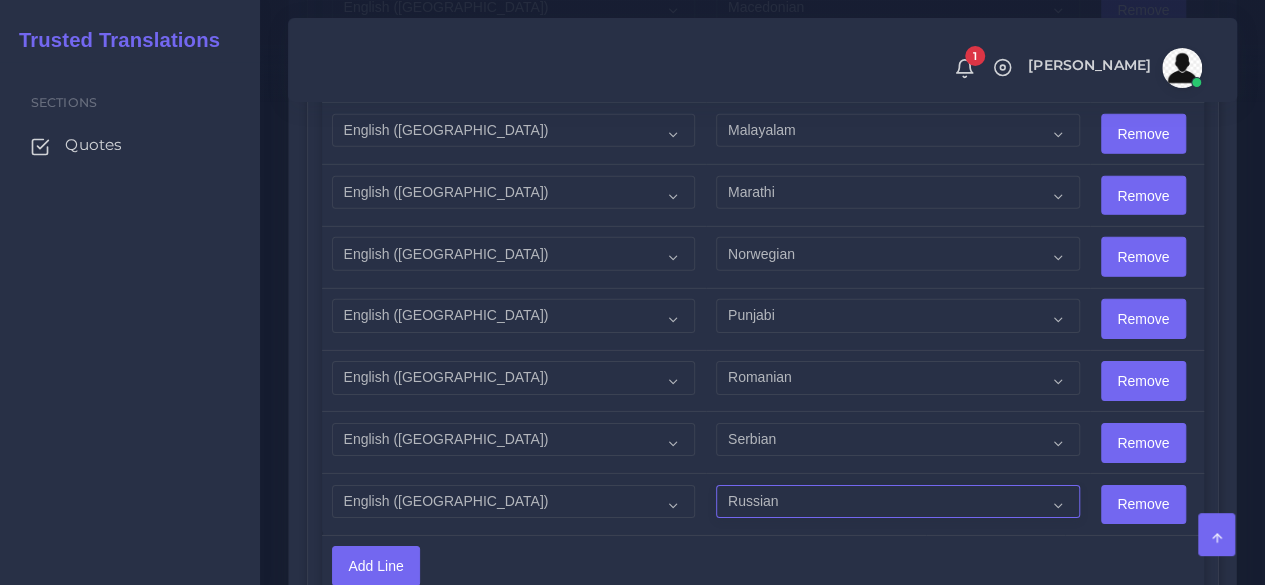 click on "Acoli
Afar
Afrikaans
Akan
Akateko
Albanian
American Sign Language (ASL)
Amharic
Arabic
Arabic (Egypt)" at bounding box center (897, 502) 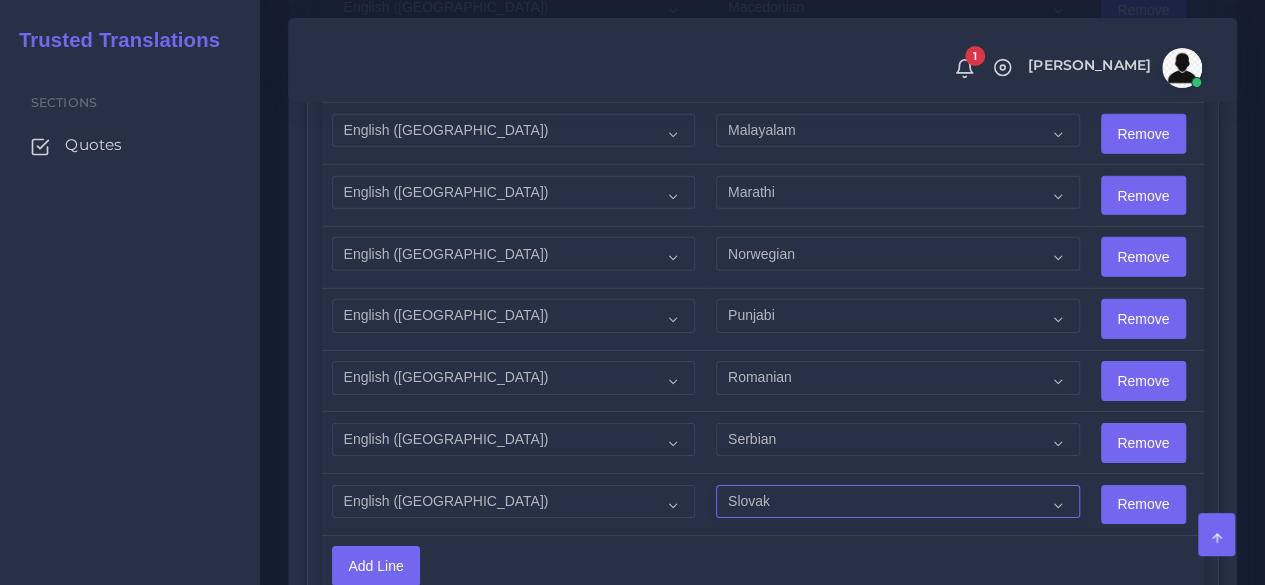 click on "Acoli
Afar
Afrikaans
Akan
Akateko
Albanian
American Sign Language (ASL)
Amharic
Arabic
Arabic (Egypt)" at bounding box center [897, 502] 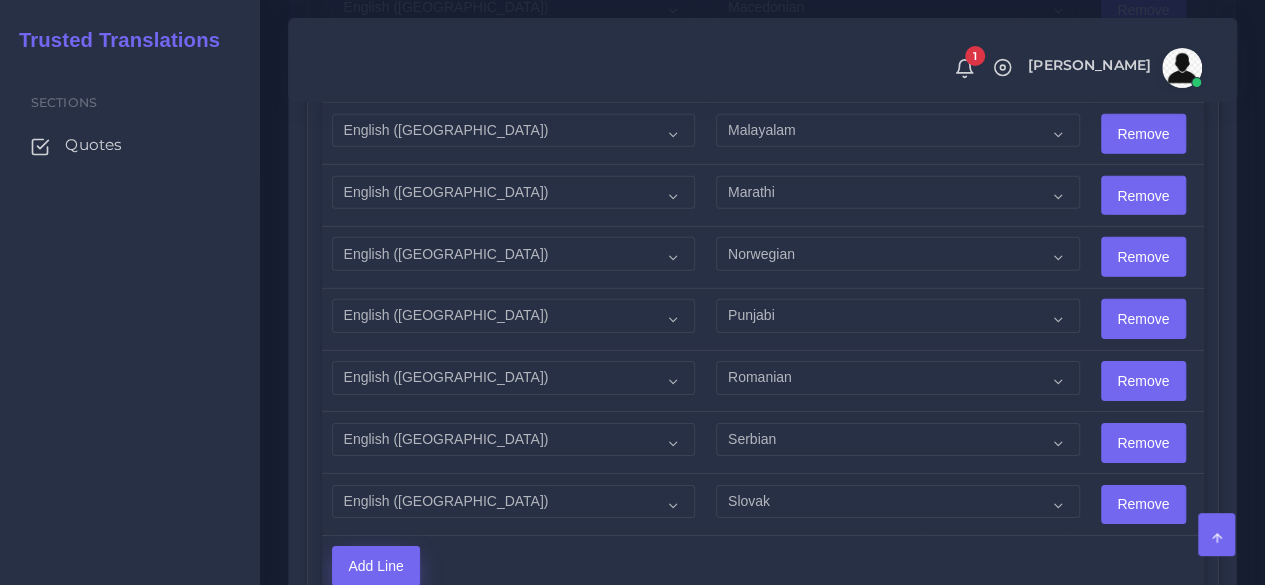 click on "Add Line" at bounding box center (376, 566) 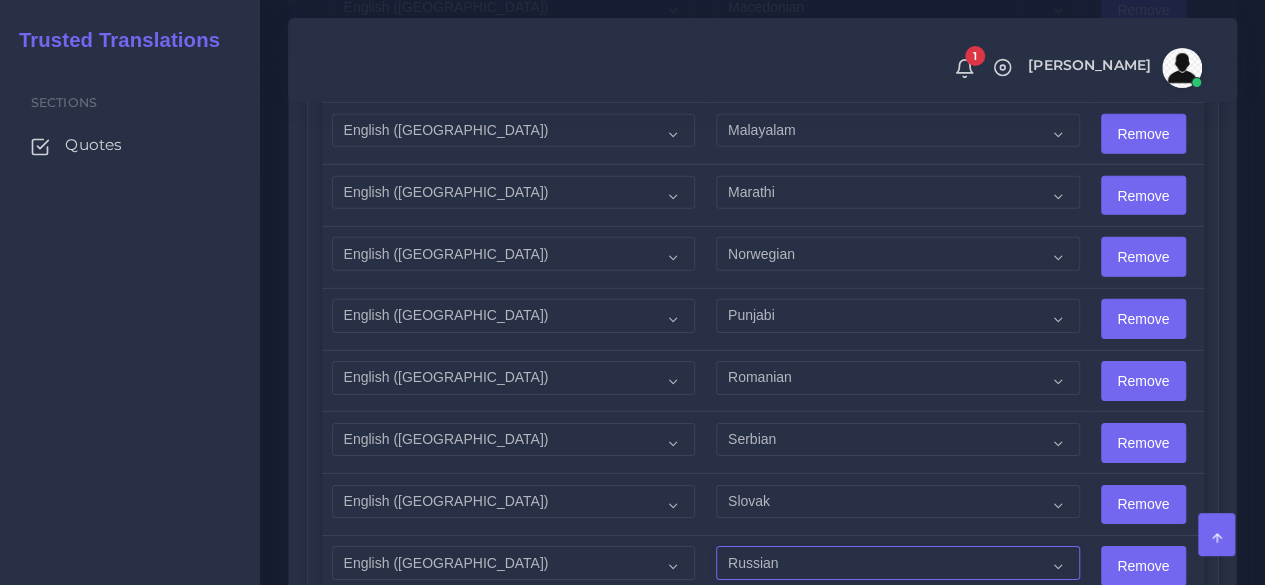 click on "Acoli
Afar
Afrikaans
Akan
Akateko
Albanian
American Sign Language (ASL)
Amharic
Arabic
Arabic (Egypt)" at bounding box center [897, 563] 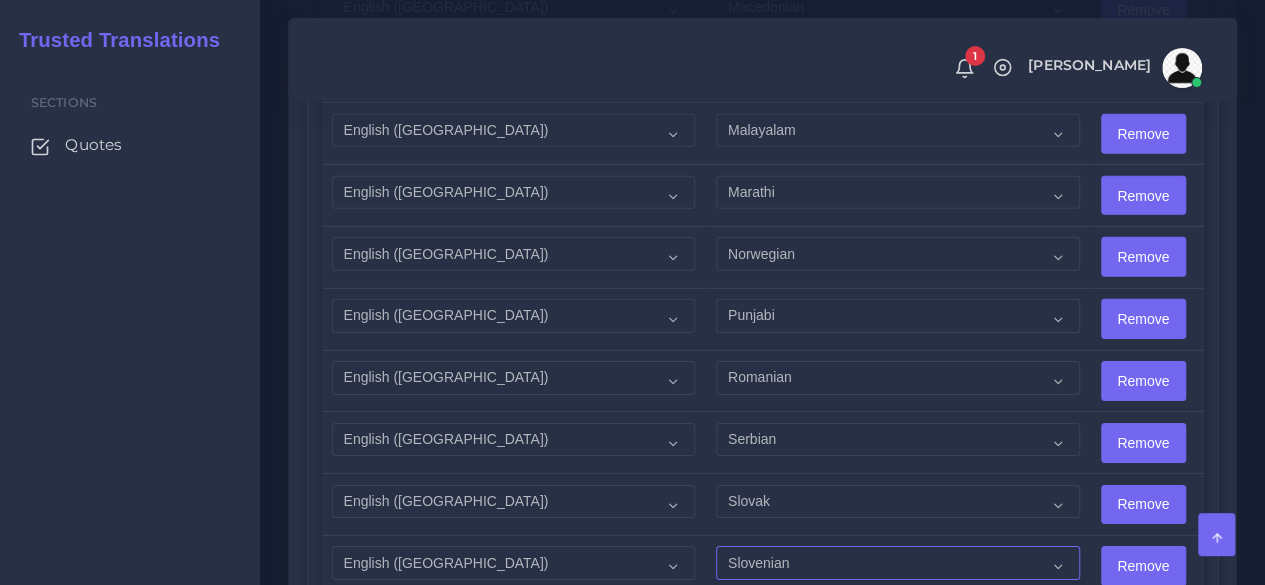 click on "Acoli
Afar
Afrikaans
Akan
Akateko
Albanian
American Sign Language (ASL)
Amharic
Arabic
Arabic (Egypt)" at bounding box center [897, 563] 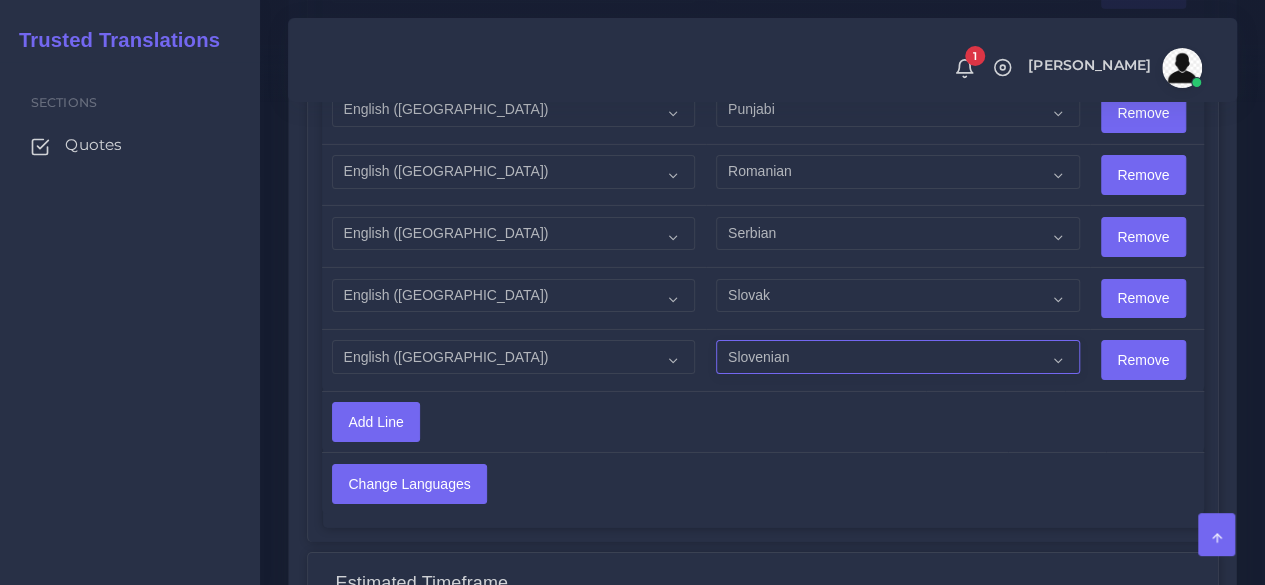 scroll, scrollTop: 3304, scrollLeft: 0, axis: vertical 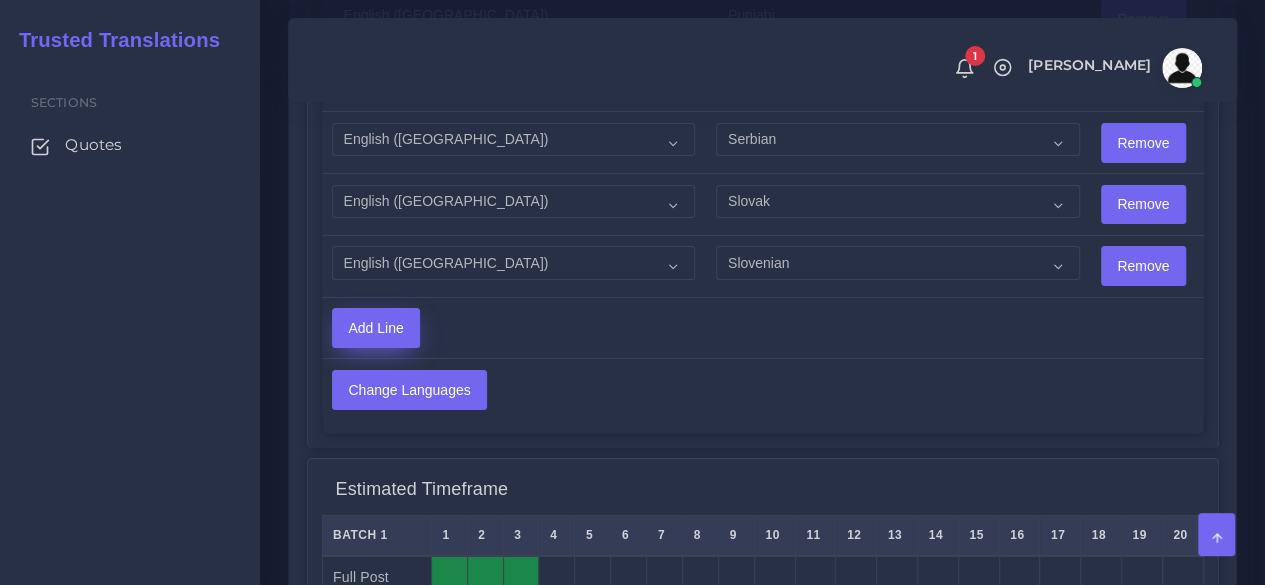 click on "Add Line" at bounding box center (376, 328) 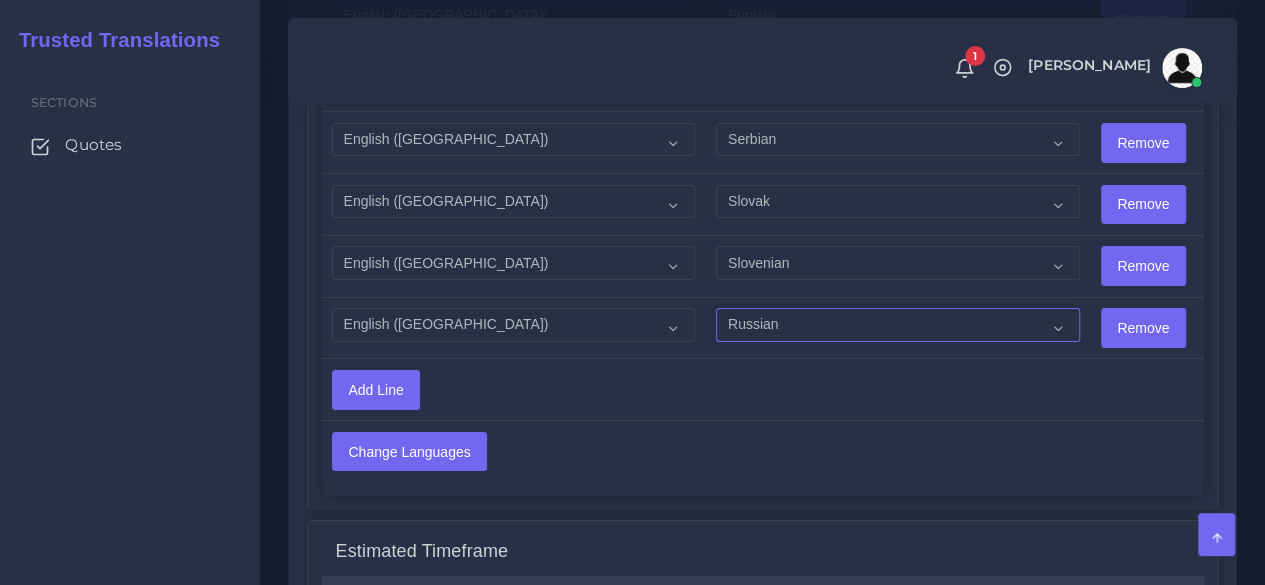 click on "Acoli
Afar
Afrikaans
Akan
Akateko
Albanian
American Sign Language (ASL)
Amharic
Arabic
Arabic (Egypt)" at bounding box center (897, 325) 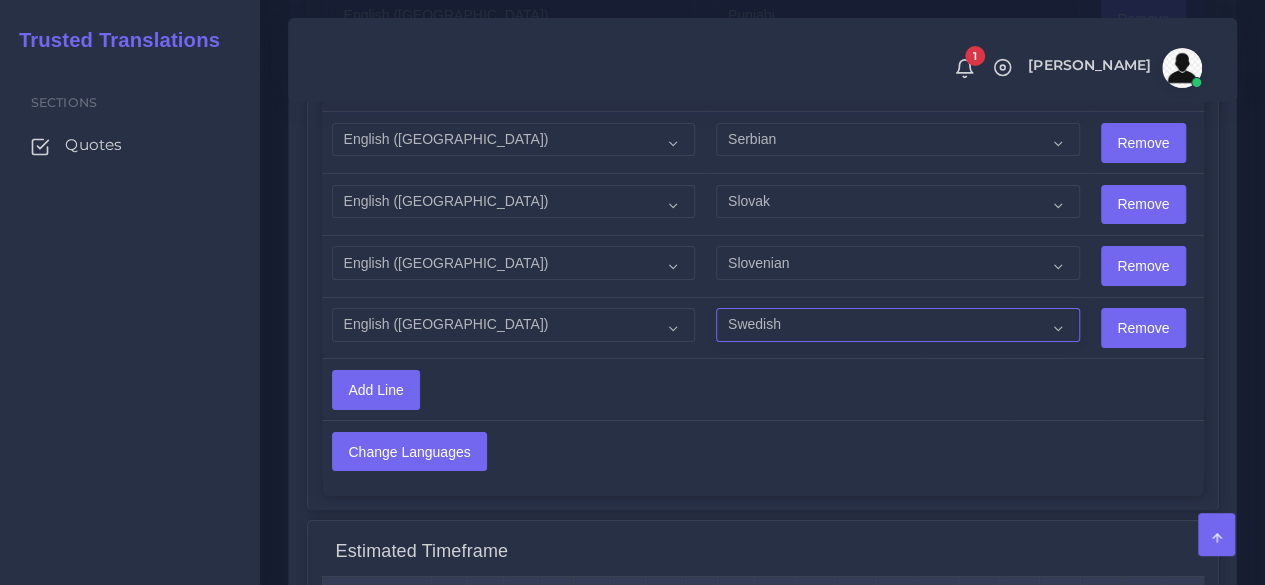 click on "Acoli
Afar
Afrikaans
Akan
Akateko
Albanian
American Sign Language (ASL)
Amharic
Arabic
Arabic (Egypt)" at bounding box center (897, 325) 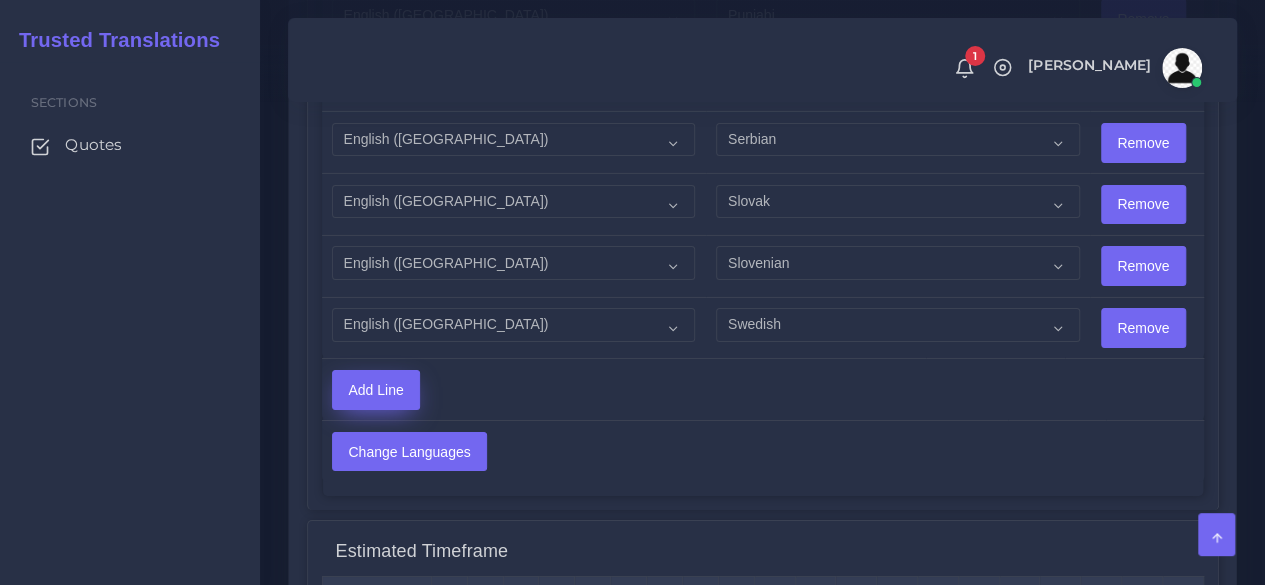 click on "Add Line" at bounding box center [376, 390] 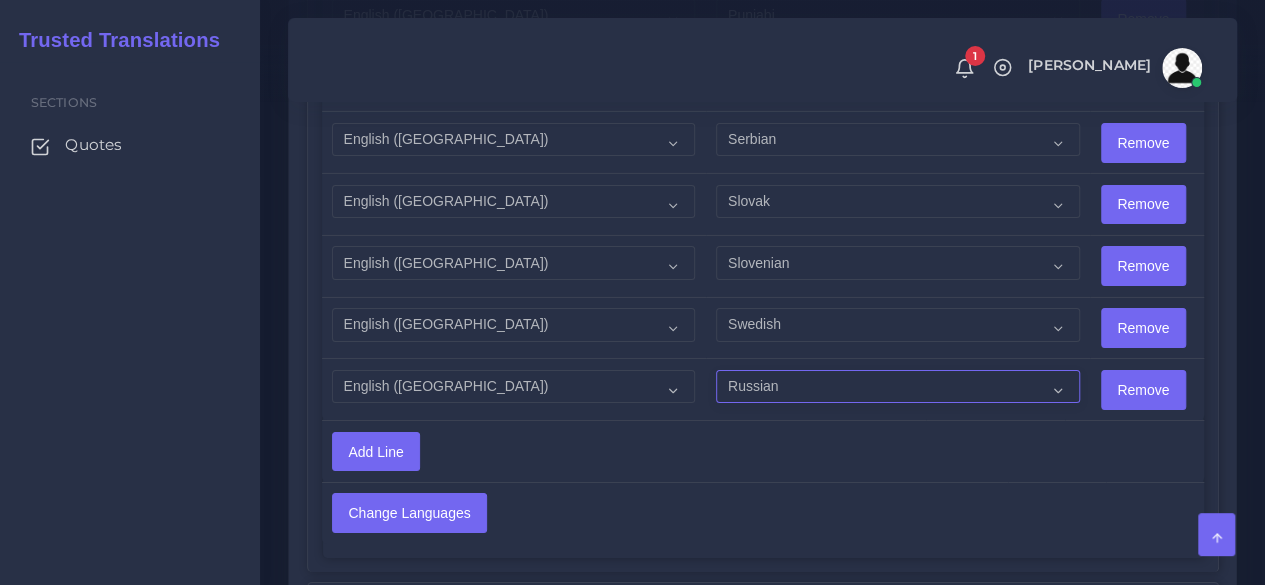 click on "Acoli
Afar
Afrikaans
Akan
Akateko
Albanian
American Sign Language (ASL)
Amharic
Arabic
Arabic (Egypt)" at bounding box center (897, 387) 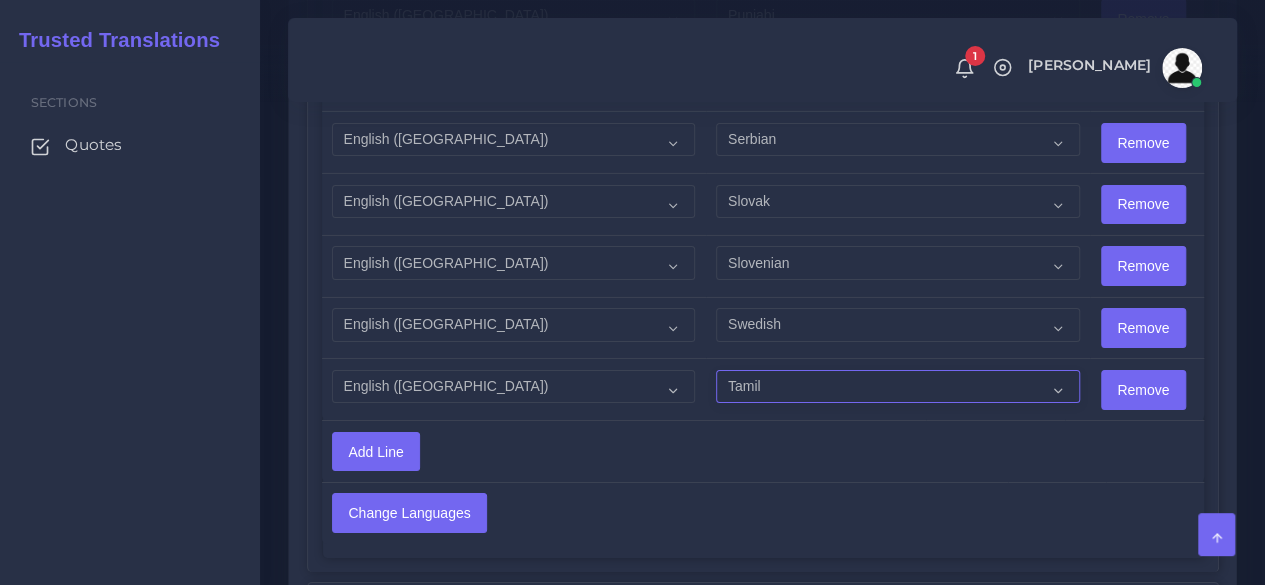 click on "Acoli
Afar
Afrikaans
Akan
Akateko
Albanian
American Sign Language (ASL)
Amharic
Arabic
Arabic (Egypt)" at bounding box center (897, 387) 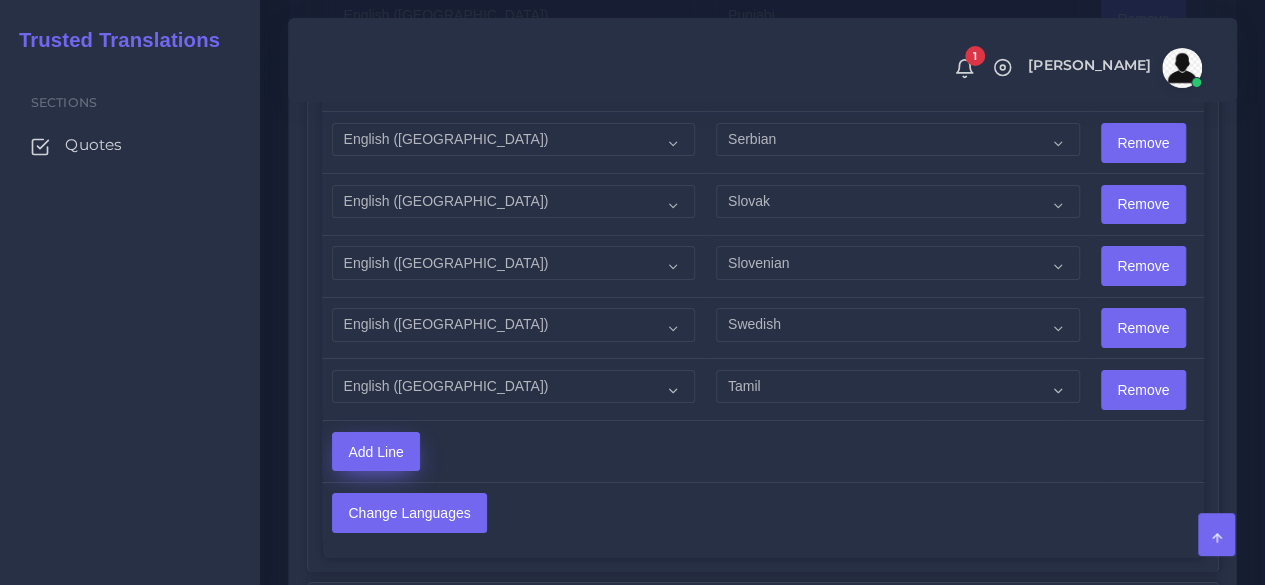 click on "Add Line" at bounding box center (376, 452) 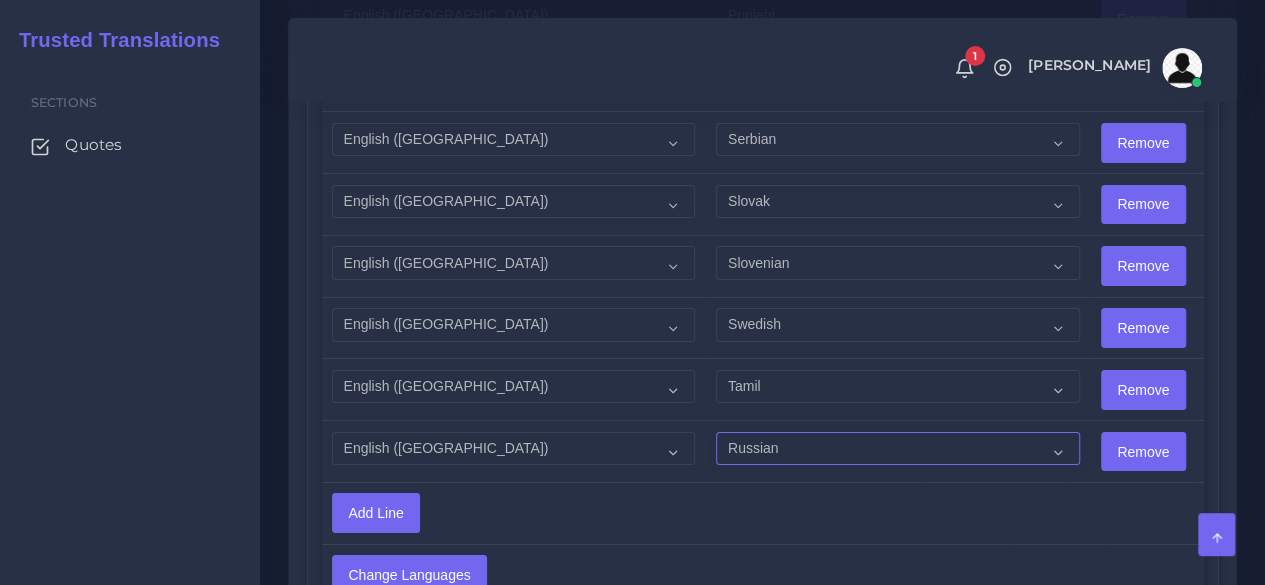 click on "Acoli
Afar
Afrikaans
Akan
Akateko
Albanian
American Sign Language (ASL)
Amharic
Arabic
Arabic (Egypt)" at bounding box center [897, 449] 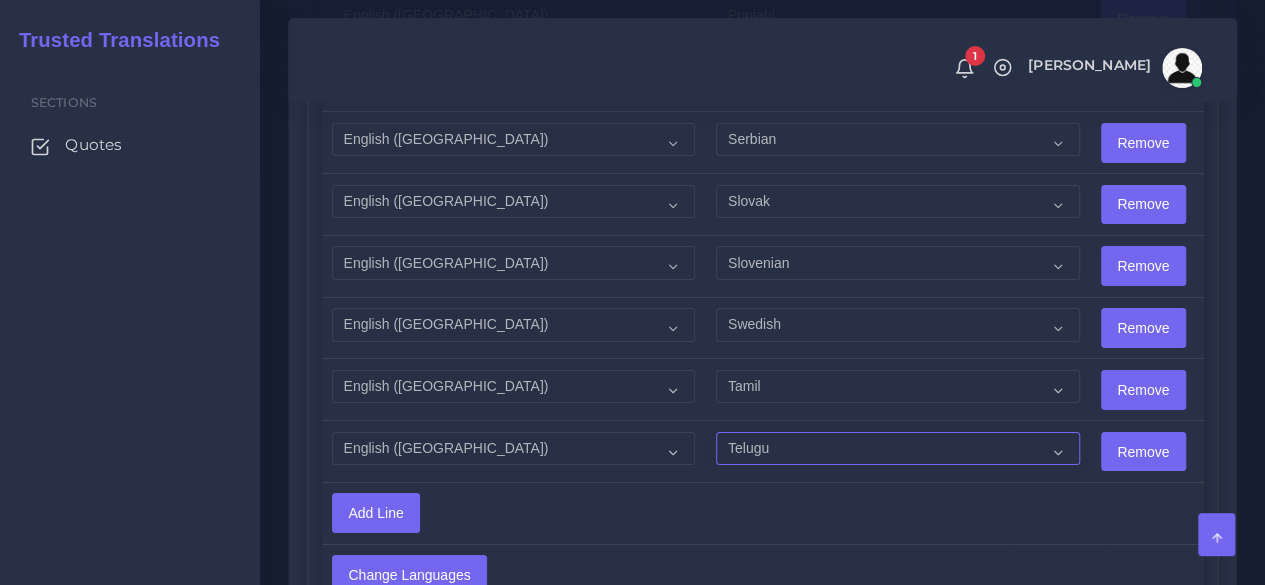 click on "Acoli
Afar
Afrikaans
Akan
Akateko
Albanian
American Sign Language (ASL)
Amharic
Arabic
Arabic (Egypt)" at bounding box center (897, 449) 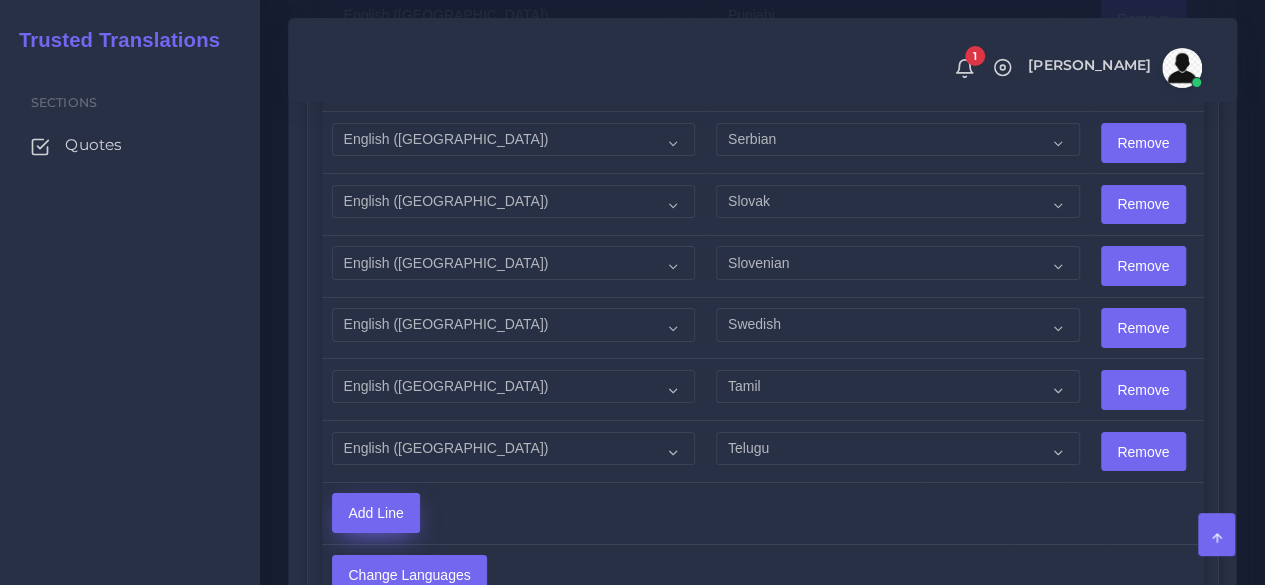 click on "Add Line" at bounding box center [376, 513] 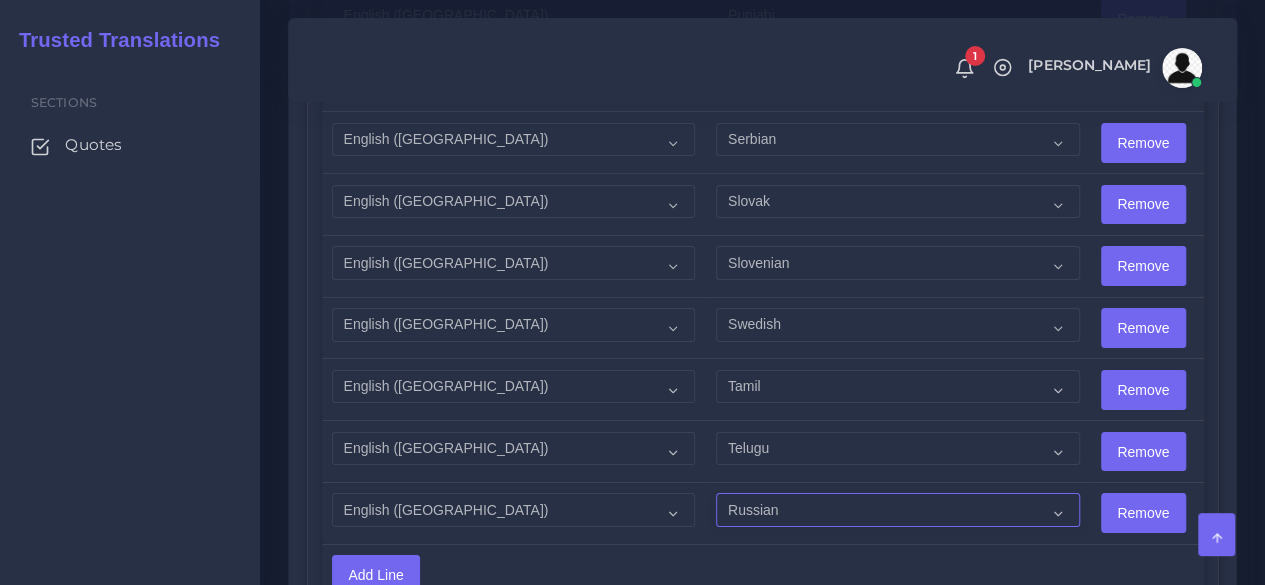 click on "Acoli
Afar
Afrikaans
Akan
Akateko
Albanian
American Sign Language (ASL)
Amharic
Arabic
Arabic (Egypt)" at bounding box center (897, 510) 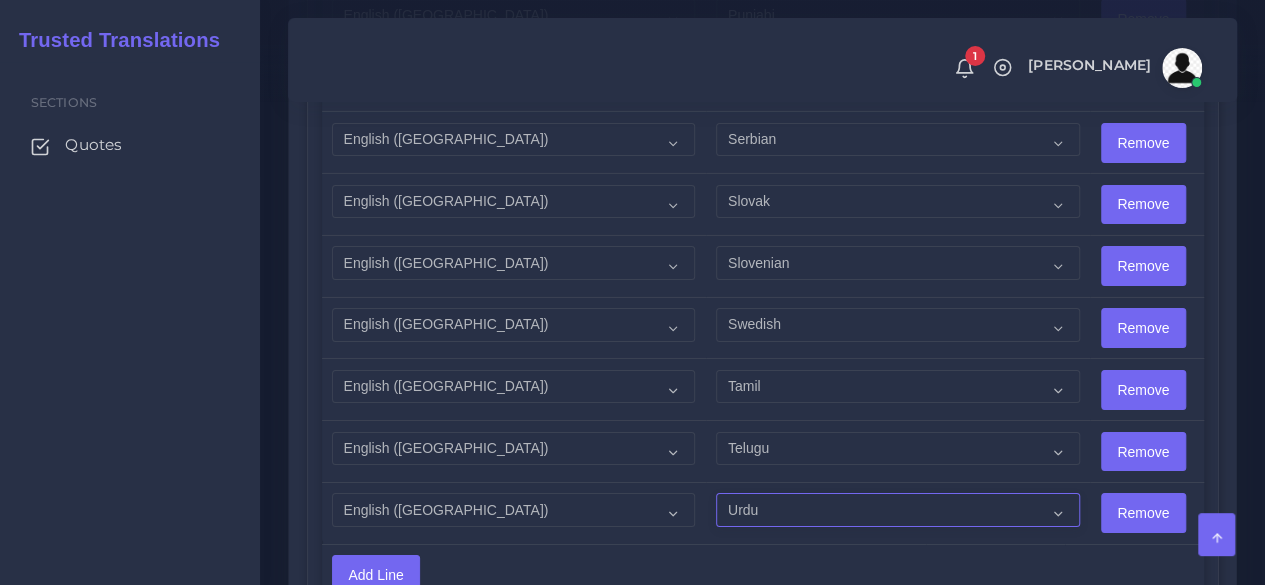click on "Acoli
Afar
Afrikaans
Akan
Akateko
Albanian
American Sign Language (ASL)
Amharic
Arabic
Arabic (Egypt)" at bounding box center (897, 510) 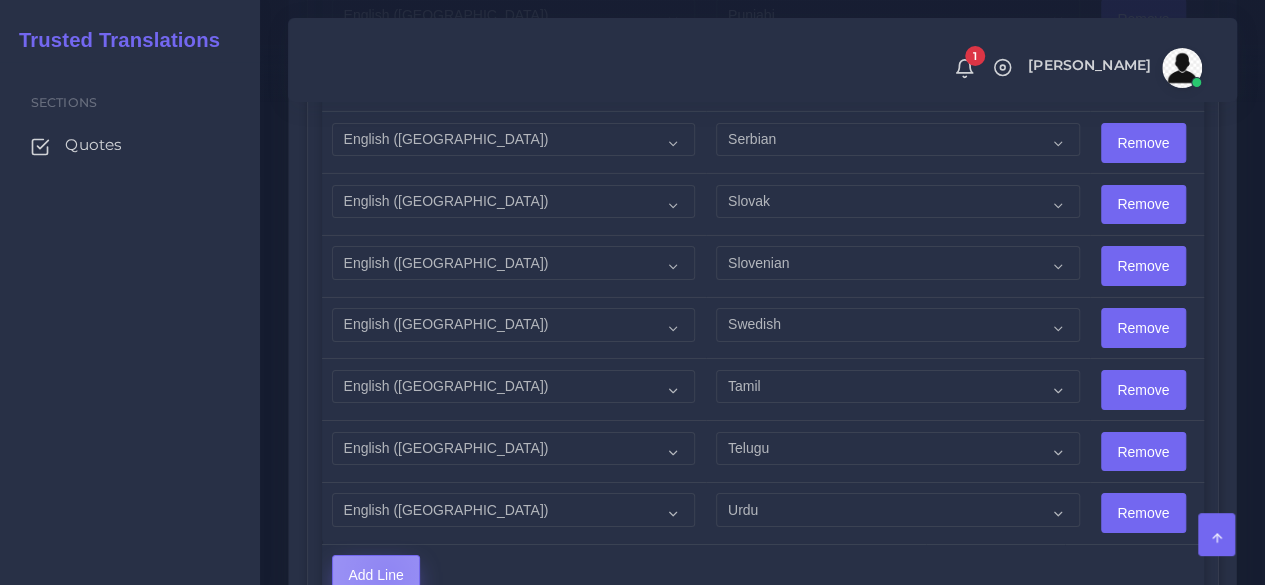 click on "Add Line" at bounding box center [376, 575] 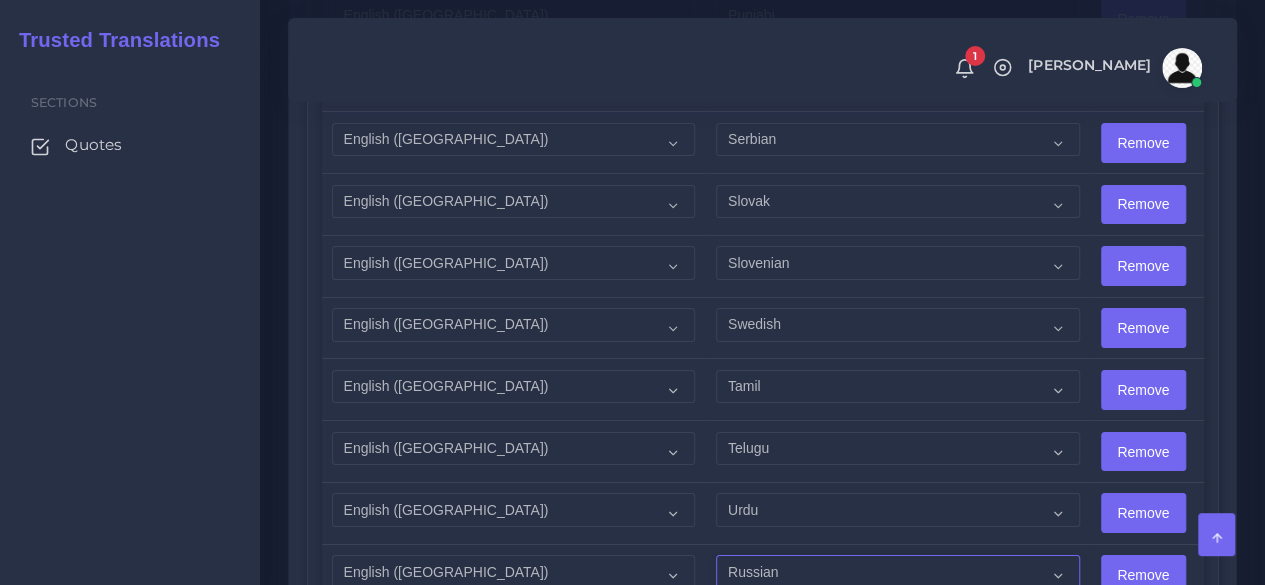click on "Acoli
Afar
Afrikaans
Akan
Akateko
Albanian
American Sign Language (ASL)
Amharic
Arabic
Arabic (Egypt)" at bounding box center (897, 572) 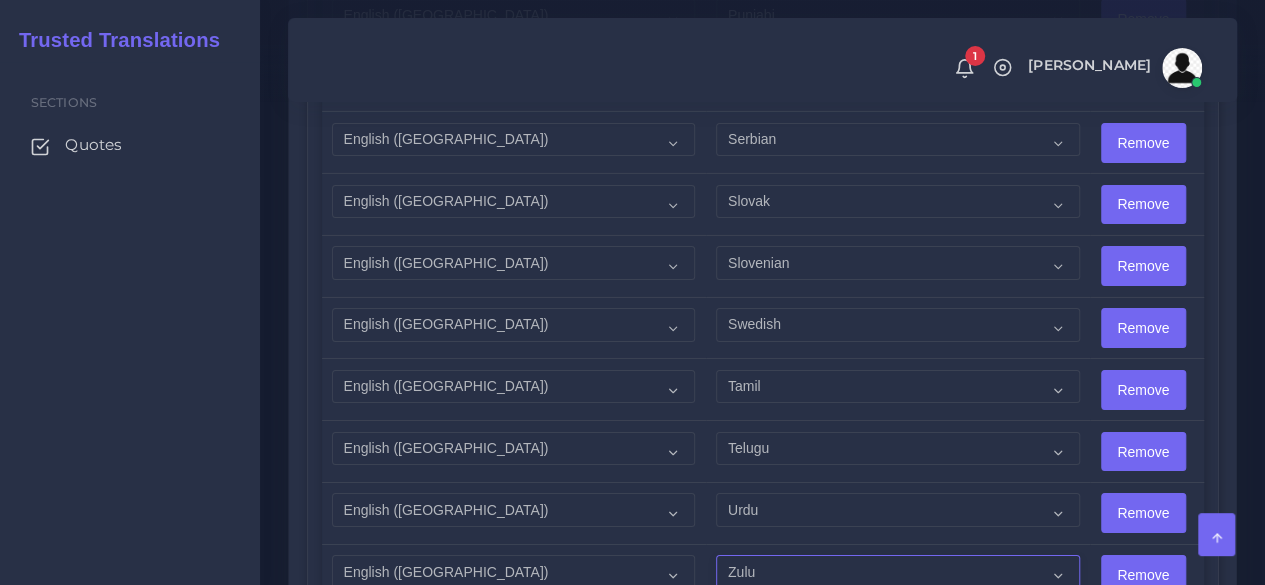 click on "Acoli
Afar
Afrikaans
Akan
Akateko
Albanian
American Sign Language (ASL)
Amharic
Arabic
Arabic (Egypt)" at bounding box center (897, 572) 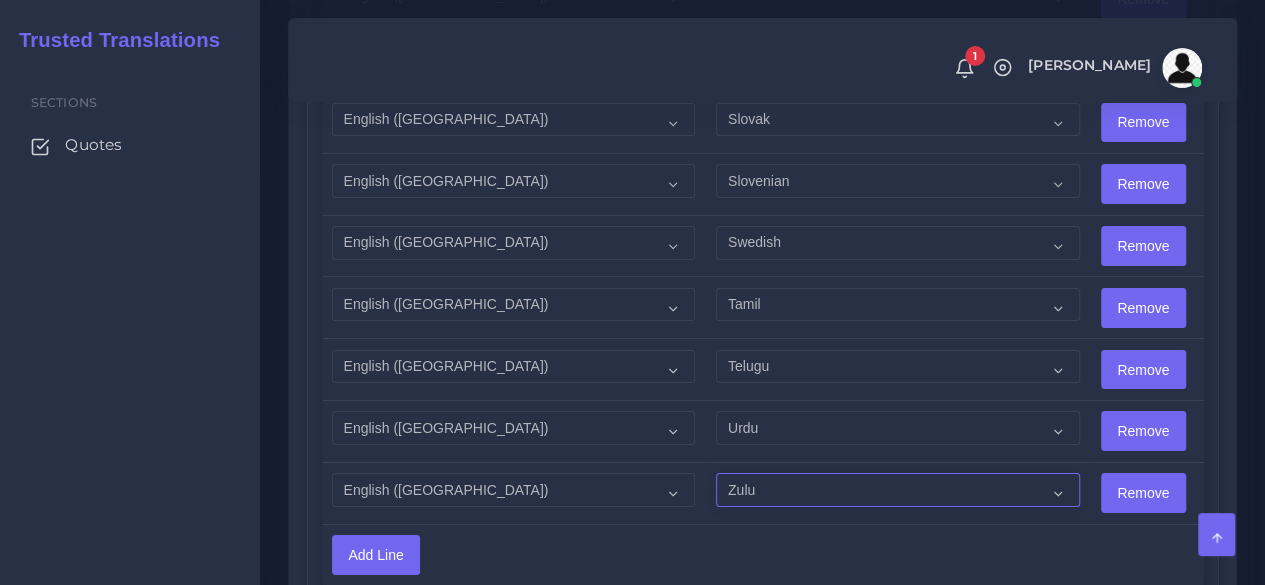 scroll, scrollTop: 3404, scrollLeft: 0, axis: vertical 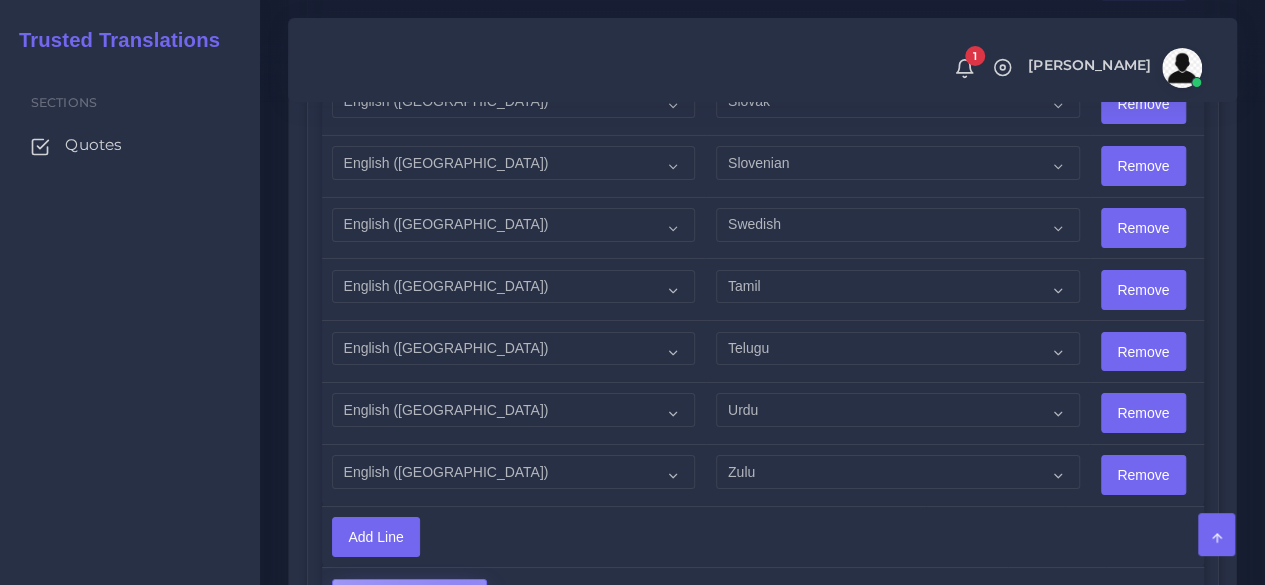 click on "Change Languages" at bounding box center [409, 599] 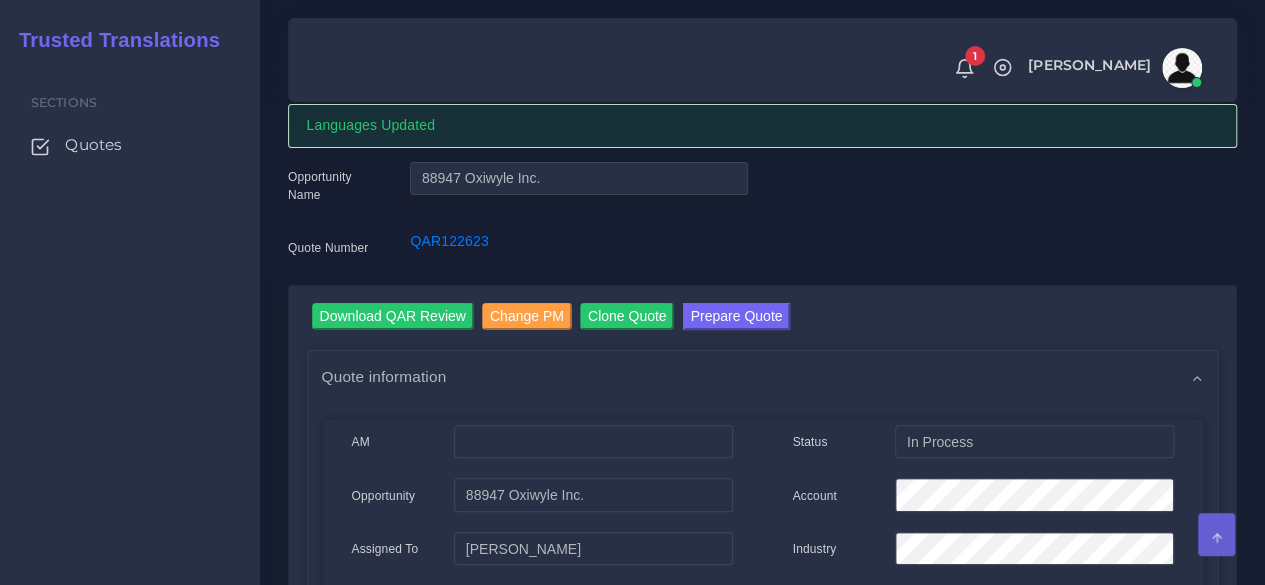 scroll, scrollTop: 100, scrollLeft: 0, axis: vertical 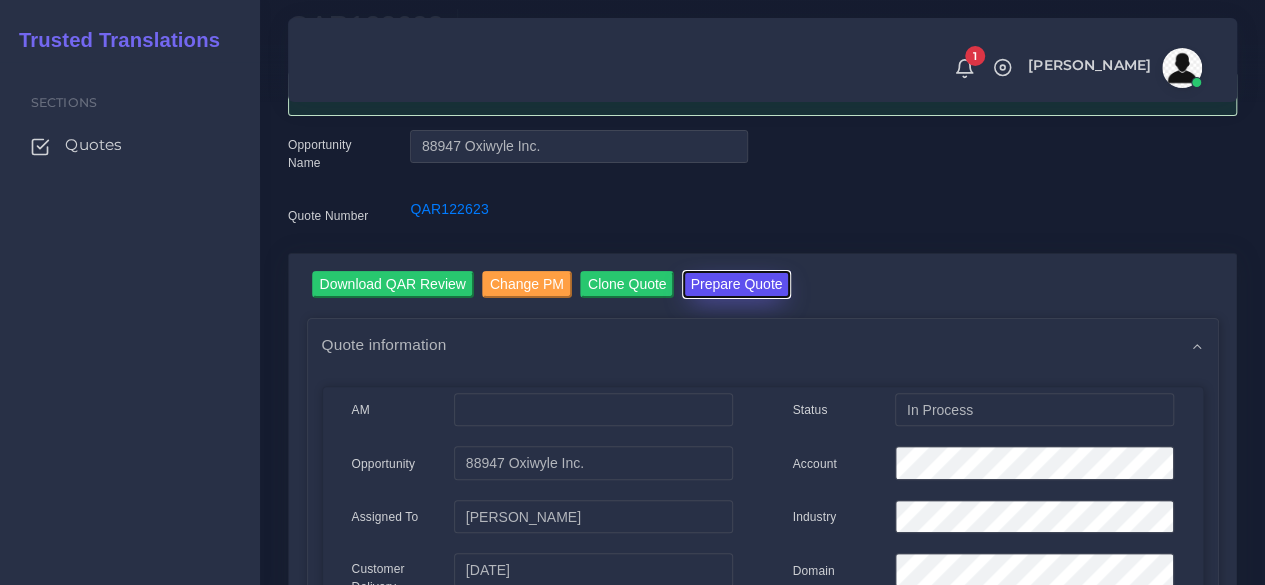 click on "Prepare Quote" at bounding box center [737, 284] 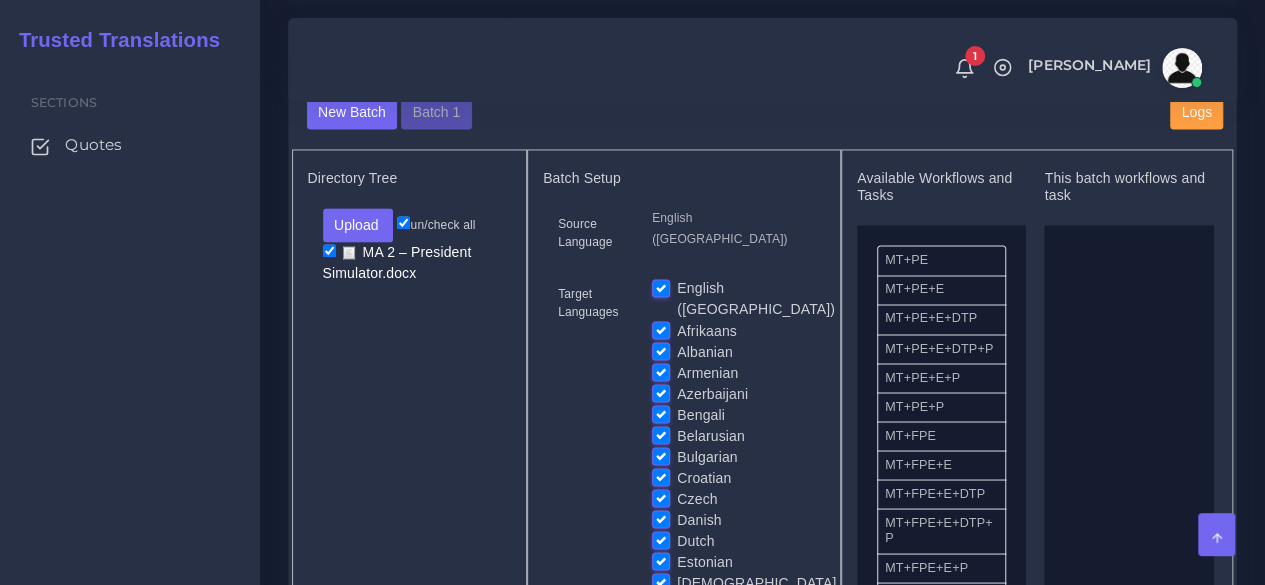 scroll, scrollTop: 1600, scrollLeft: 0, axis: vertical 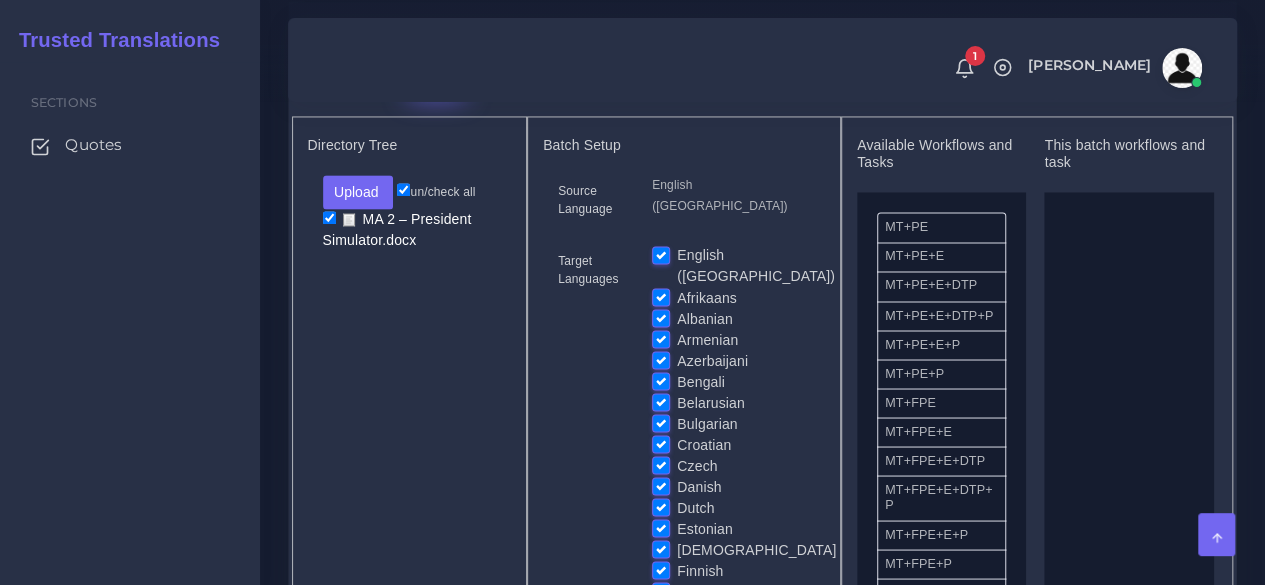 click on "Batch 1" at bounding box center (436, 80) 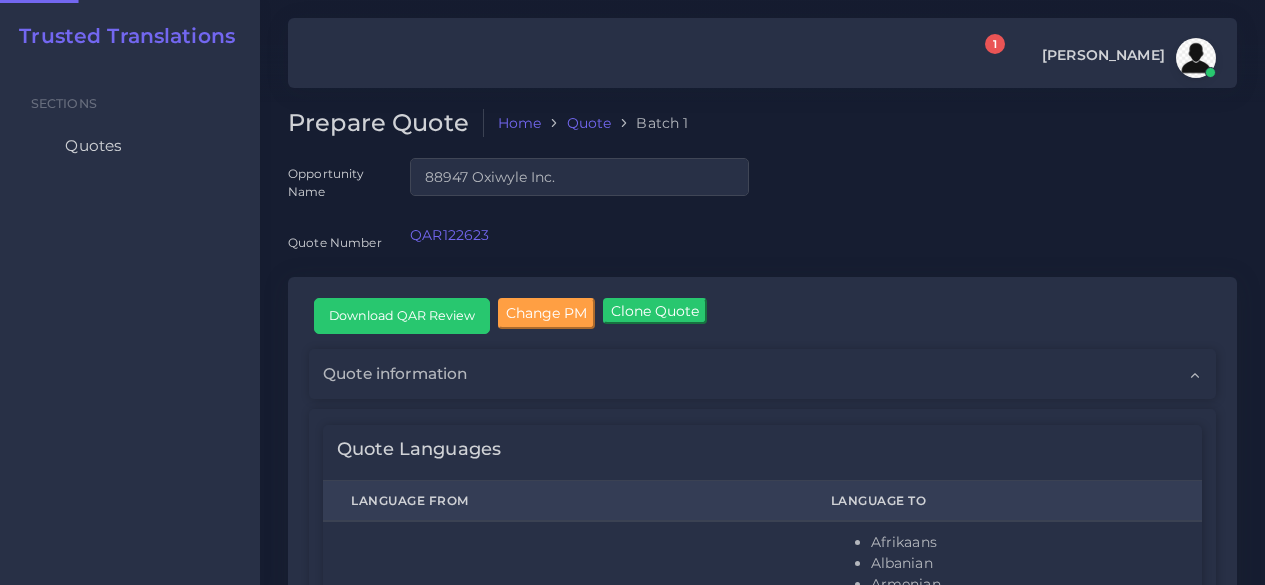 scroll, scrollTop: 0, scrollLeft: 0, axis: both 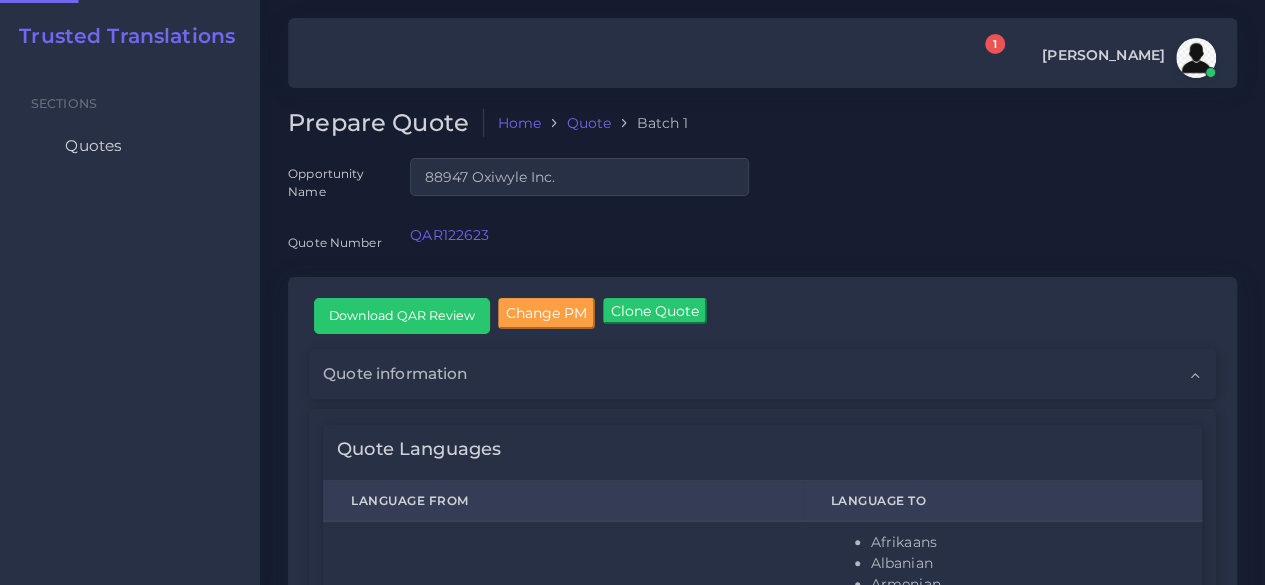 type 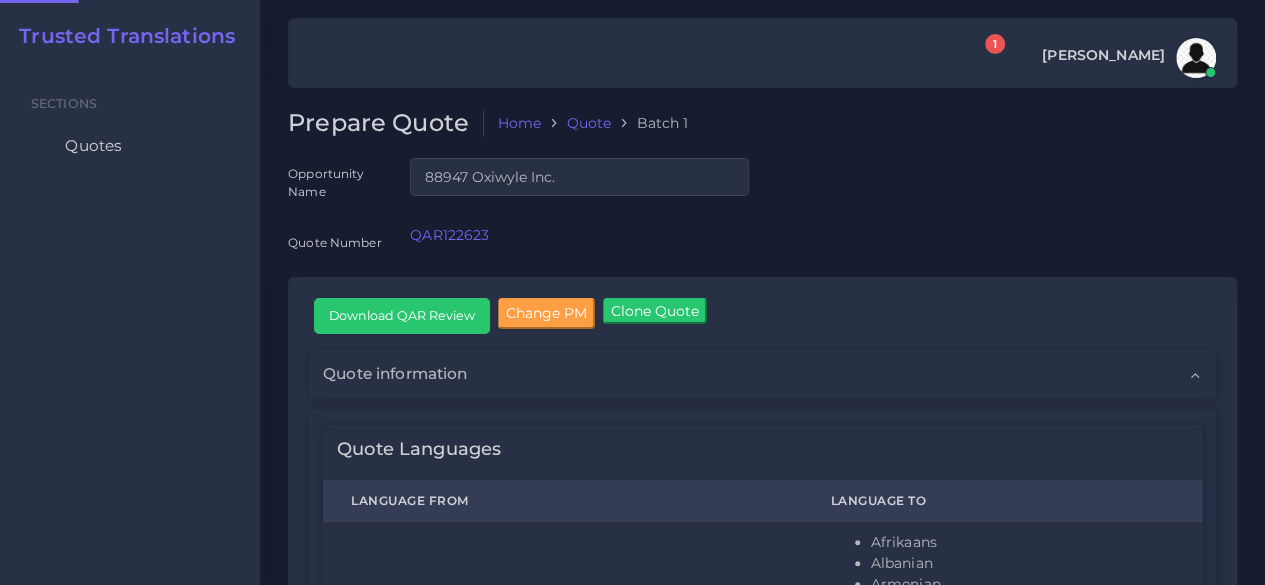 type 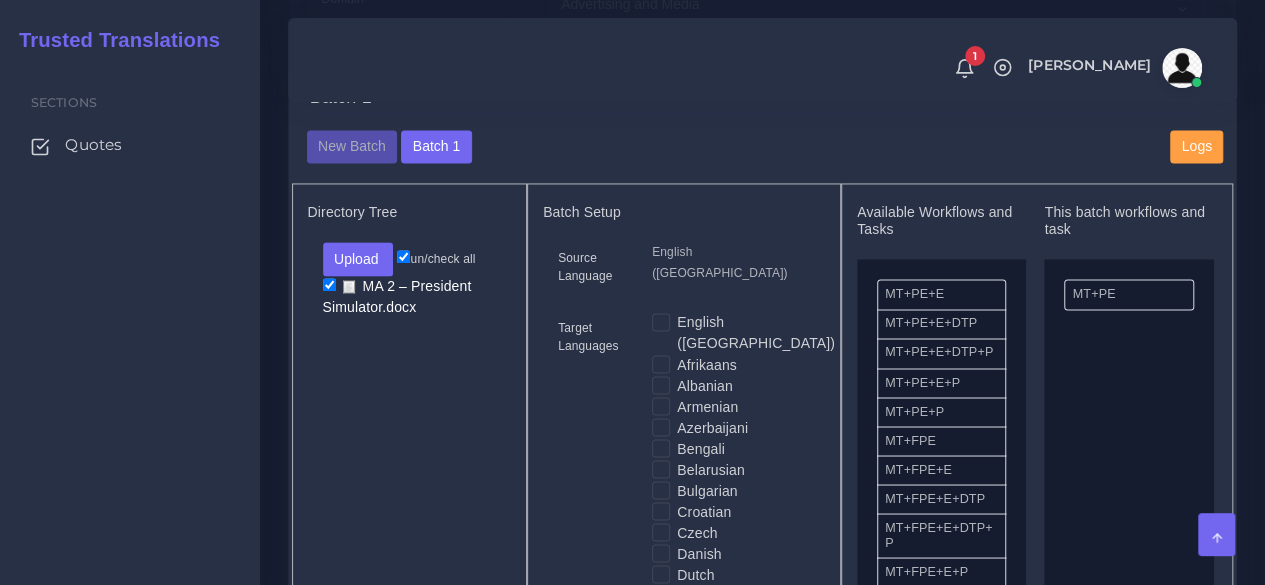 scroll, scrollTop: 1600, scrollLeft: 0, axis: vertical 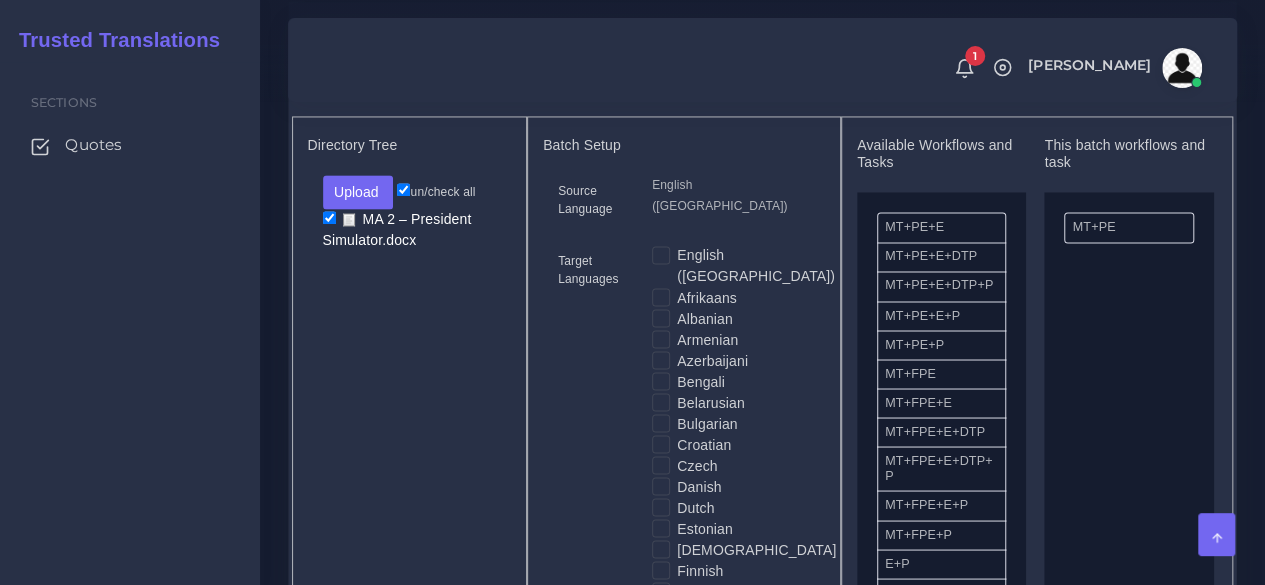 click on "Afrikaans" at bounding box center (707, 297) 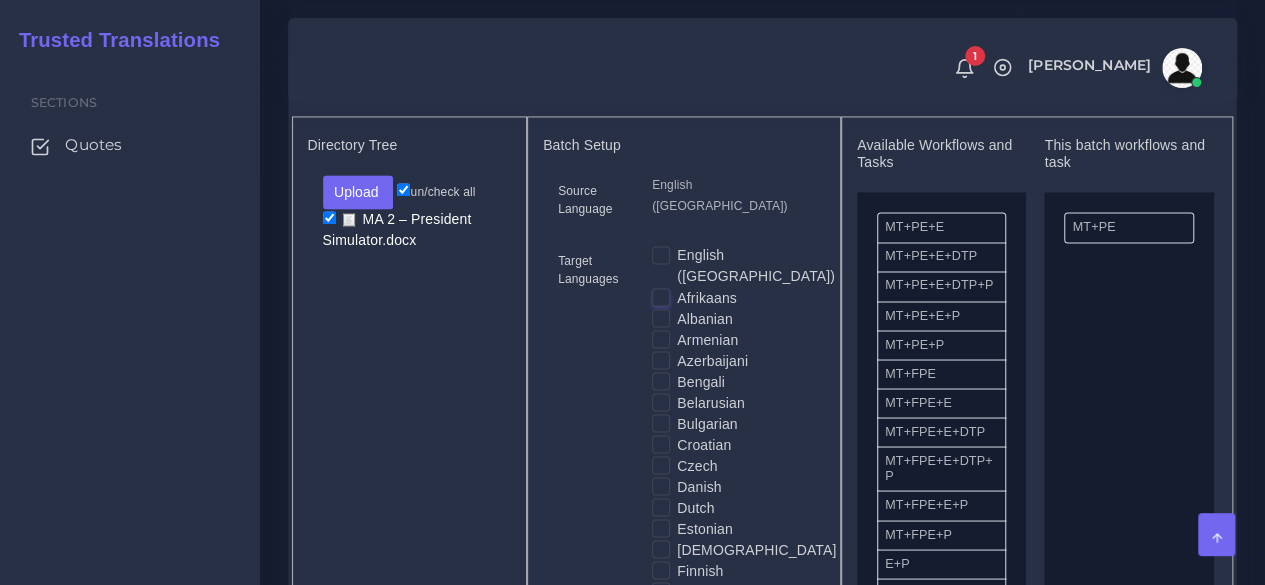 click on "Afrikaans" at bounding box center (661, 296) 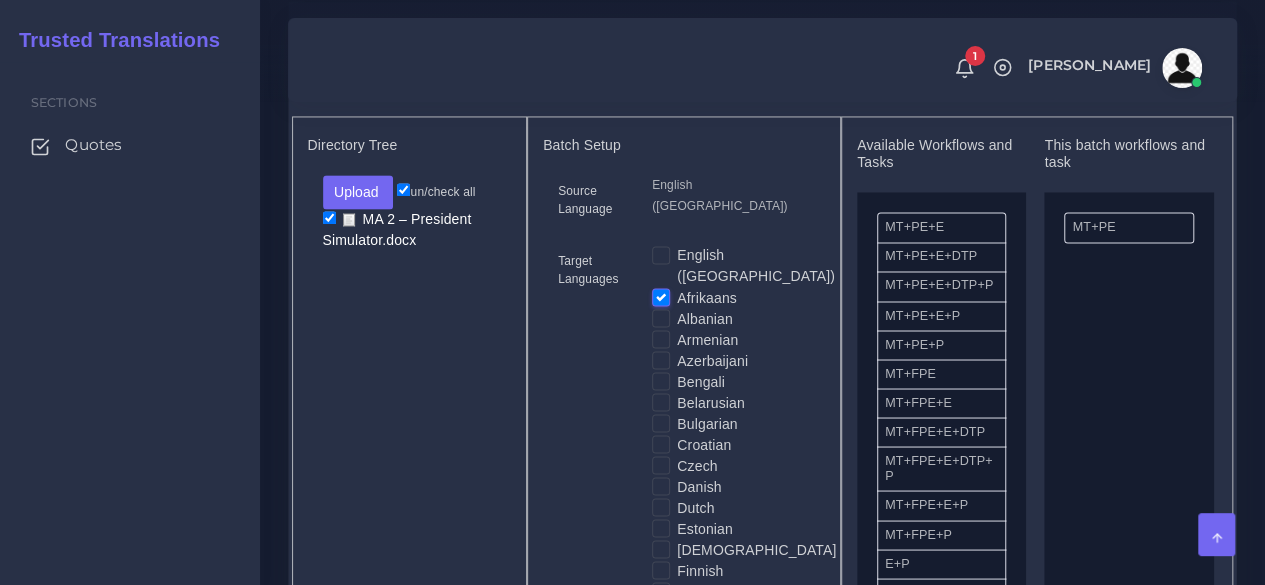 click on "Albanian" at bounding box center [705, 318] 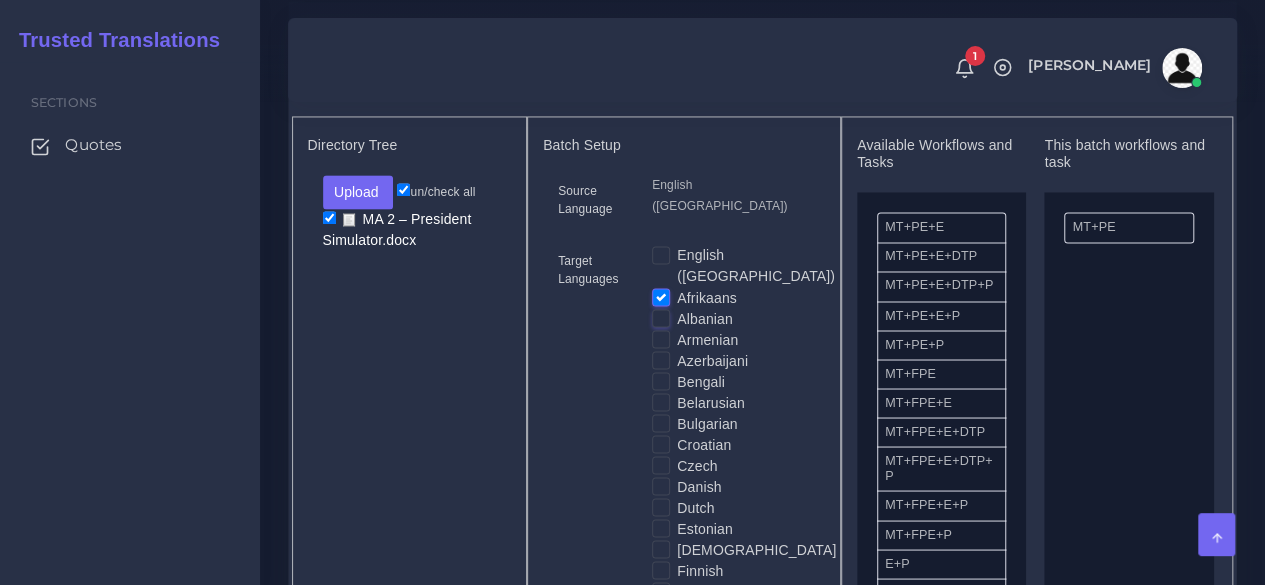 click on "Albanian" at bounding box center (661, 317) 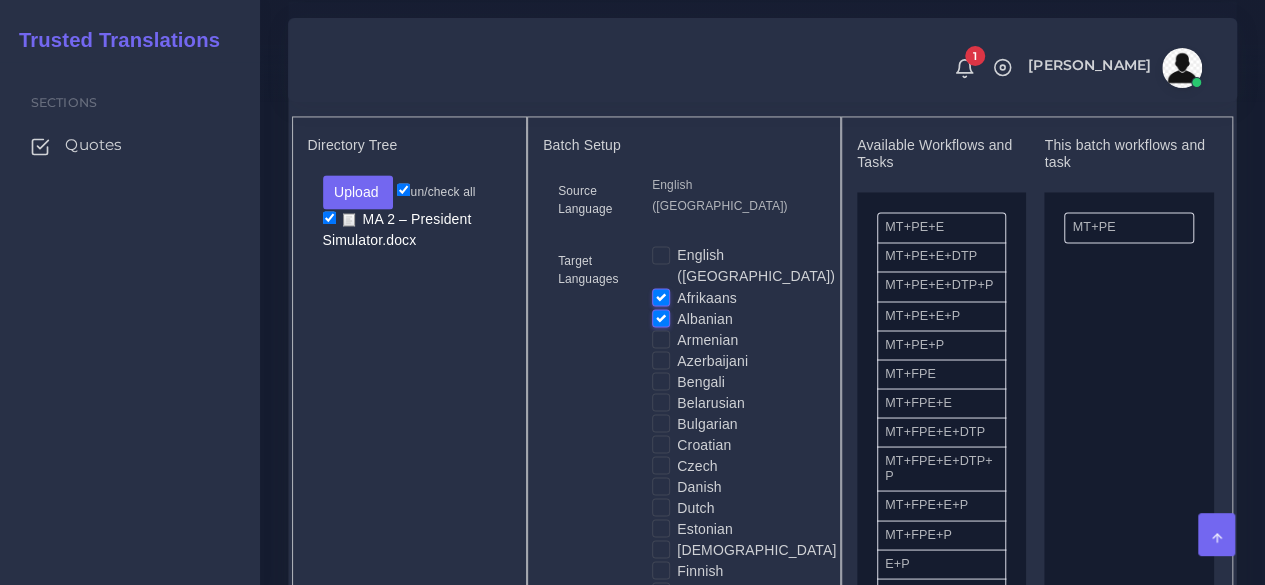 click on "Armenian" at bounding box center (707, 339) 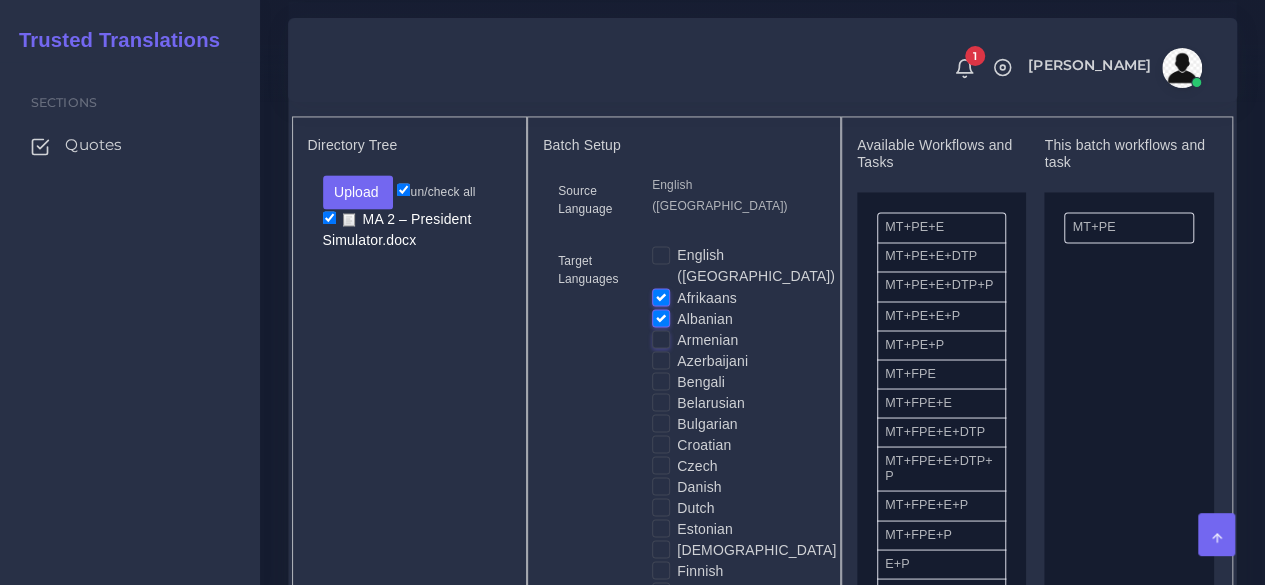 click on "Armenian" at bounding box center [661, 338] 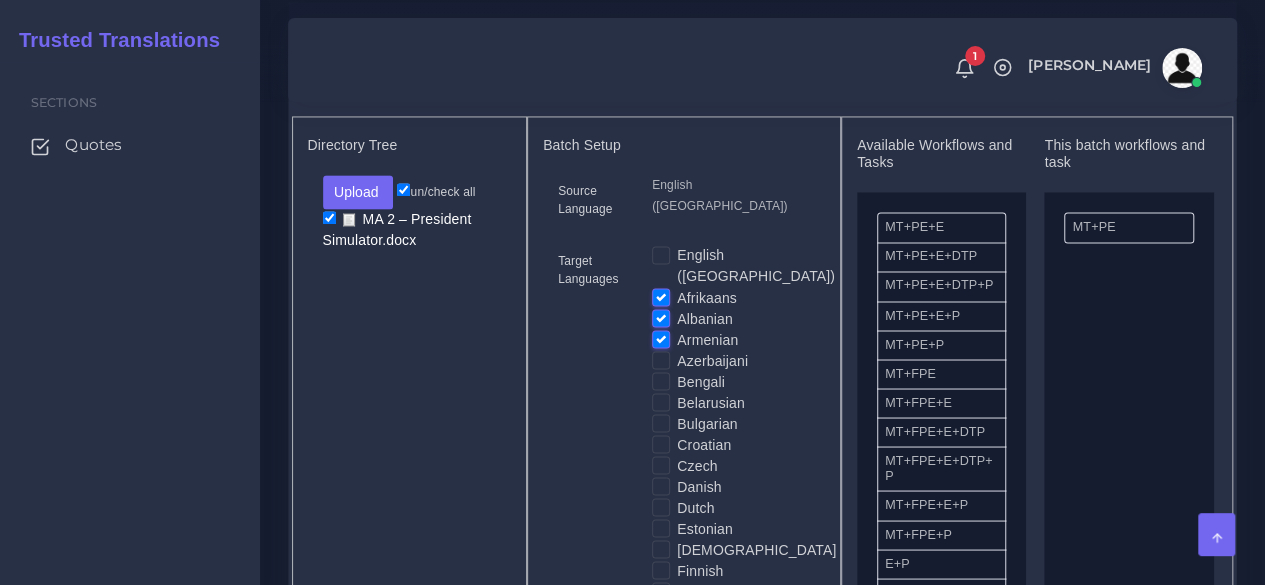 click on "Bengali" at bounding box center [701, 381] 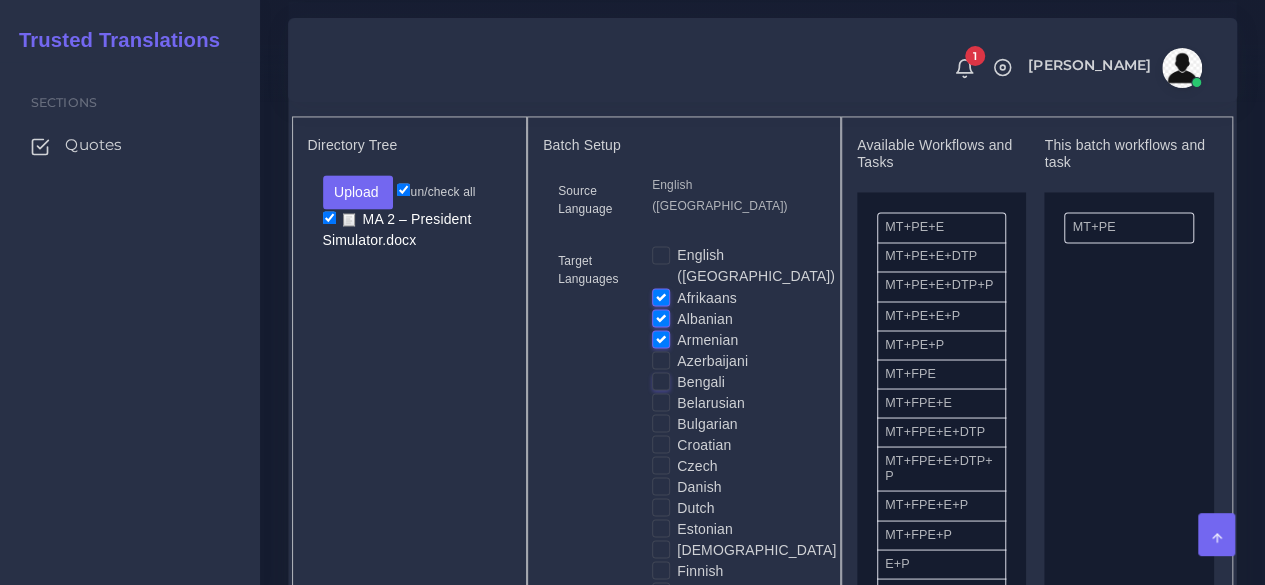 click on "Bengali" at bounding box center [661, 380] 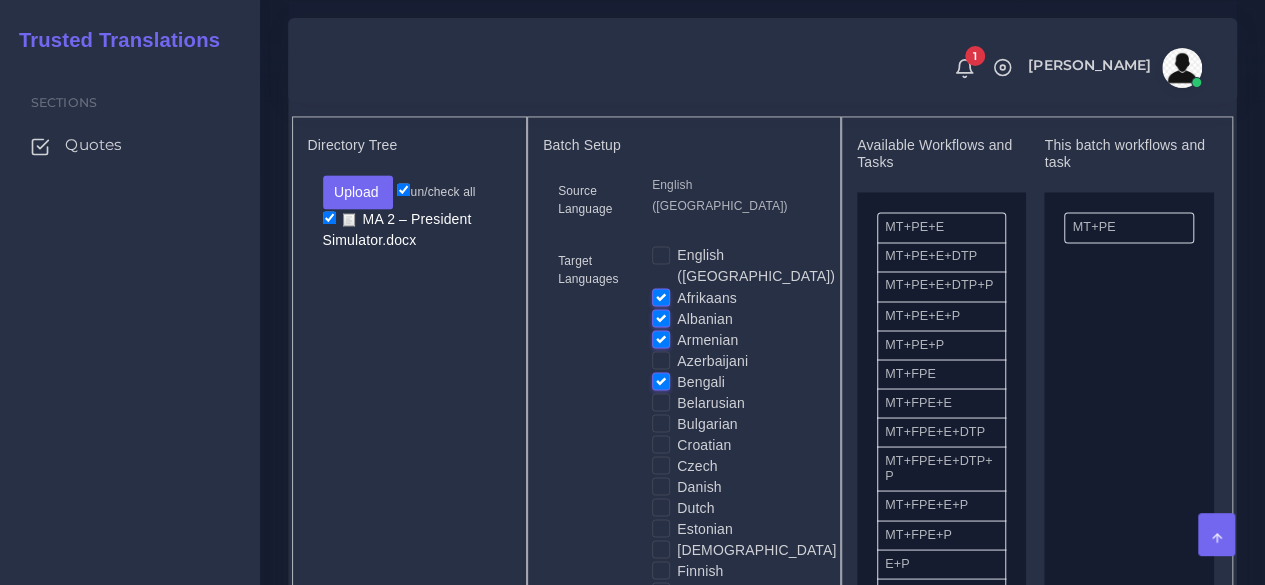 click on "Belarusian" at bounding box center [711, 402] 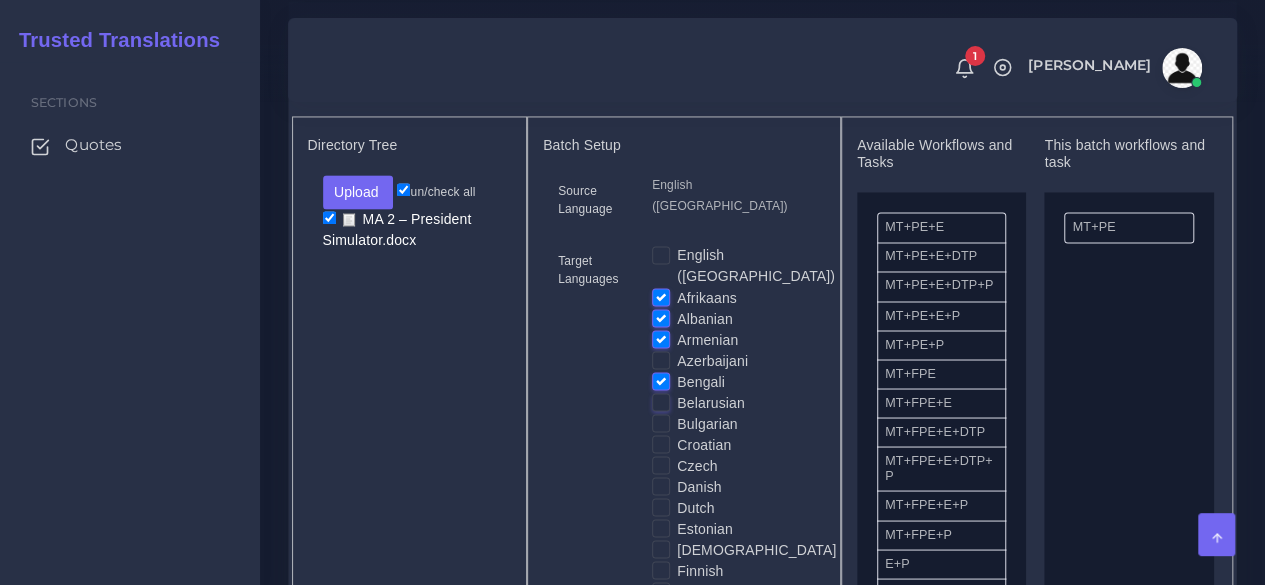 click on "Belarusian" at bounding box center [661, 401] 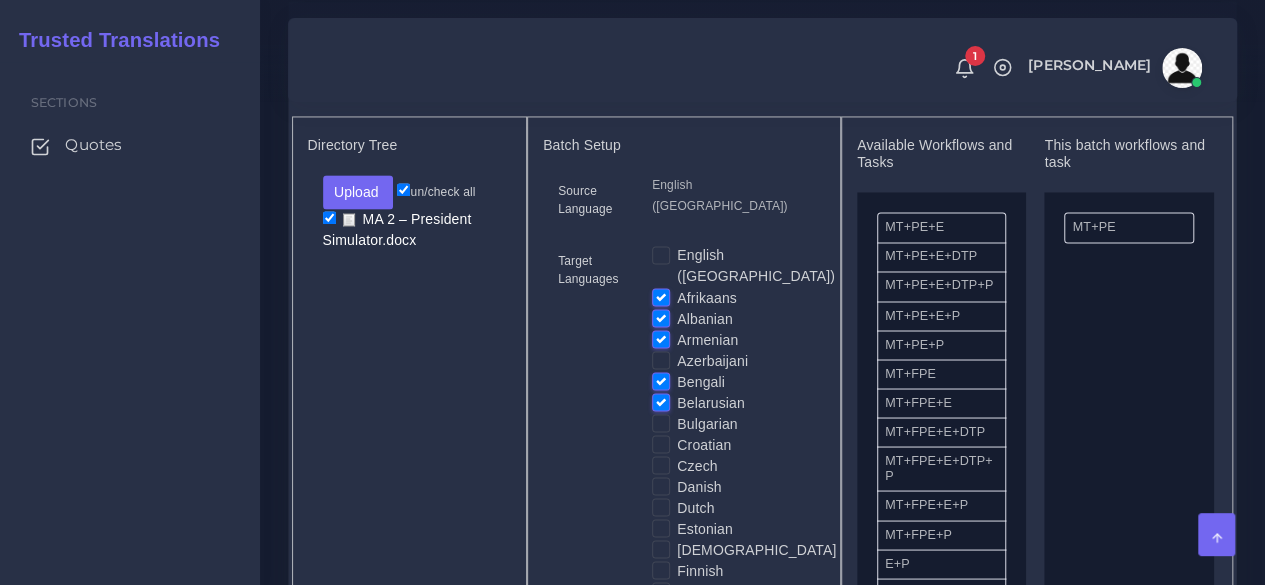 click on "Bulgarian" at bounding box center [707, 423] 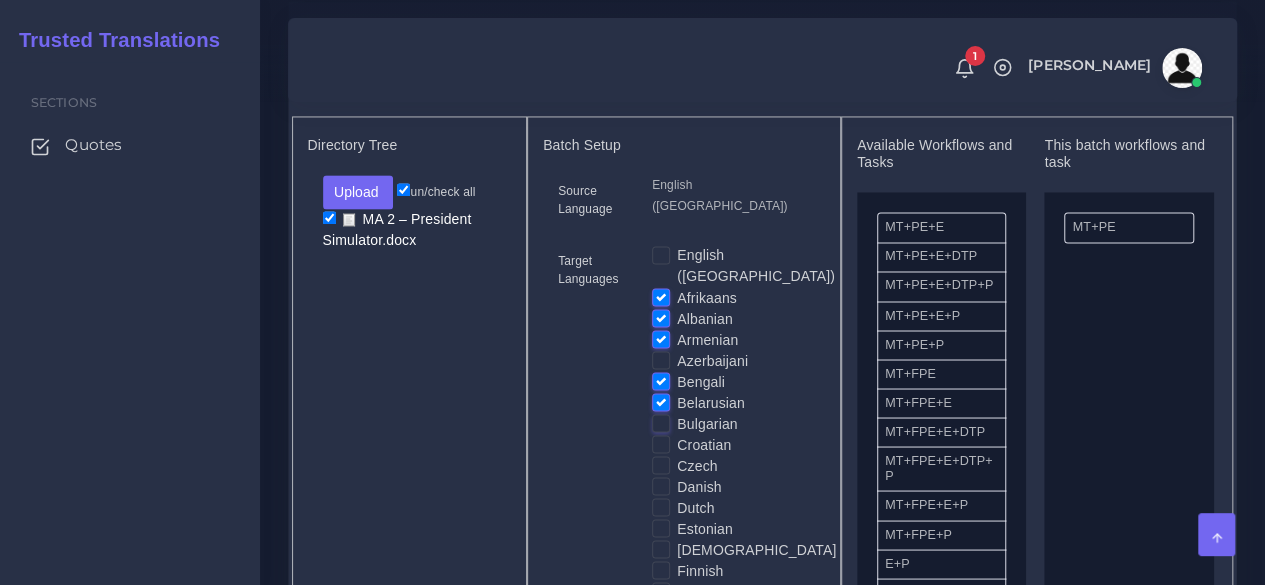 click on "Bulgarian" at bounding box center [661, 422] 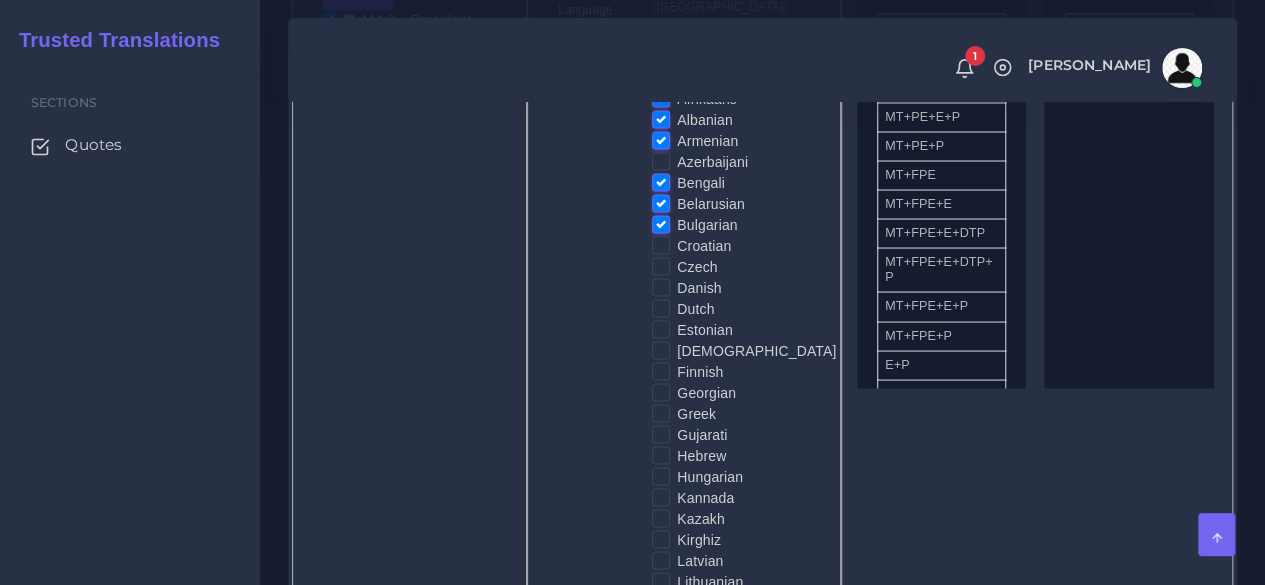 scroll, scrollTop: 1800, scrollLeft: 0, axis: vertical 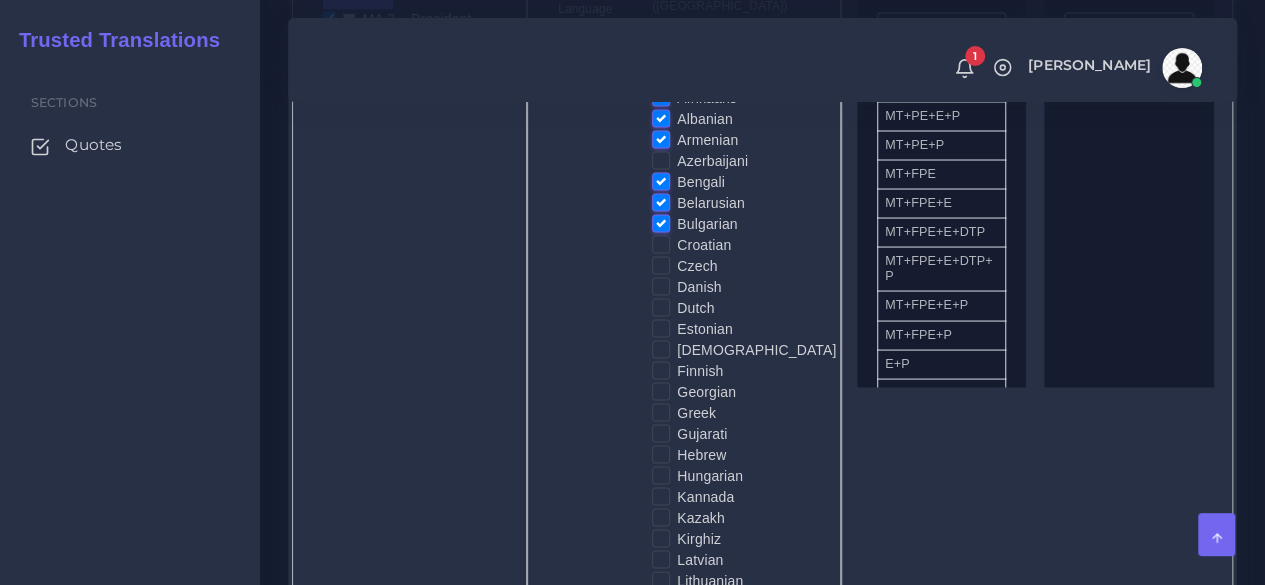 click on "Croatian" at bounding box center (704, 244) 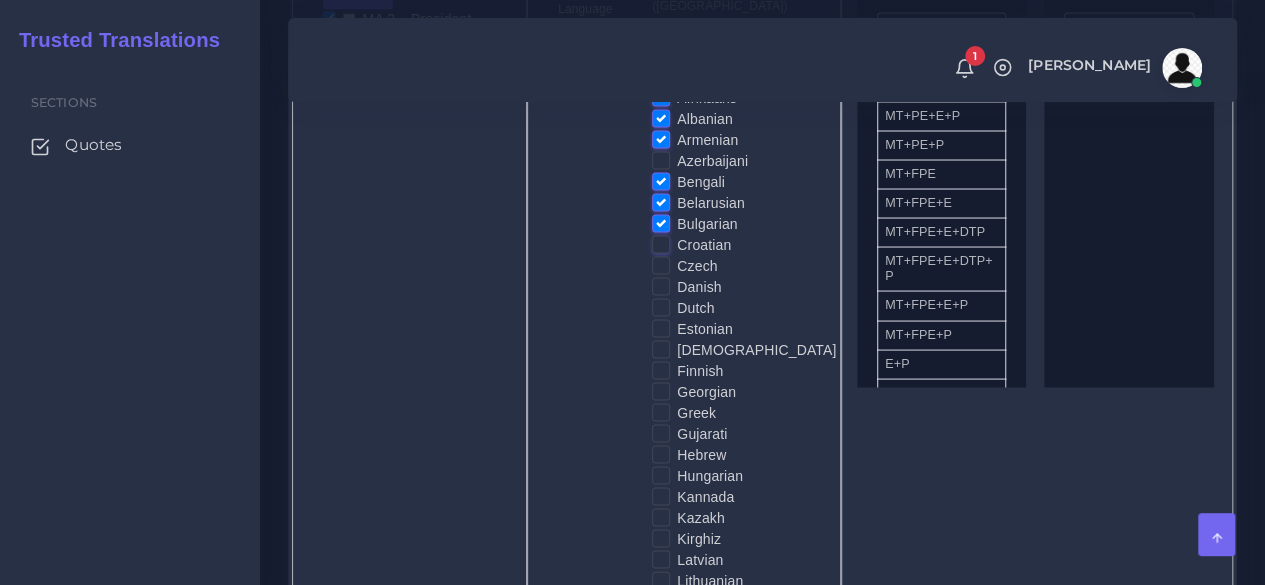 click on "Croatian" at bounding box center [661, 243] 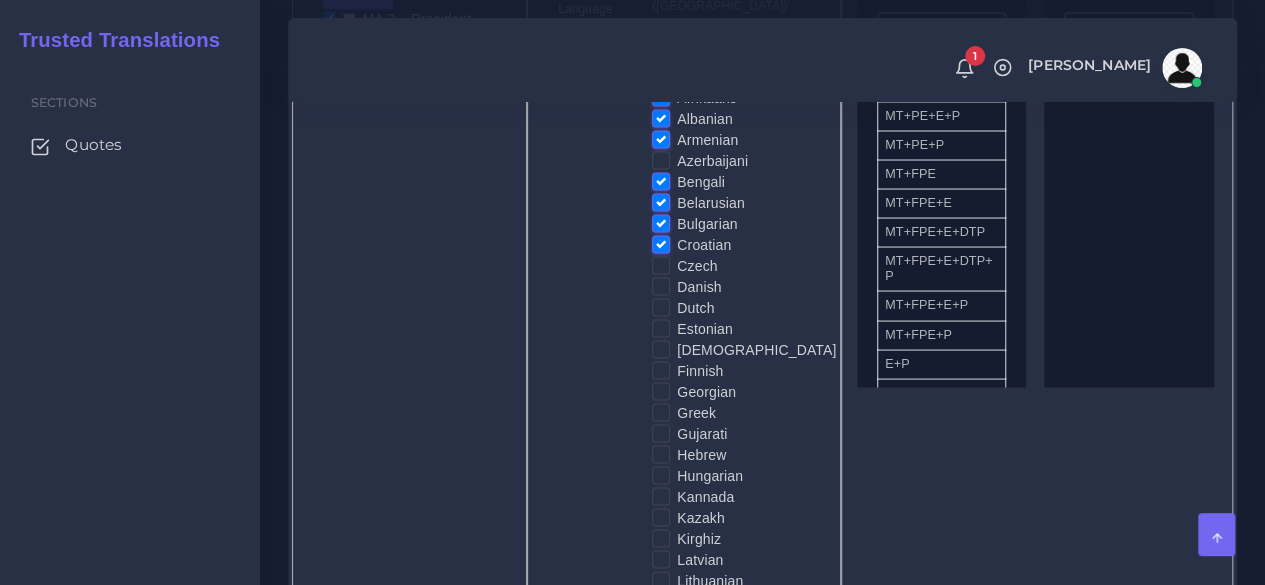 click on "Czech" at bounding box center [697, 265] 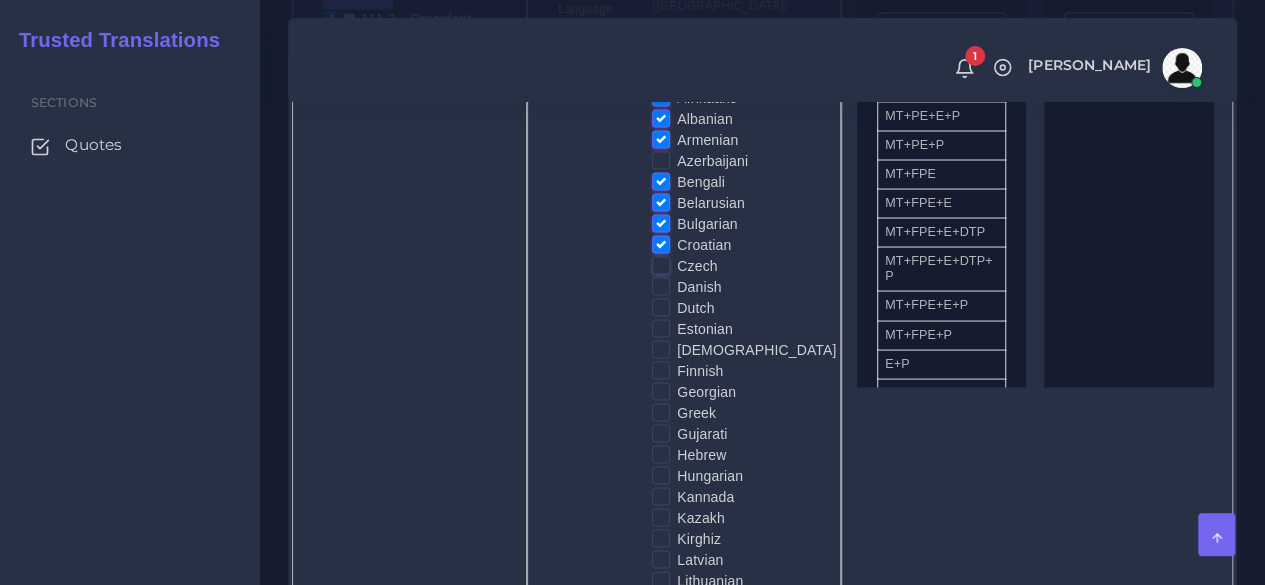 click on "Czech" at bounding box center (661, 264) 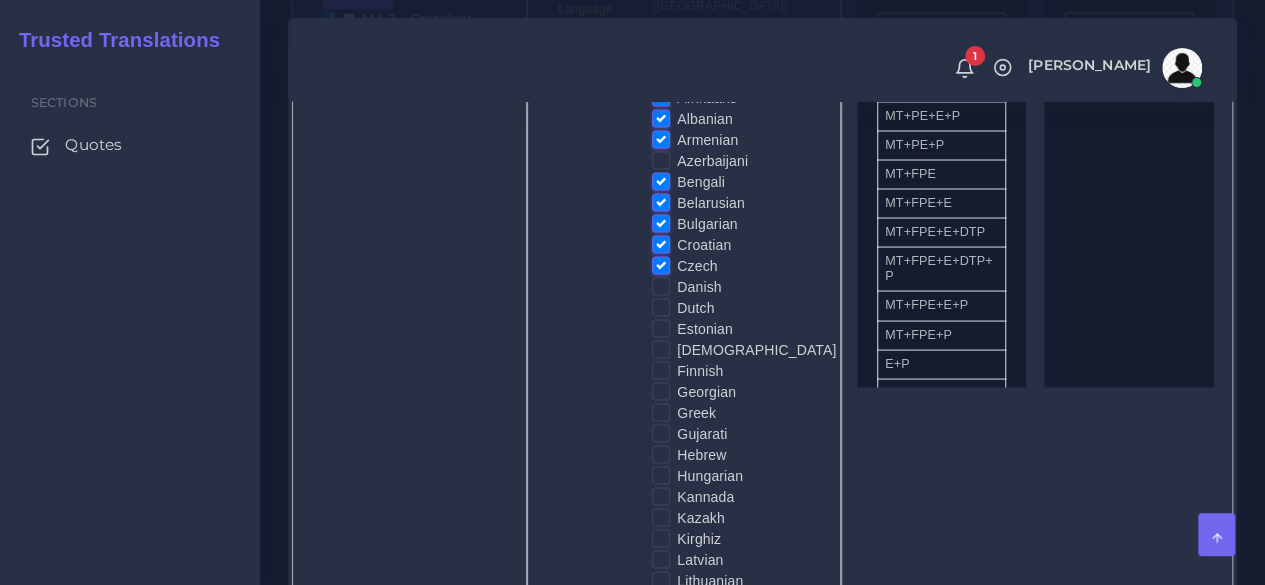 click on "Danish" at bounding box center (699, 286) 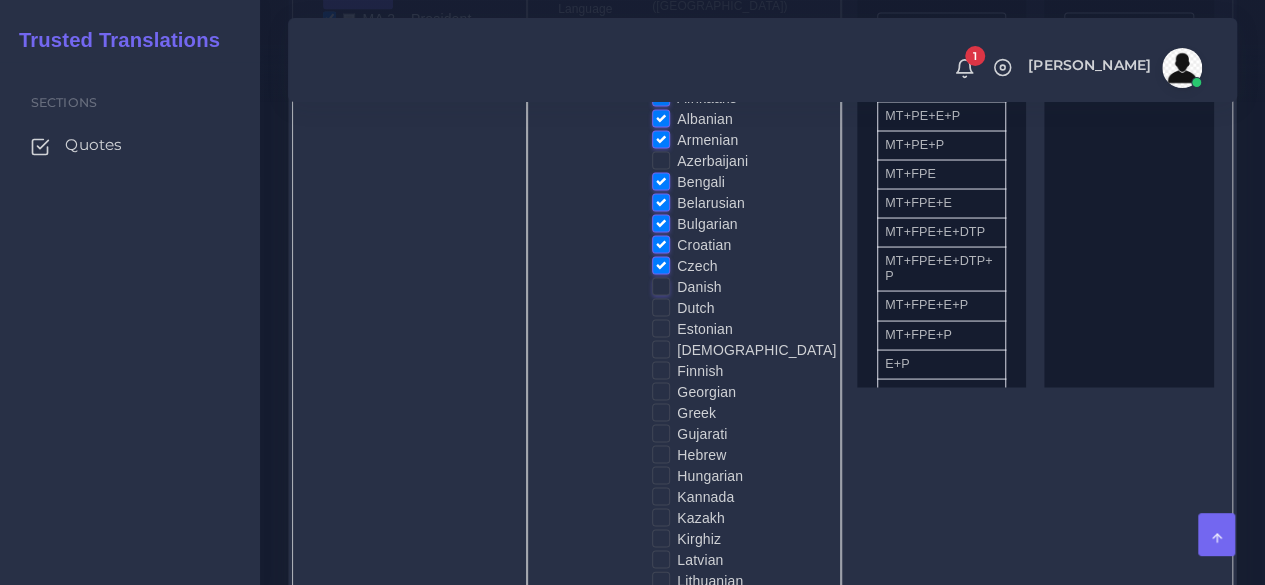 click on "Danish" at bounding box center [661, 285] 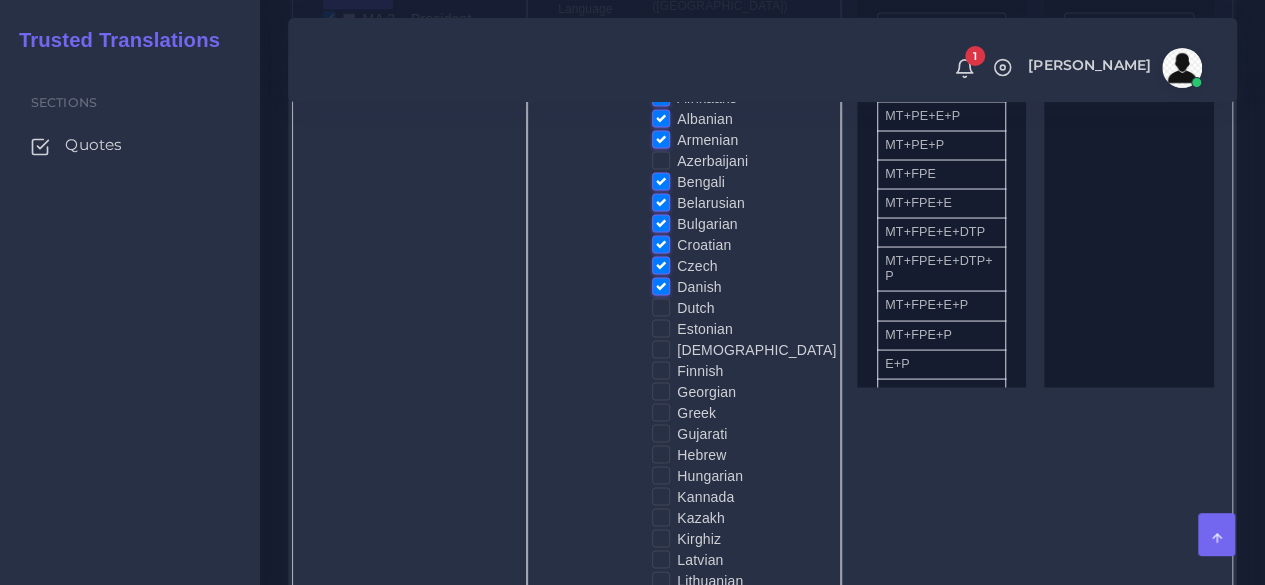 click on "Dutch" at bounding box center (695, 307) 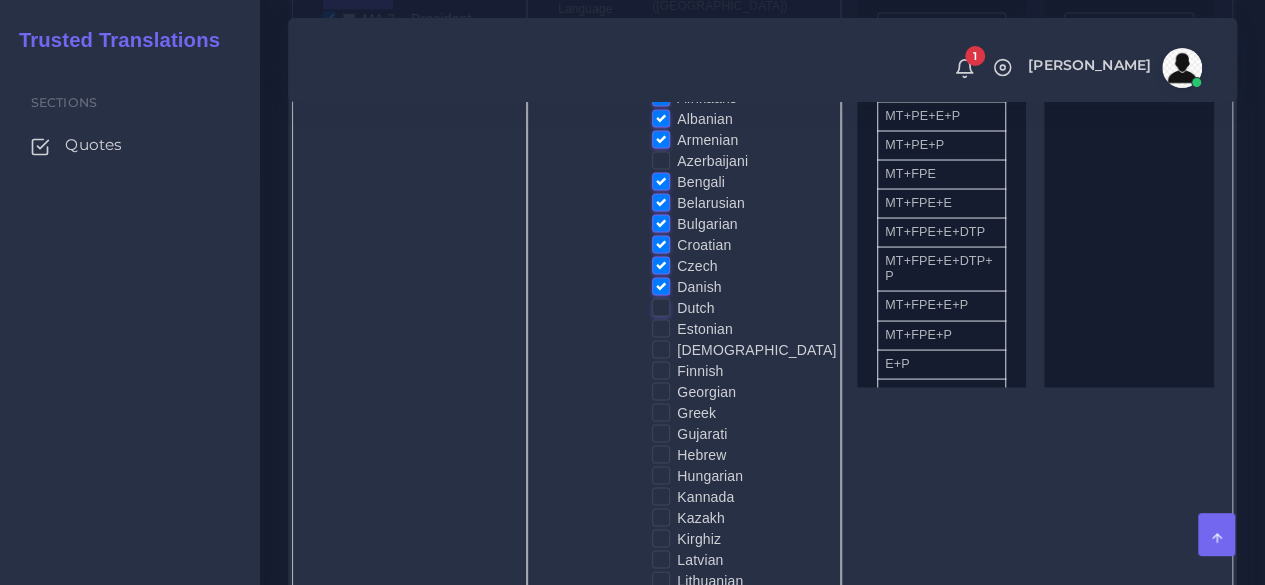 click on "Dutch" at bounding box center [661, 306] 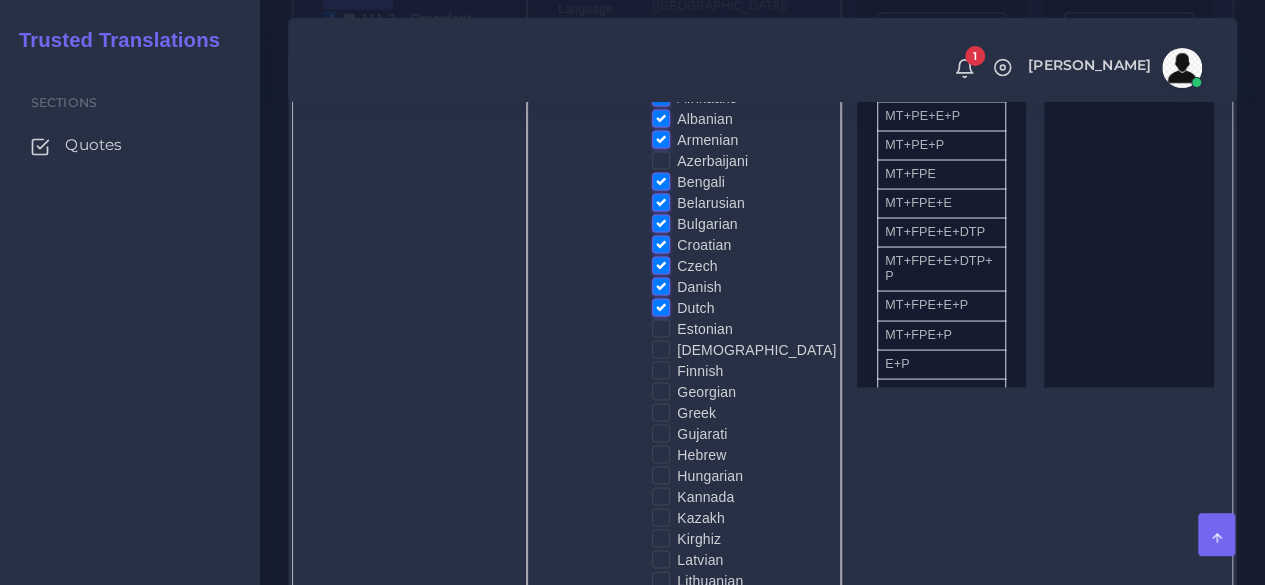 click on "Estonian" at bounding box center (705, 328) 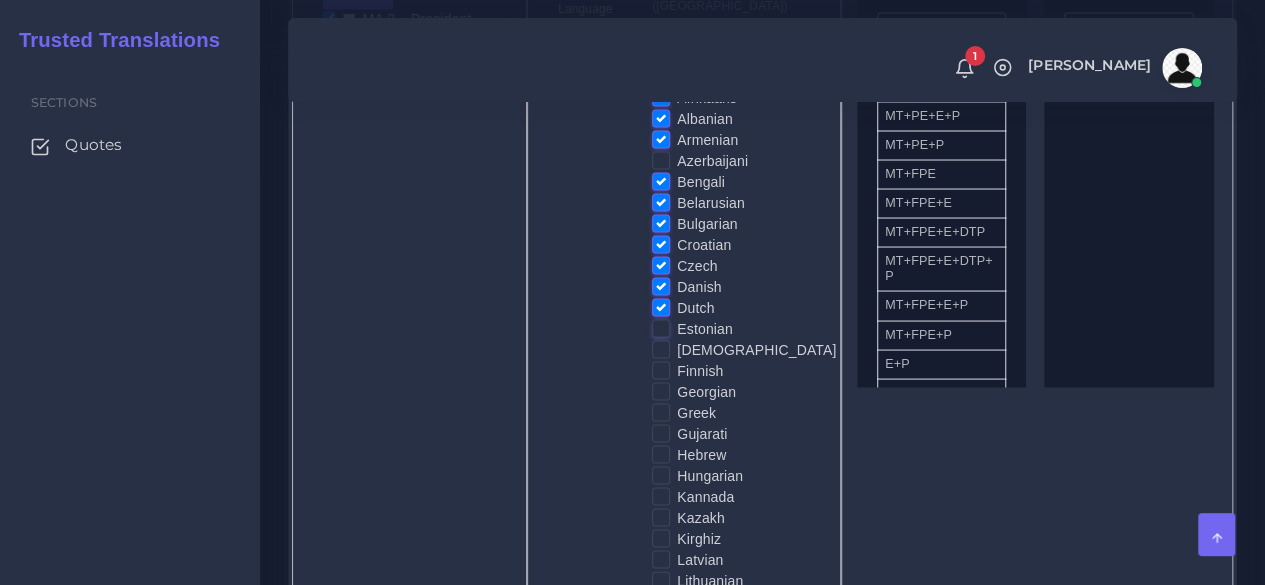 click on "Estonian" at bounding box center (661, 327) 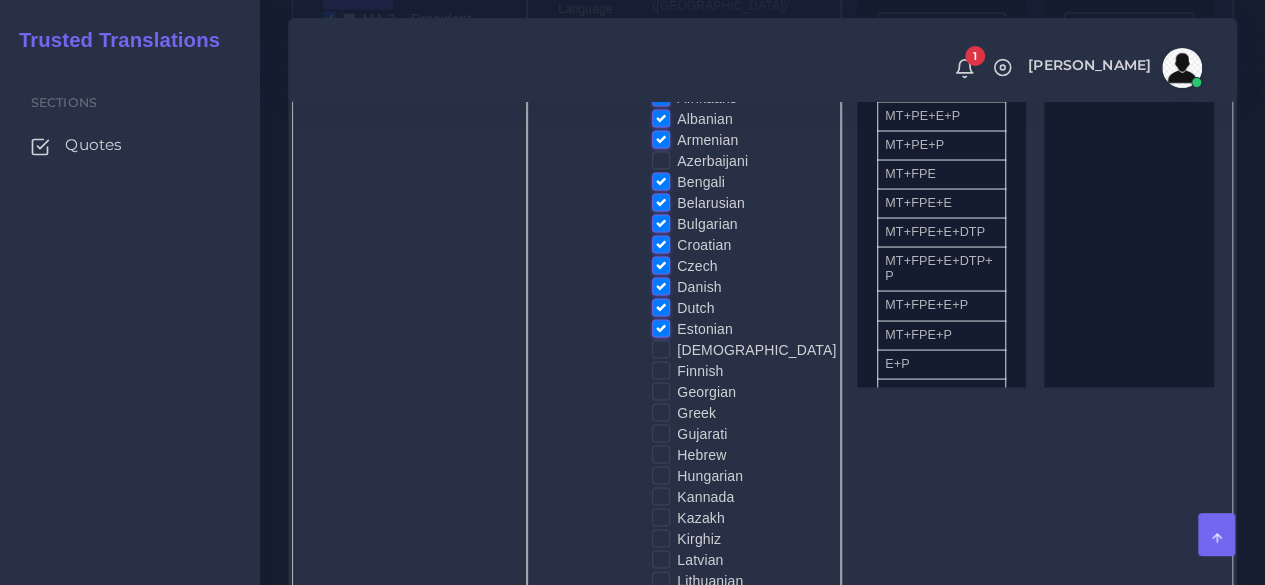click on "[DEMOGRAPHIC_DATA]" at bounding box center (756, 349) 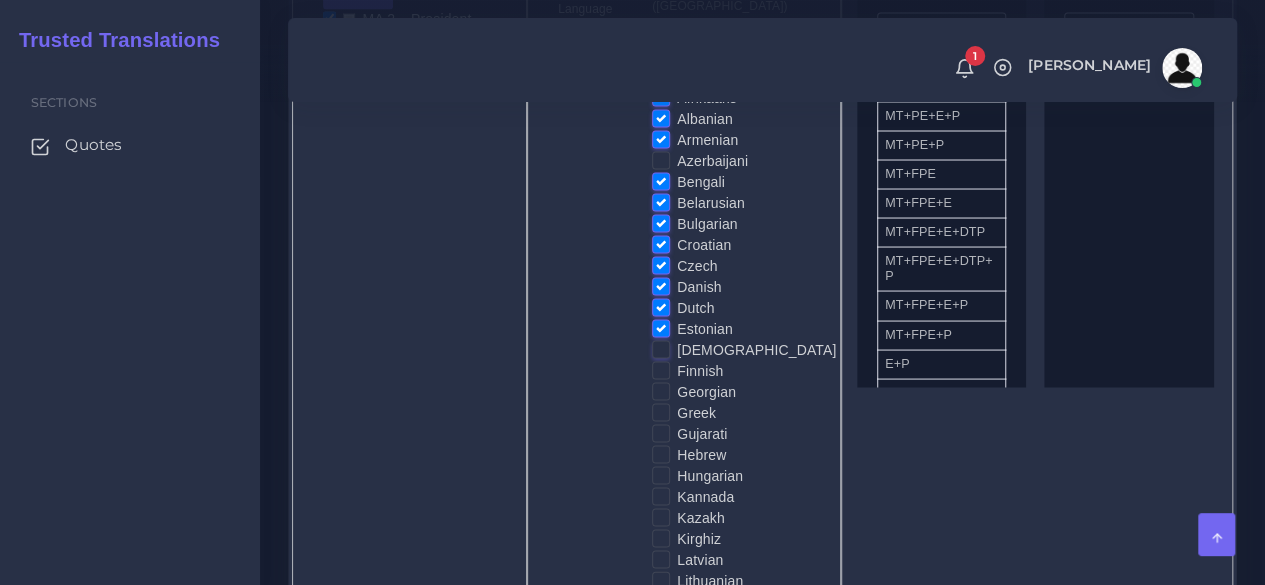 click on "[DEMOGRAPHIC_DATA]" at bounding box center (661, 348) 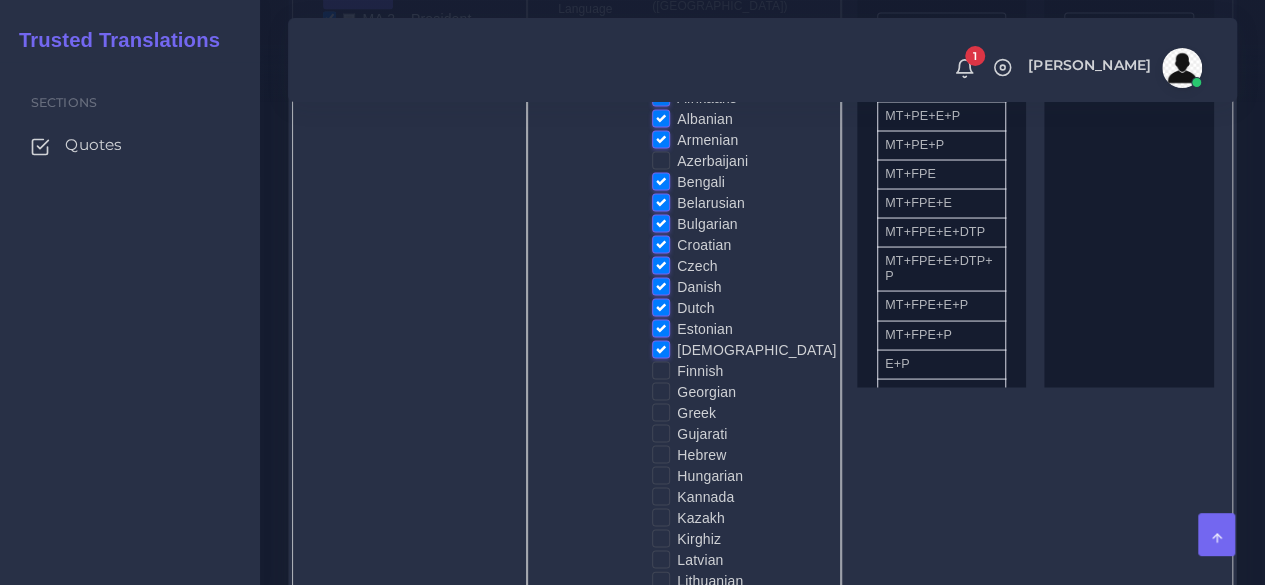 click on "Finnish" at bounding box center (700, 370) 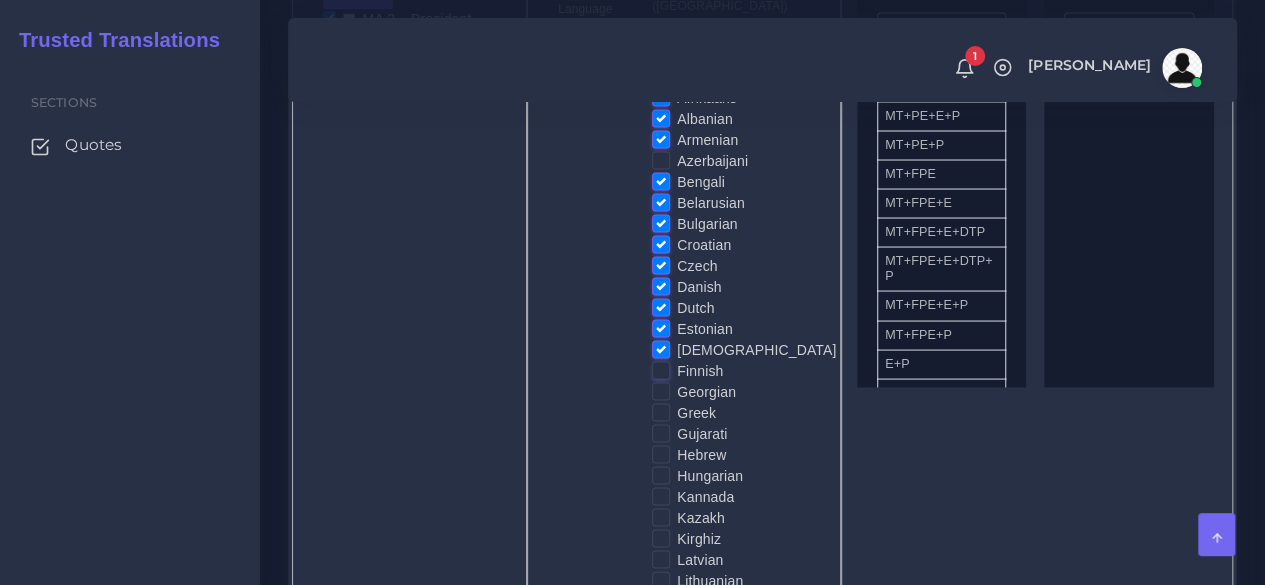 click on "Finnish" at bounding box center [661, 369] 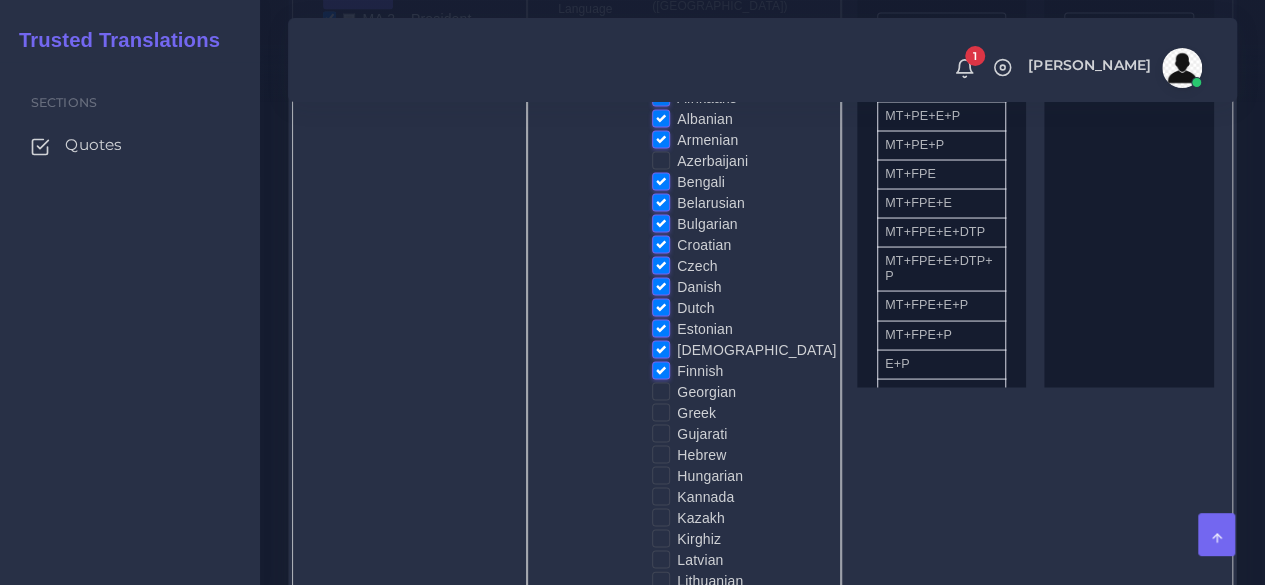 click on "Greek" at bounding box center (696, 412) 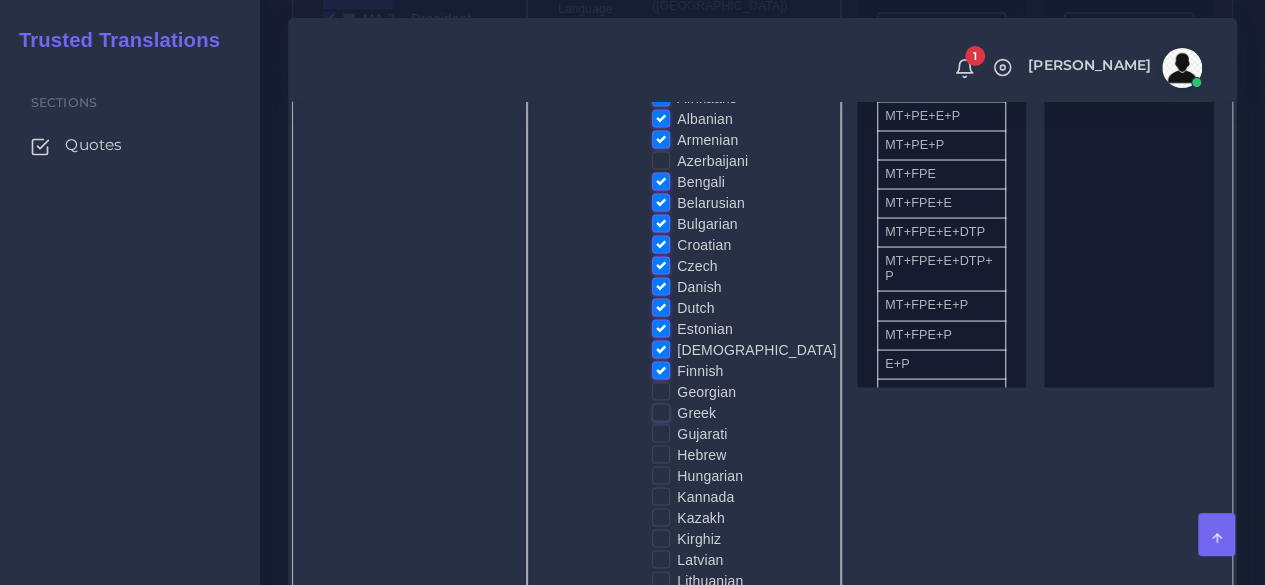 click on "Greek" at bounding box center [661, 411] 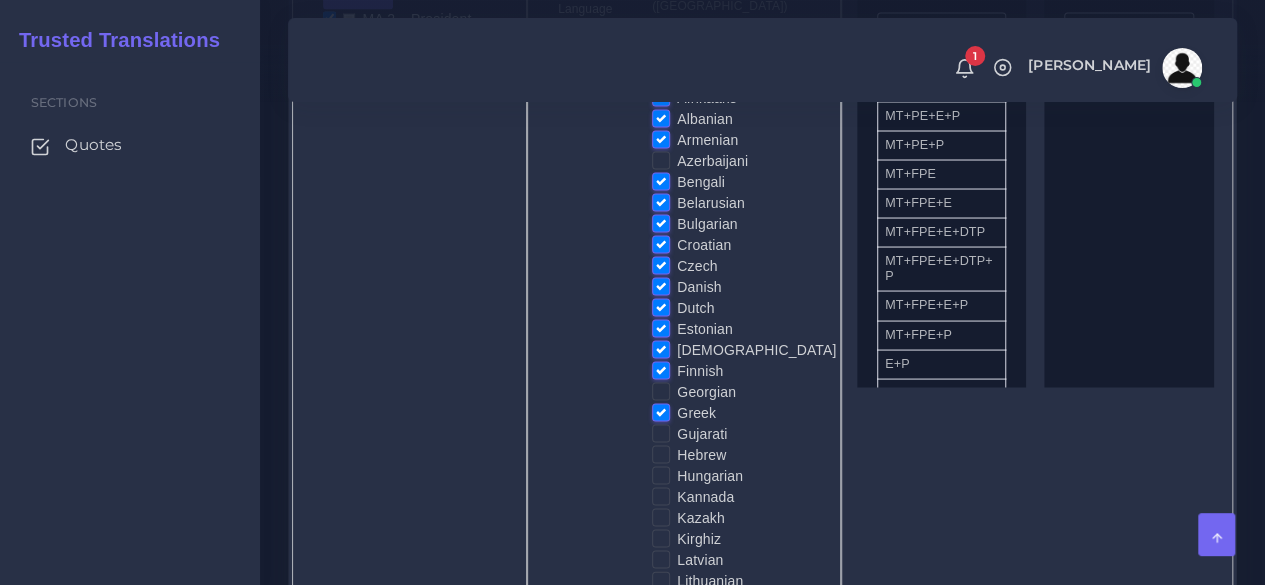 click on "Hebrew" at bounding box center [701, 454] 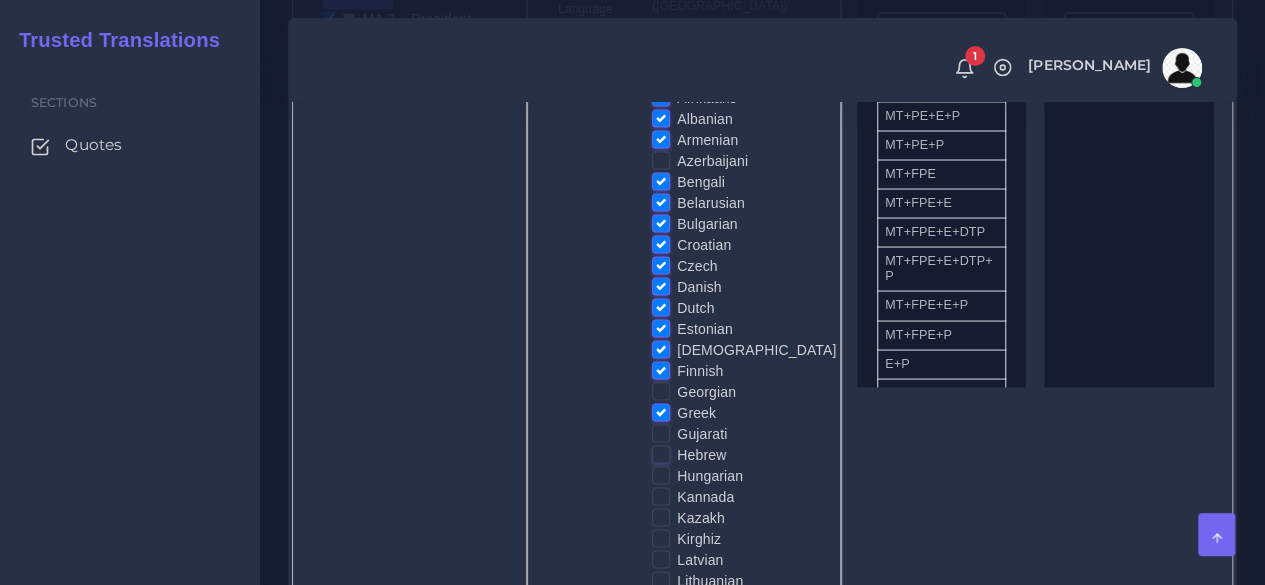 click on "Hebrew" at bounding box center [661, 453] 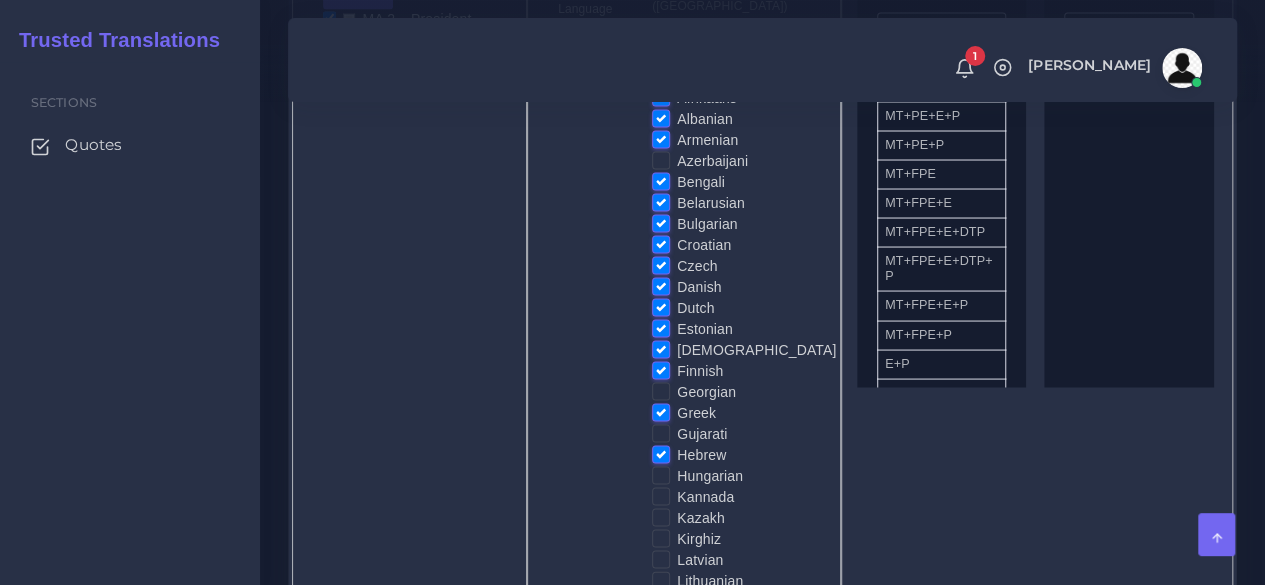 click on "Hungarian" at bounding box center [710, 475] 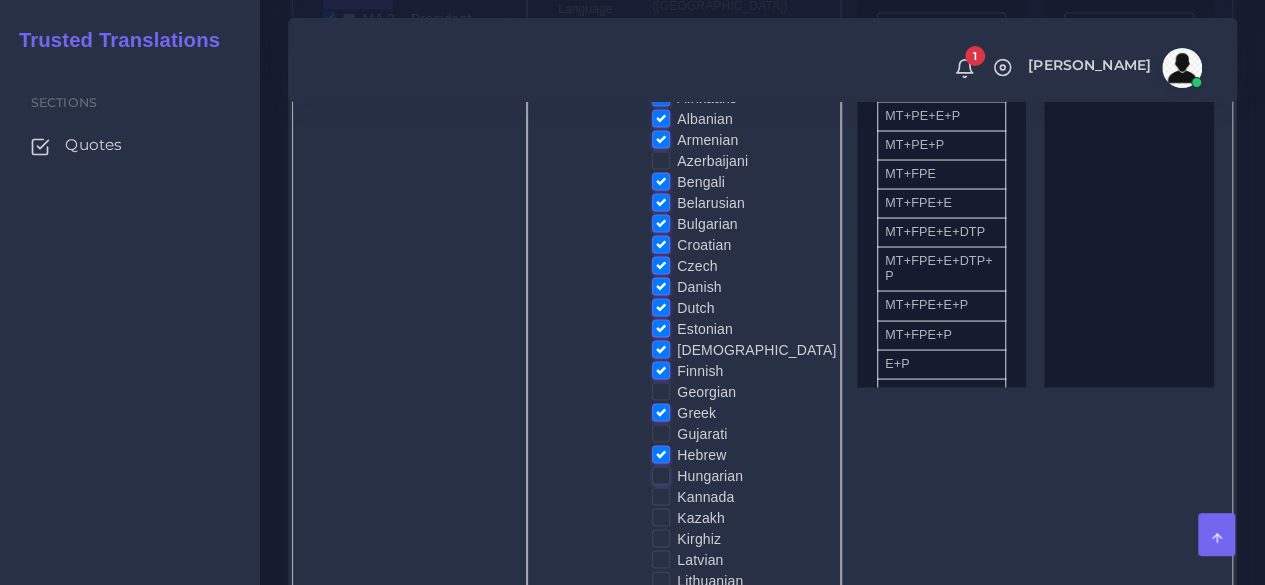 click on "Hungarian" at bounding box center (661, 474) 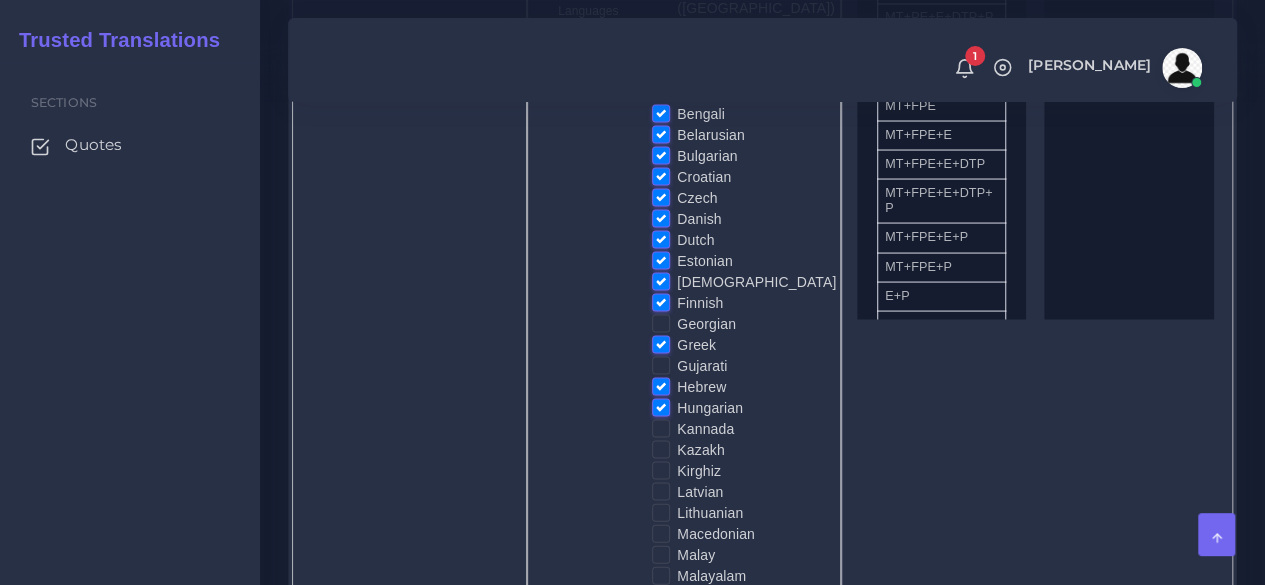 scroll, scrollTop: 1900, scrollLeft: 0, axis: vertical 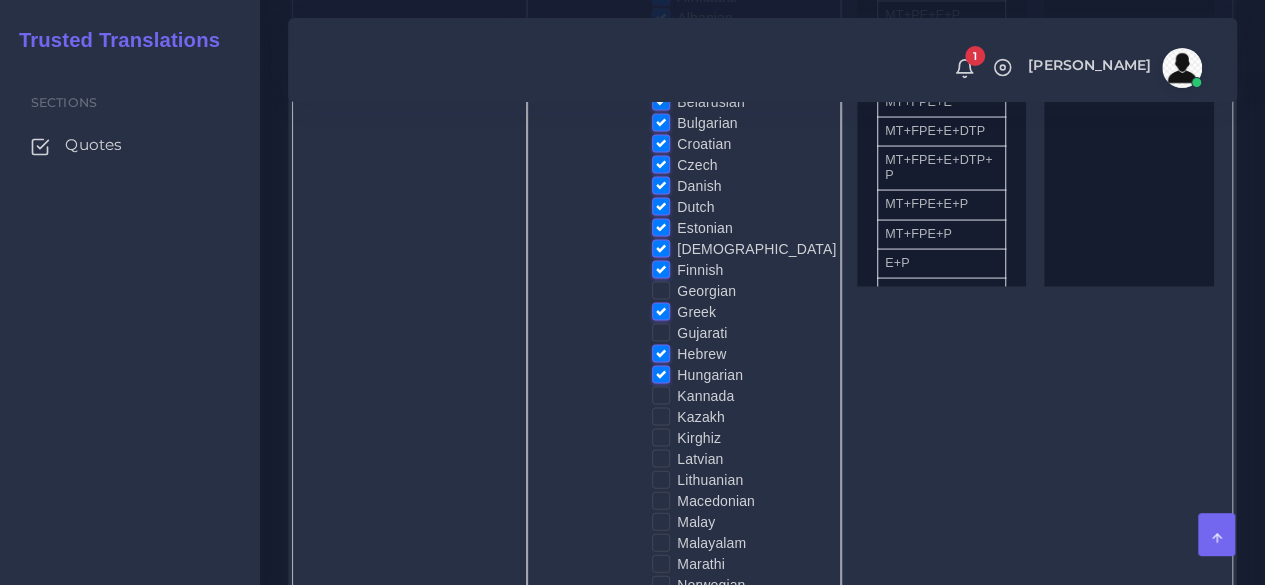 click on "Kazakh" at bounding box center (701, 417) 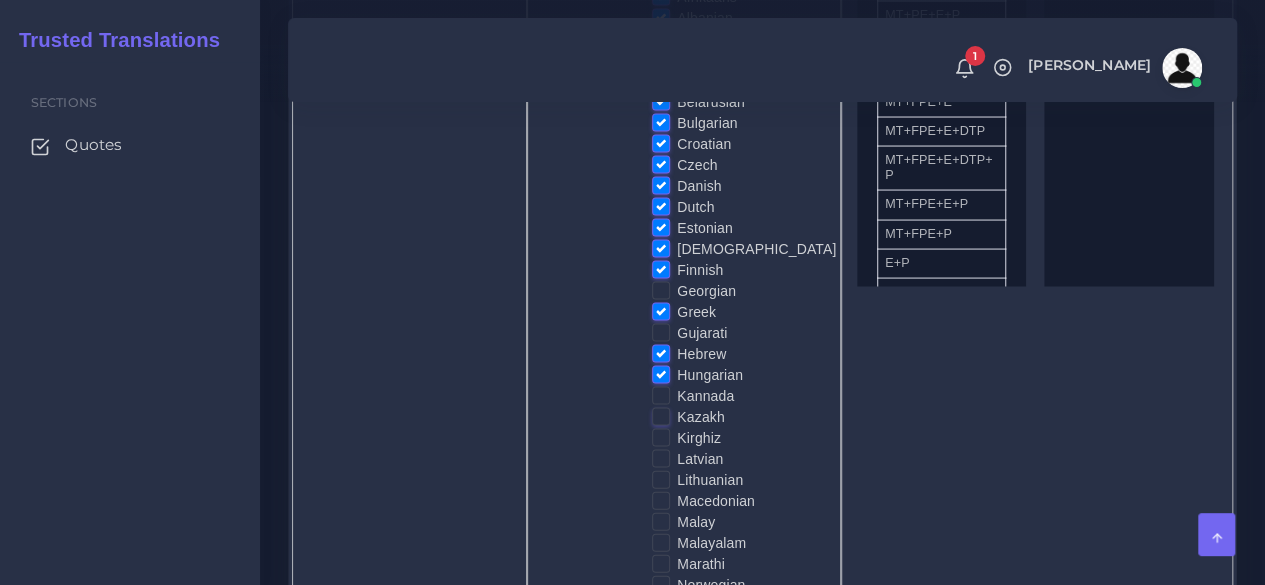 click on "Kazakh" at bounding box center [661, 416] 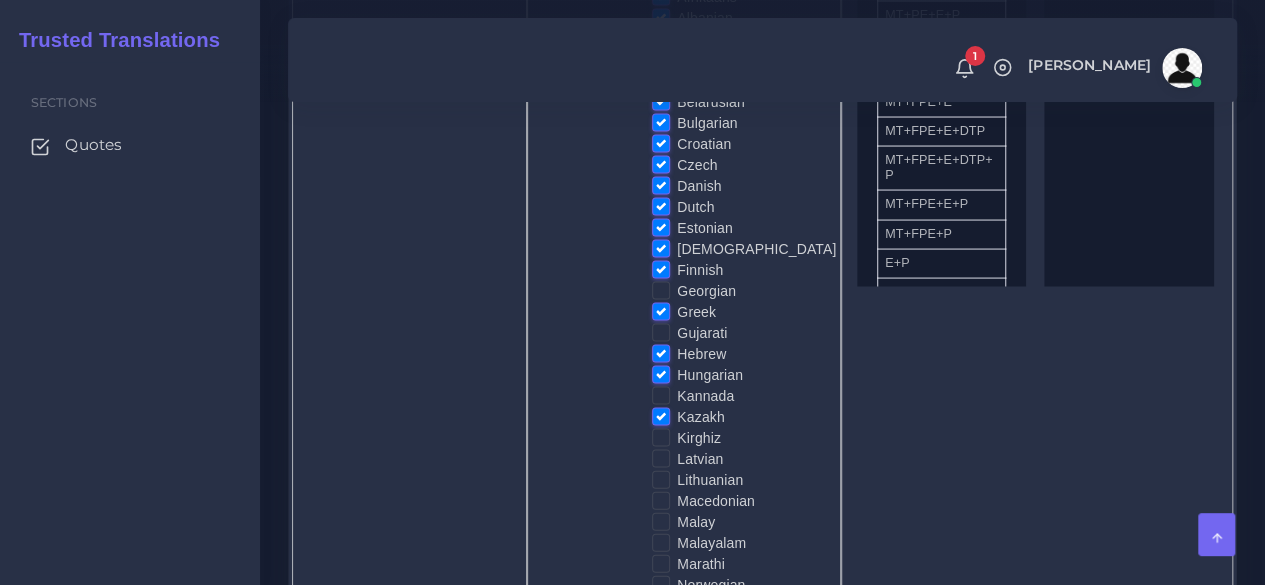 click on "Kazakh" at bounding box center (701, 417) 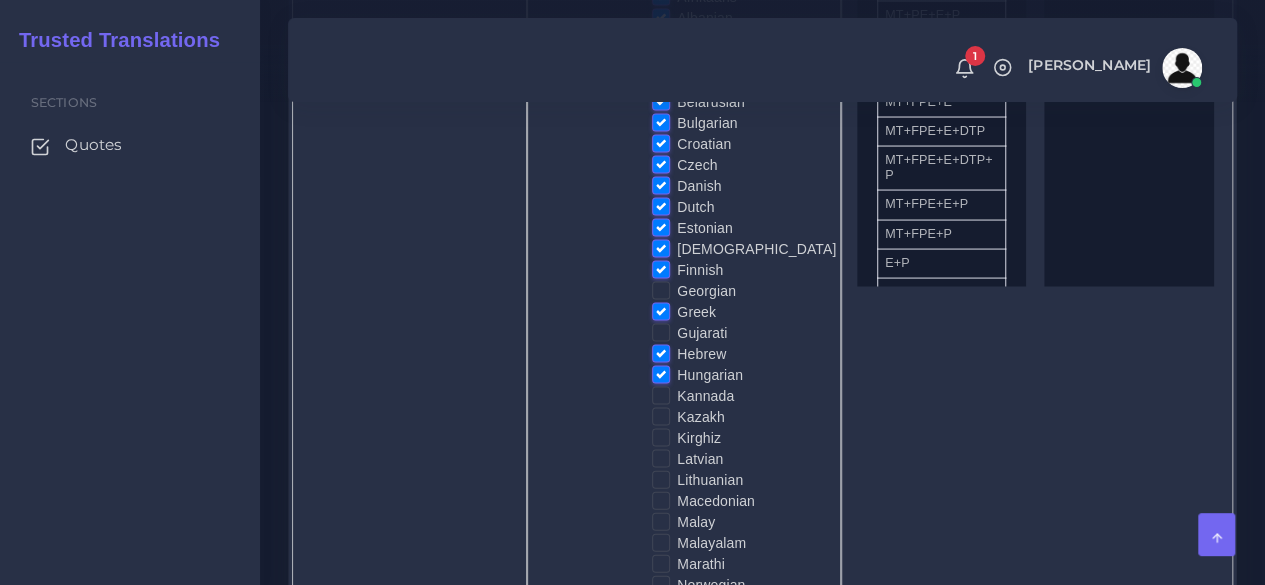 click on "Latvian" at bounding box center (700, 459) 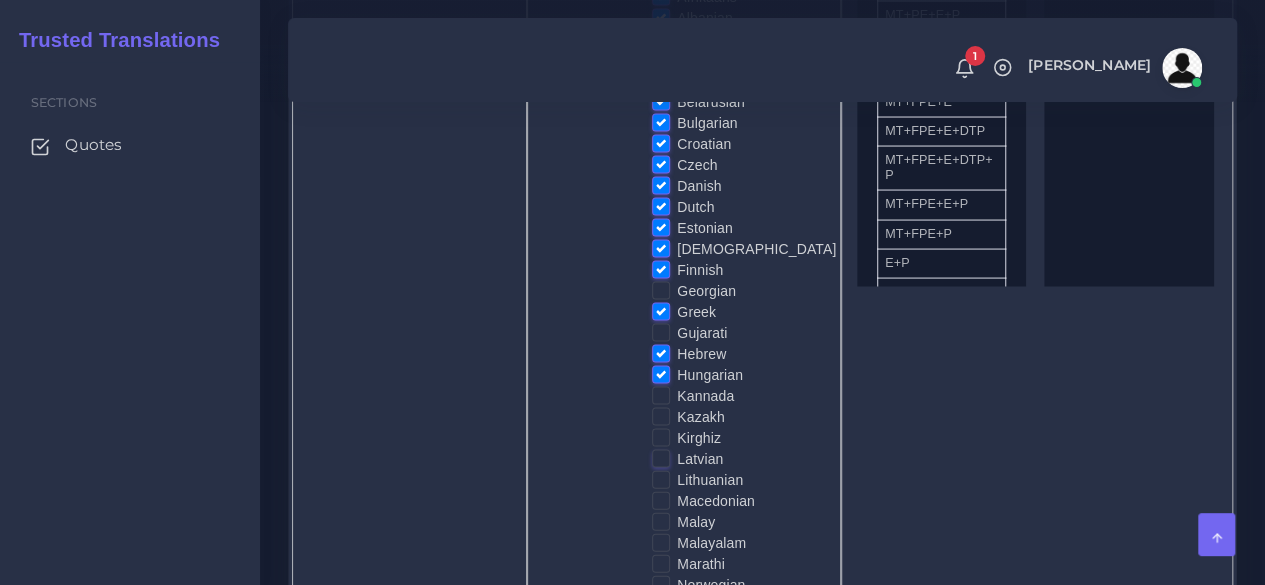 click on "Latvian" at bounding box center [661, 458] 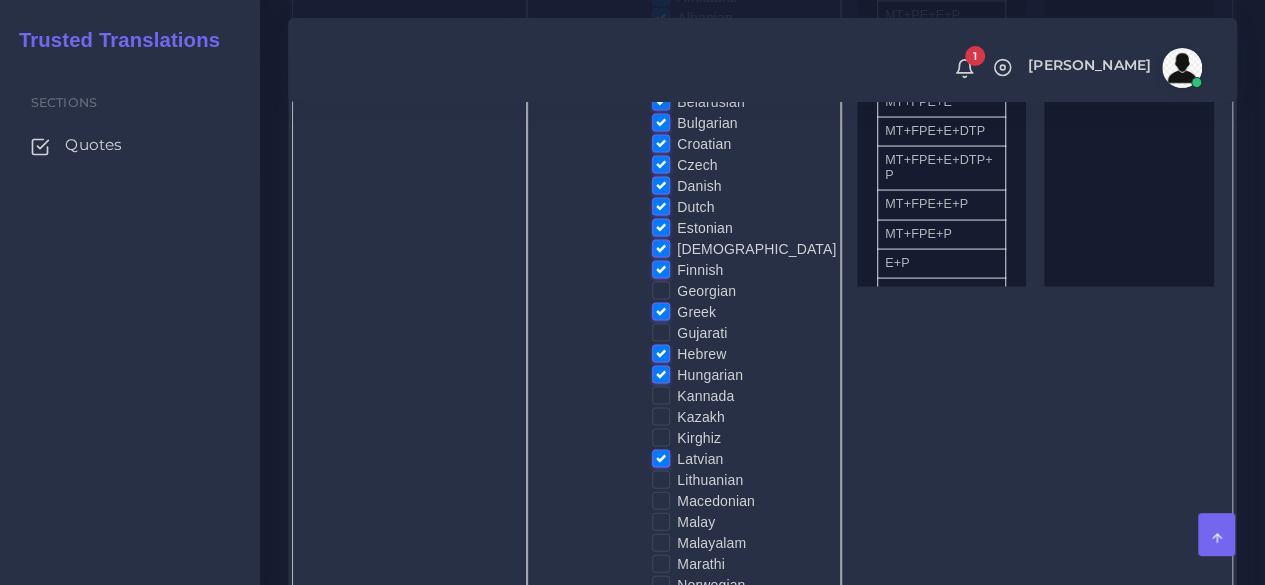 click on "Lithuanian" at bounding box center [710, 480] 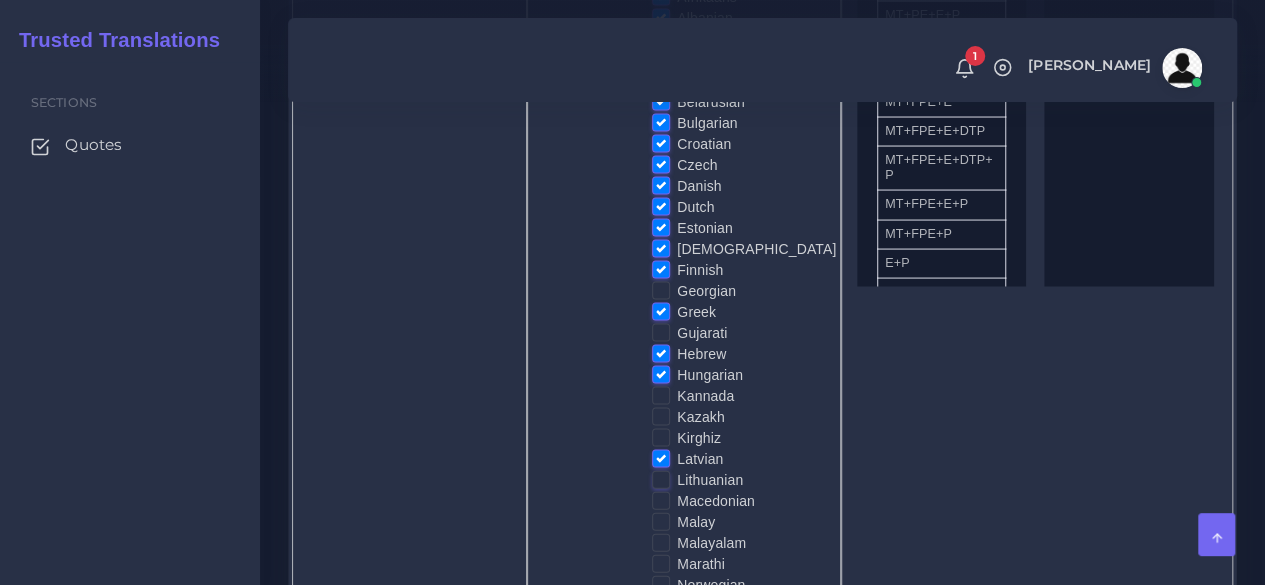 click on "Lithuanian" at bounding box center (661, 479) 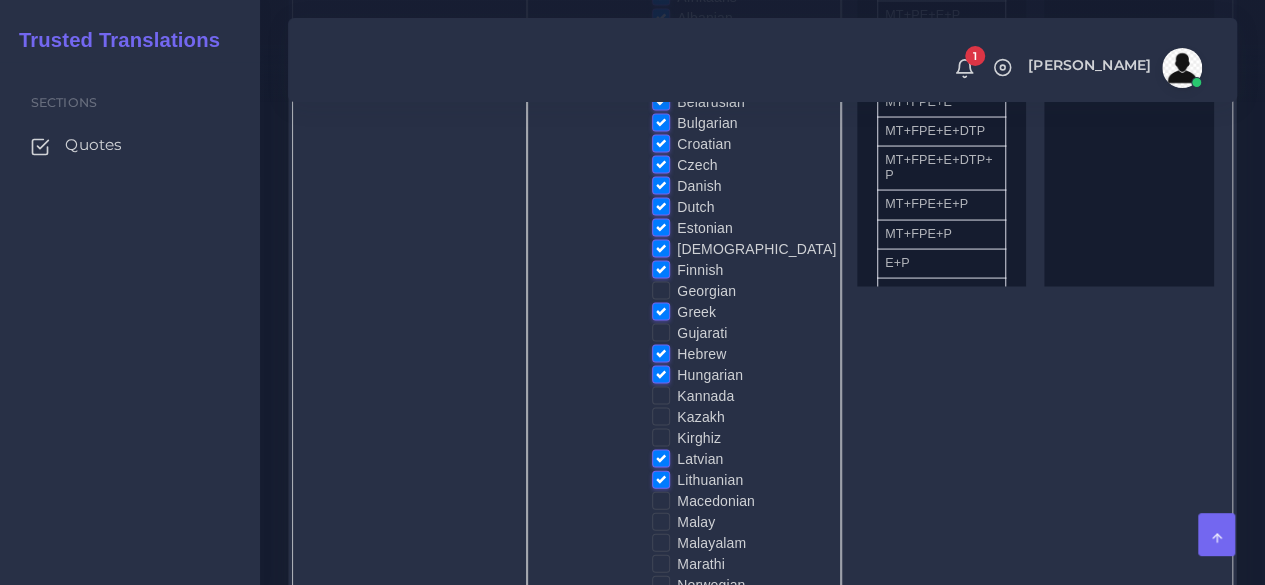 click on "Macedonian" at bounding box center (716, 501) 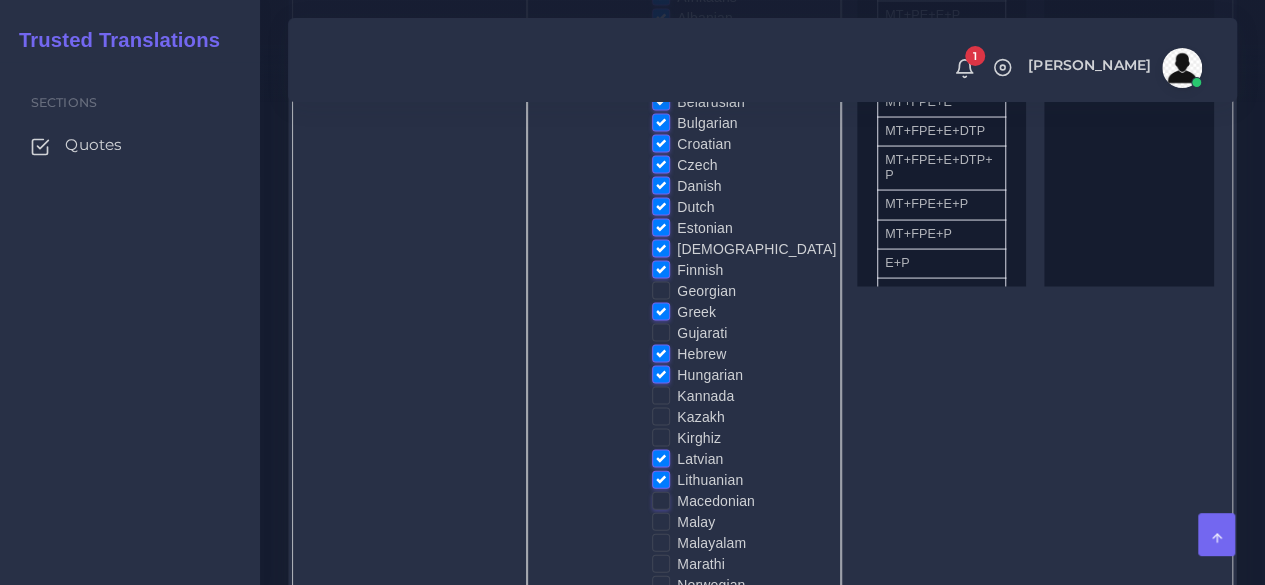 click on "Macedonian" at bounding box center (661, 500) 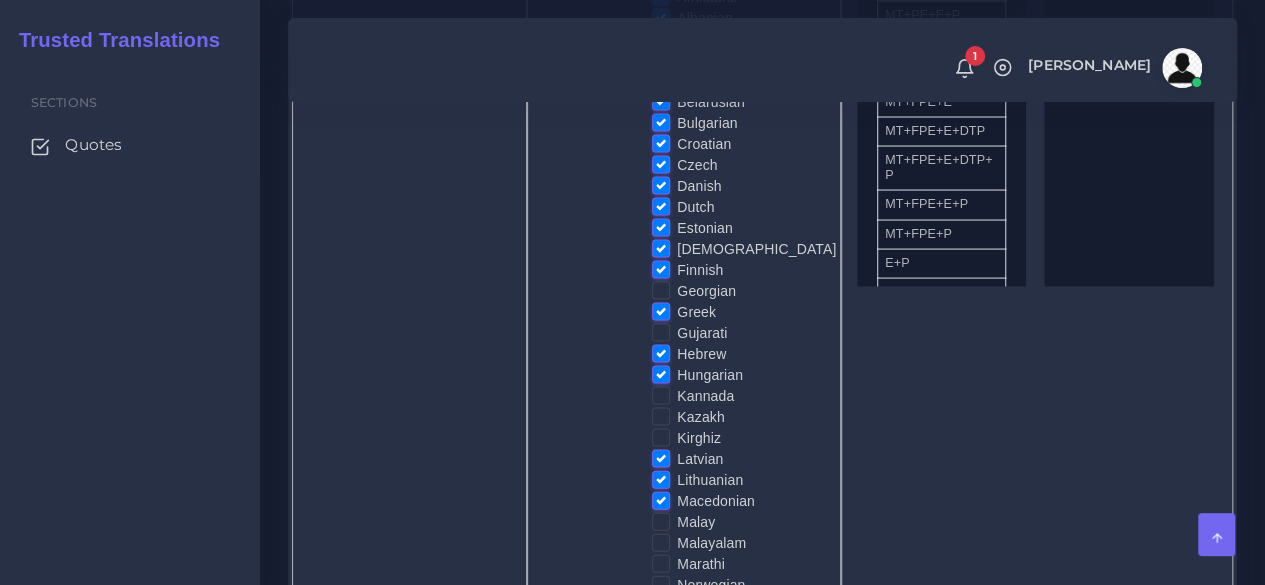 click on "Malay" at bounding box center [696, 522] 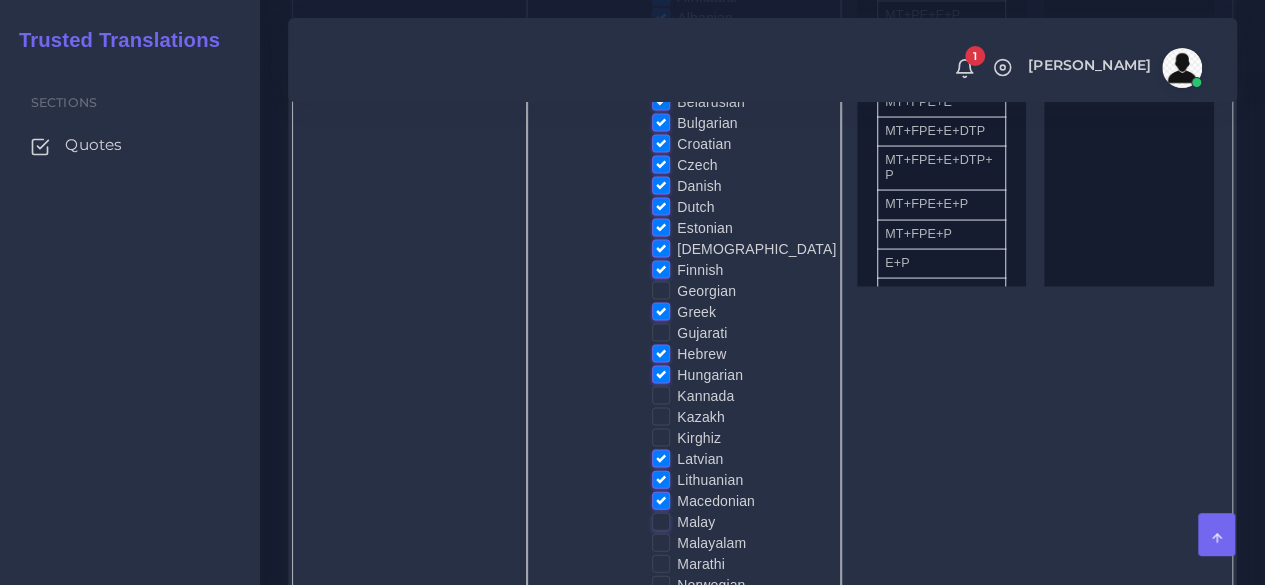click on "Malay" at bounding box center (661, 521) 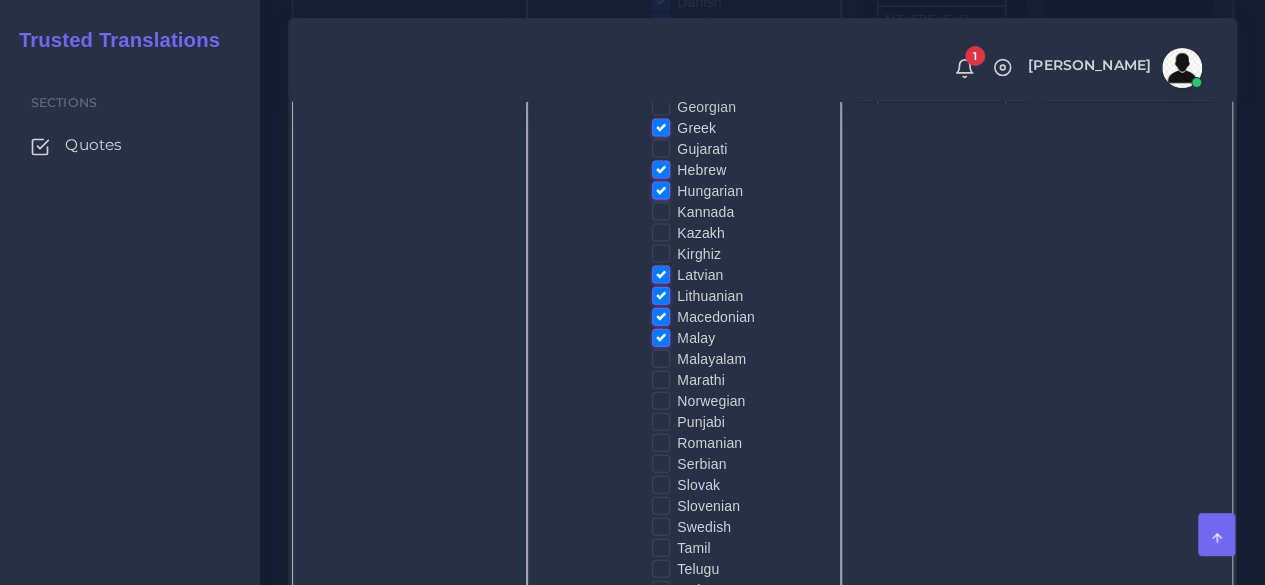 scroll, scrollTop: 2100, scrollLeft: 0, axis: vertical 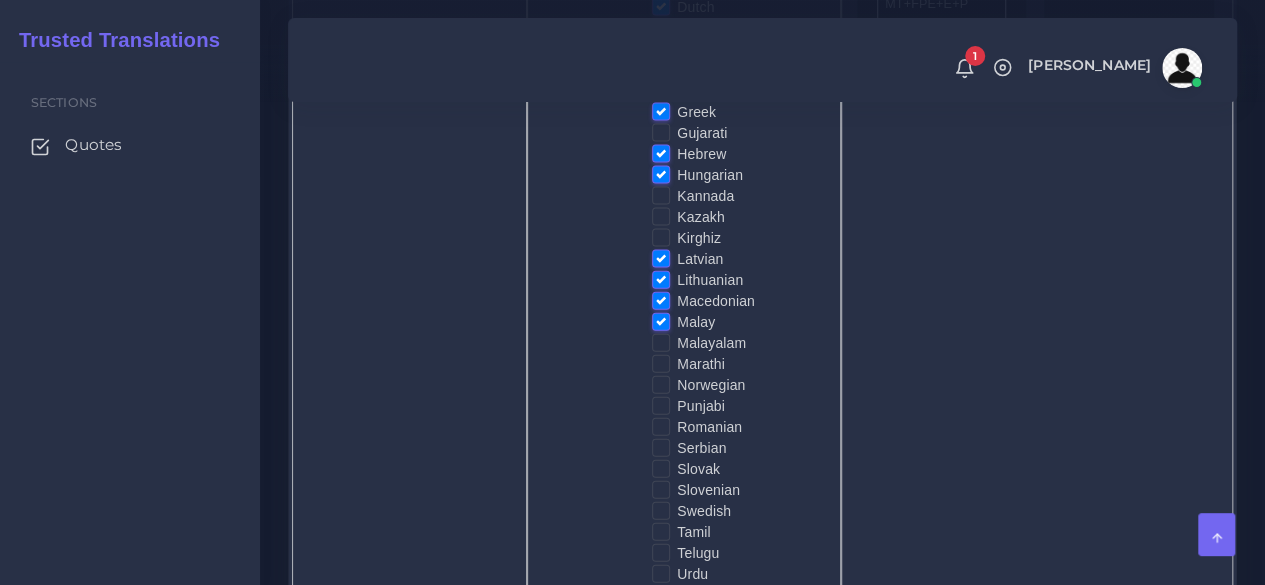 click on "Malay" at bounding box center [696, 322] 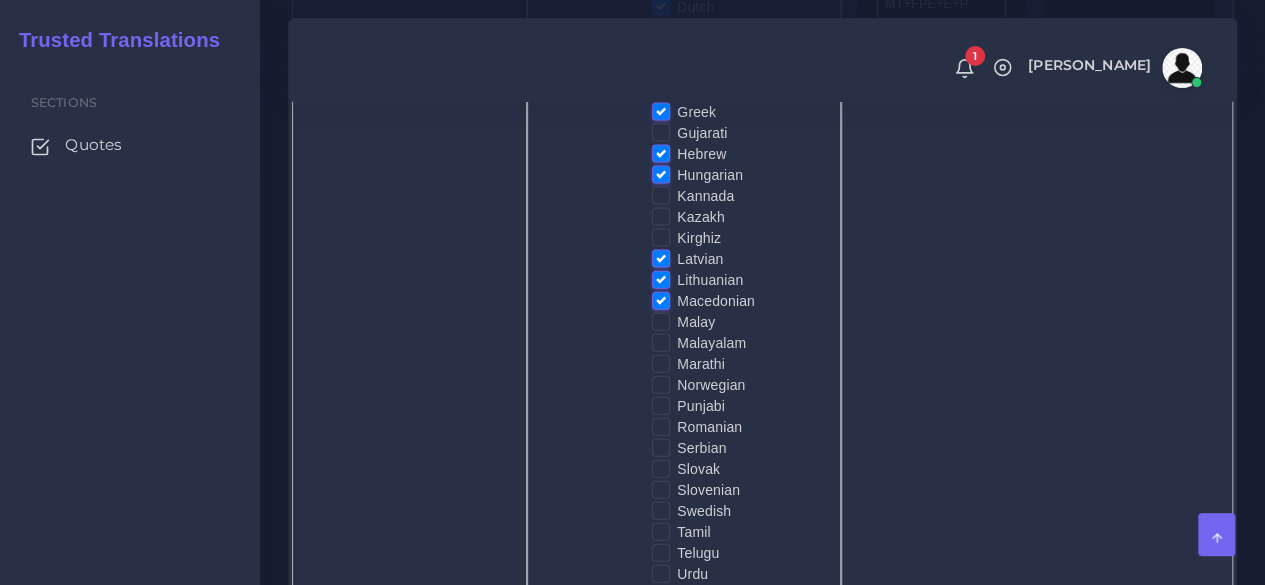 click on "Marathi" at bounding box center (701, 364) 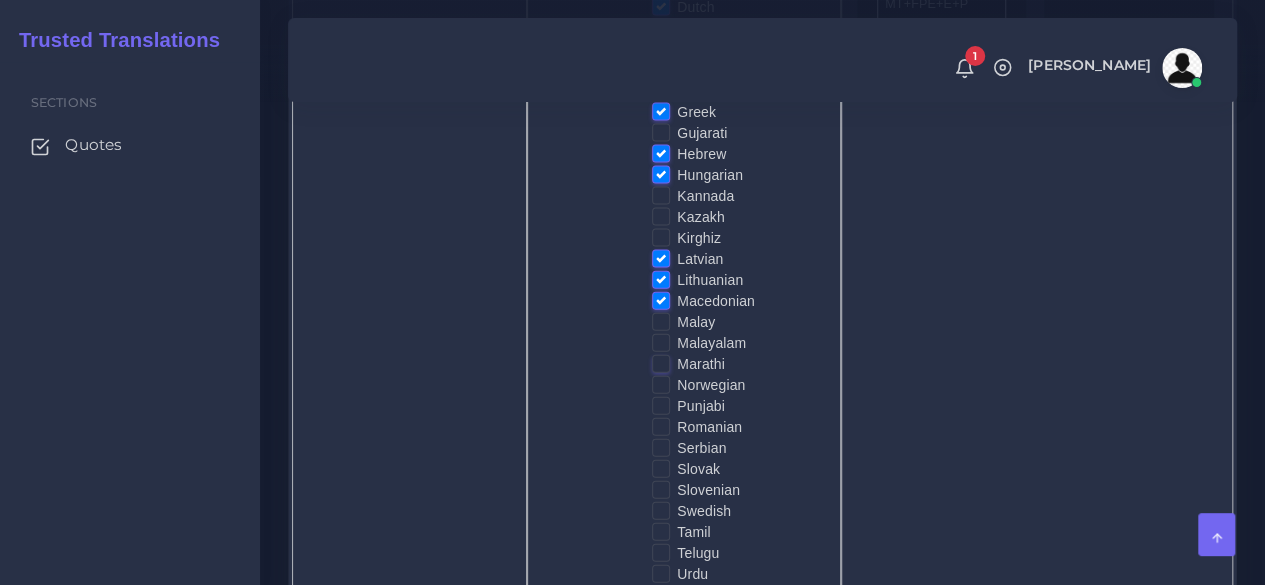 click on "Marathi" at bounding box center (661, 363) 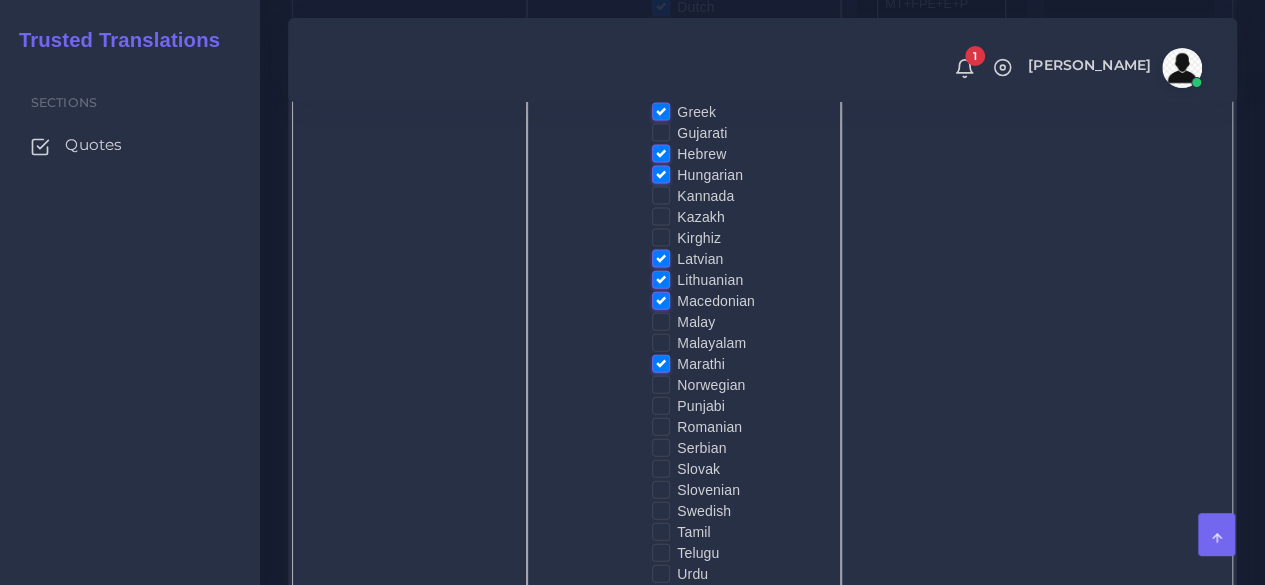 click on "Marathi" at bounding box center [701, 364] 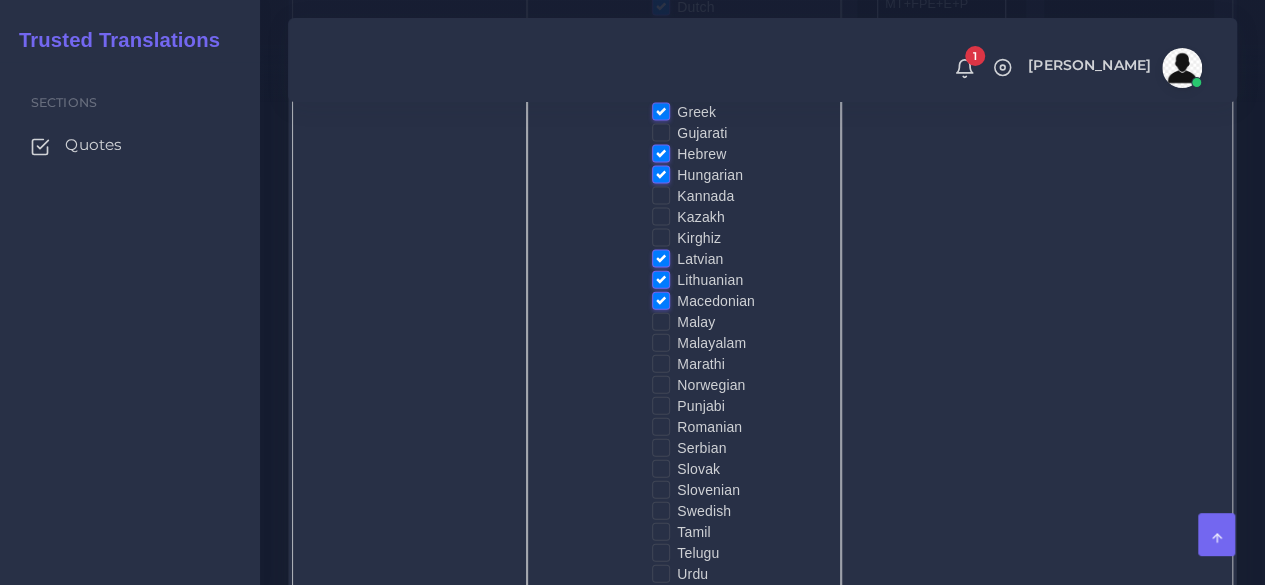 click on "Norwegian" at bounding box center [711, 385] 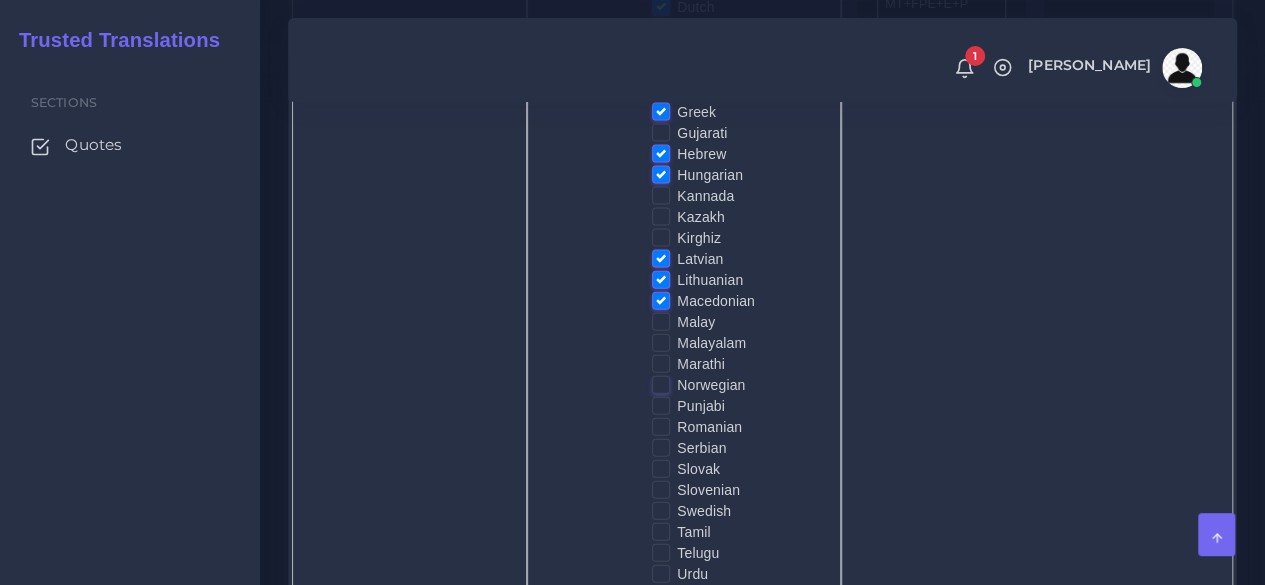 click on "Norwegian" at bounding box center [661, 384] 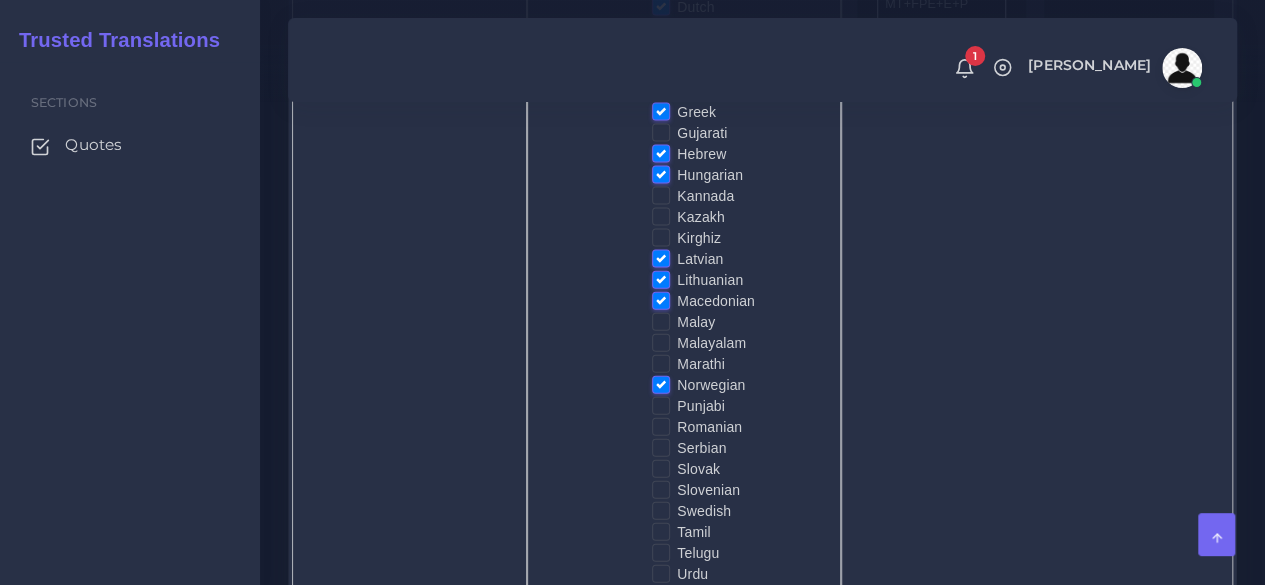 click on "Romanian" at bounding box center [709, 427] 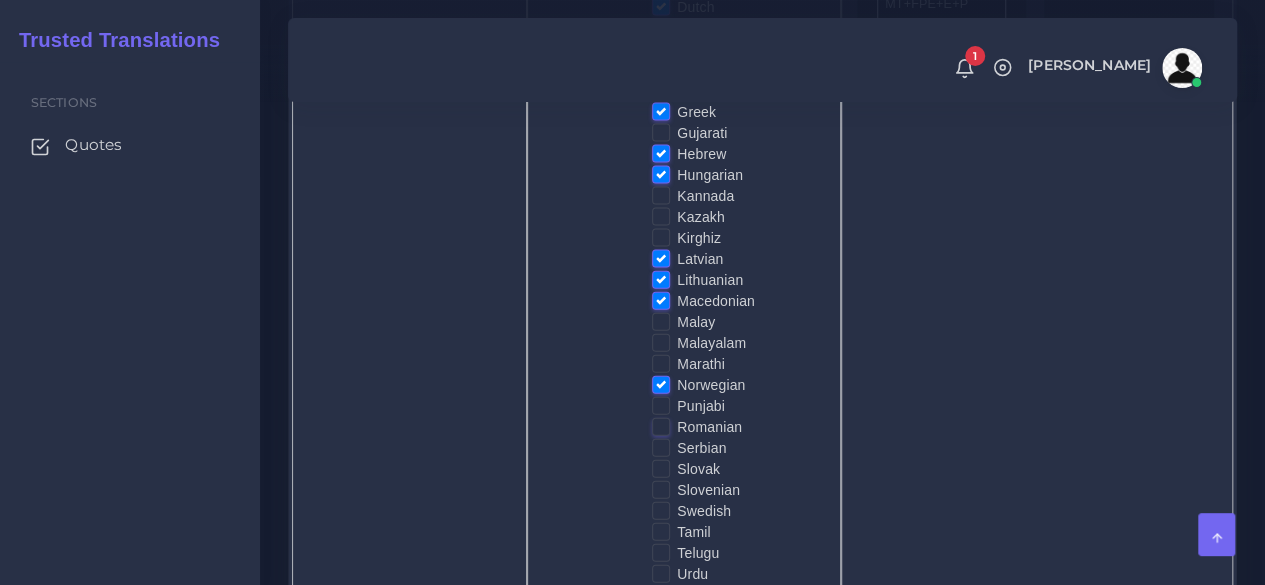 click on "Romanian" at bounding box center [661, 426] 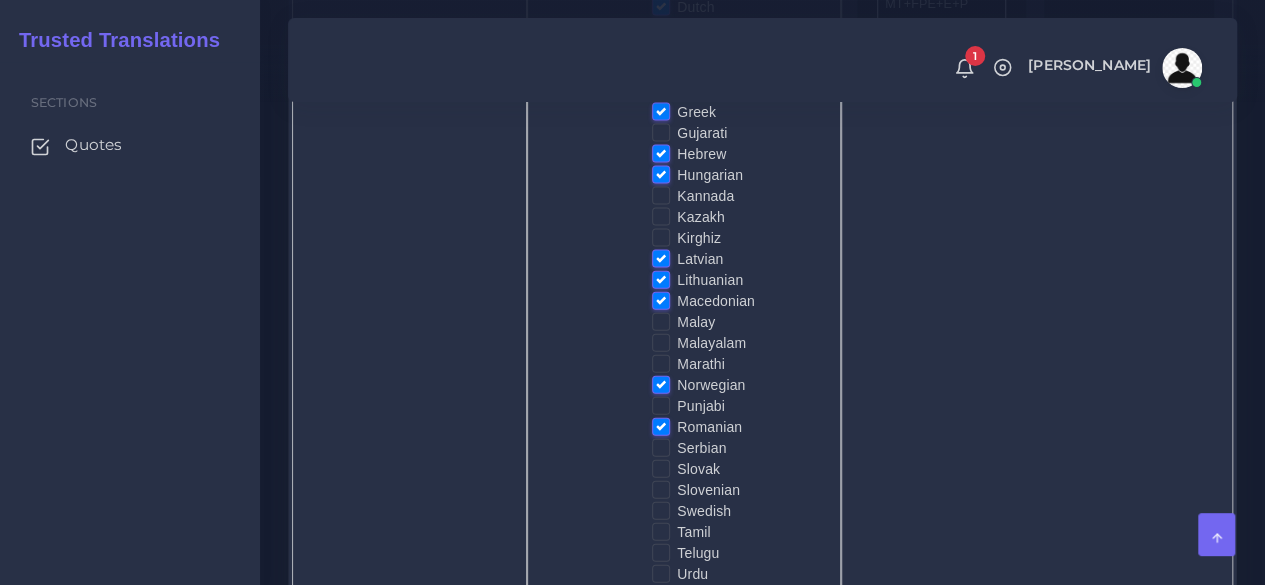 click on "Serbian" at bounding box center [701, 448] 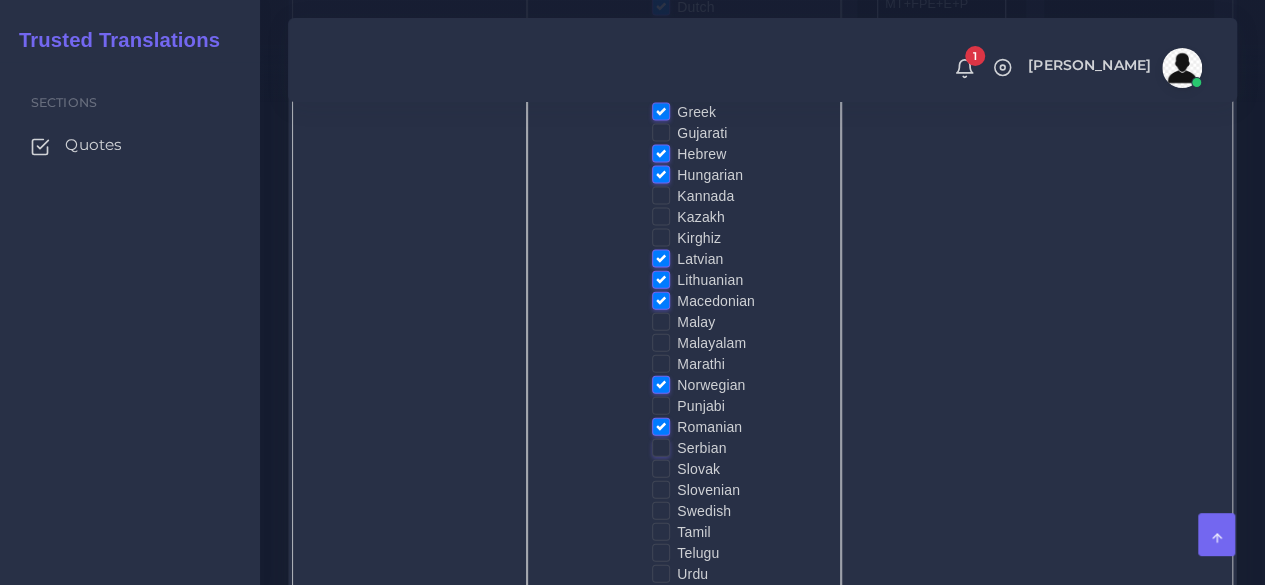 click on "Serbian" at bounding box center [661, 447] 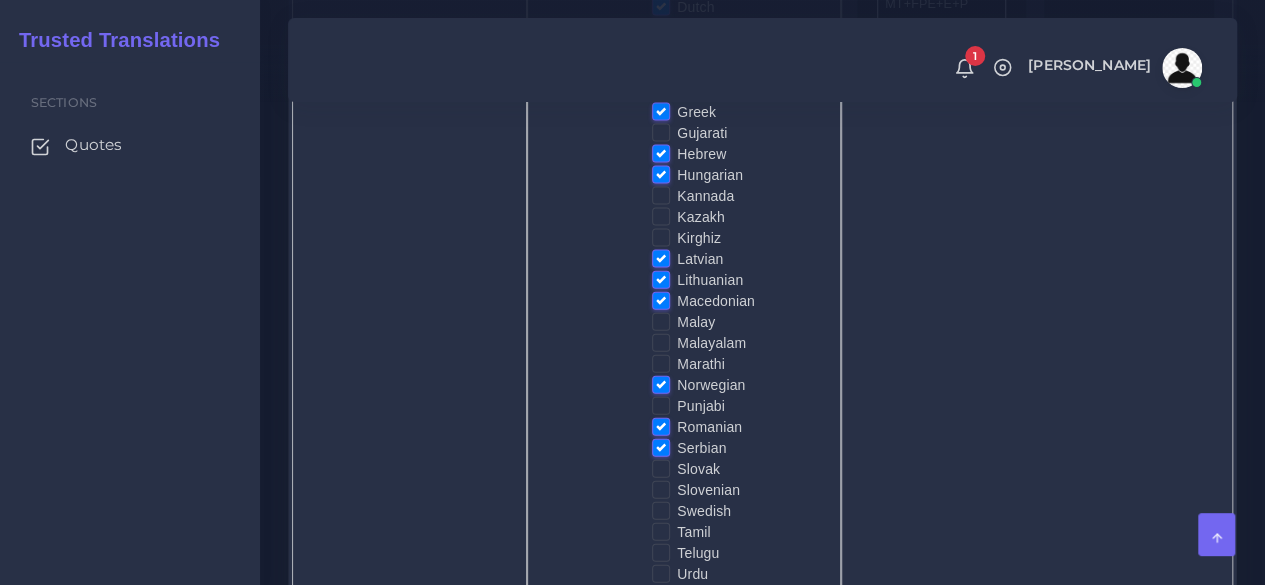 click on "Slovenian" at bounding box center (708, 490) 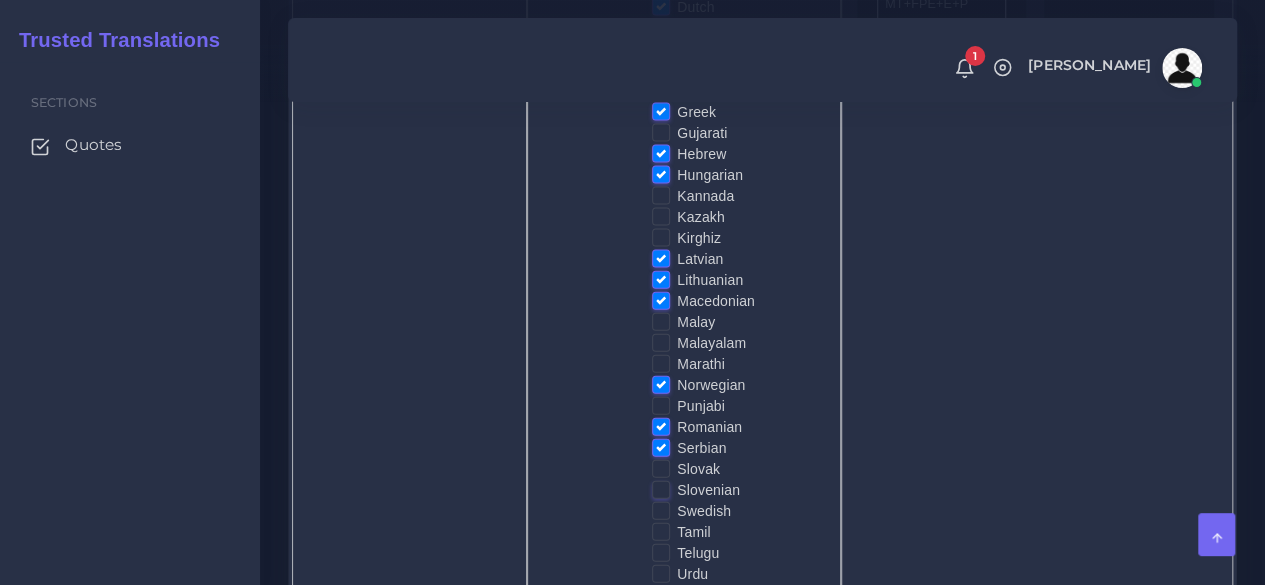 click on "Slovenian" at bounding box center (661, 489) 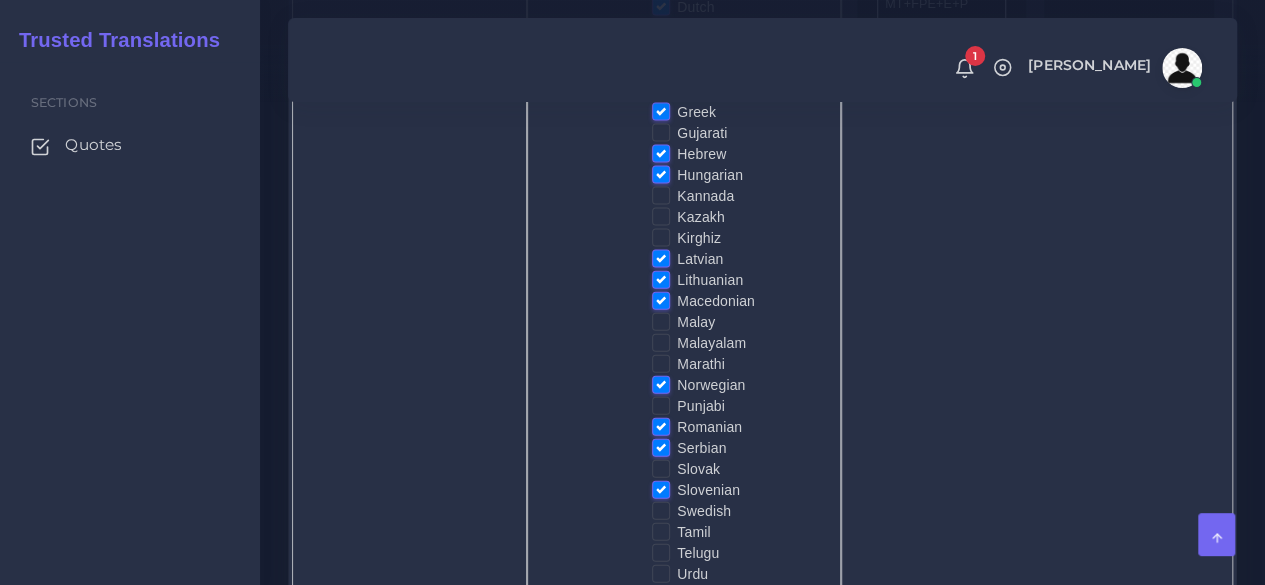 click on "Swedish" at bounding box center [704, 511] 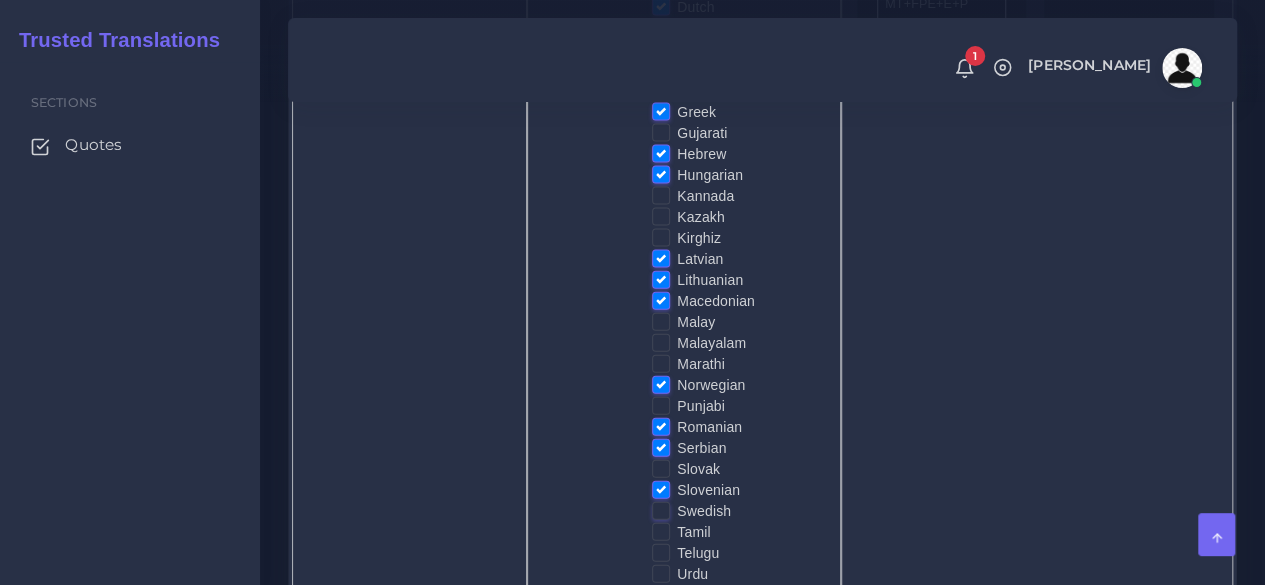 click on "Swedish" at bounding box center (661, 510) 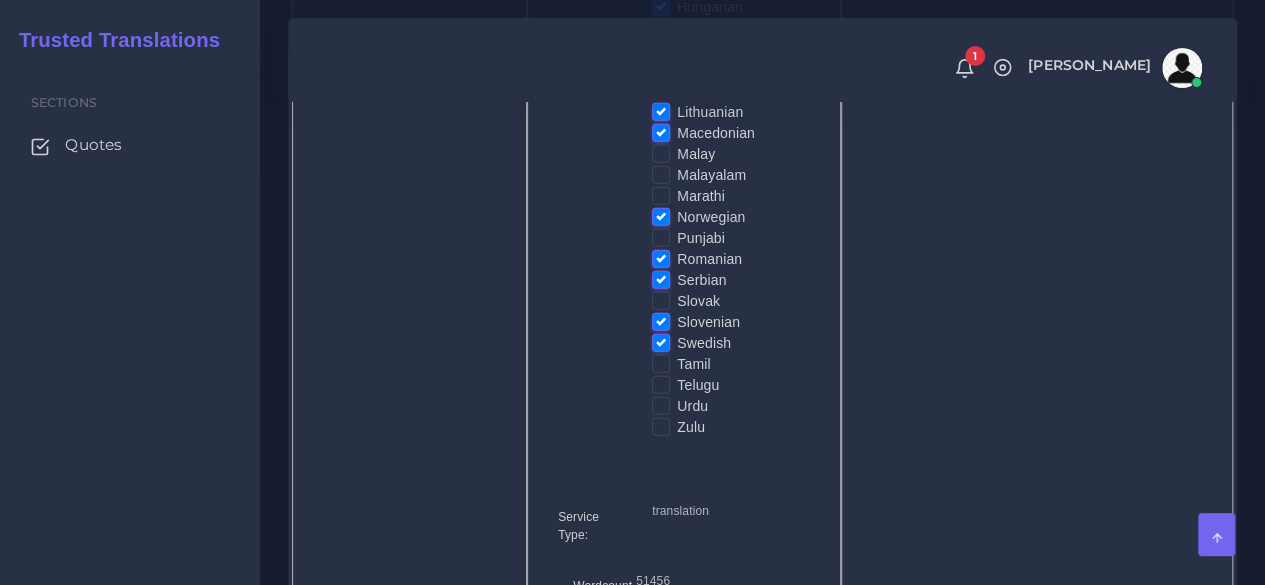 scroll, scrollTop: 2300, scrollLeft: 0, axis: vertical 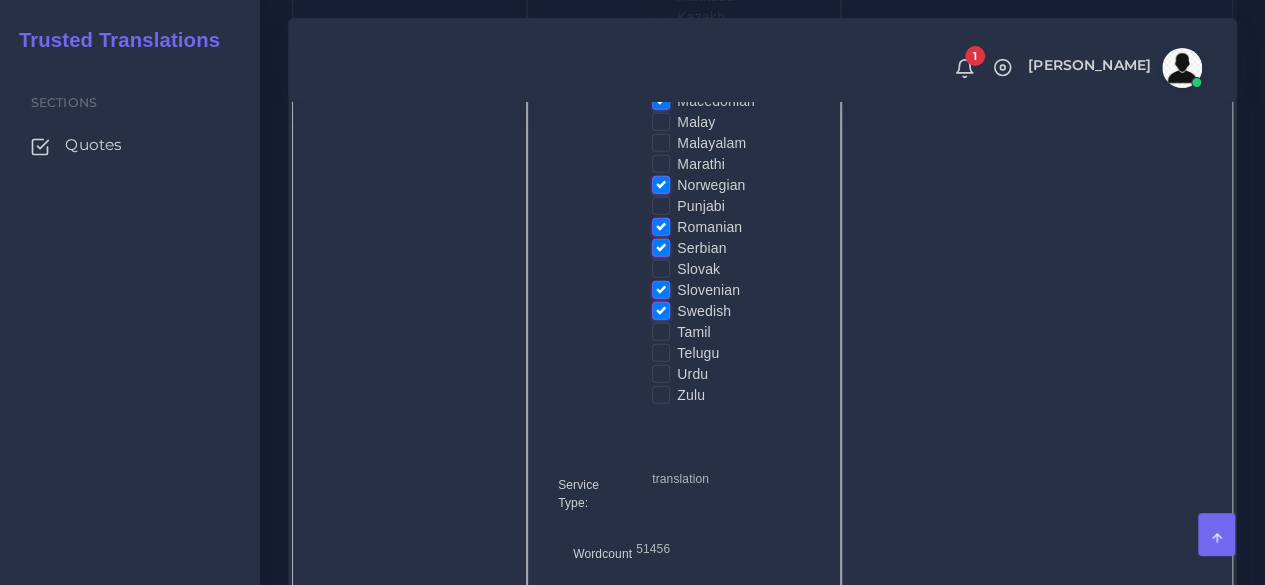click on "Zulu" at bounding box center [691, 395] 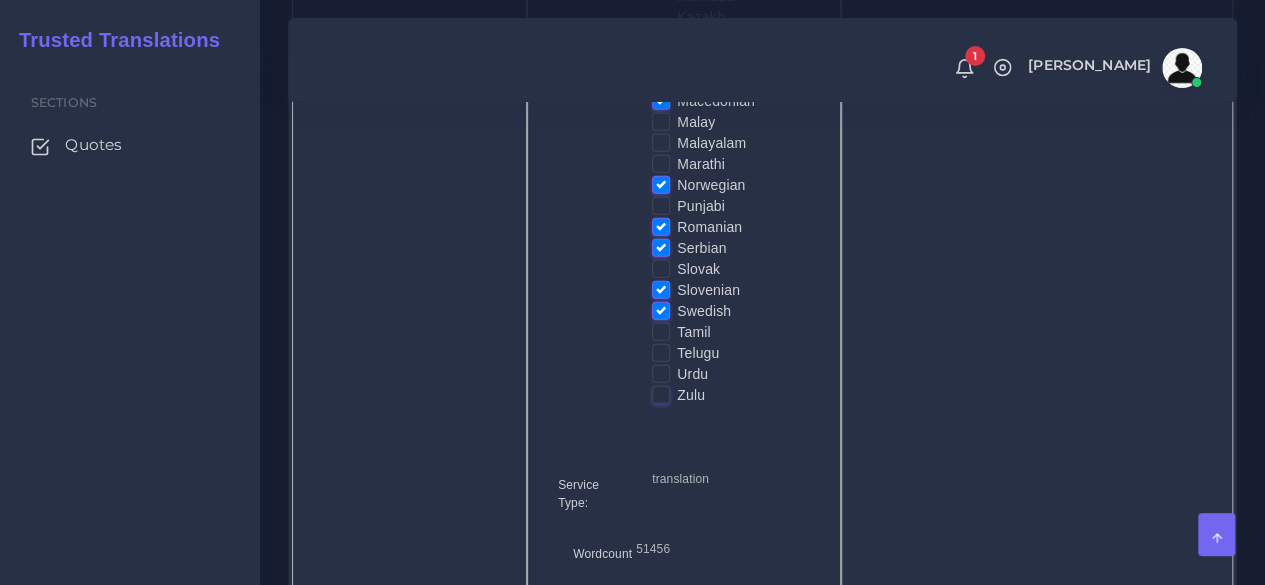 click on "Zulu" at bounding box center [661, 394] 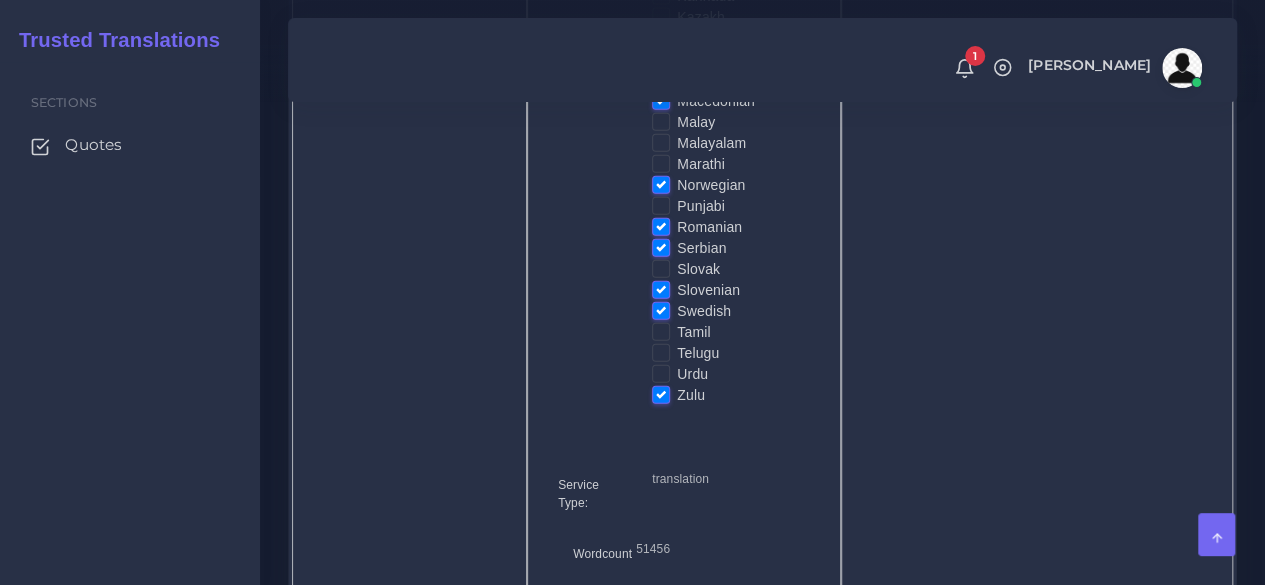 click on "Urdu" at bounding box center [692, 374] 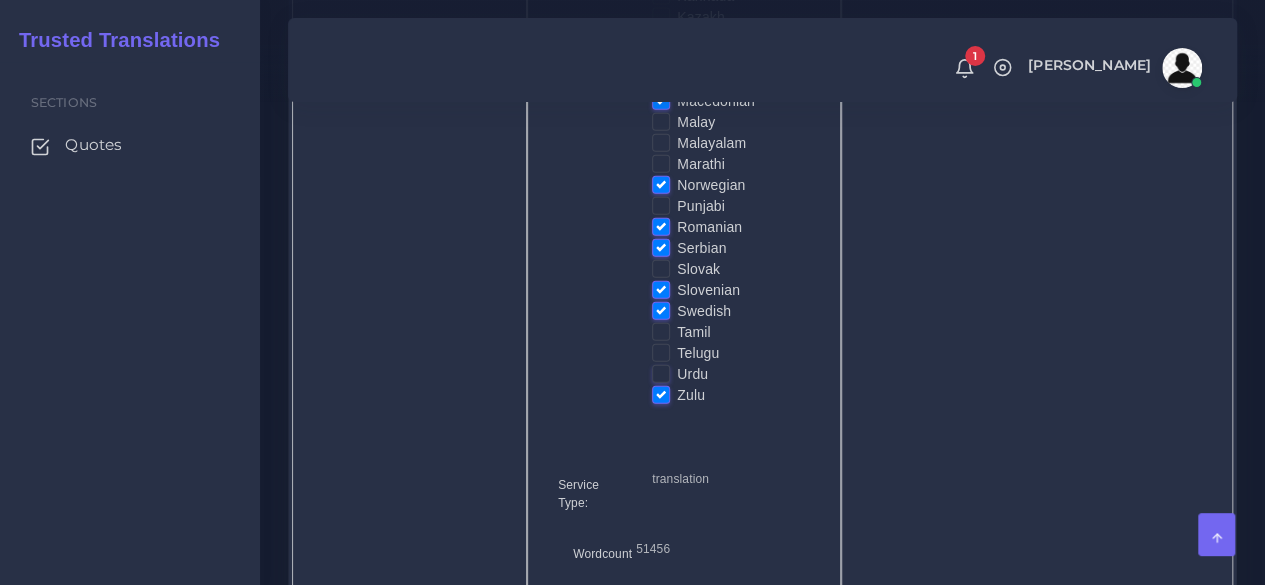 click on "Urdu" at bounding box center (661, 373) 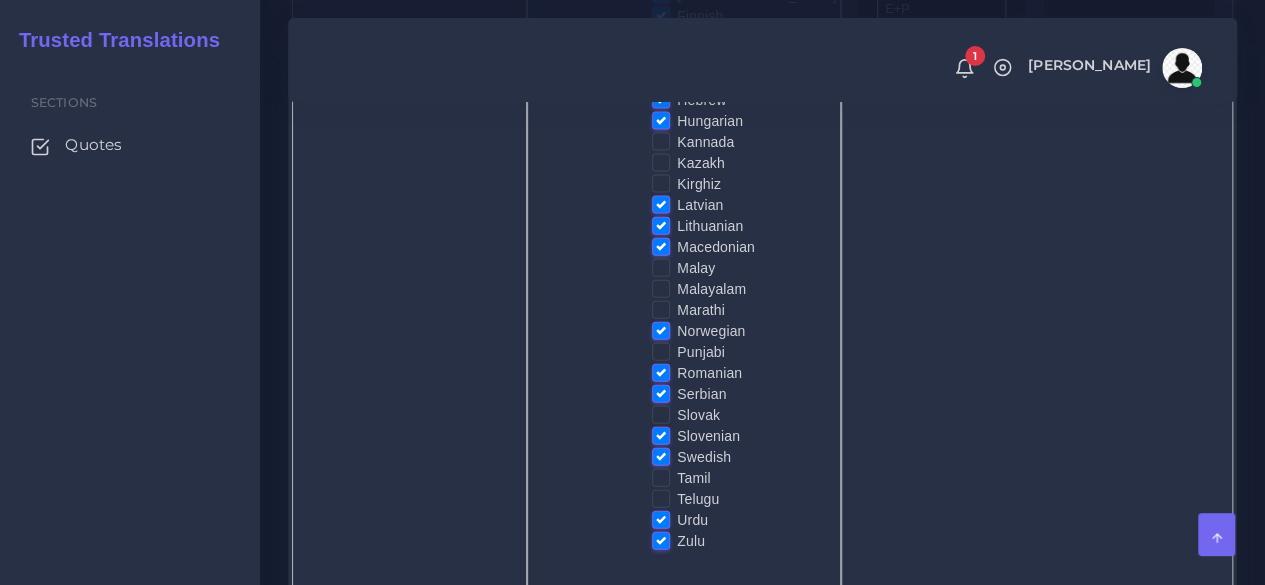 scroll, scrollTop: 2200, scrollLeft: 0, axis: vertical 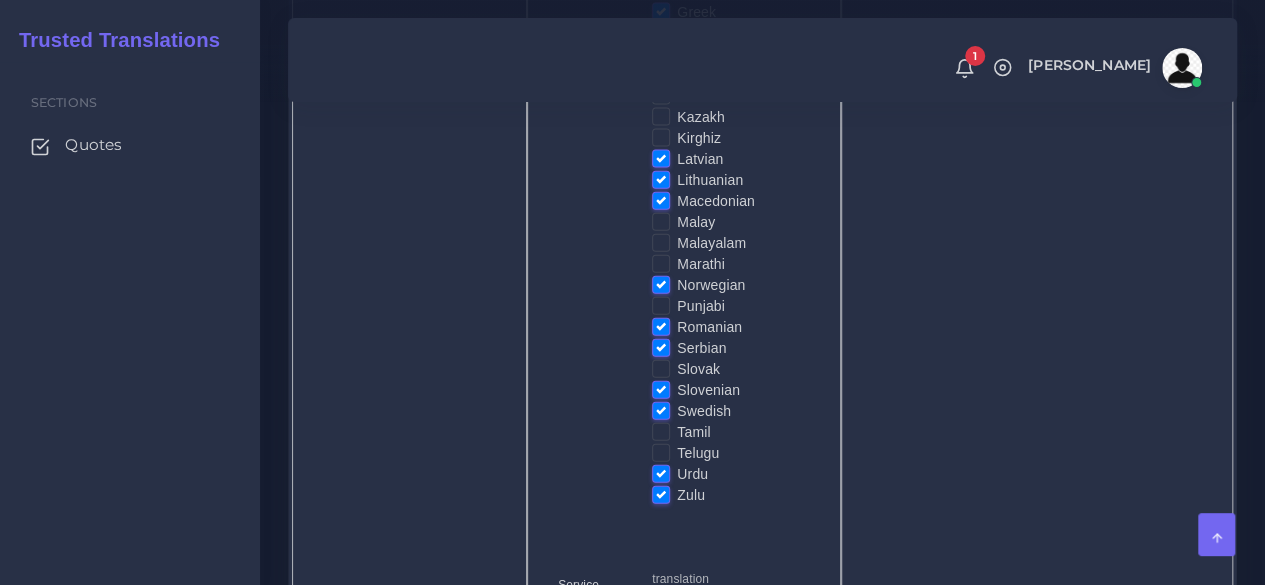 click on "Slovak" at bounding box center (698, 369) 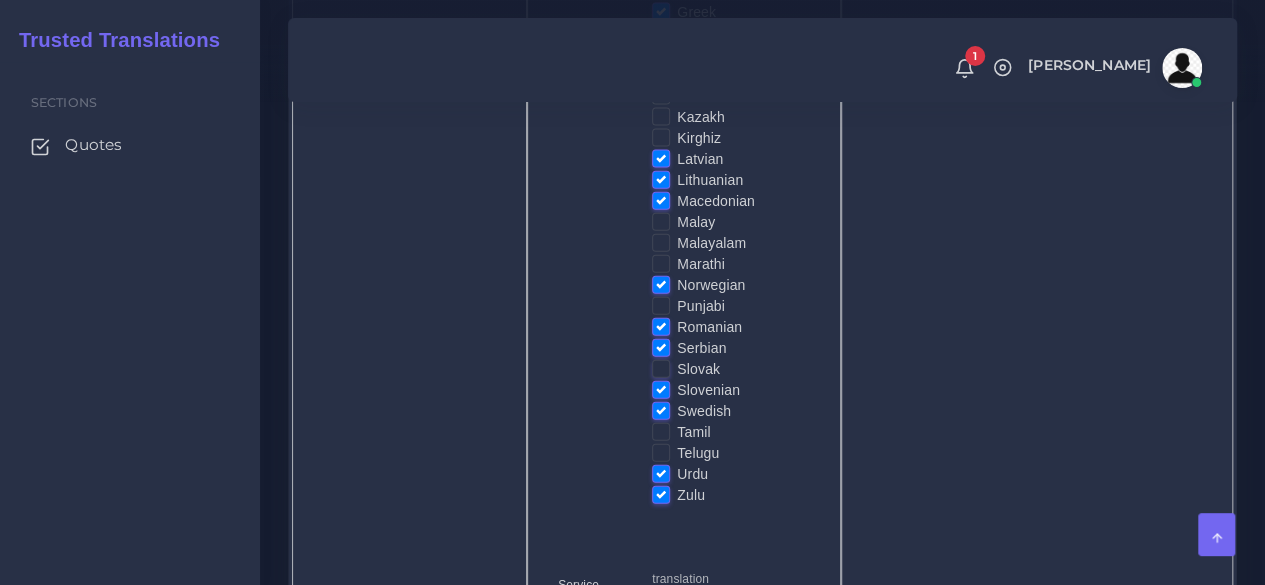click on "Slovak" at bounding box center (661, 368) 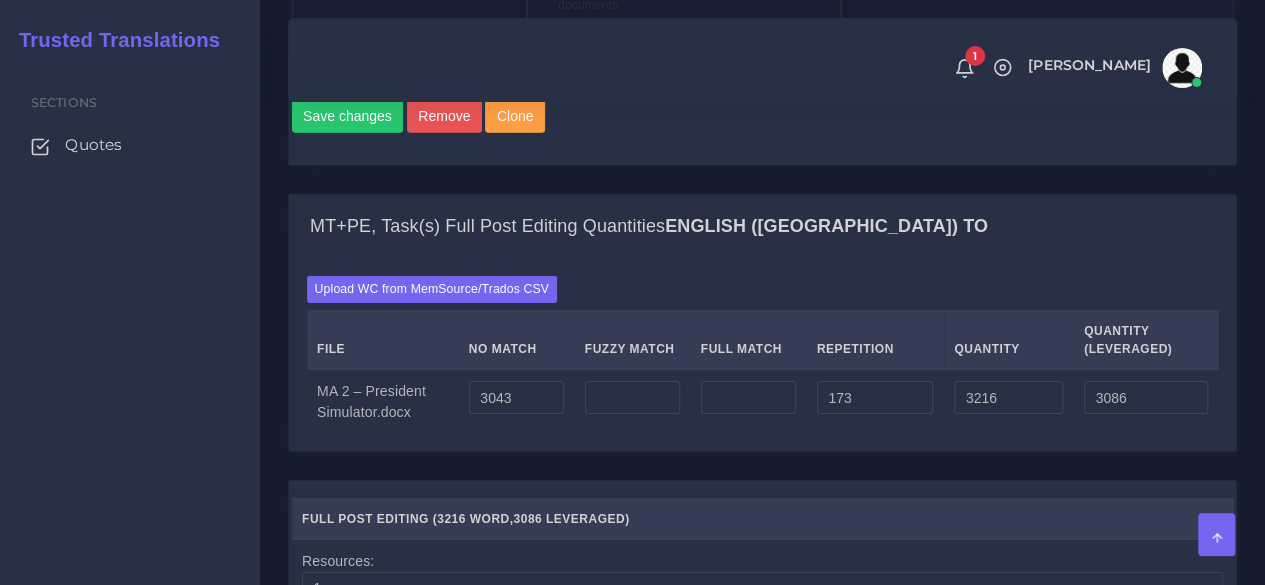 scroll, scrollTop: 3100, scrollLeft: 0, axis: vertical 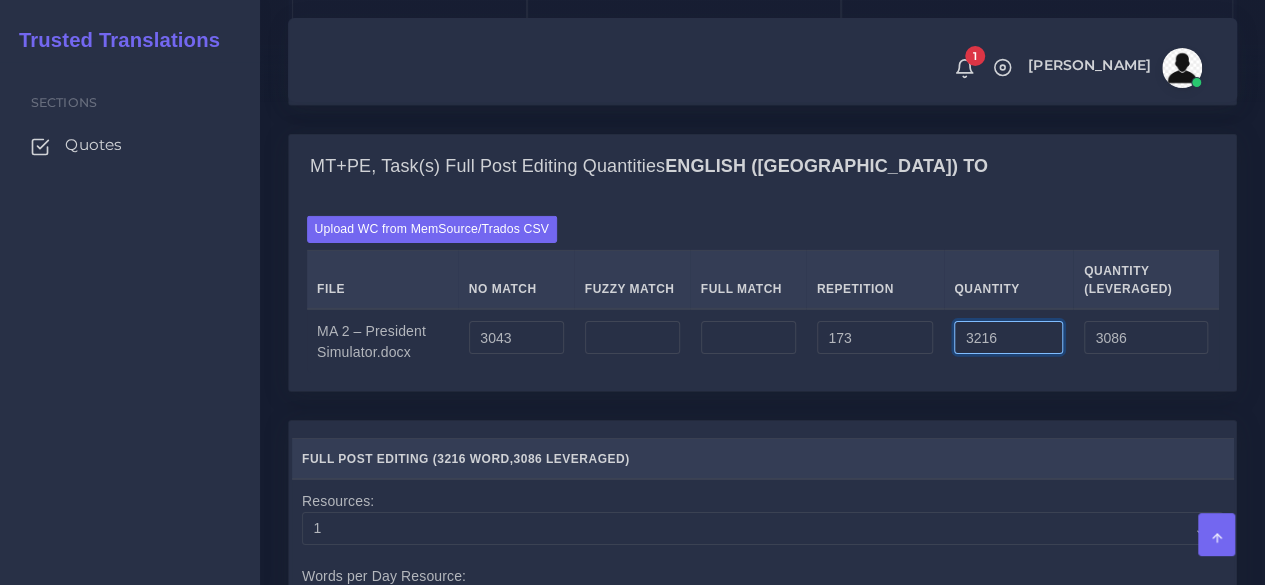 drag, startPoint x: 1012, startPoint y: 457, endPoint x: 861, endPoint y: 454, distance: 151.0298 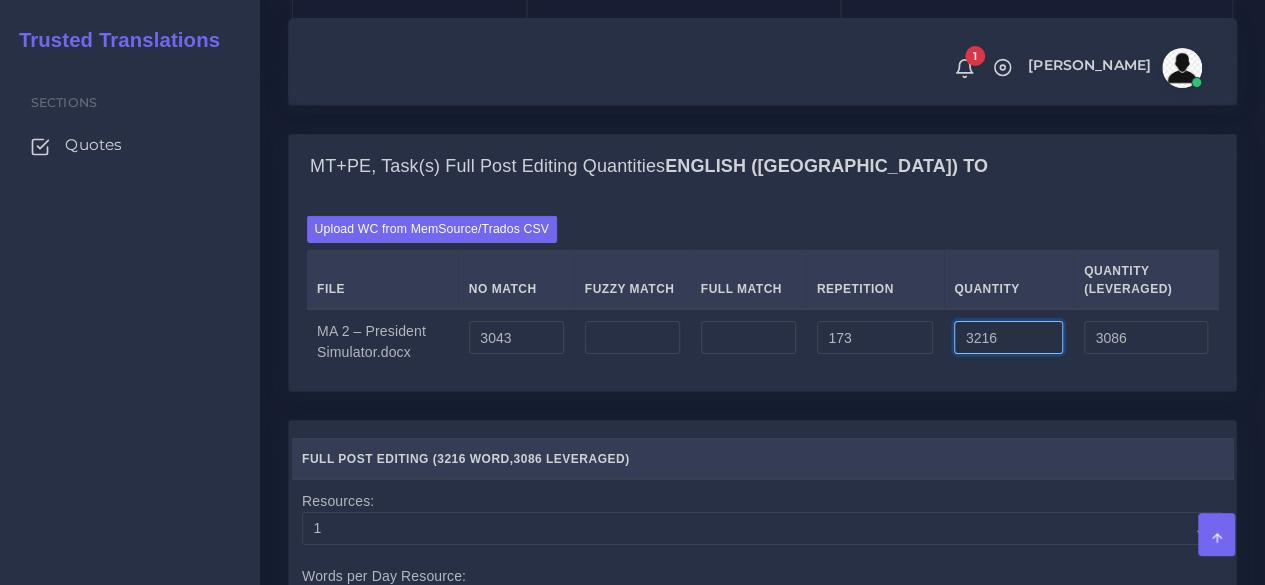 click on "MA 2 – President Simulator.docx
3043
173
3216
3086" at bounding box center [763, 341] 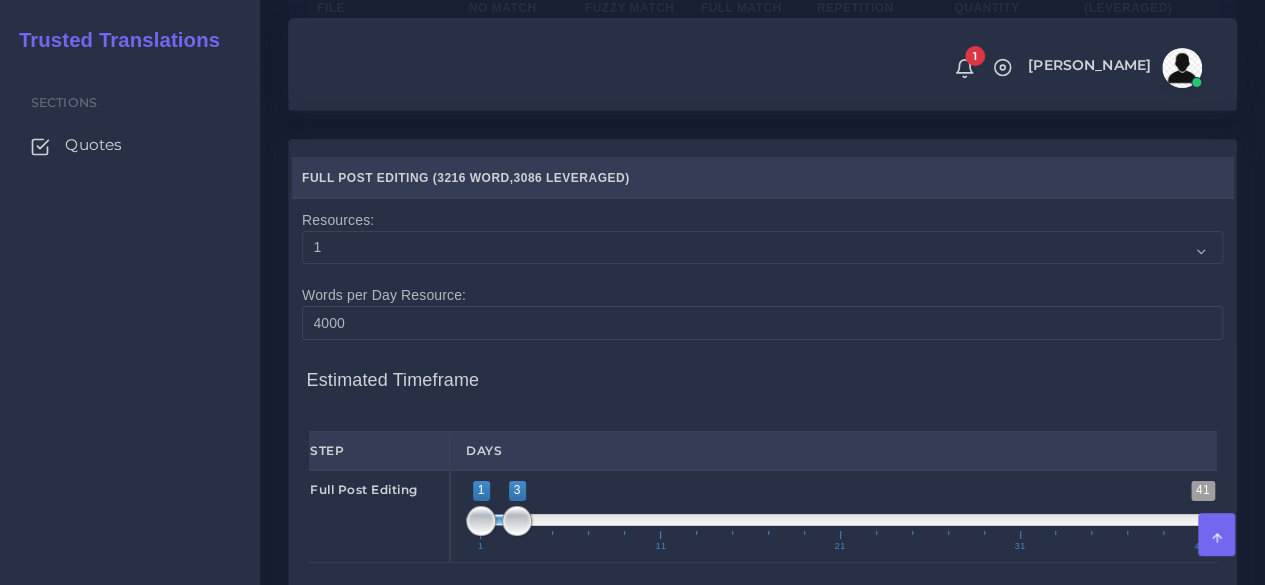 scroll, scrollTop: 3400, scrollLeft: 0, axis: vertical 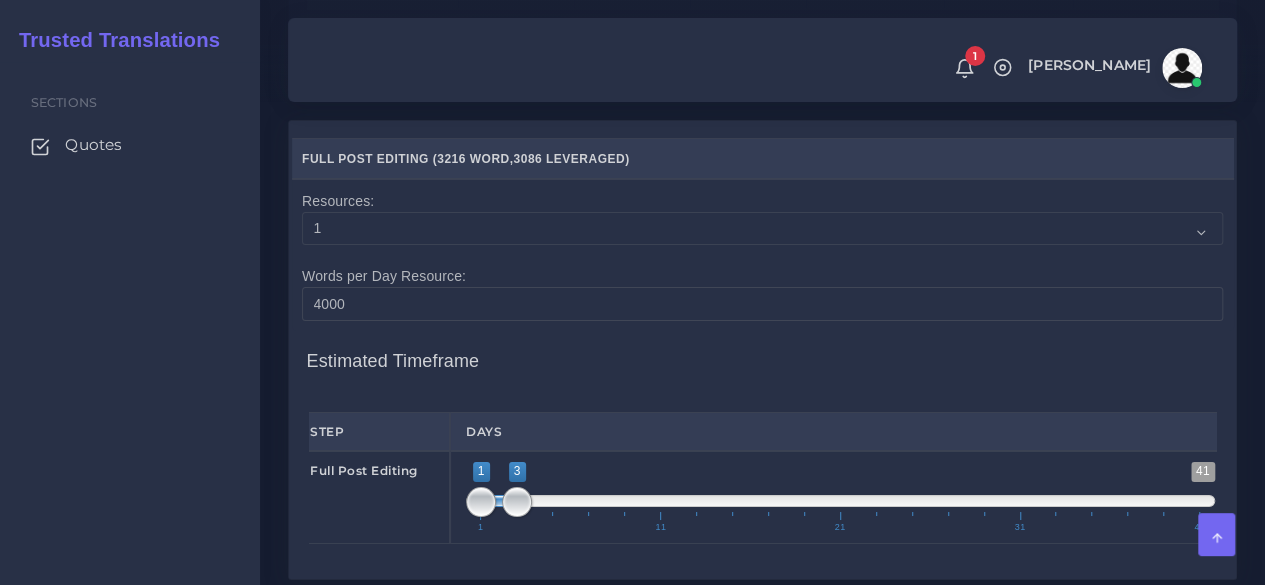drag, startPoint x: 521, startPoint y: 157, endPoint x: 455, endPoint y: 163, distance: 66.27216 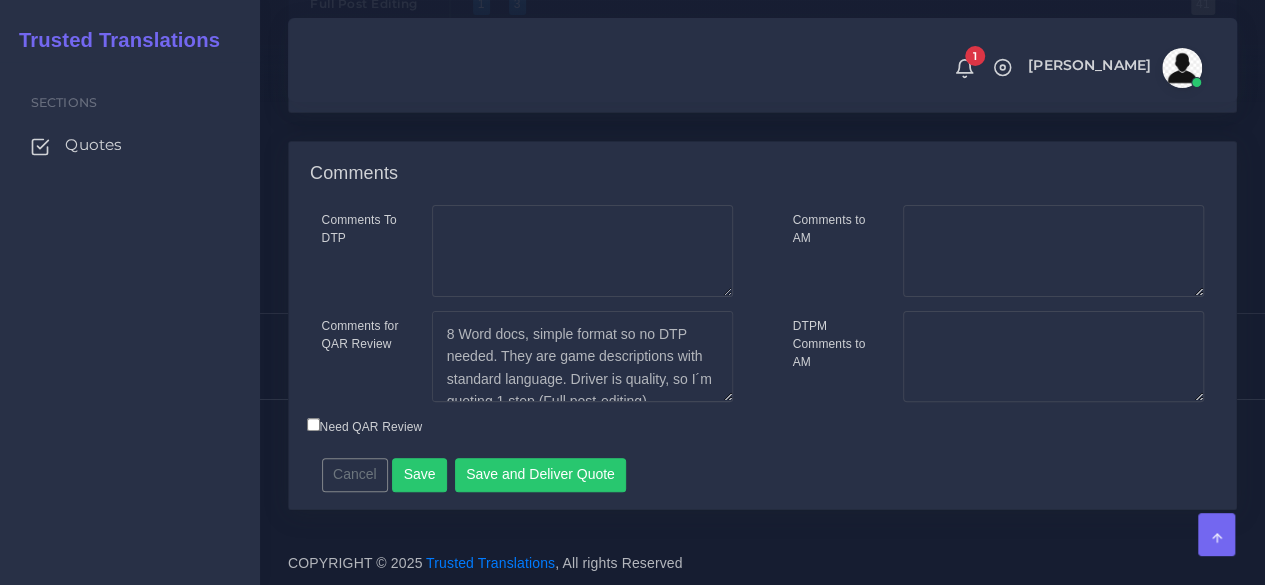 scroll, scrollTop: 3980, scrollLeft: 0, axis: vertical 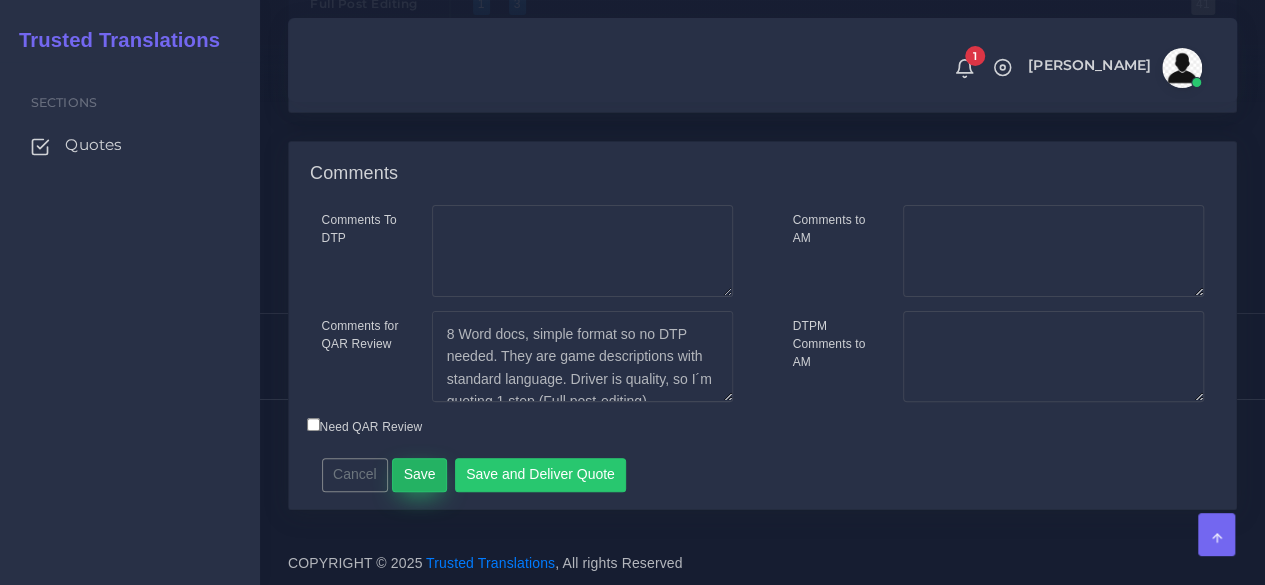 click on "Save" at bounding box center [419, 475] 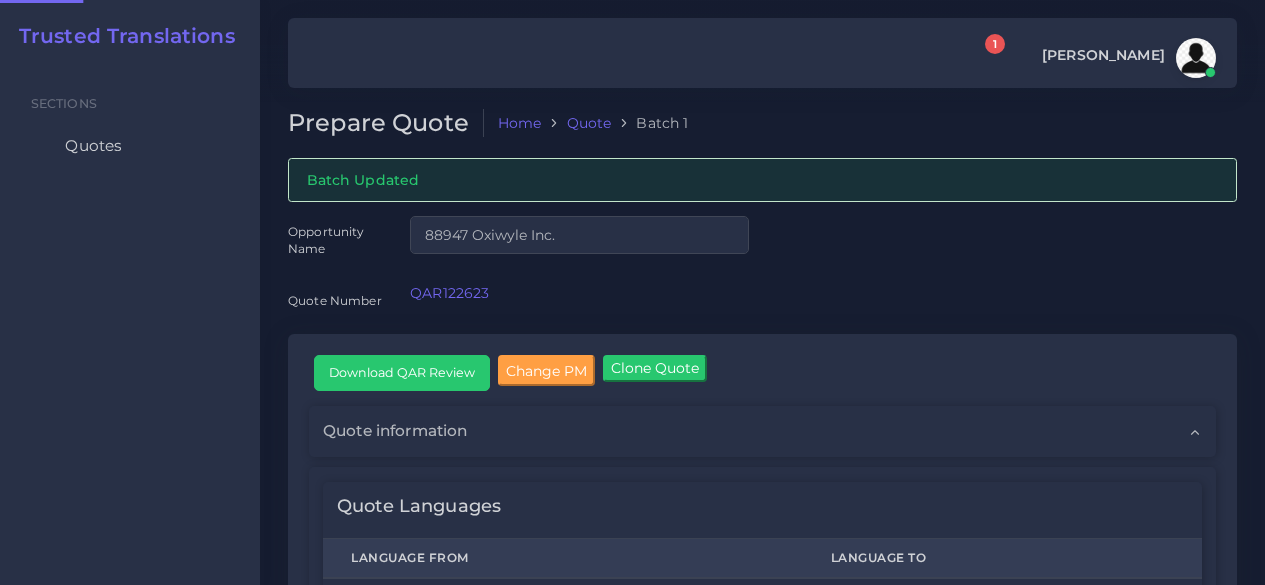 scroll, scrollTop: 0, scrollLeft: 0, axis: both 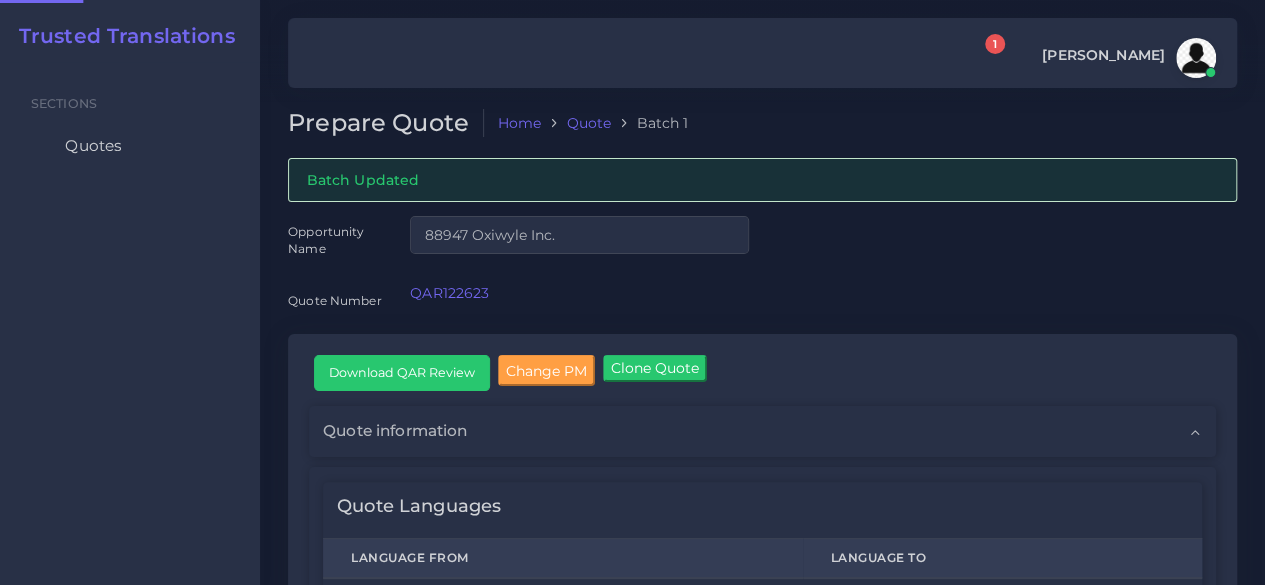 type 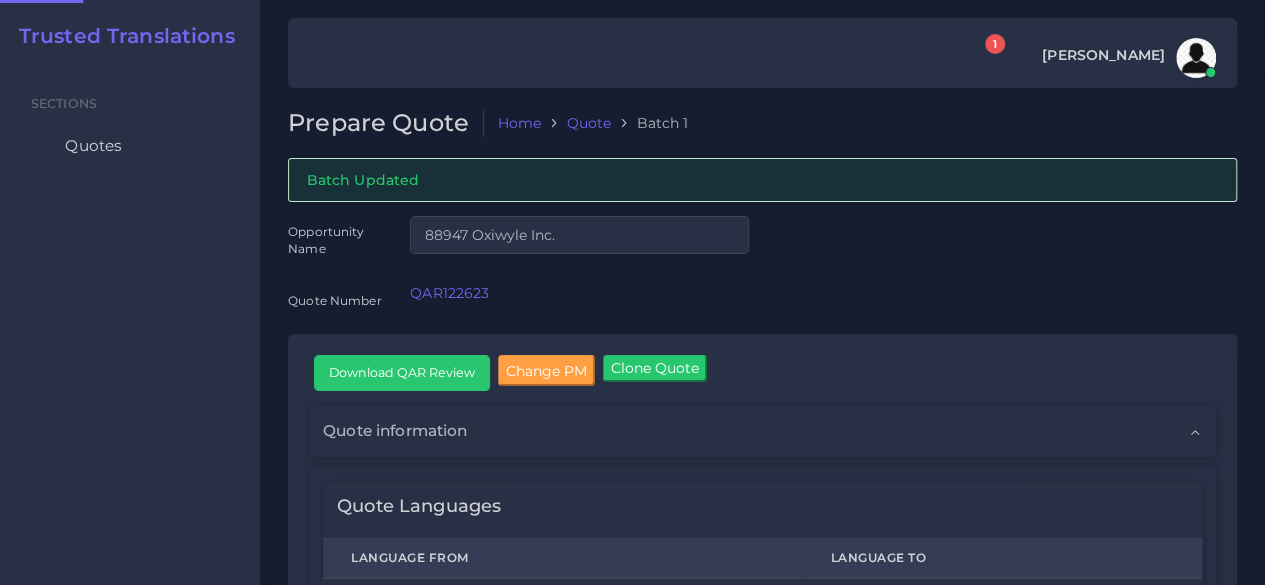 type 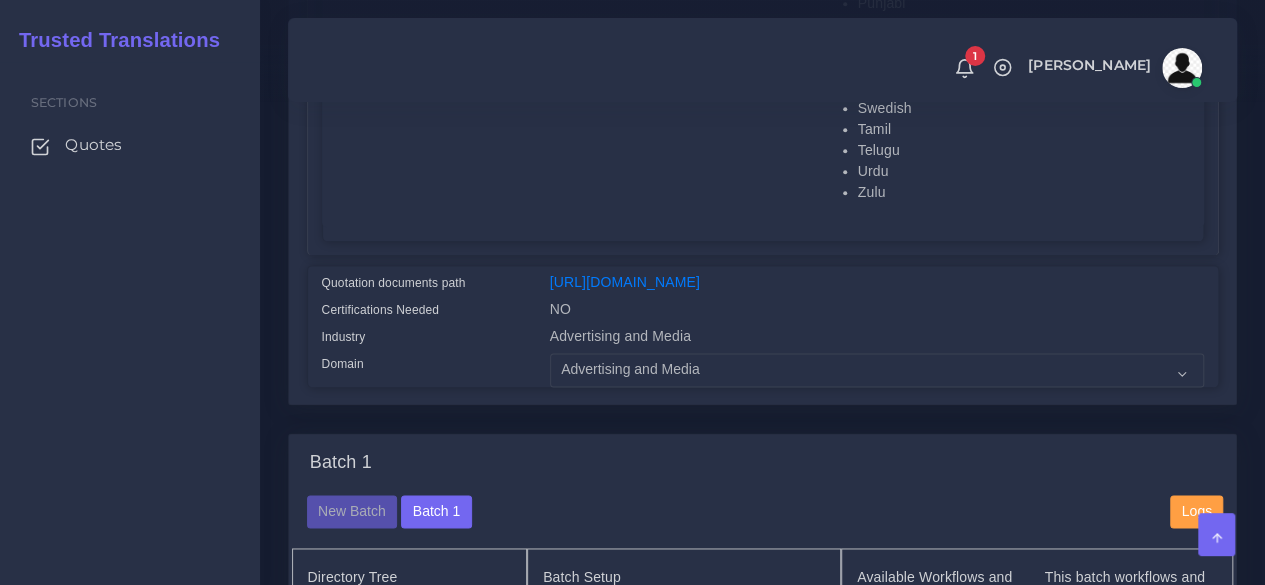 scroll, scrollTop: 1500, scrollLeft: 0, axis: vertical 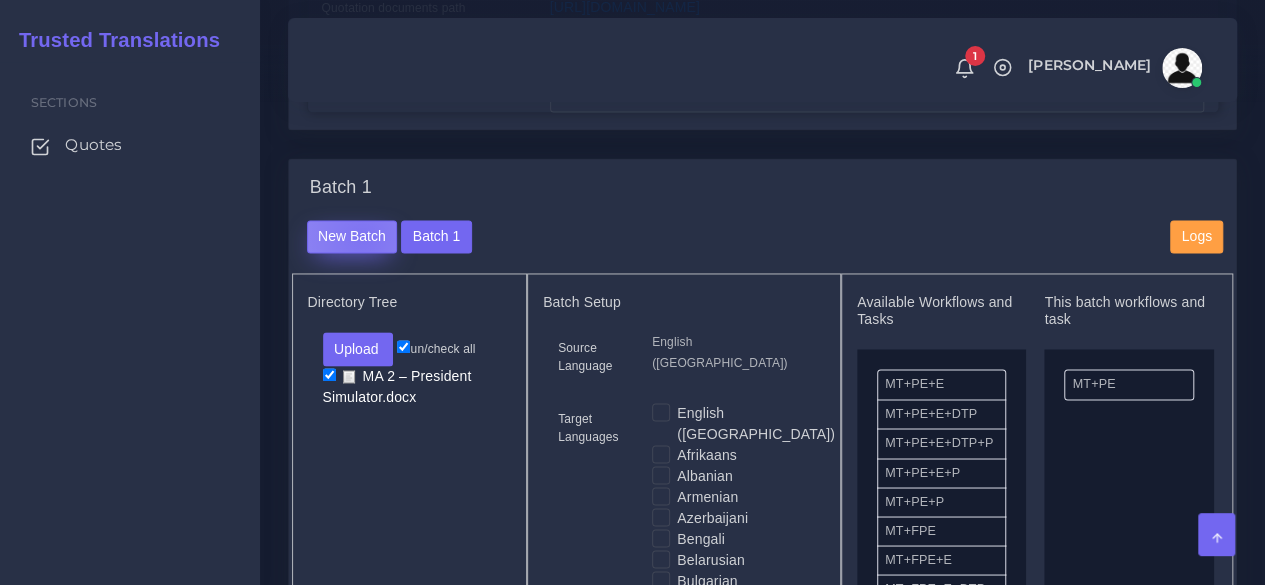 click on "New Batch" at bounding box center (352, 237) 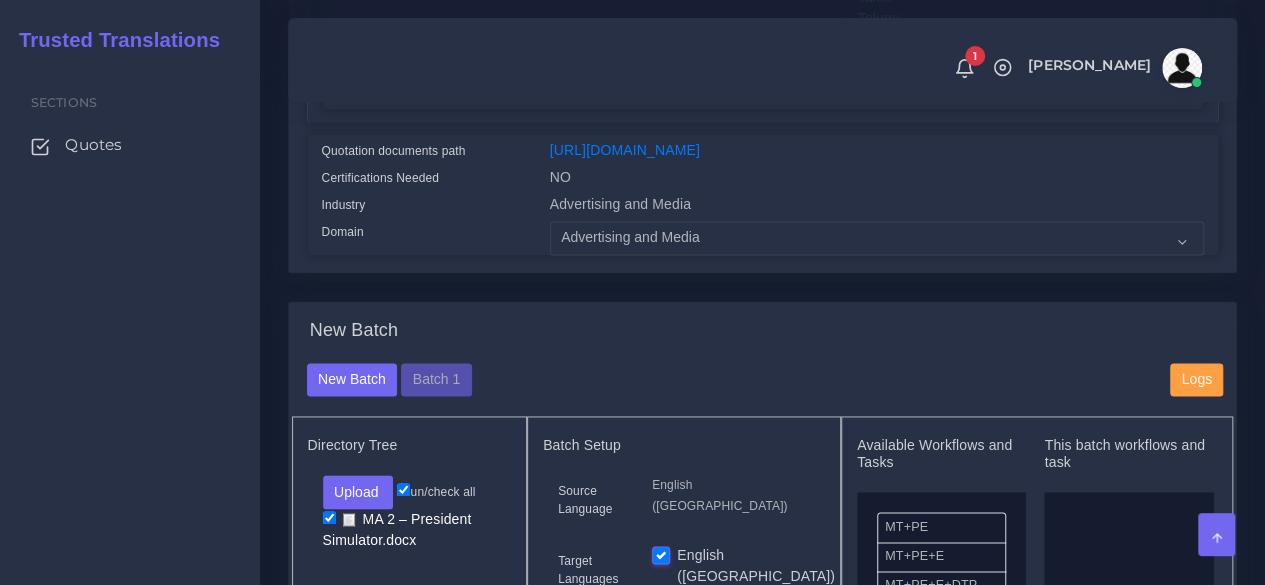 scroll, scrollTop: 1600, scrollLeft: 0, axis: vertical 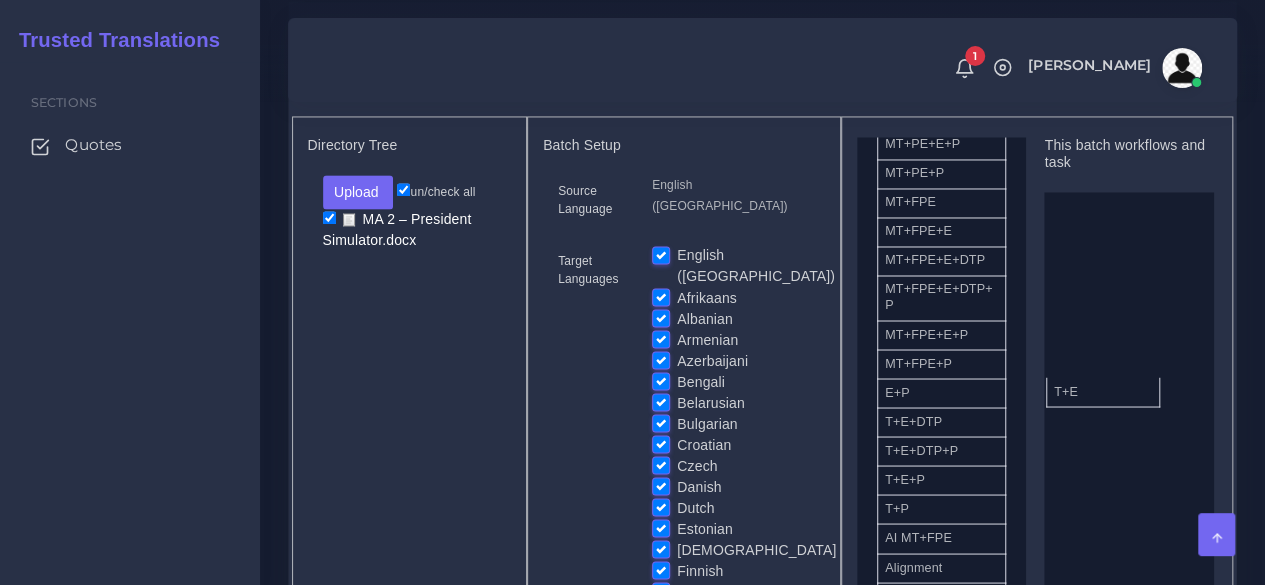 drag, startPoint x: 960, startPoint y: 455, endPoint x: 1126, endPoint y: 413, distance: 171.23083 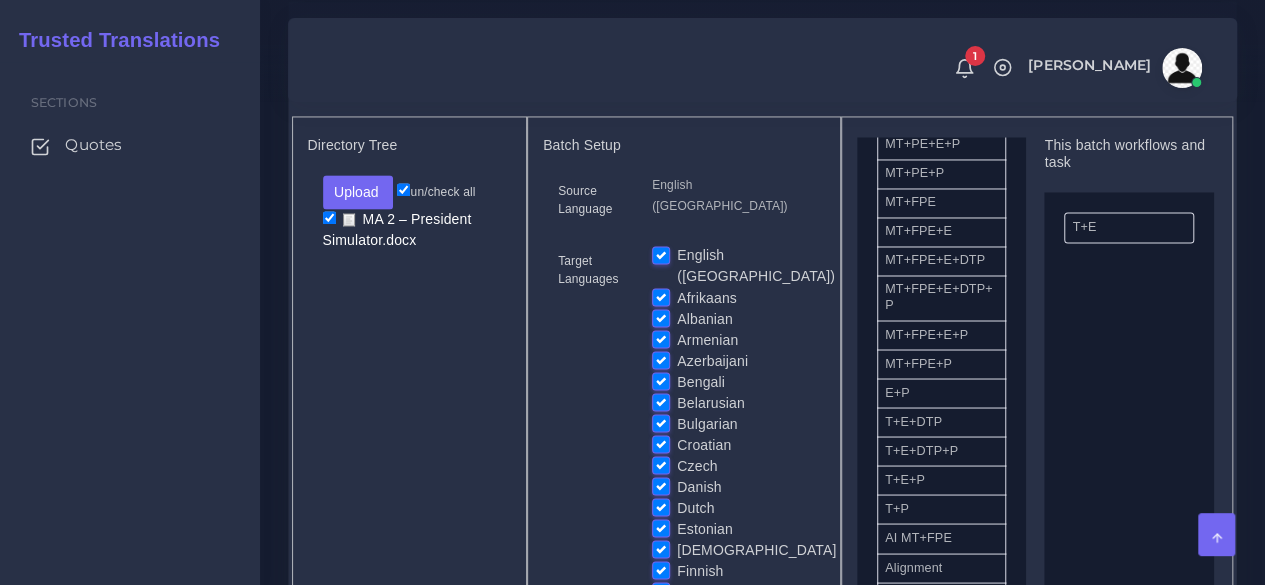 click on "English ([GEOGRAPHIC_DATA])" at bounding box center (756, 266) 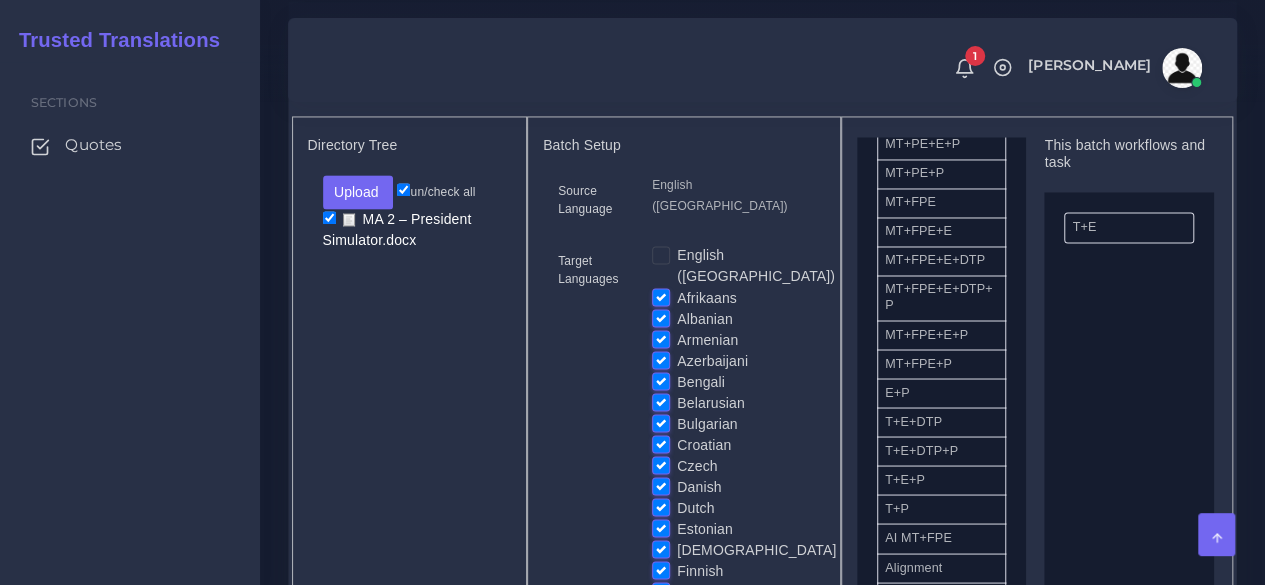 click on "Afrikaans" at bounding box center [707, 297] 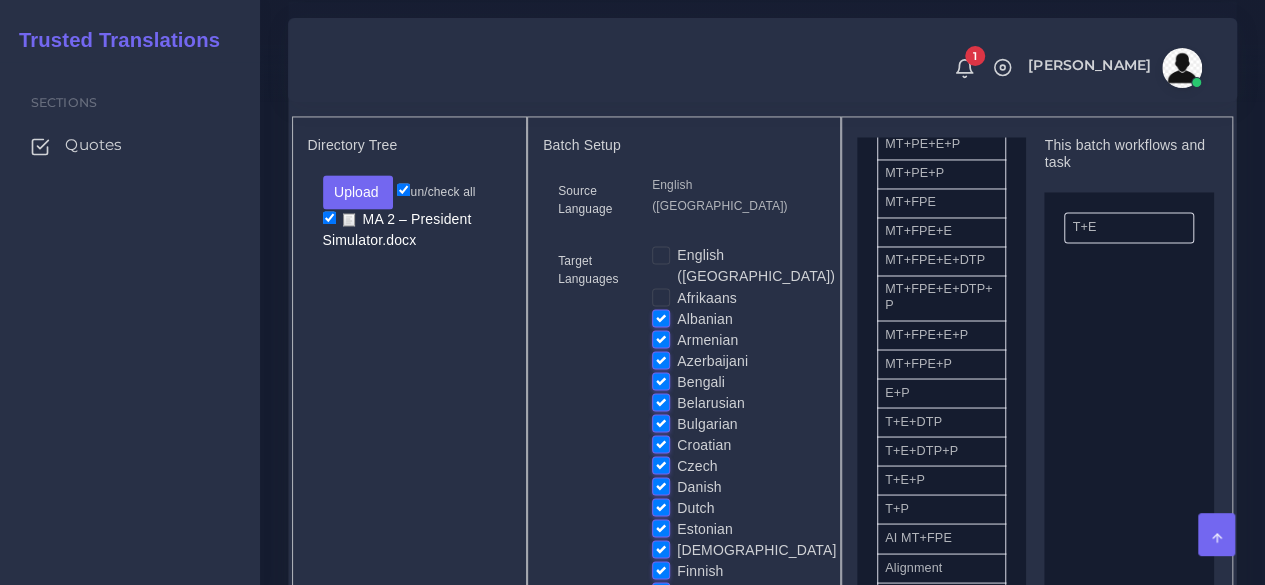 click on "Albanian" at bounding box center [705, 318] 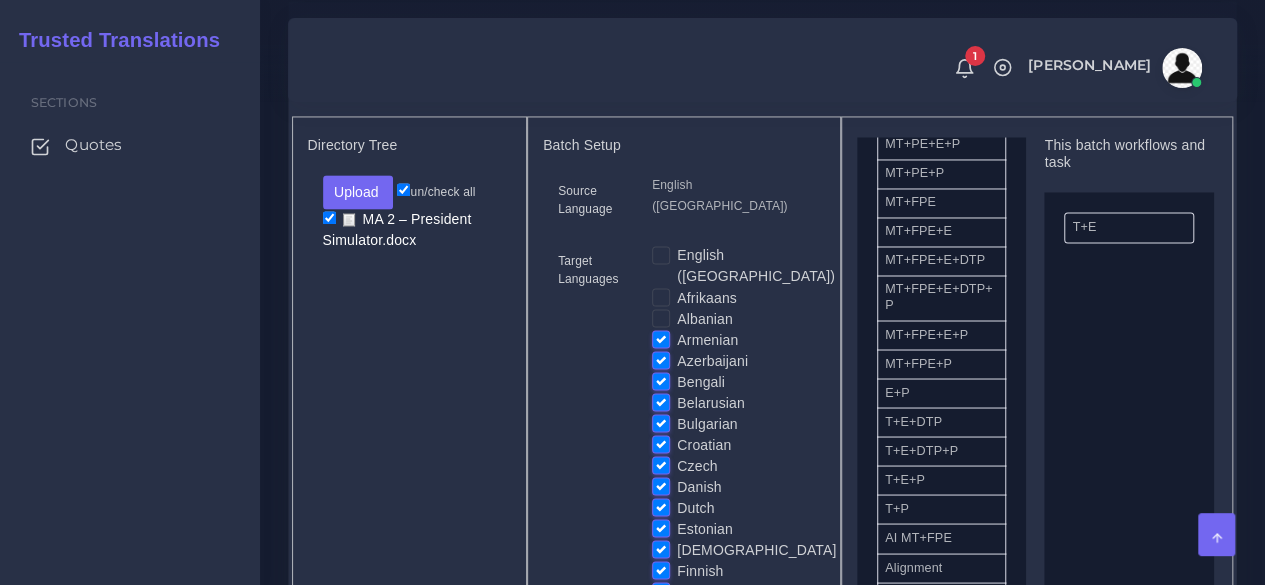 click on "Armenian" at bounding box center (707, 339) 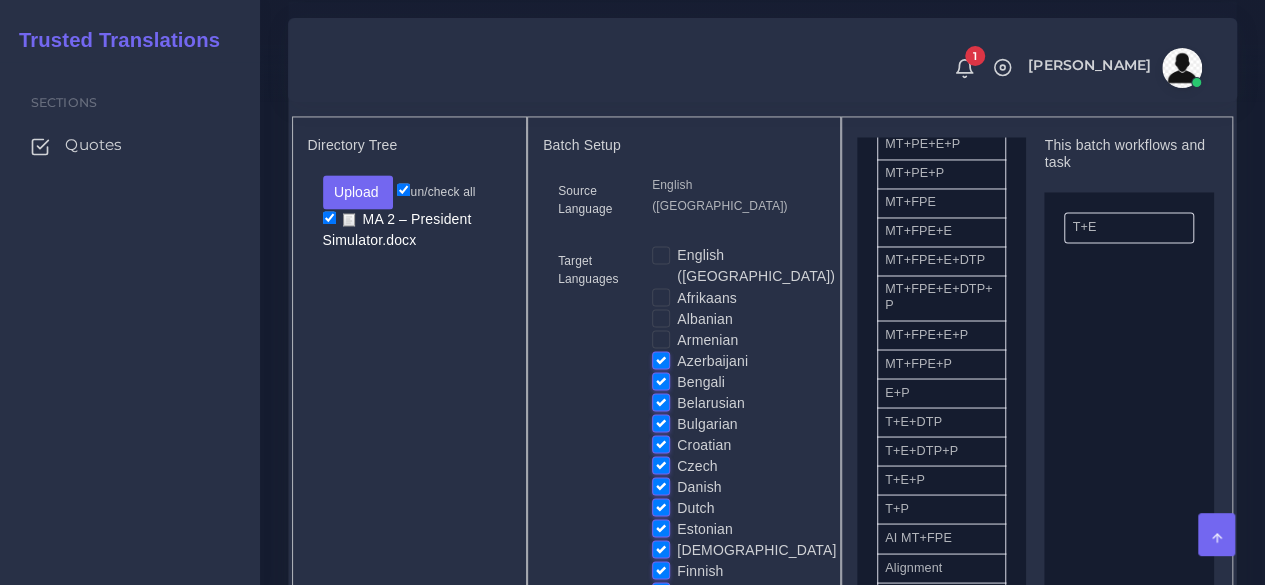 click on "Bengali" at bounding box center (701, 381) 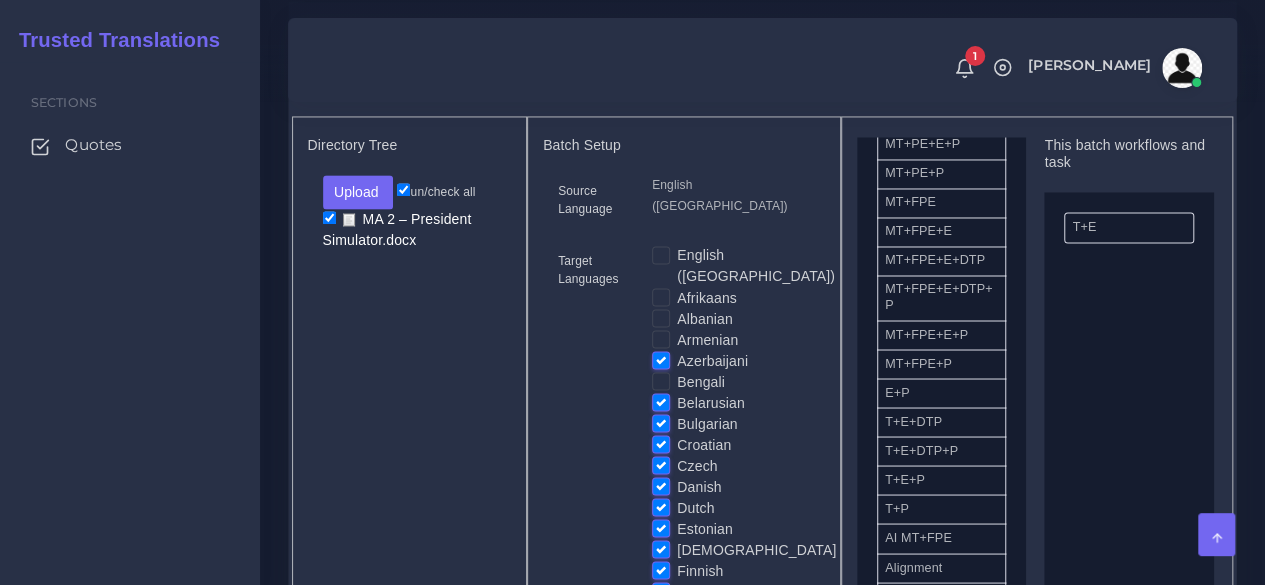 click on "Belarusian" at bounding box center (711, 402) 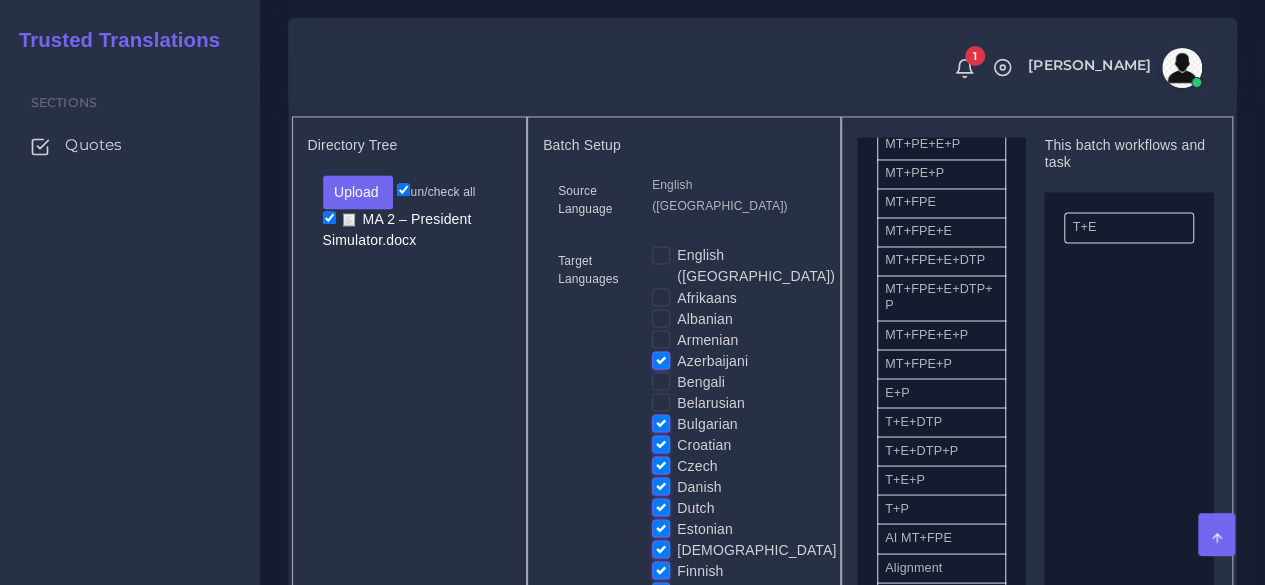 click on "Bulgarian" at bounding box center (707, 423) 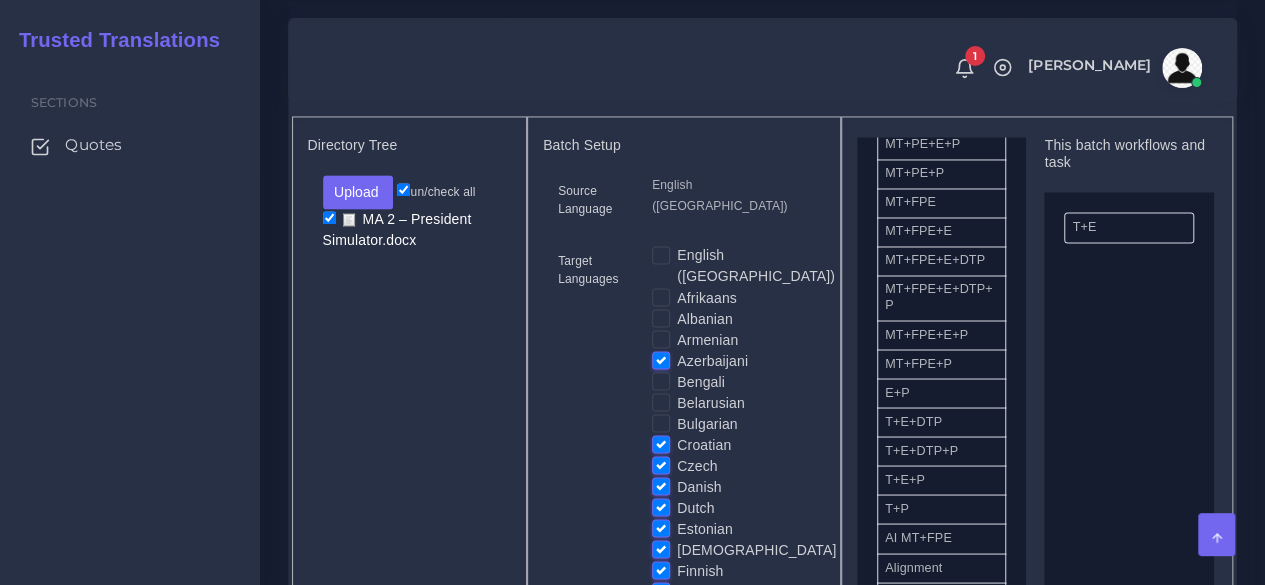 click on "Croatian" at bounding box center [704, 444] 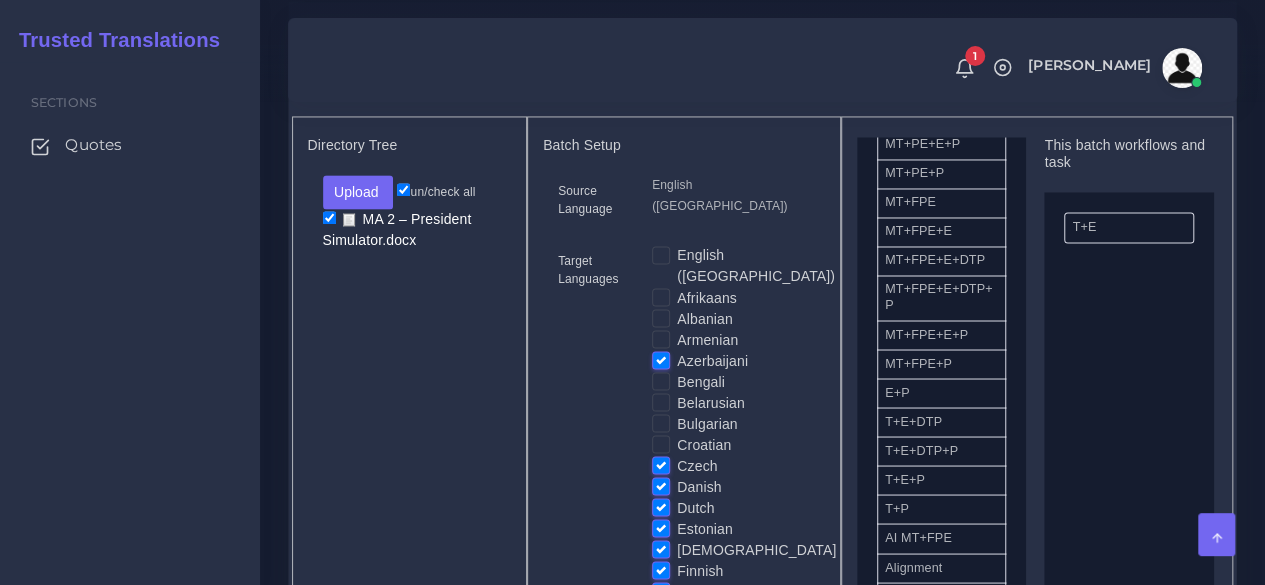 click on "Czech" at bounding box center [697, 465] 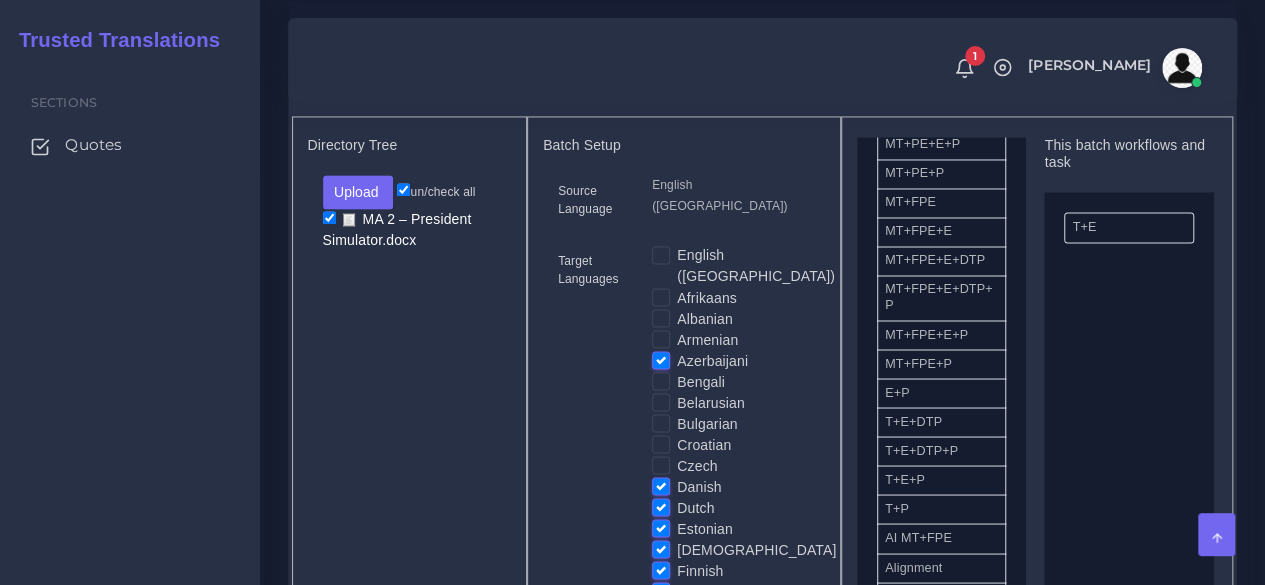 click on "Danish" at bounding box center (699, 486) 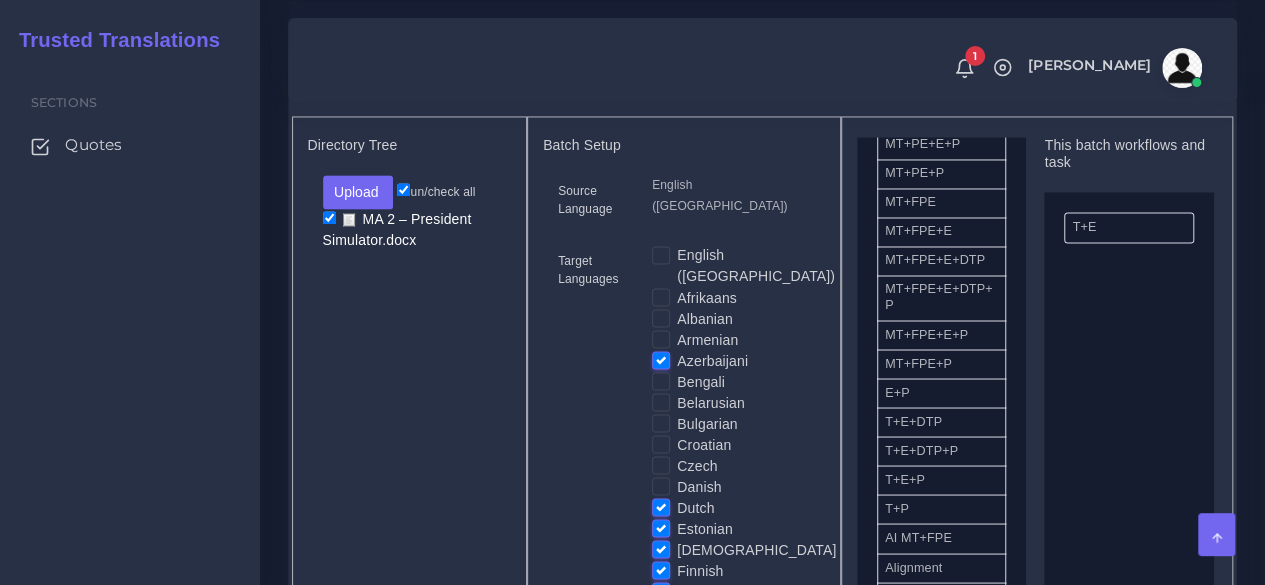click on "Danish" at bounding box center (699, 486) 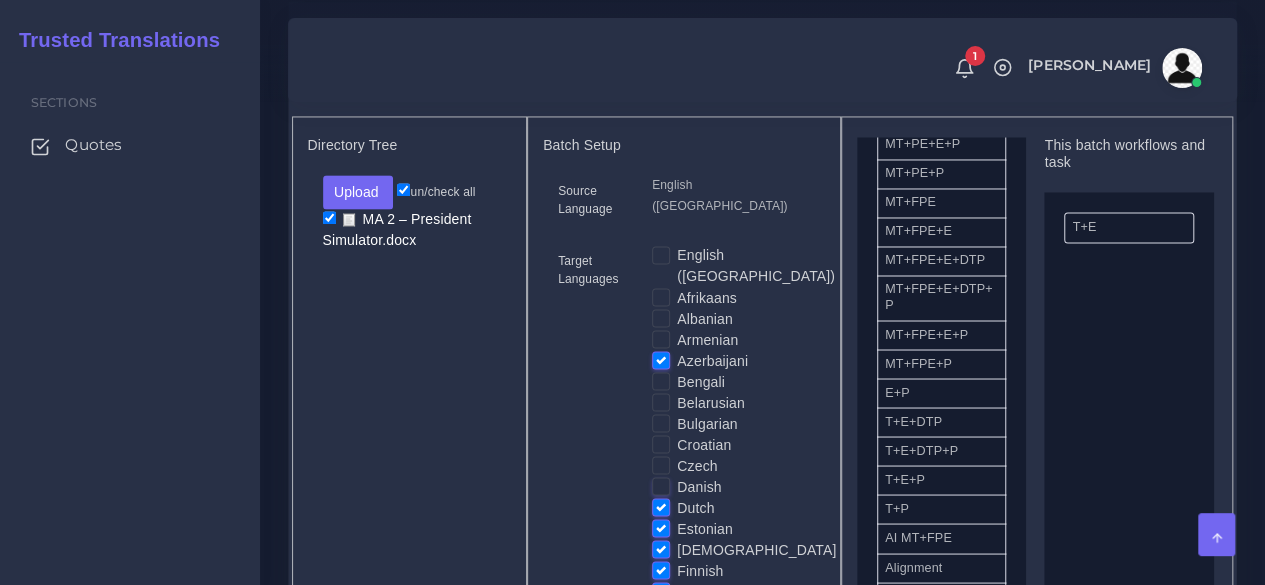 click on "Danish" at bounding box center [661, 485] 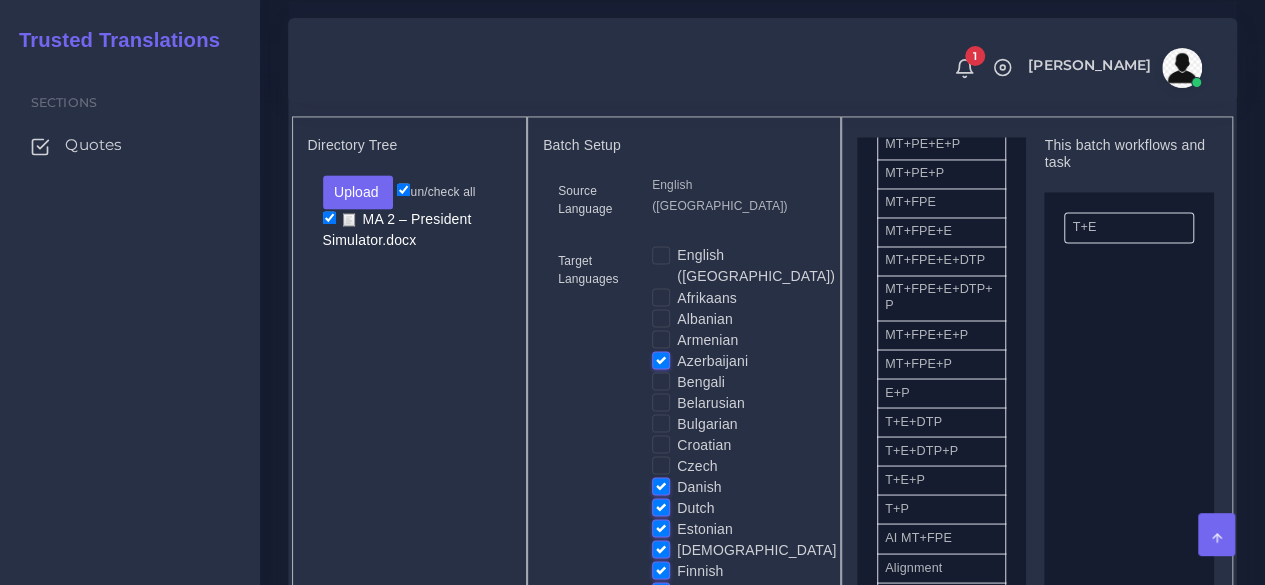 drag, startPoint x: 662, startPoint y: 498, endPoint x: 661, endPoint y: 518, distance: 20.024984 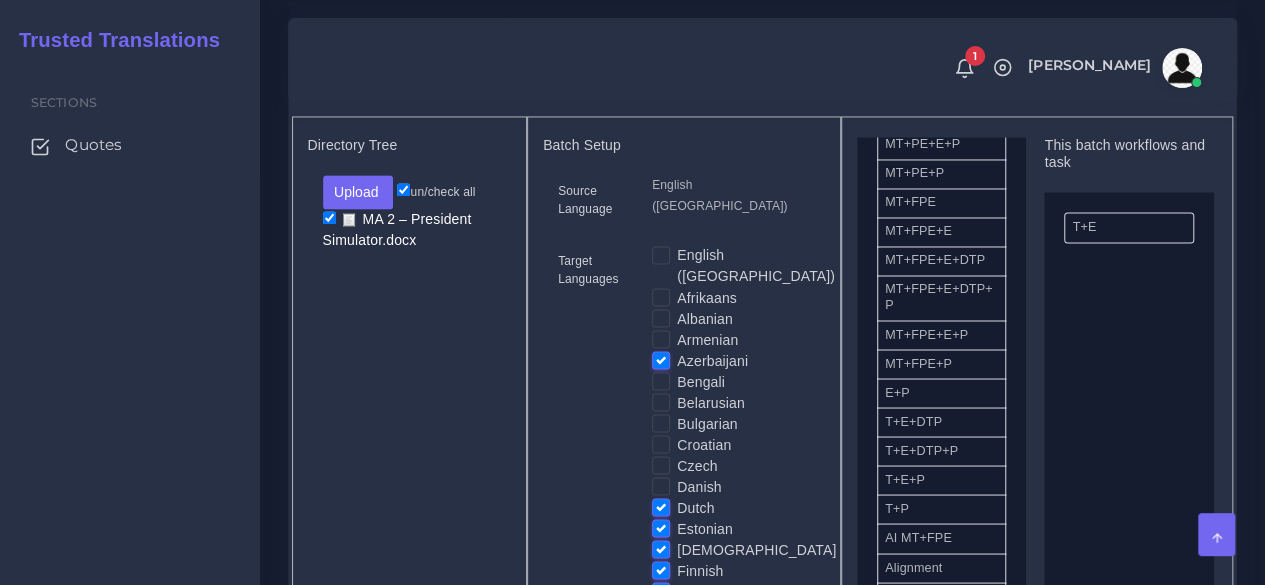 click on "Dutch" at bounding box center (695, 507) 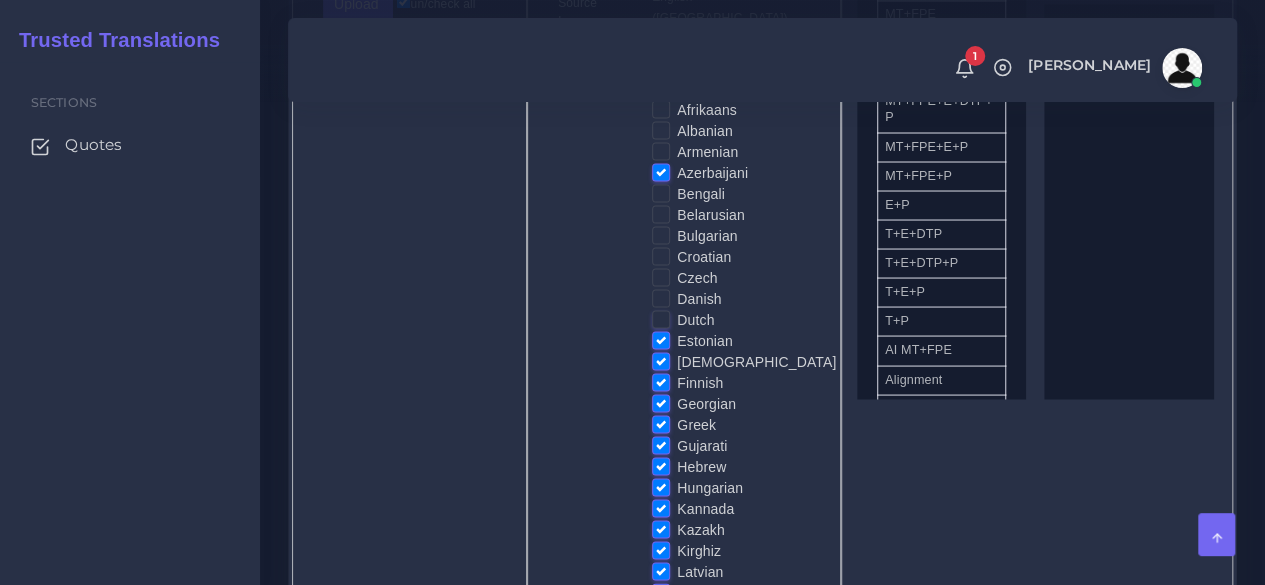 scroll, scrollTop: 1800, scrollLeft: 0, axis: vertical 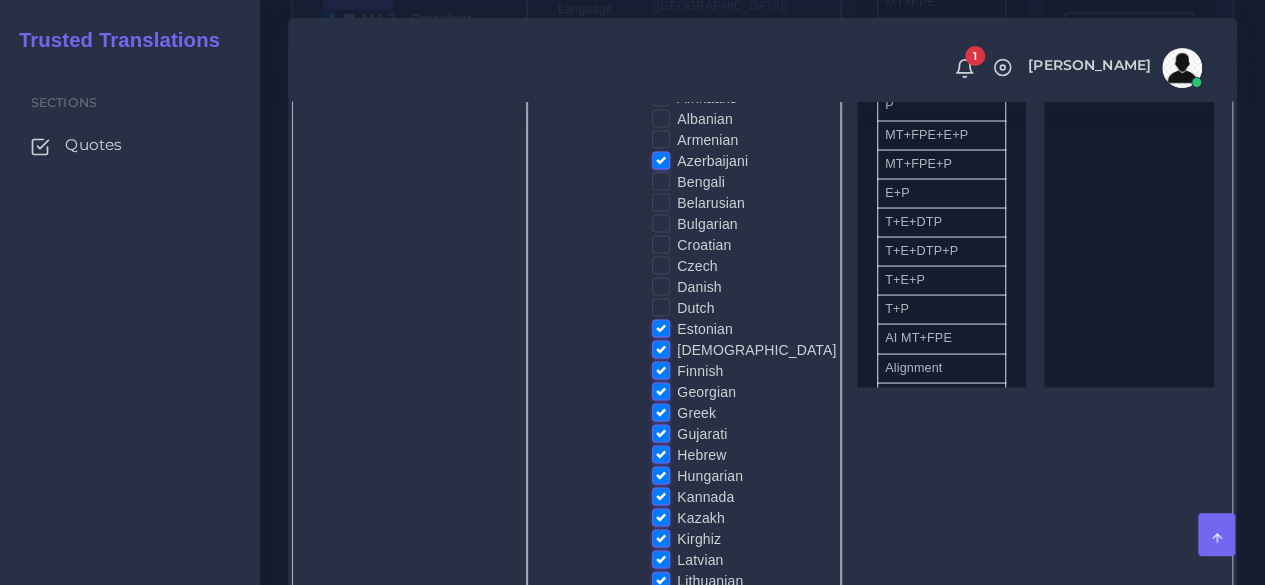 click on "Estonian" at bounding box center [705, 328] 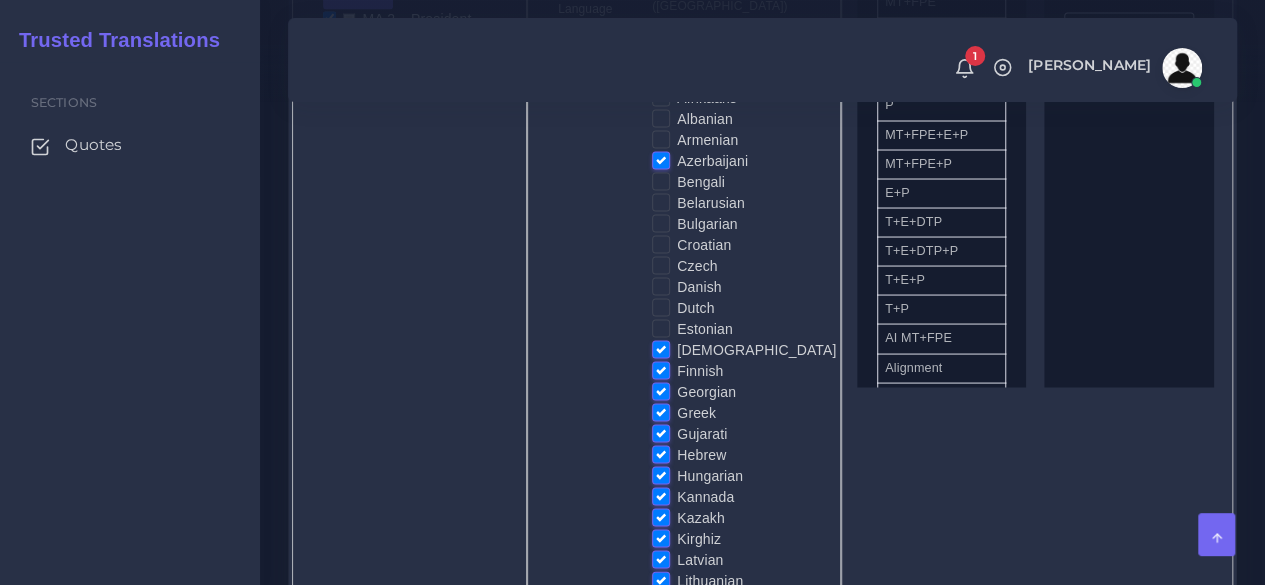 click on "[DEMOGRAPHIC_DATA]" at bounding box center (756, 349) 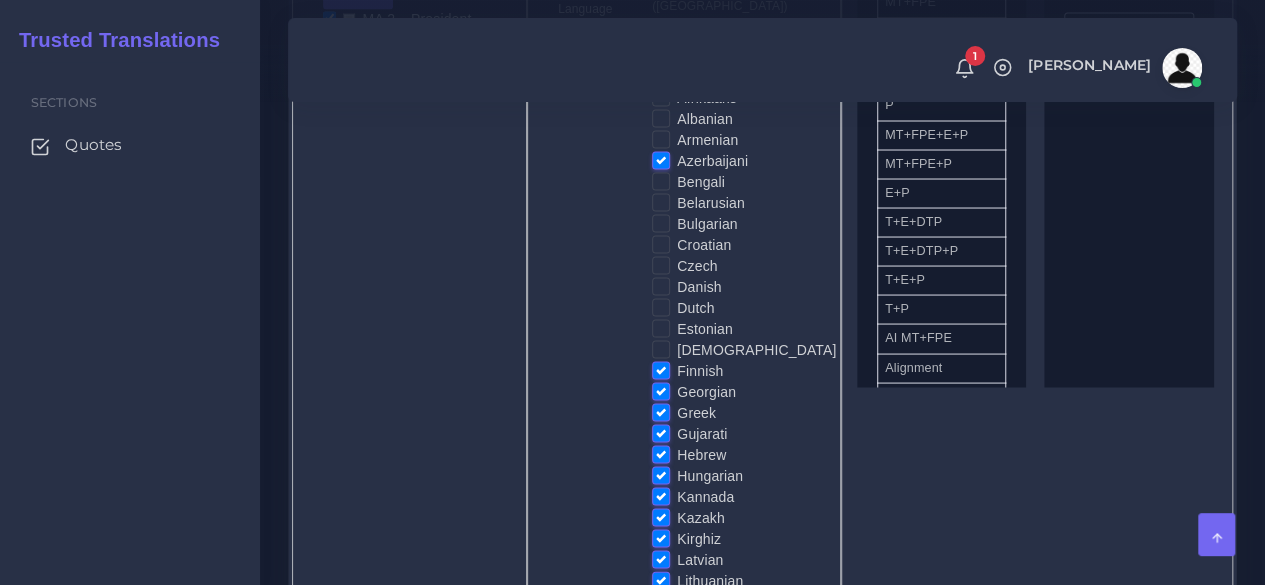 click on "Finnish" at bounding box center (700, 370) 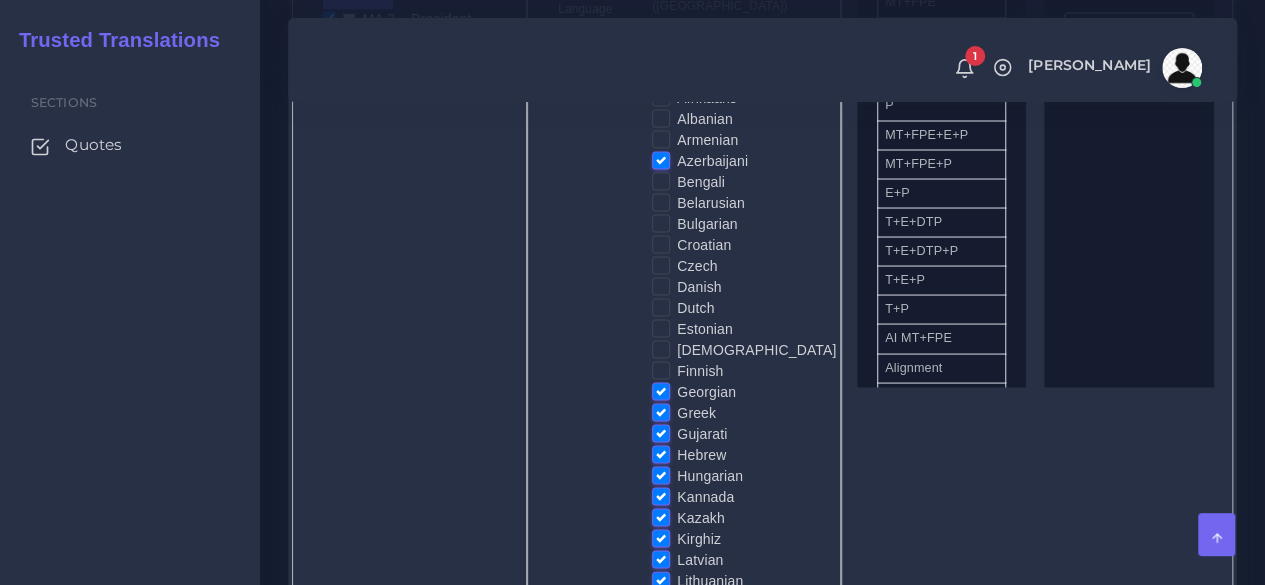 click on "Greek" at bounding box center (696, 412) 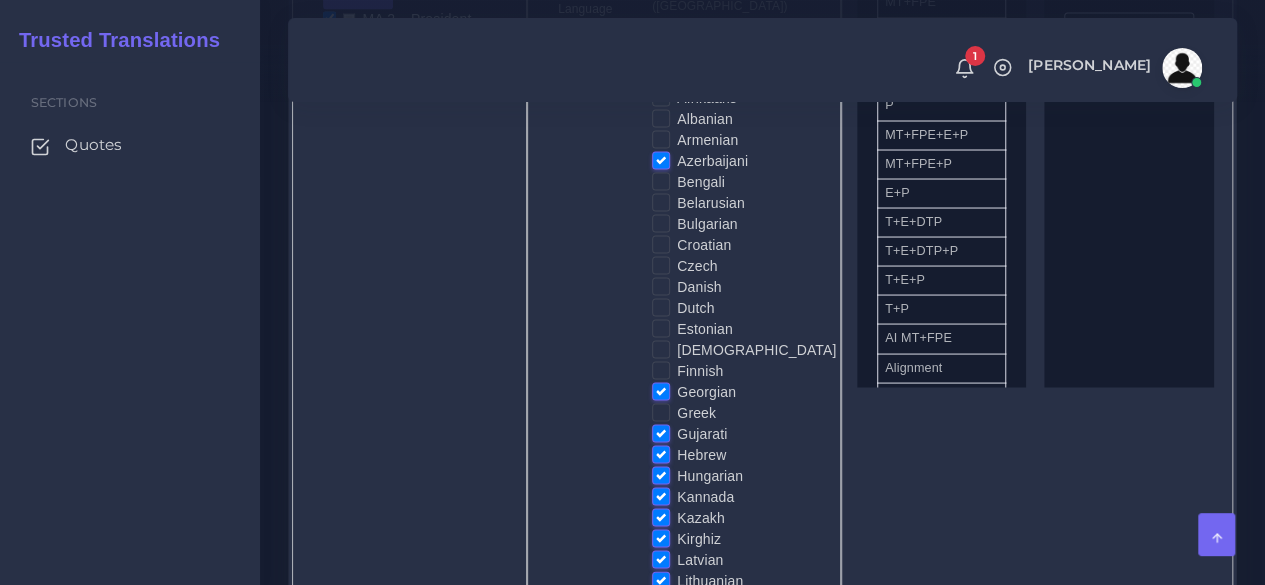 click on "Hebrew" at bounding box center [701, 454] 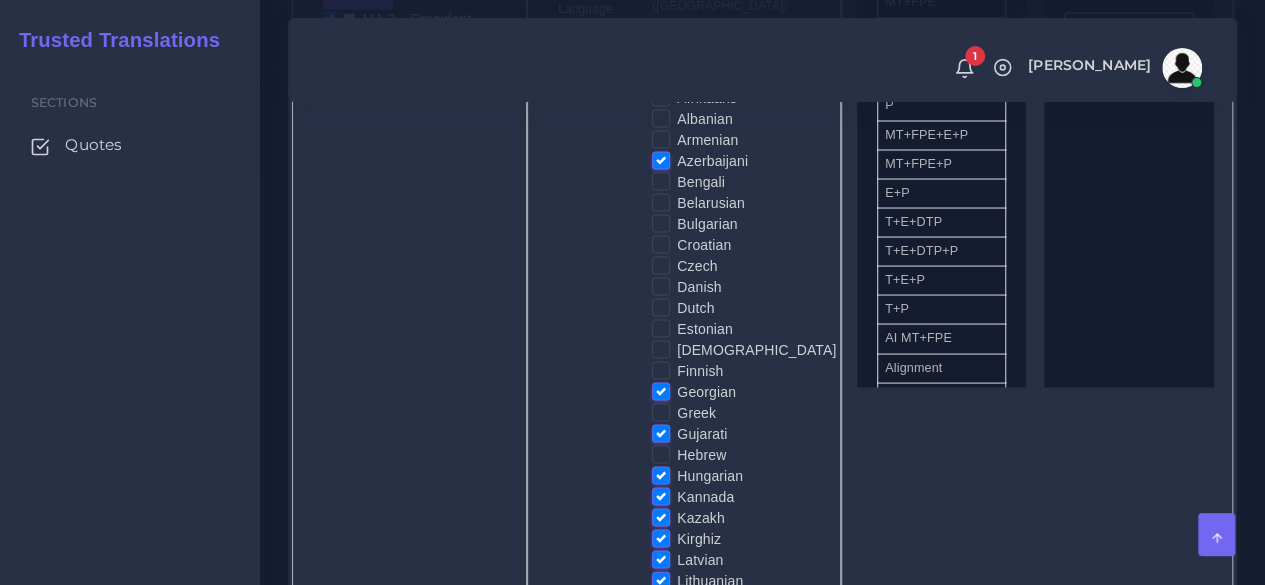 click on "Hungarian" at bounding box center (710, 475) 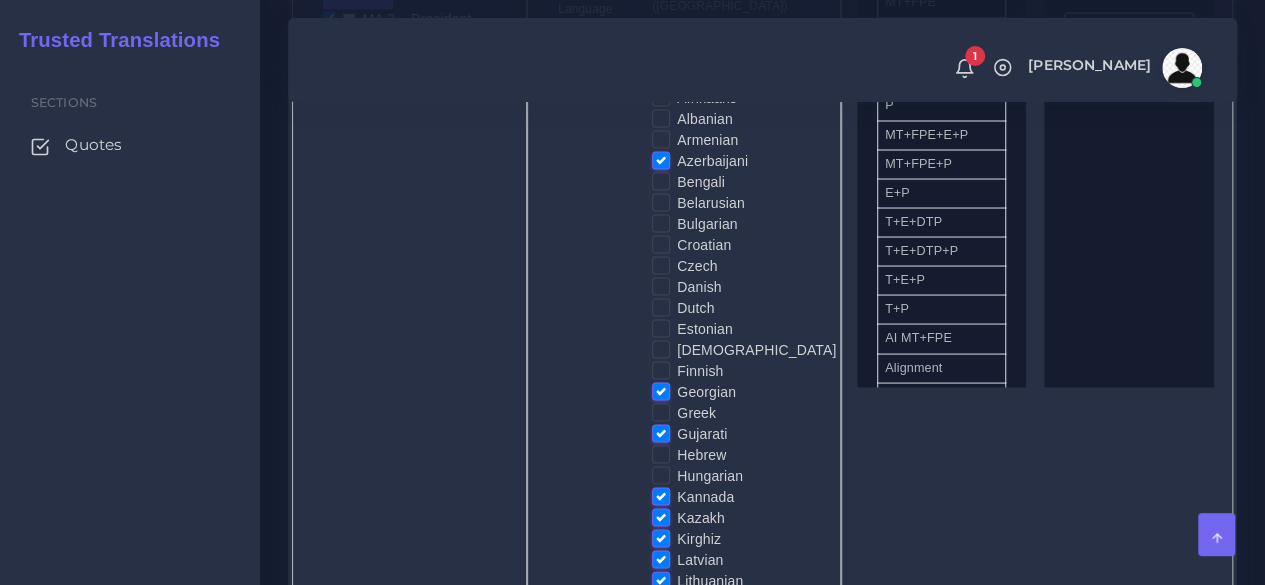 click on "Latvian" at bounding box center [700, 559] 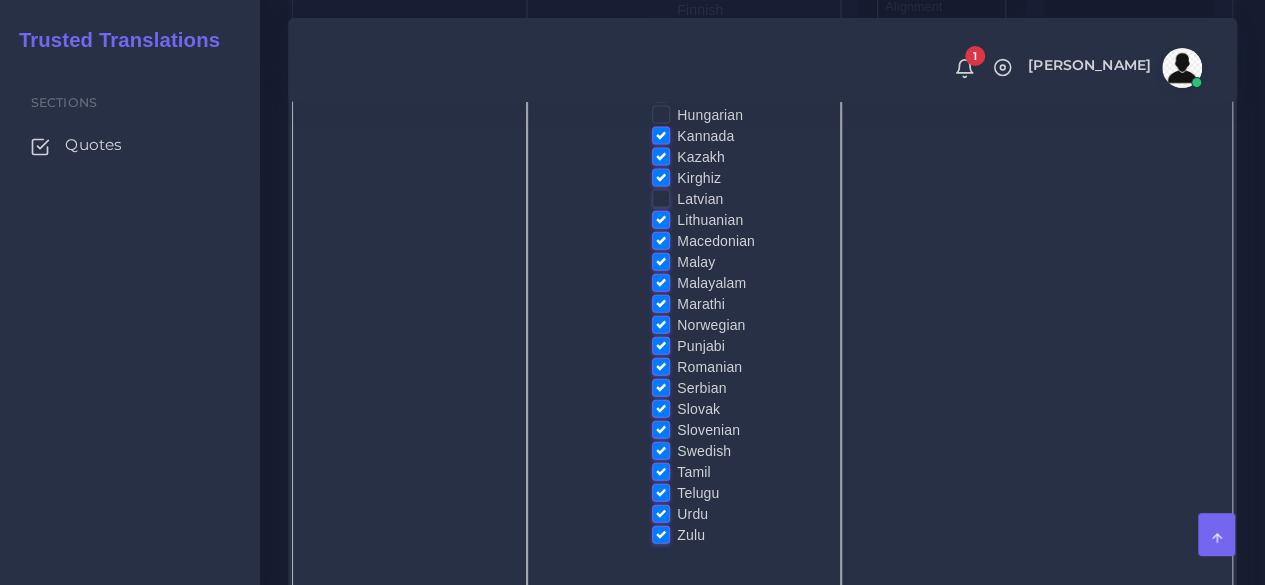 scroll, scrollTop: 2200, scrollLeft: 0, axis: vertical 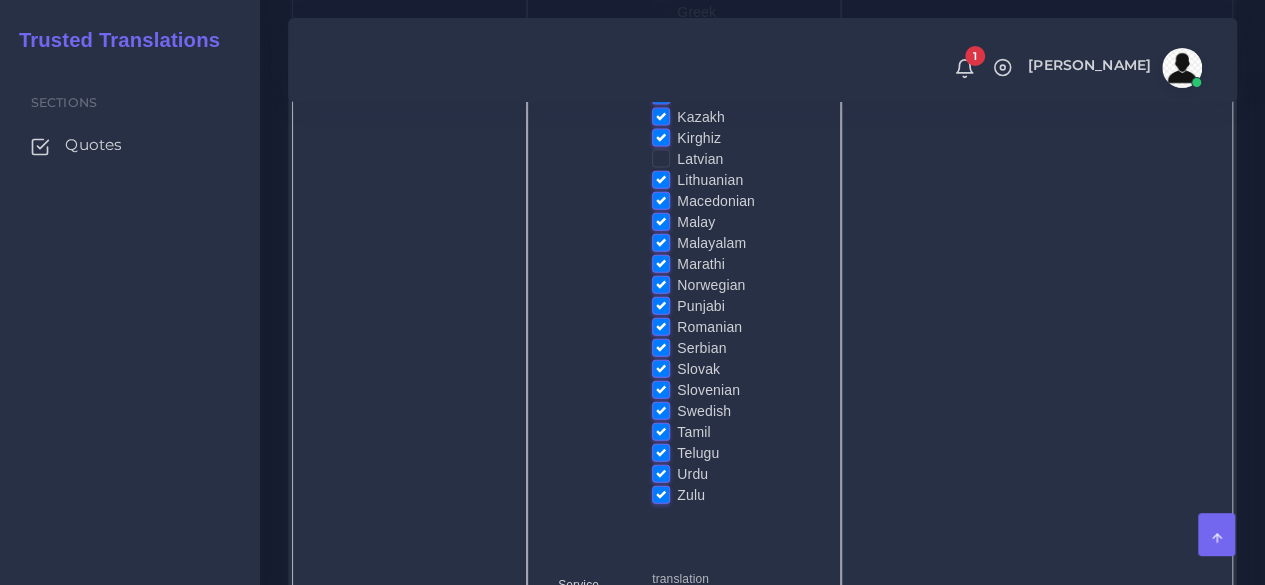 click on "Lithuanian" at bounding box center [710, 180] 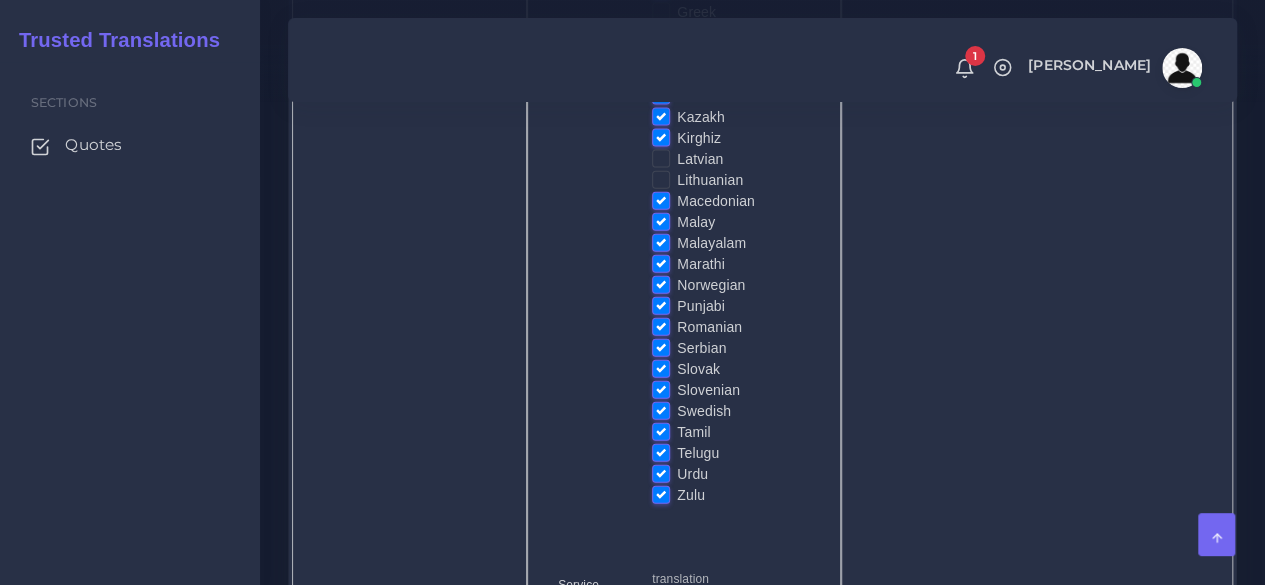 click on "Macedonian" at bounding box center (716, 201) 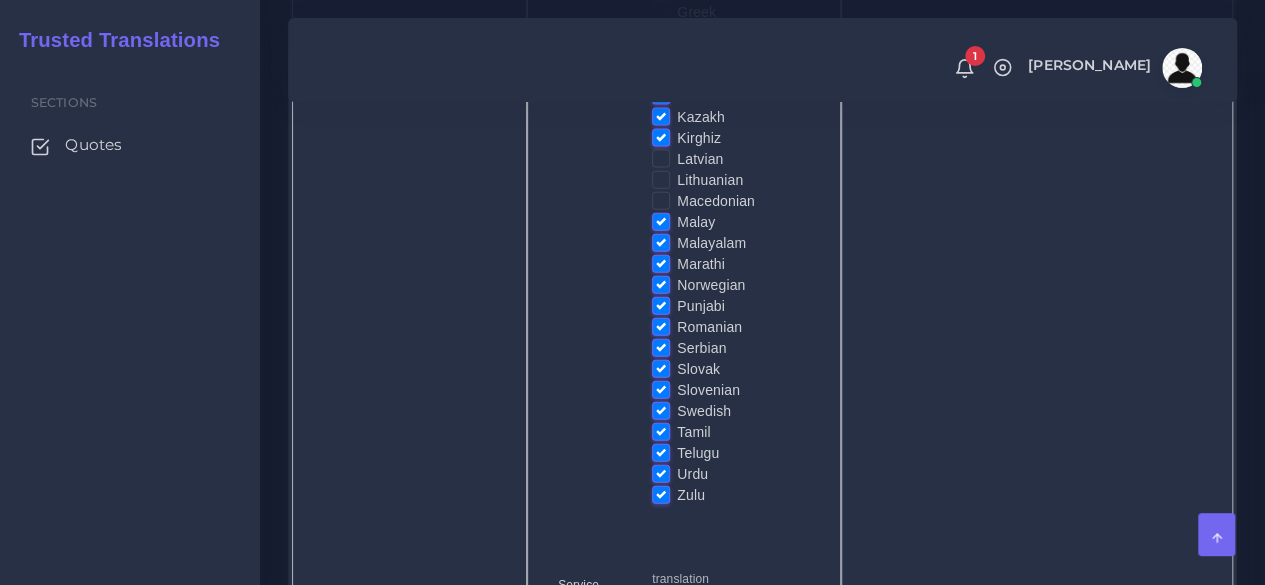 click on "Norwegian" at bounding box center [711, 285] 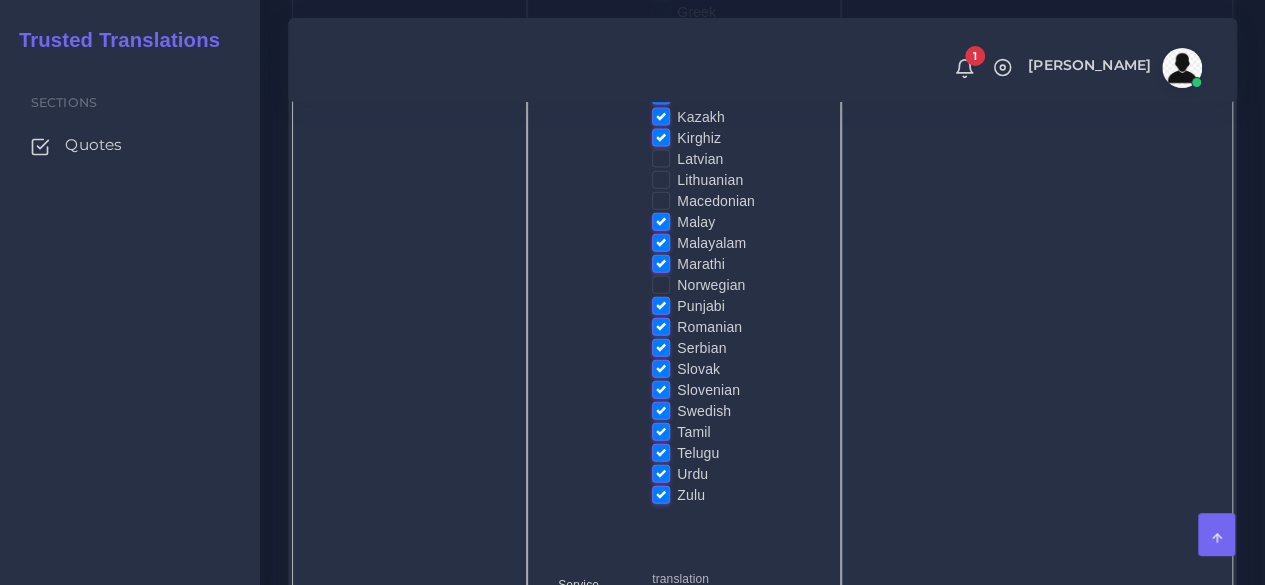 click on "Romanian" at bounding box center [709, 327] 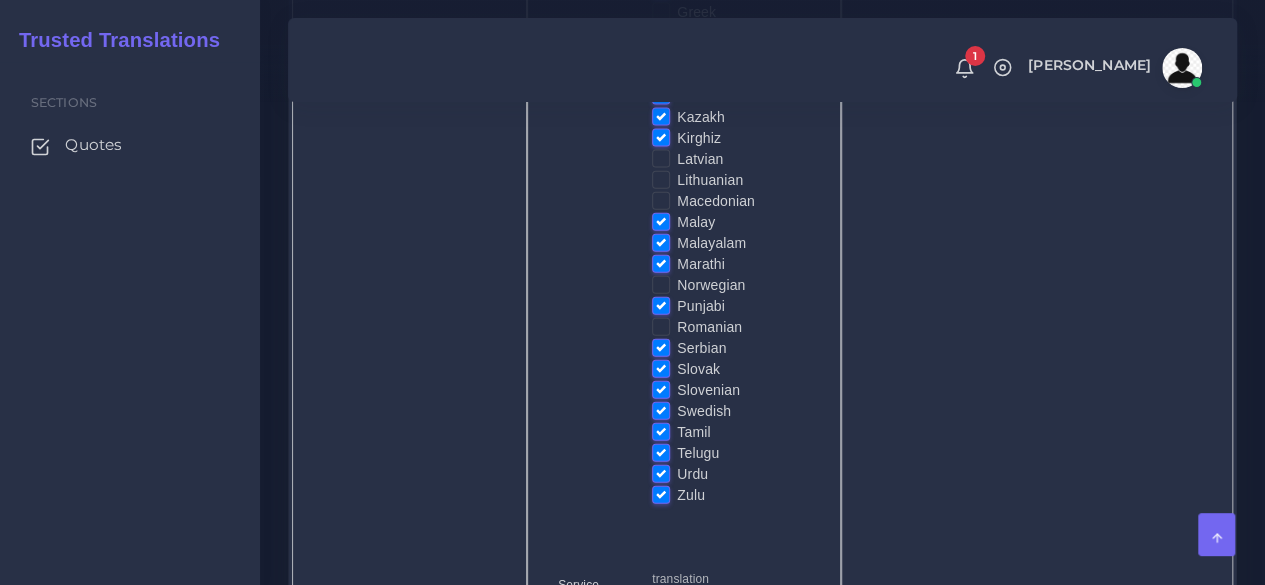 click on "Serbian" at bounding box center [701, 348] 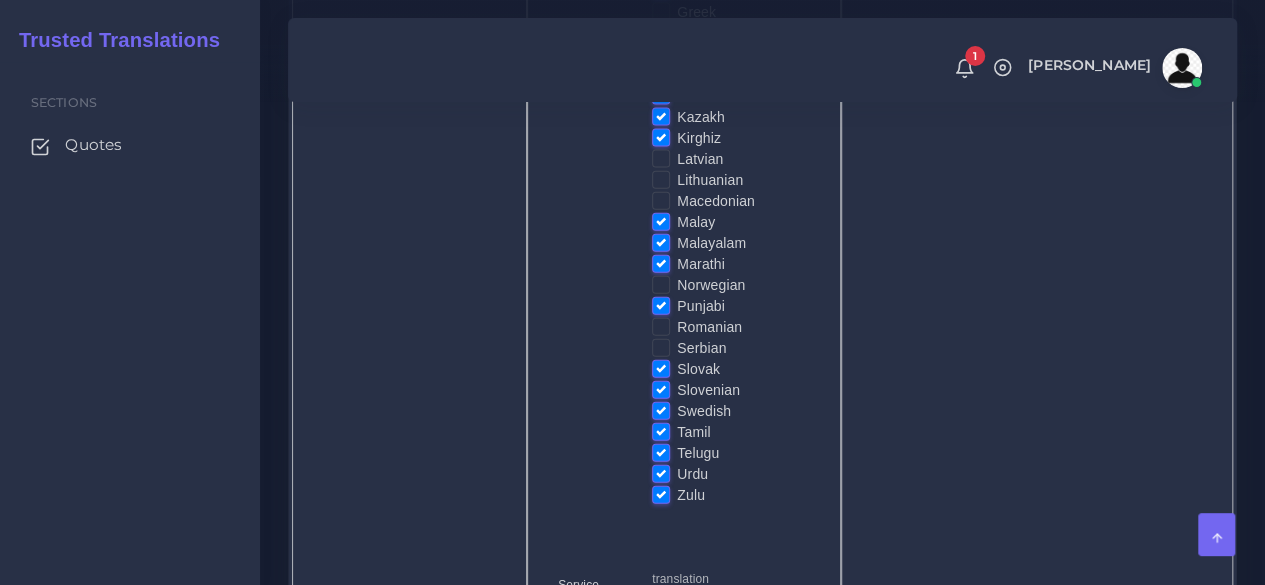 click on "Slovak" at bounding box center (698, 369) 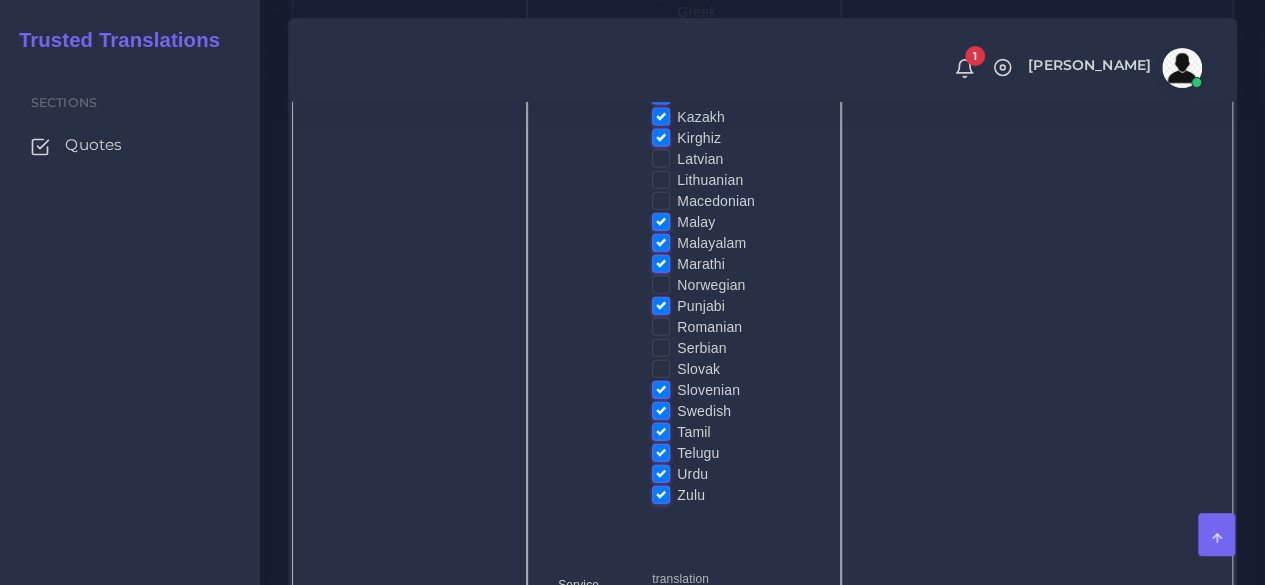 click on "Slovenian" at bounding box center [708, 390] 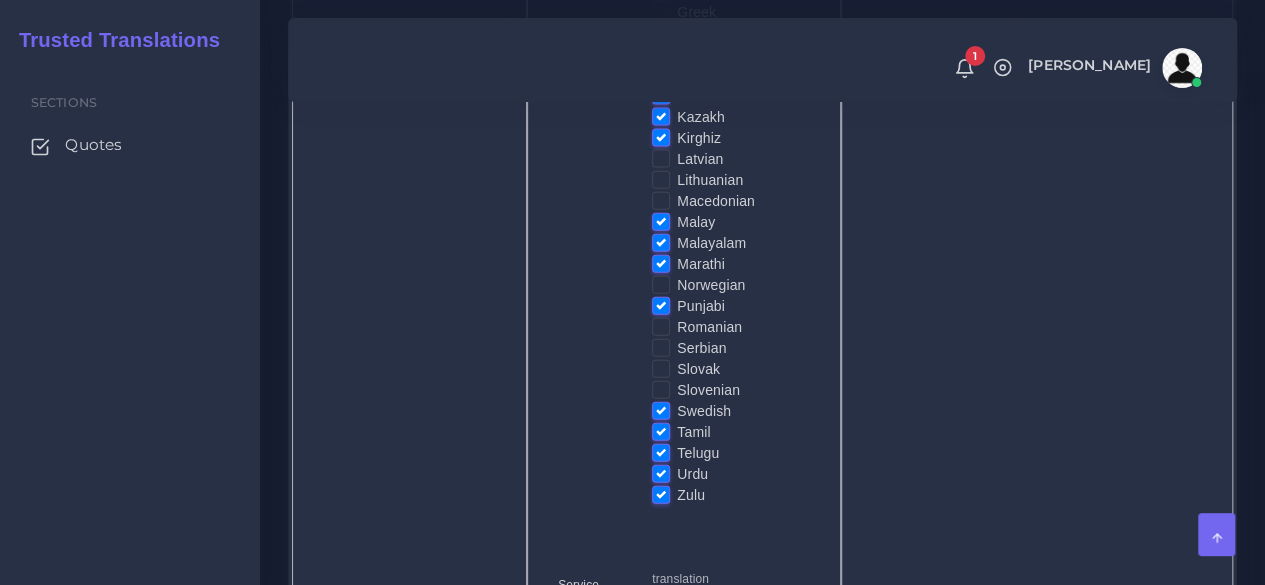 click on "Swedish" at bounding box center [704, 411] 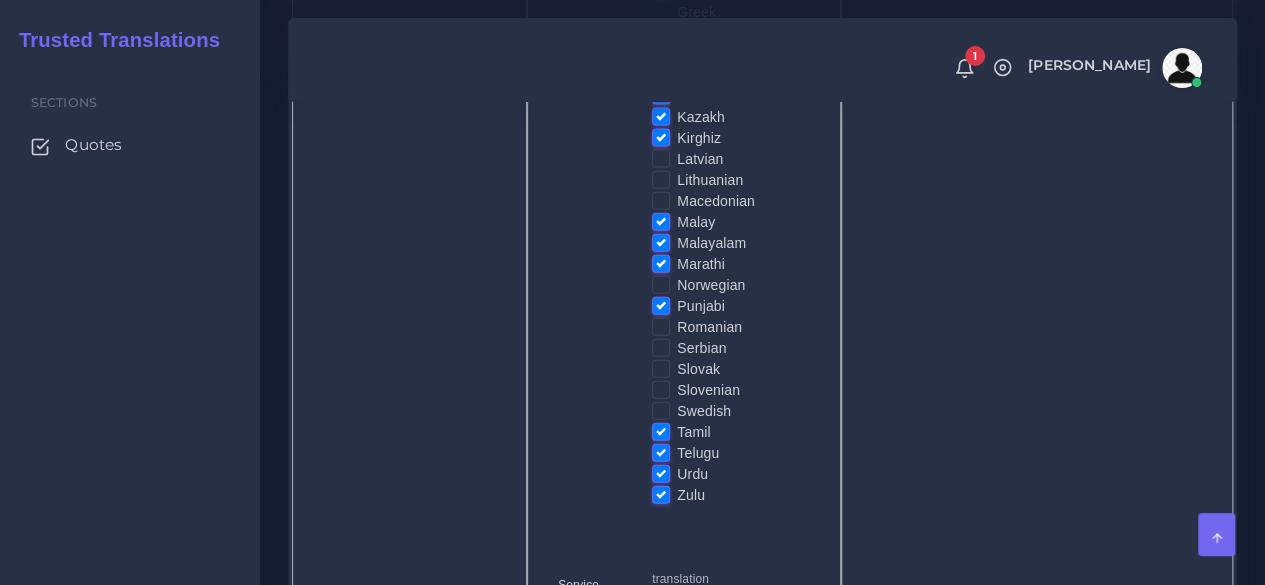 click on "Urdu" at bounding box center [692, 474] 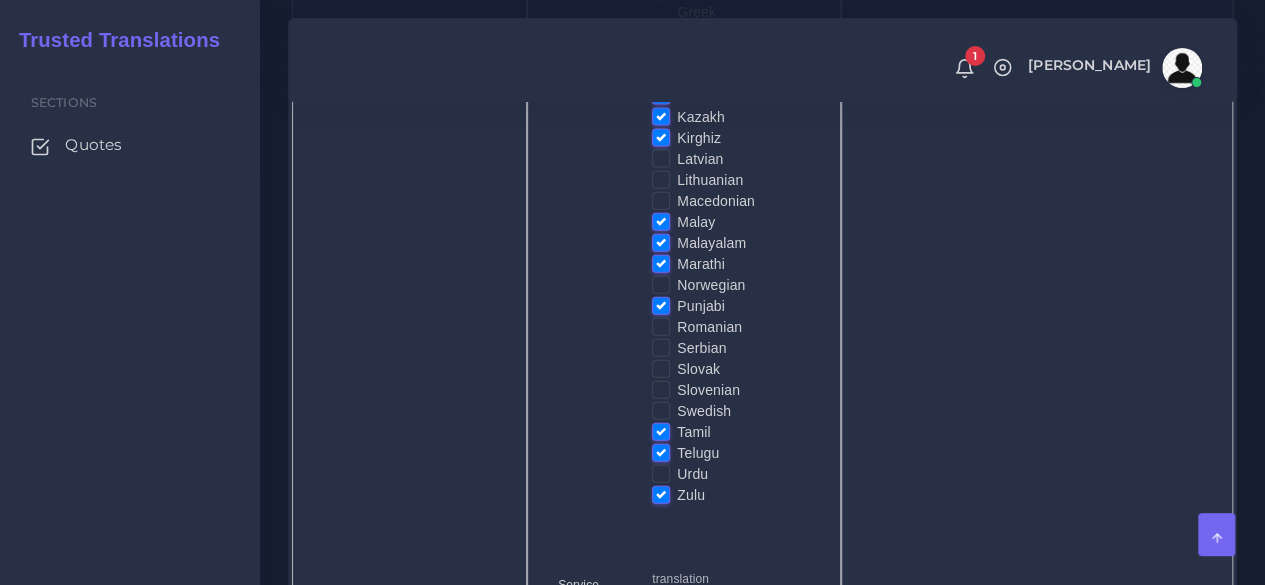 click on "Zulu" at bounding box center (691, 495) 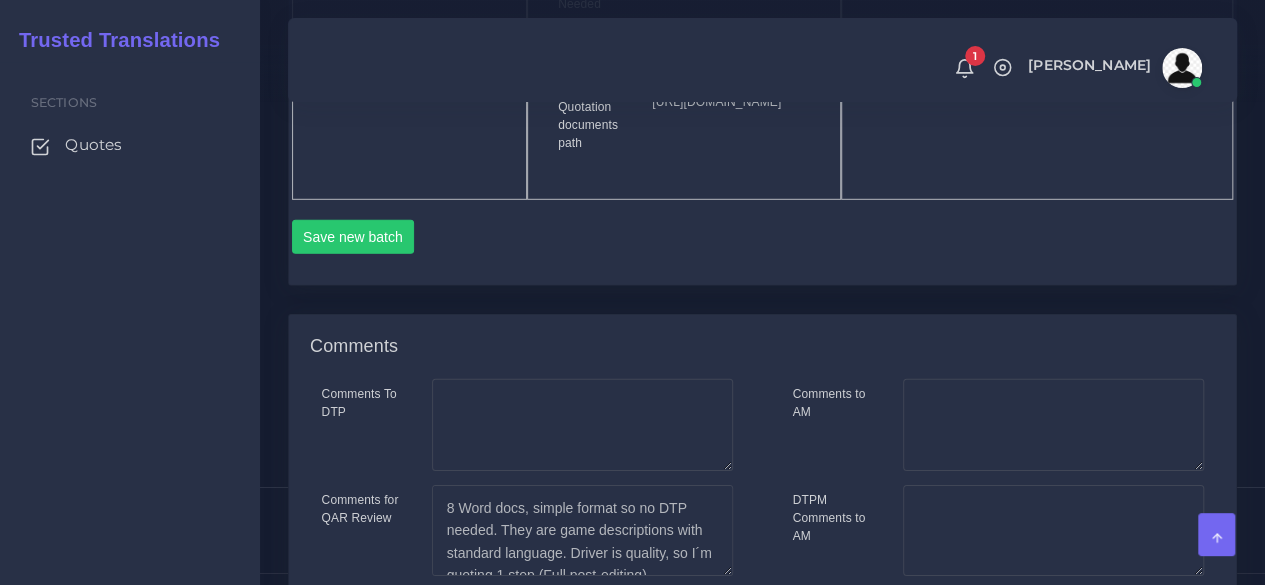 scroll, scrollTop: 2861, scrollLeft: 0, axis: vertical 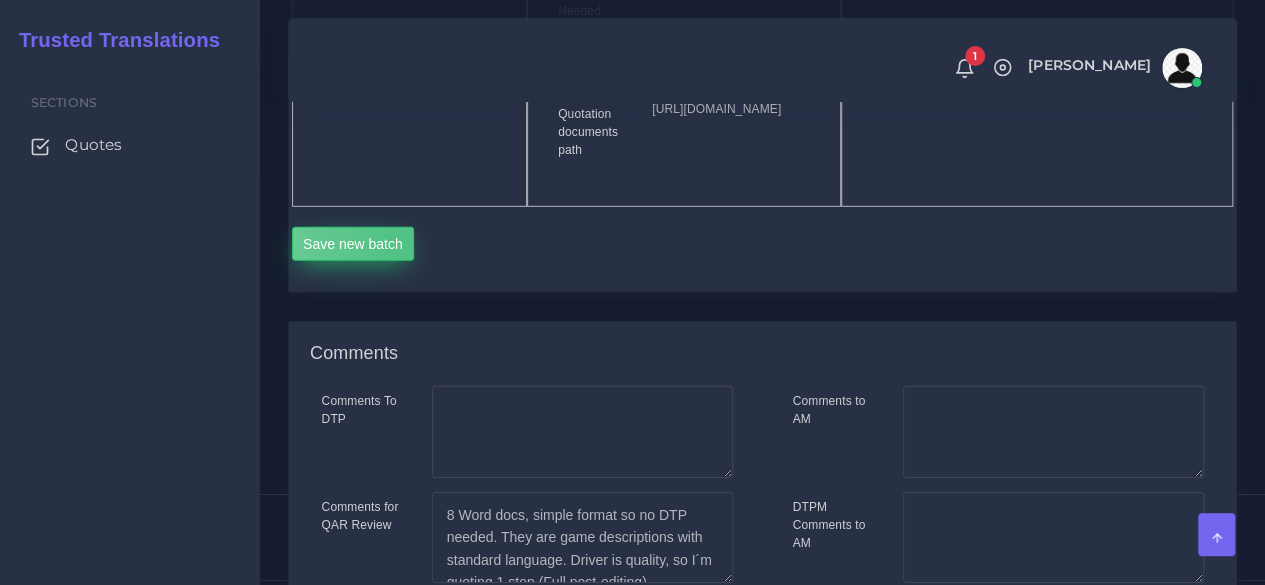click on "Save new batch" at bounding box center [353, 244] 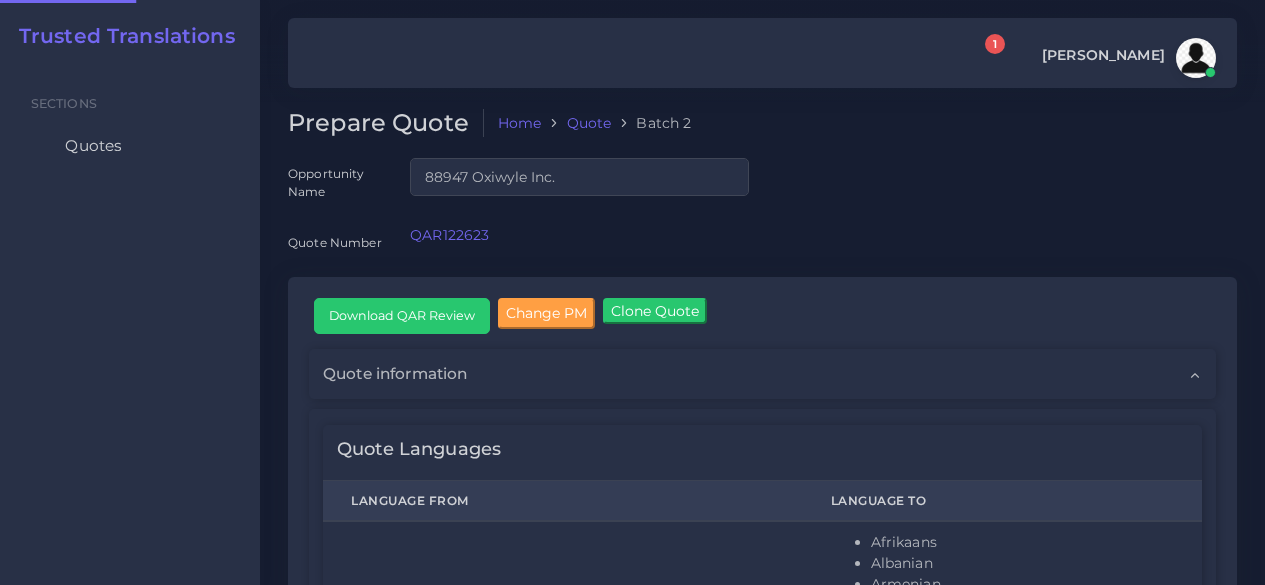 scroll, scrollTop: 0, scrollLeft: 0, axis: both 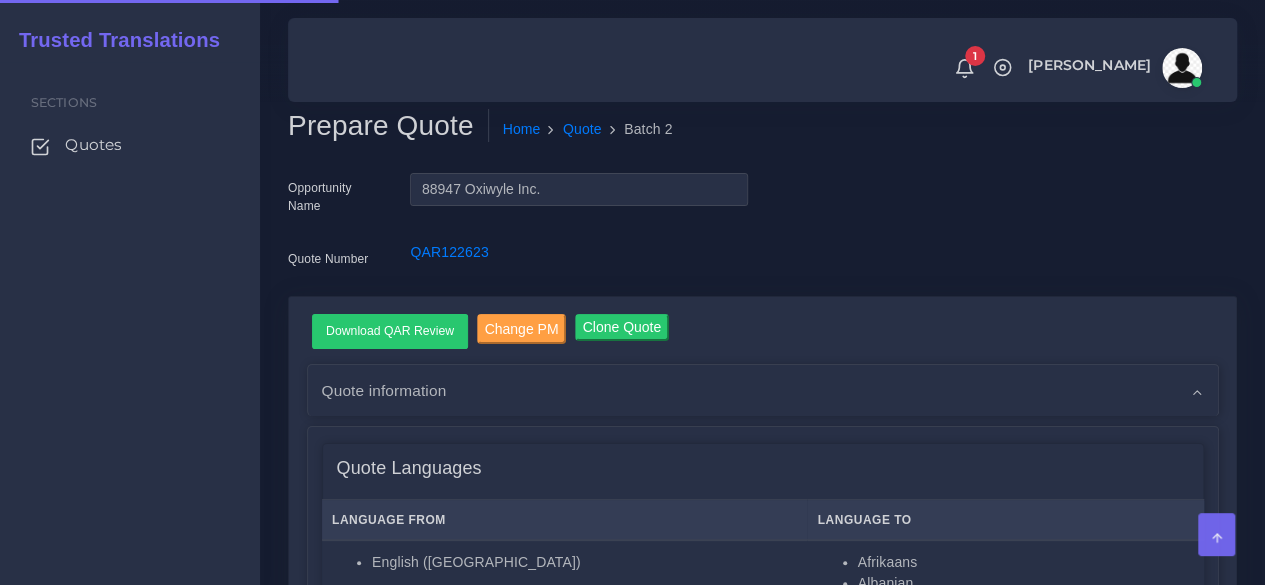 type 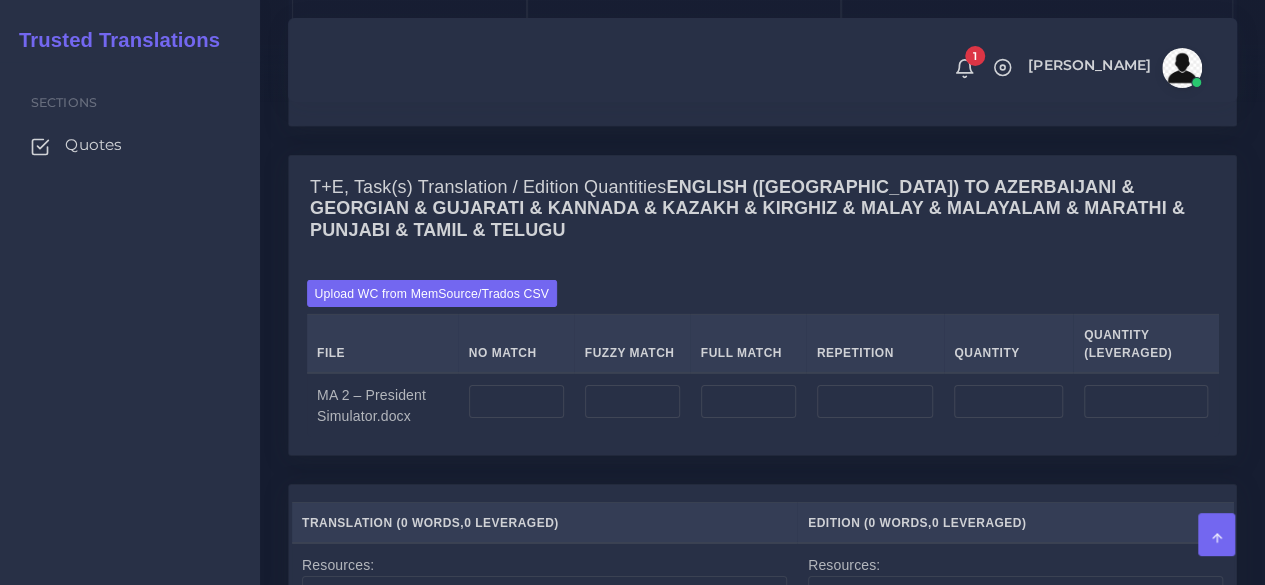 scroll, scrollTop: 3100, scrollLeft: 0, axis: vertical 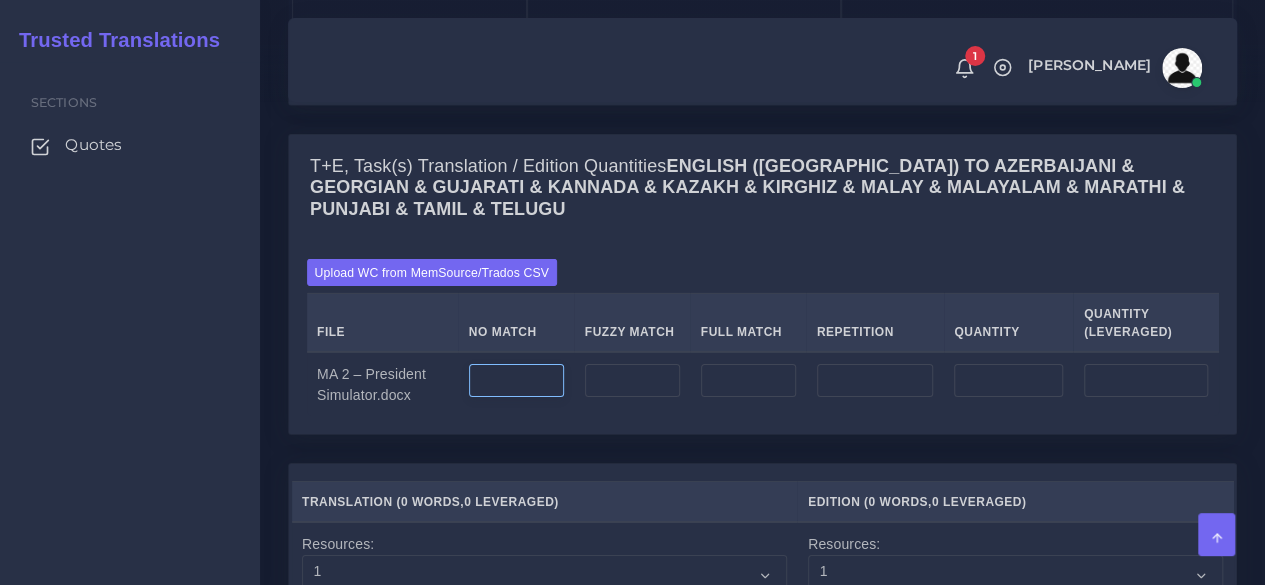 click at bounding box center (516, 384) 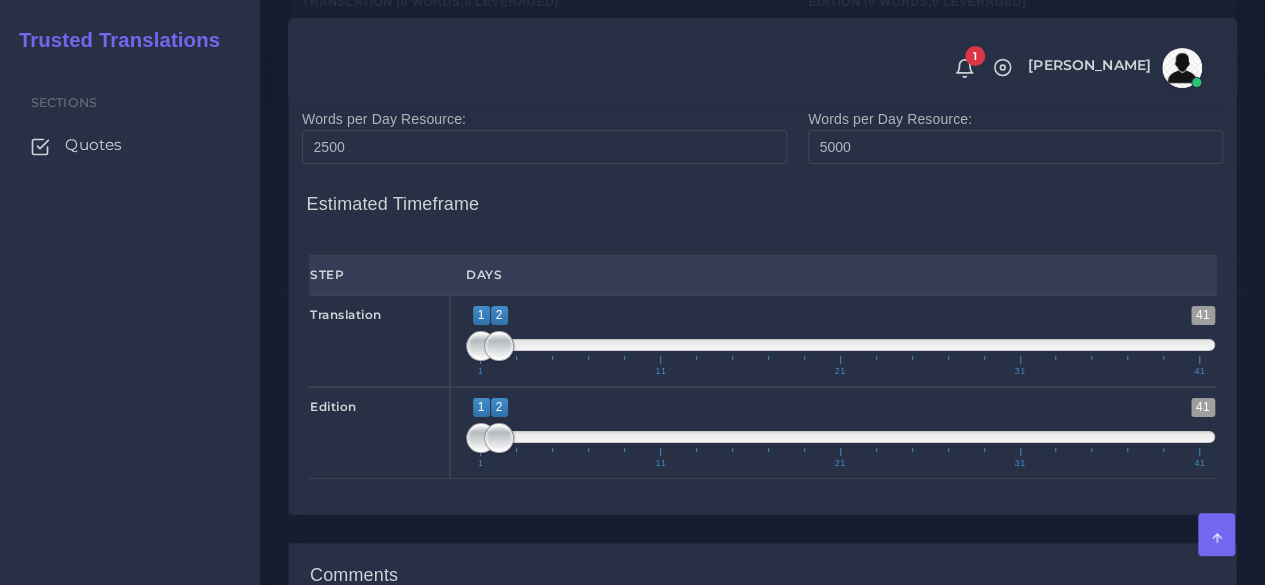 scroll, scrollTop: 3600, scrollLeft: 0, axis: vertical 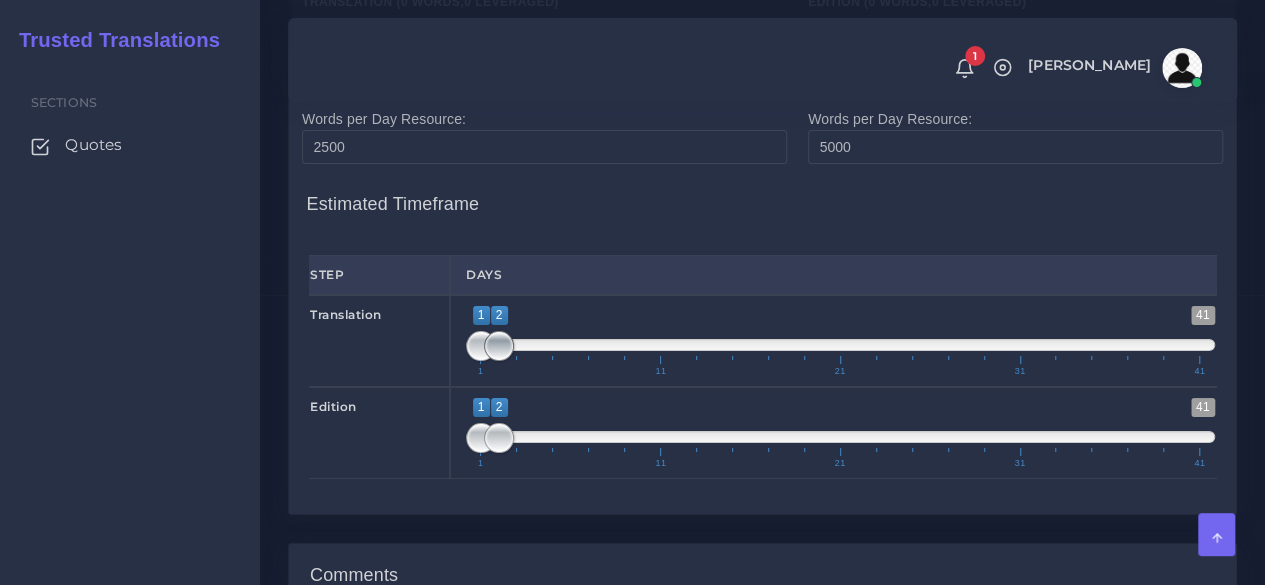 type on "3216" 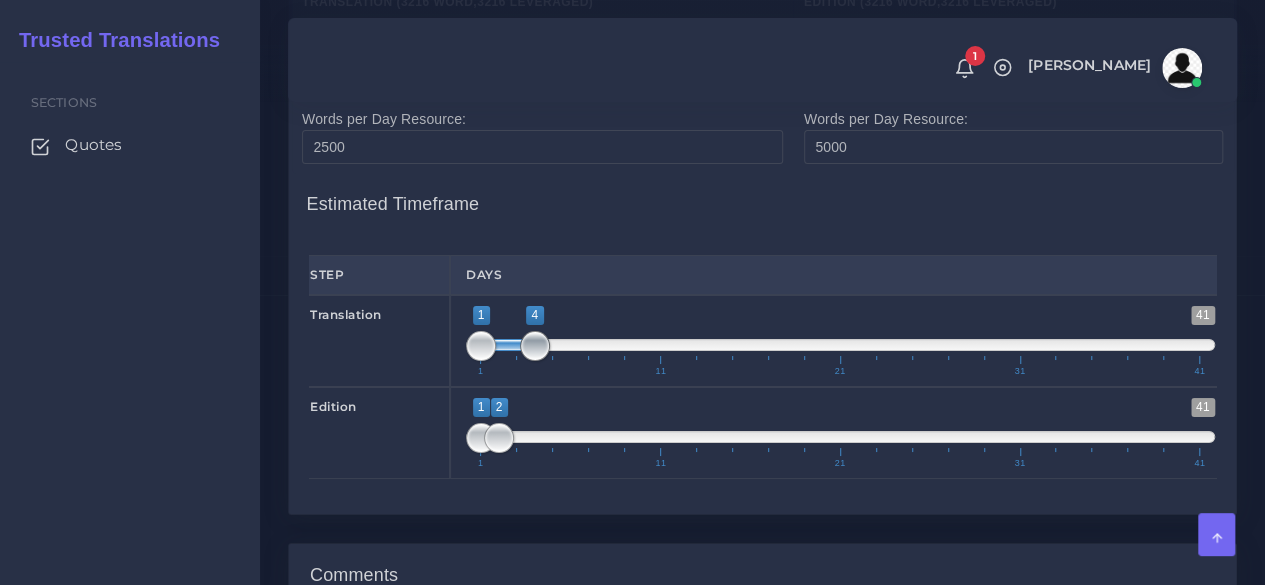 type on "1;3" 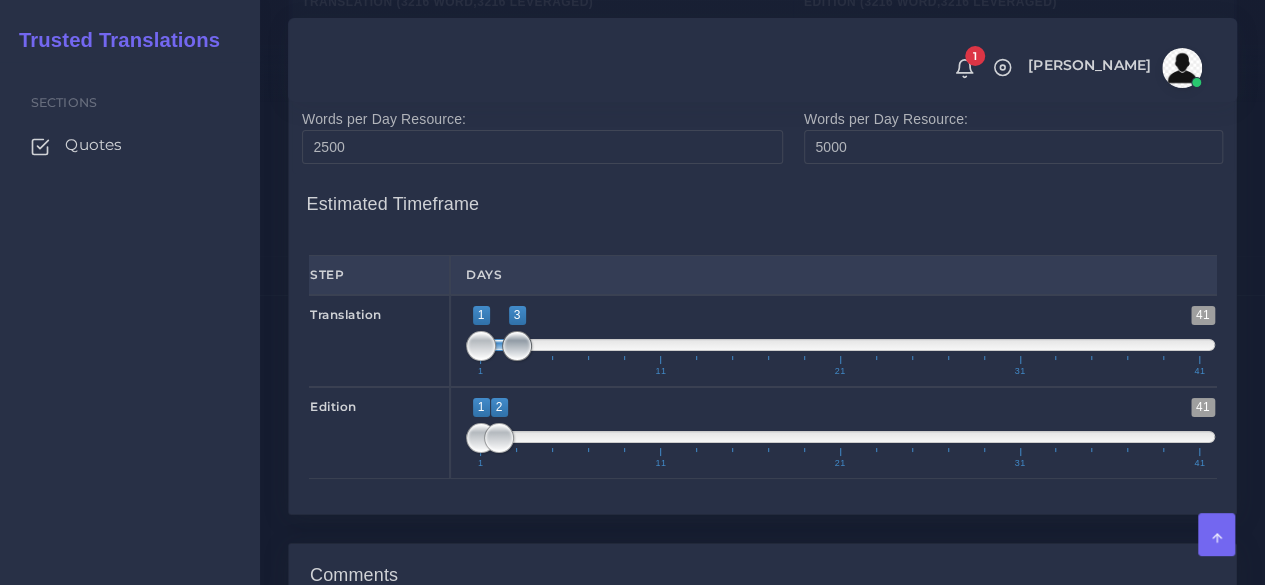 drag, startPoint x: 503, startPoint y: 442, endPoint x: 522, endPoint y: 453, distance: 21.954498 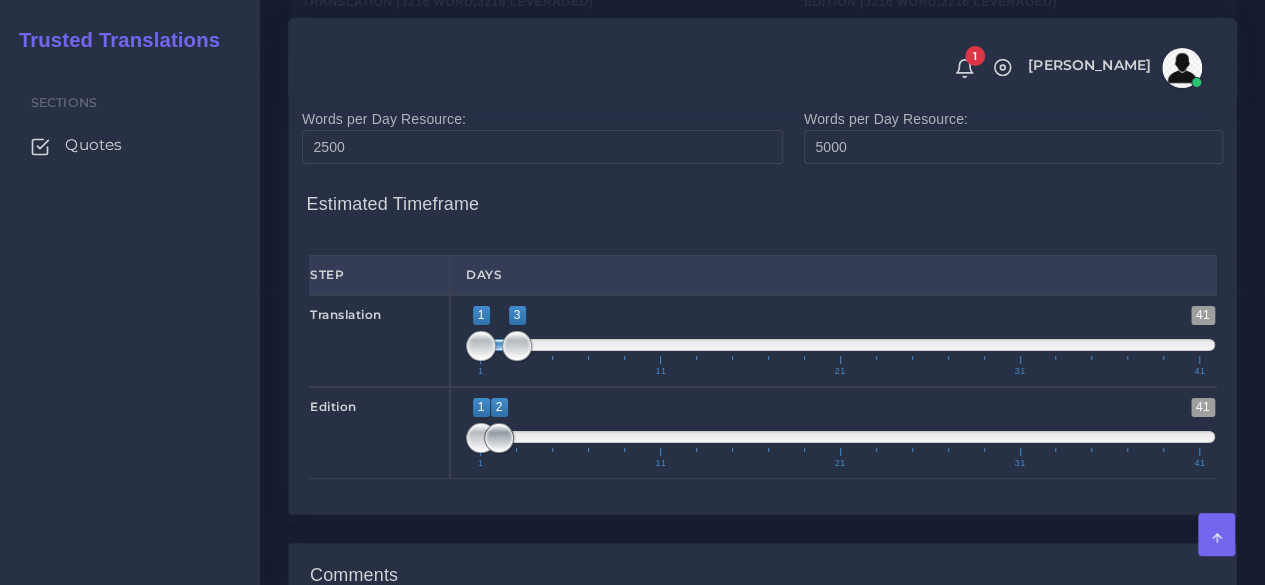 type on "1;4" 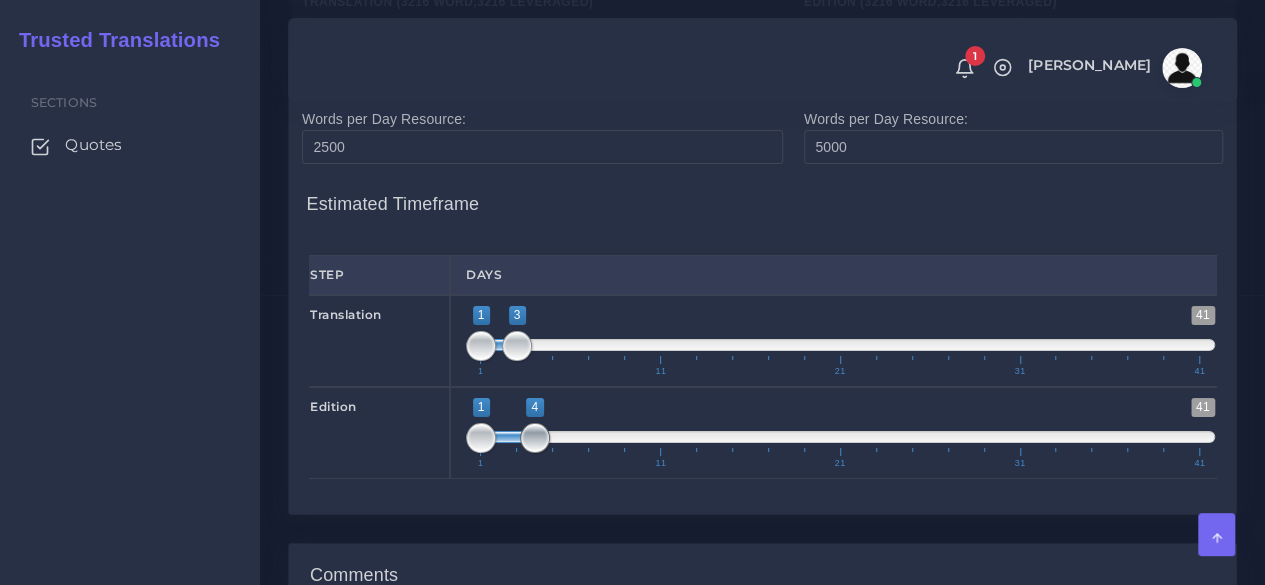 drag, startPoint x: 502, startPoint y: 528, endPoint x: 520, endPoint y: 528, distance: 18 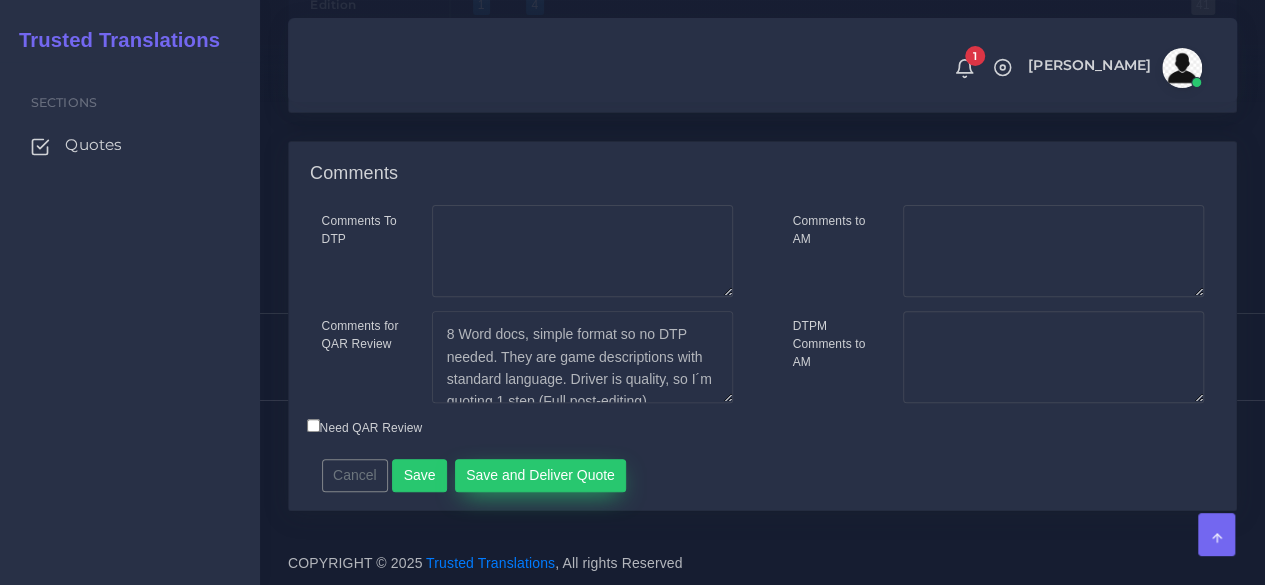 scroll, scrollTop: 4093, scrollLeft: 0, axis: vertical 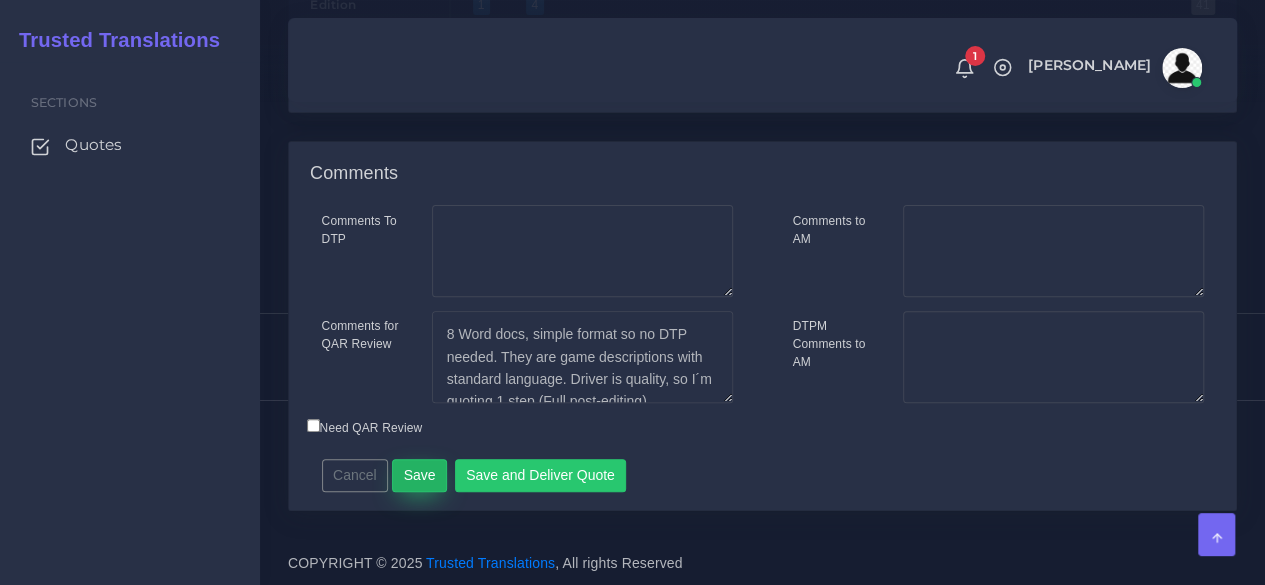 click on "Save" at bounding box center (419, 476) 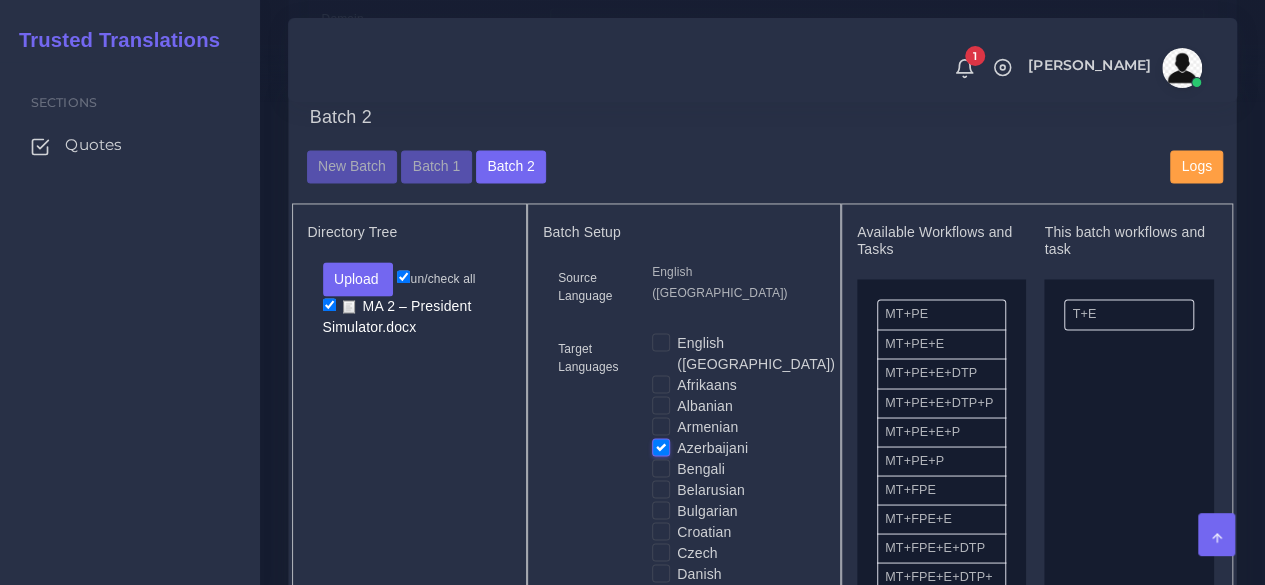 scroll, scrollTop: 1400, scrollLeft: 0, axis: vertical 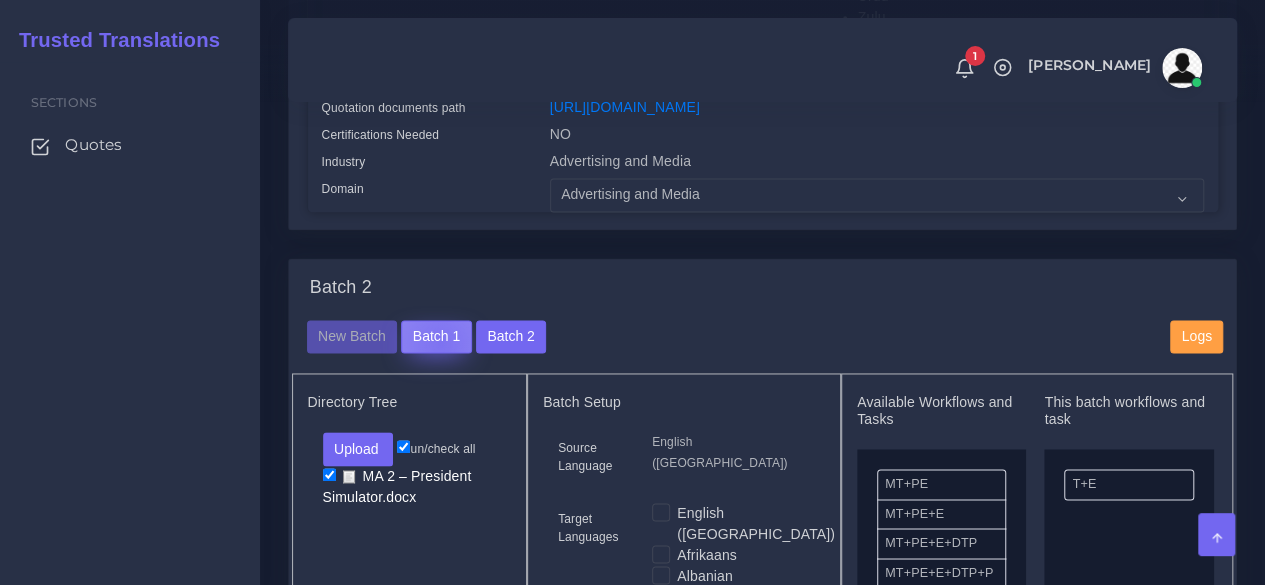click on "Batch 1" at bounding box center [436, 337] 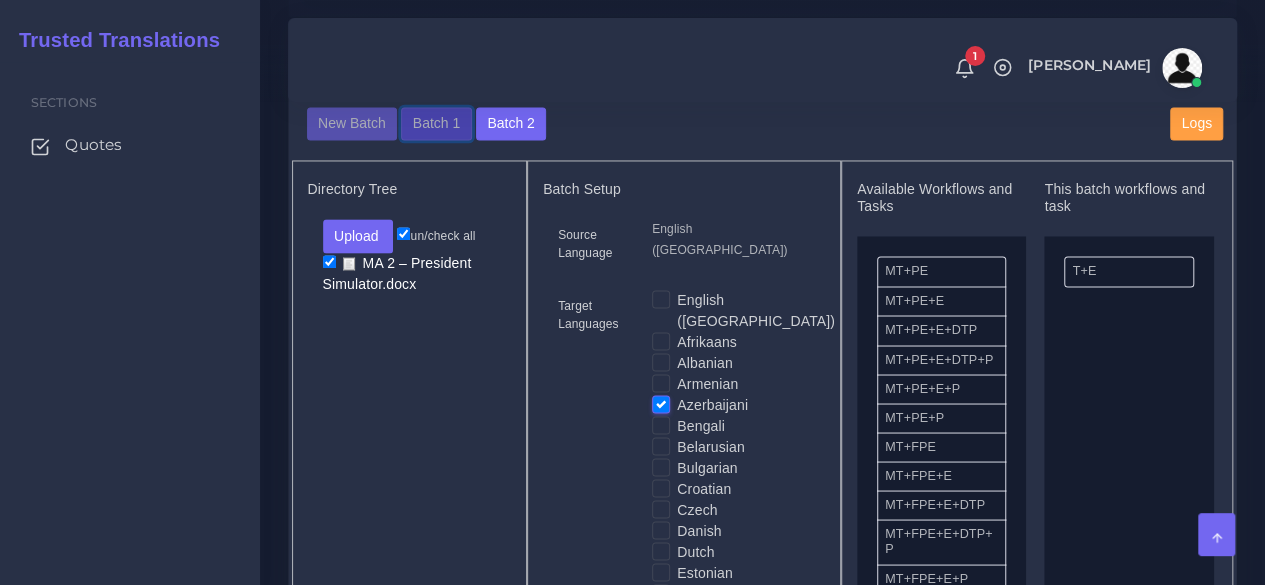 scroll, scrollTop: 1900, scrollLeft: 0, axis: vertical 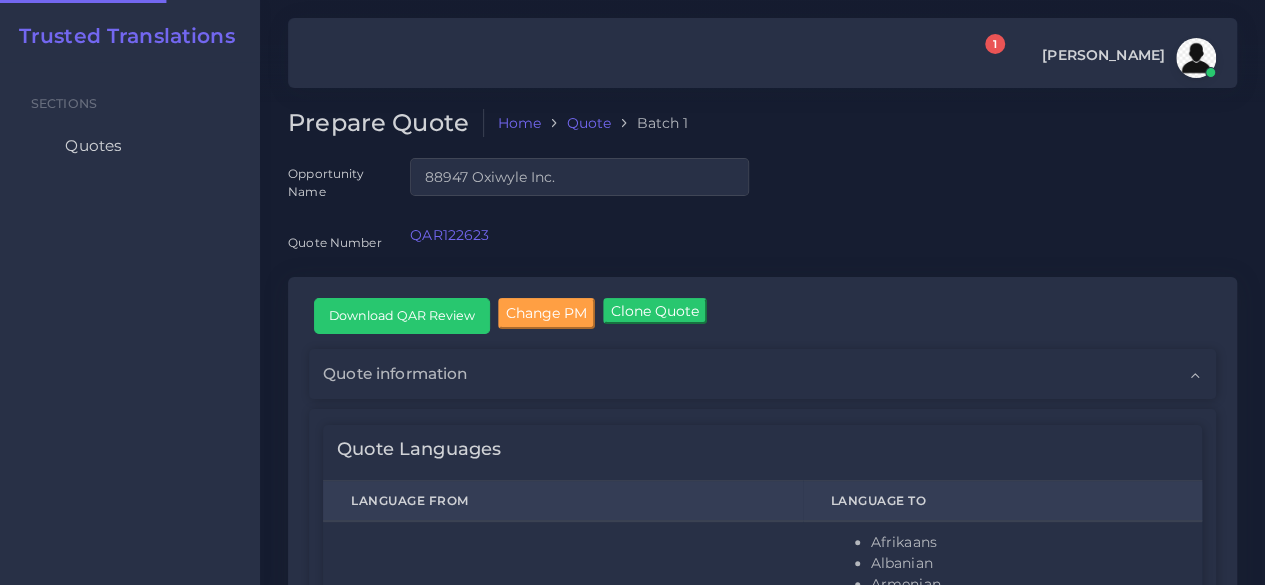 type 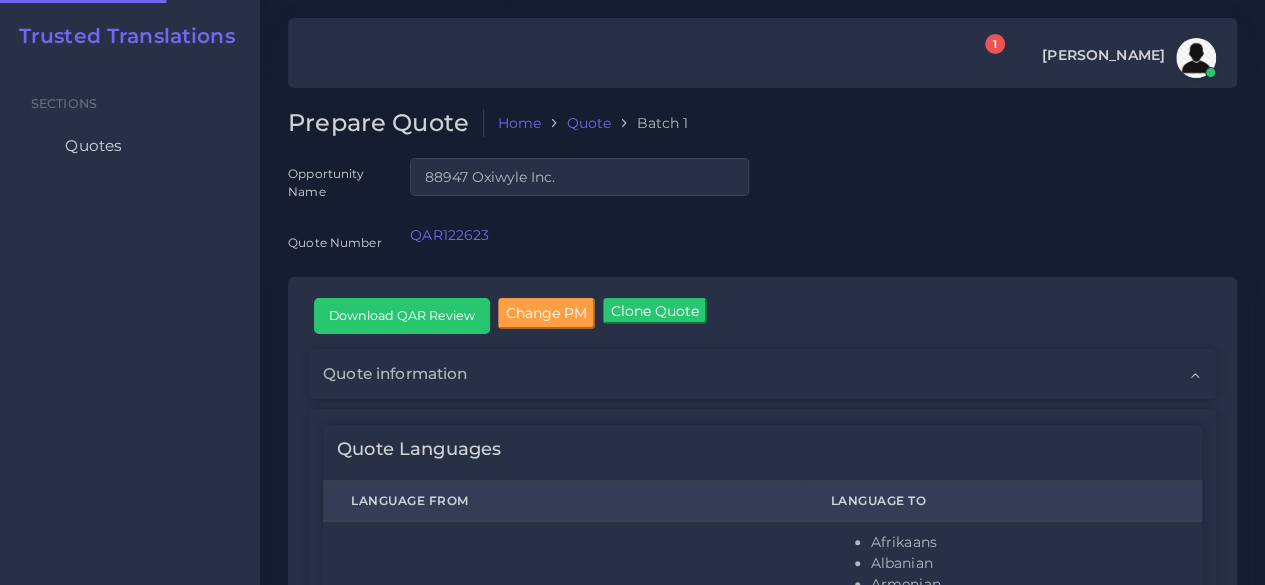 type 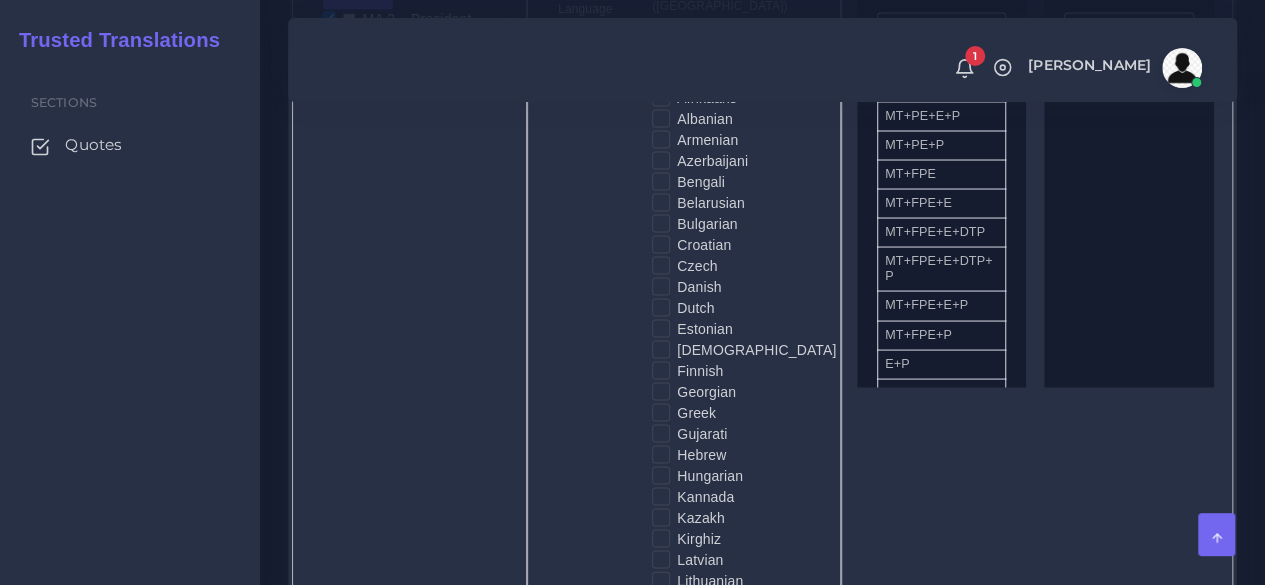 scroll, scrollTop: 1600, scrollLeft: 0, axis: vertical 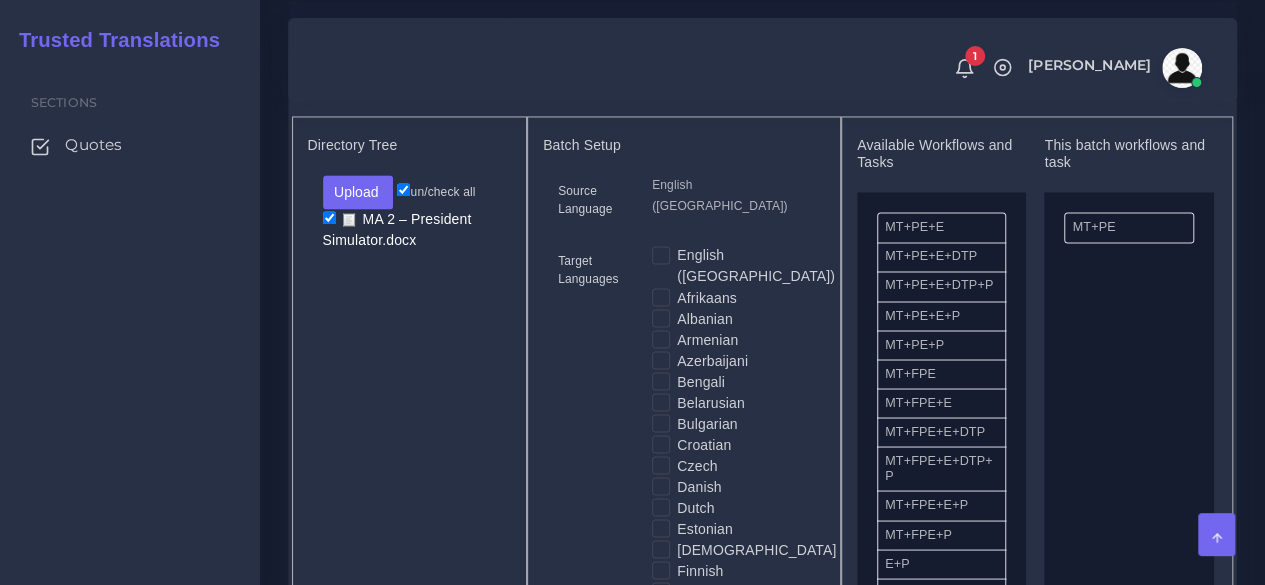 click on "Afrikaans" at bounding box center (707, 297) 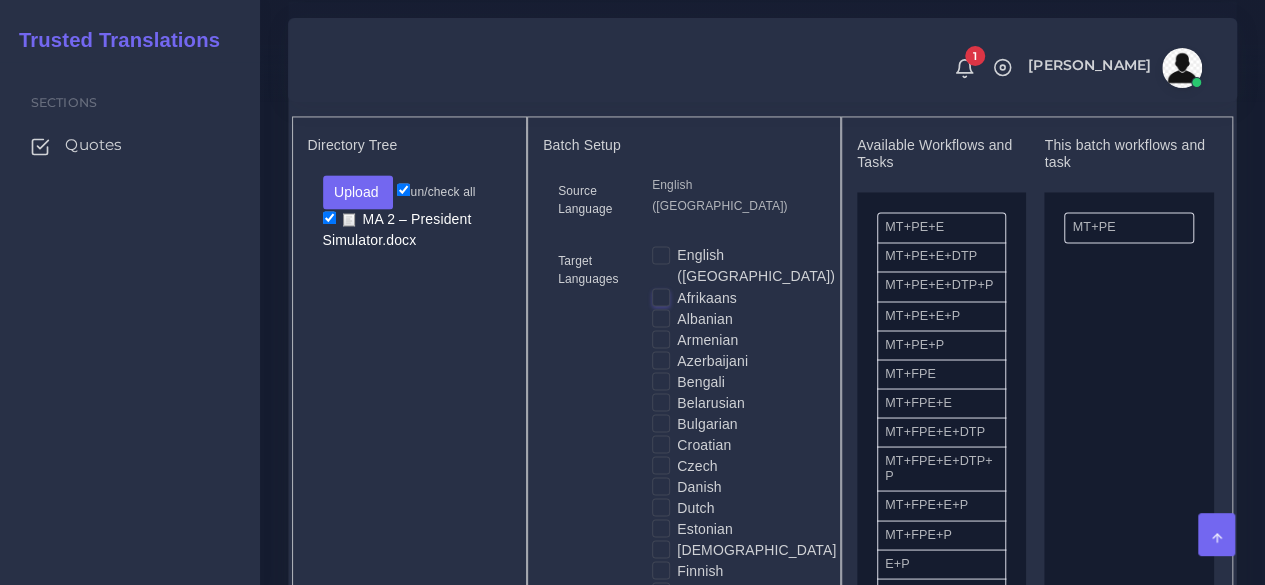 click on "Afrikaans" at bounding box center (661, 296) 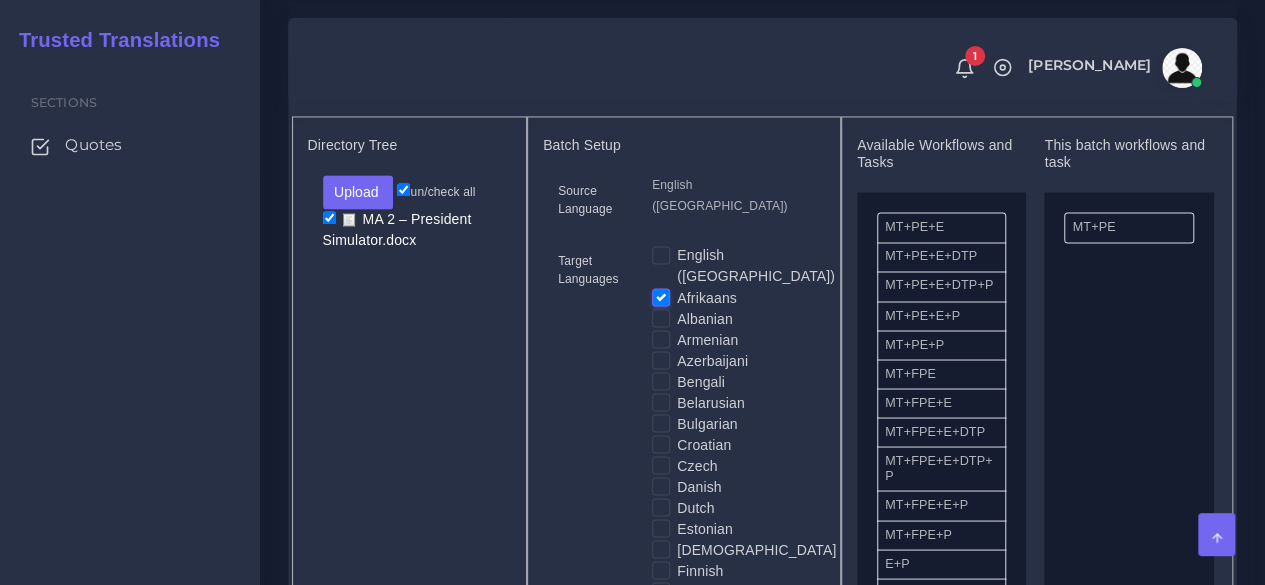 click on "Albanian" at bounding box center [705, 318] 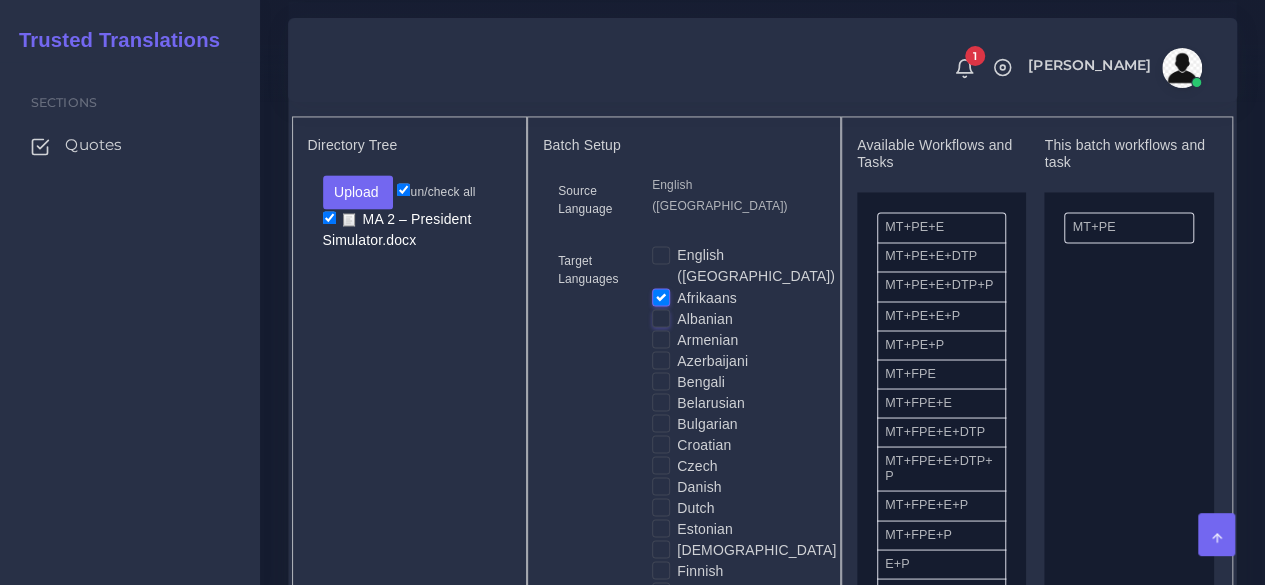 click on "Albanian" at bounding box center [661, 317] 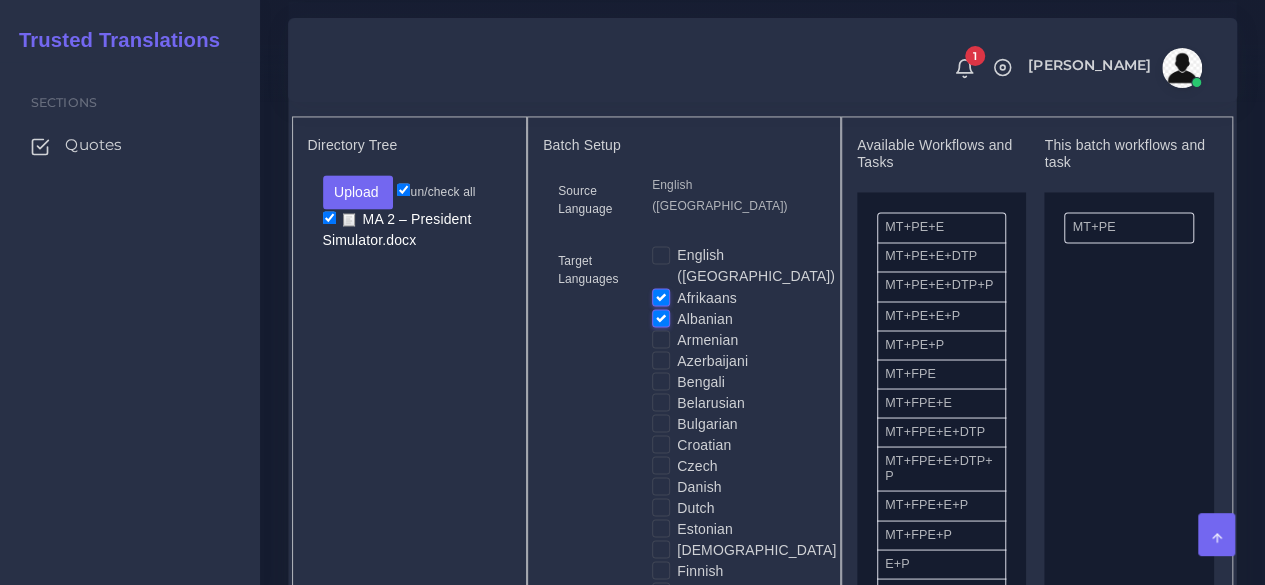 click on "Armenian" at bounding box center [707, 339] 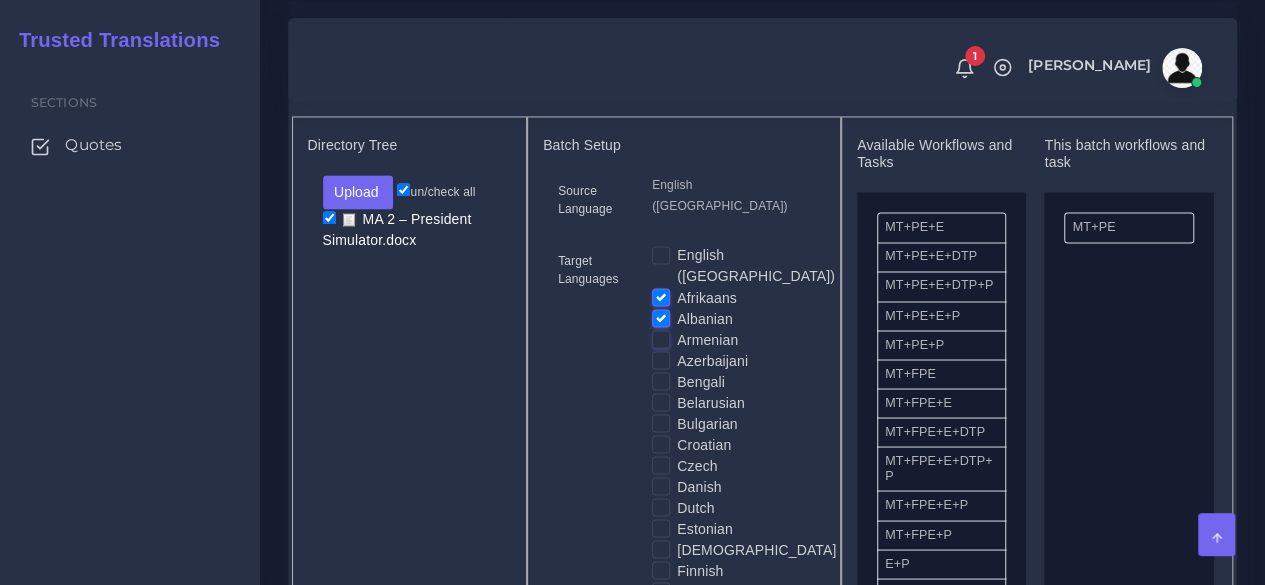click on "Armenian" at bounding box center [661, 338] 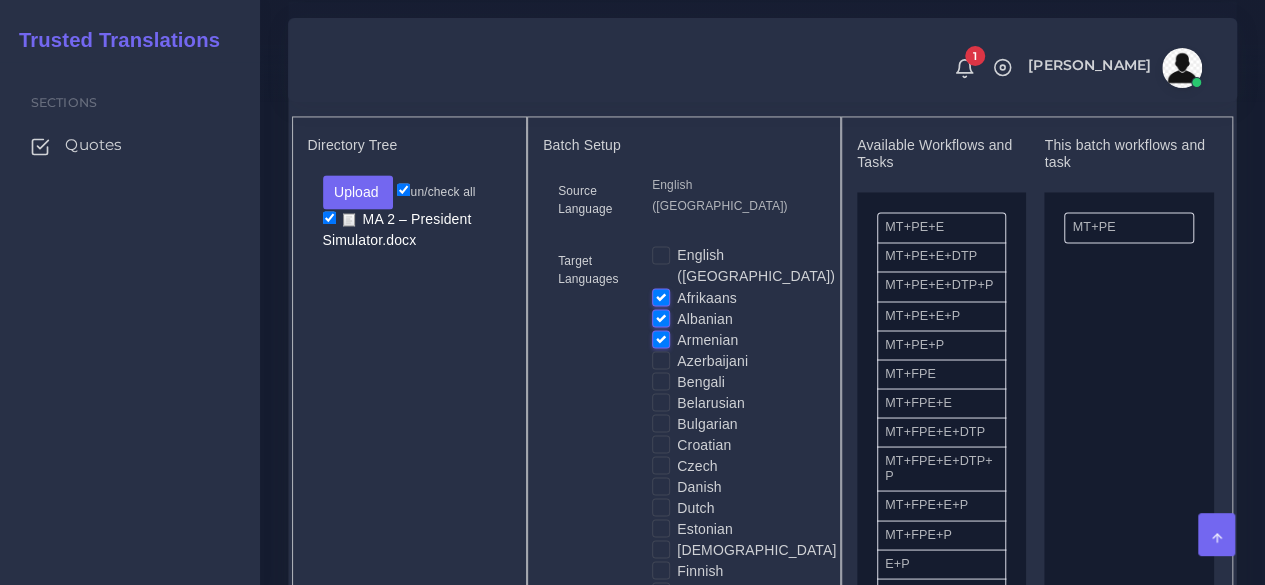 click on "Bengali" at bounding box center (701, 381) 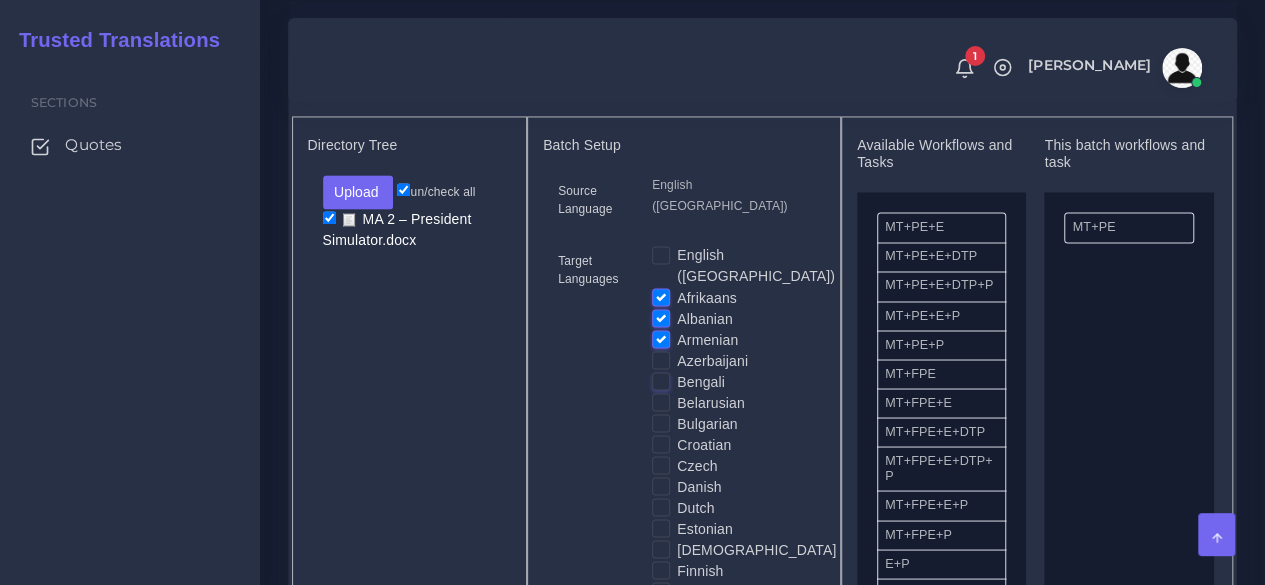 click on "Bengali" at bounding box center (661, 380) 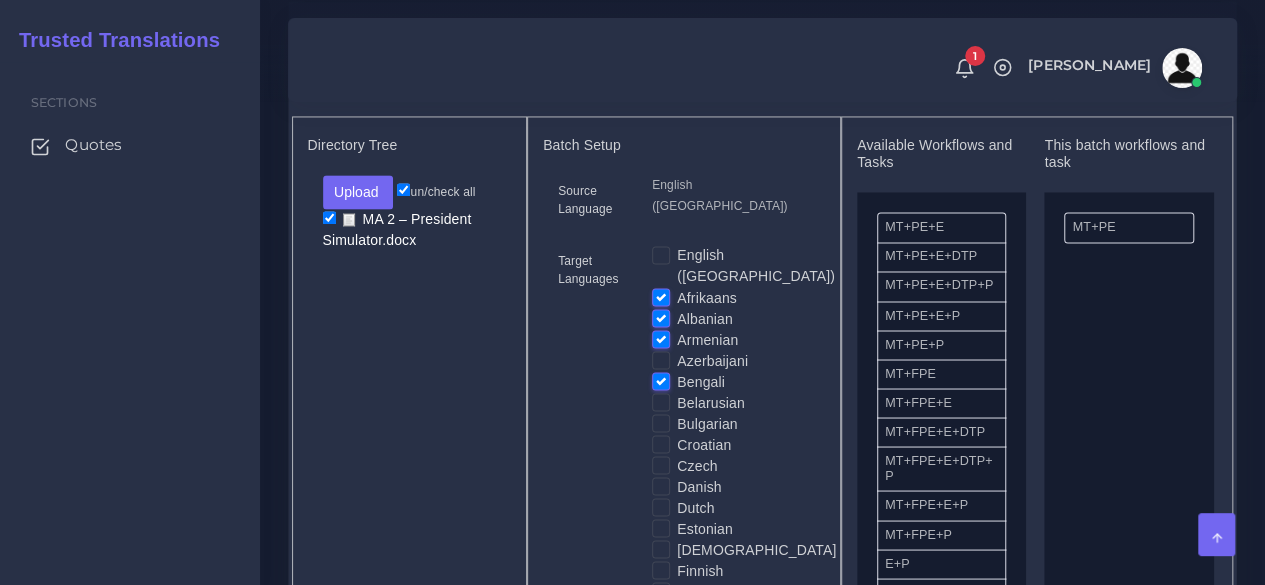 click on "Belarusian" at bounding box center [711, 402] 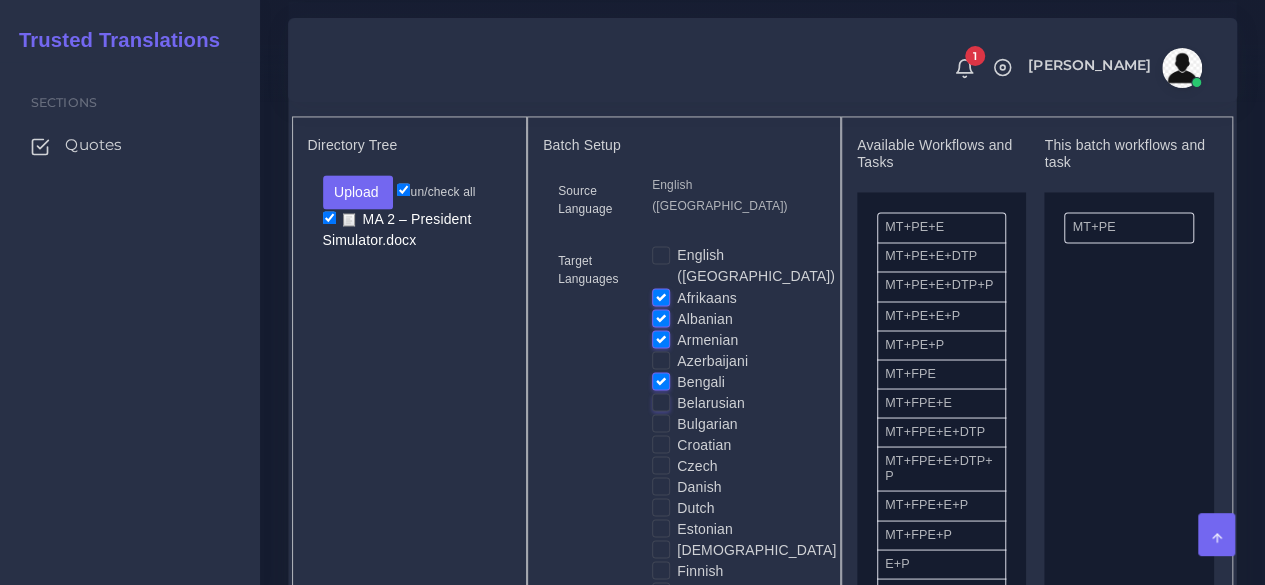 click on "Belarusian" at bounding box center [661, 401] 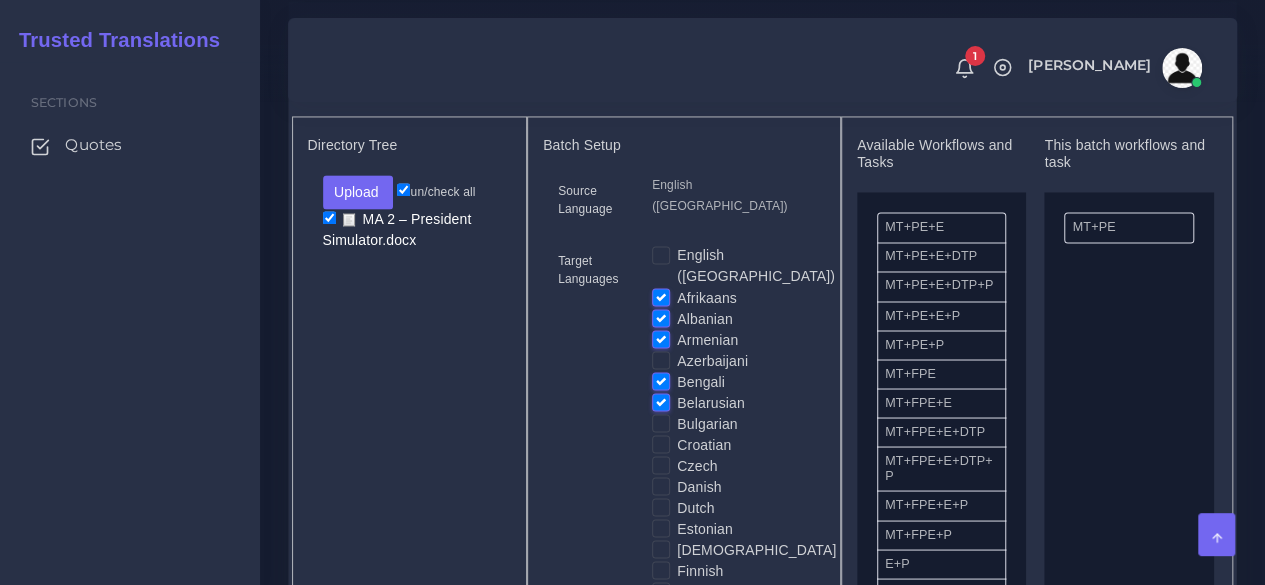 click on "Bulgarian" at bounding box center [707, 423] 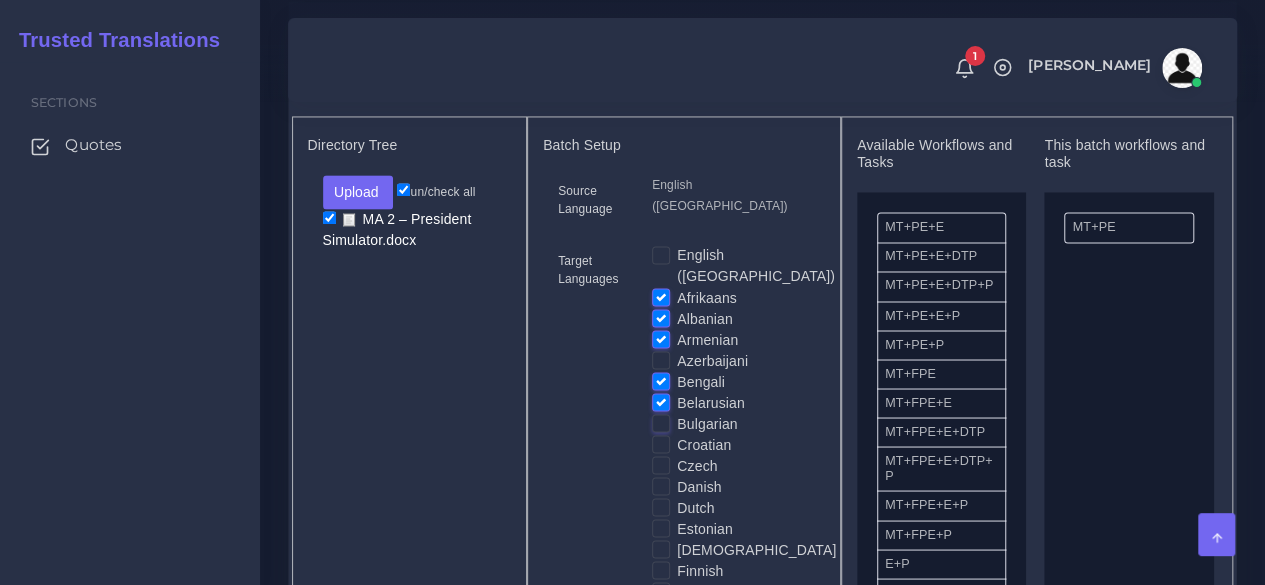 click on "Bulgarian" at bounding box center (661, 422) 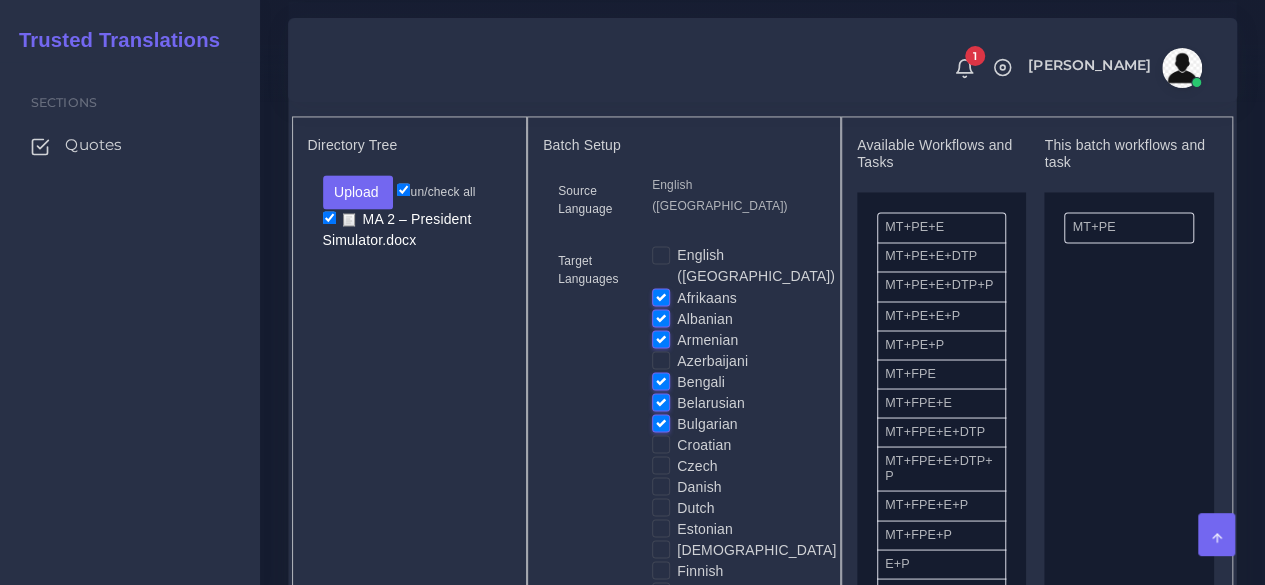 click on "Croatian" at bounding box center (704, 444) 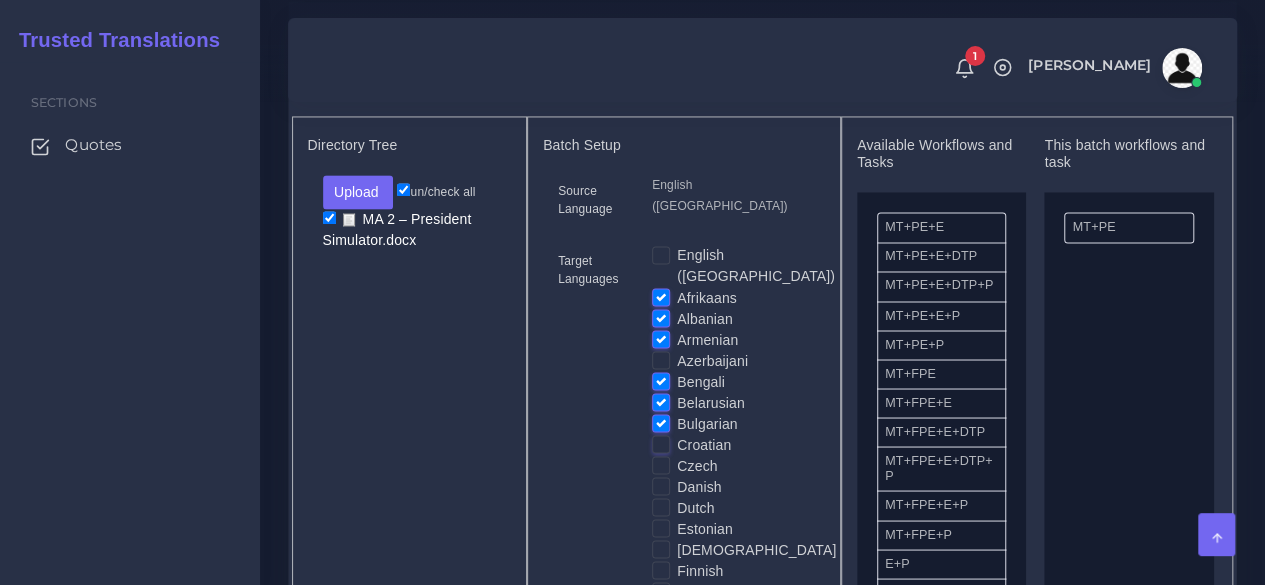 click on "Croatian" at bounding box center (661, 443) 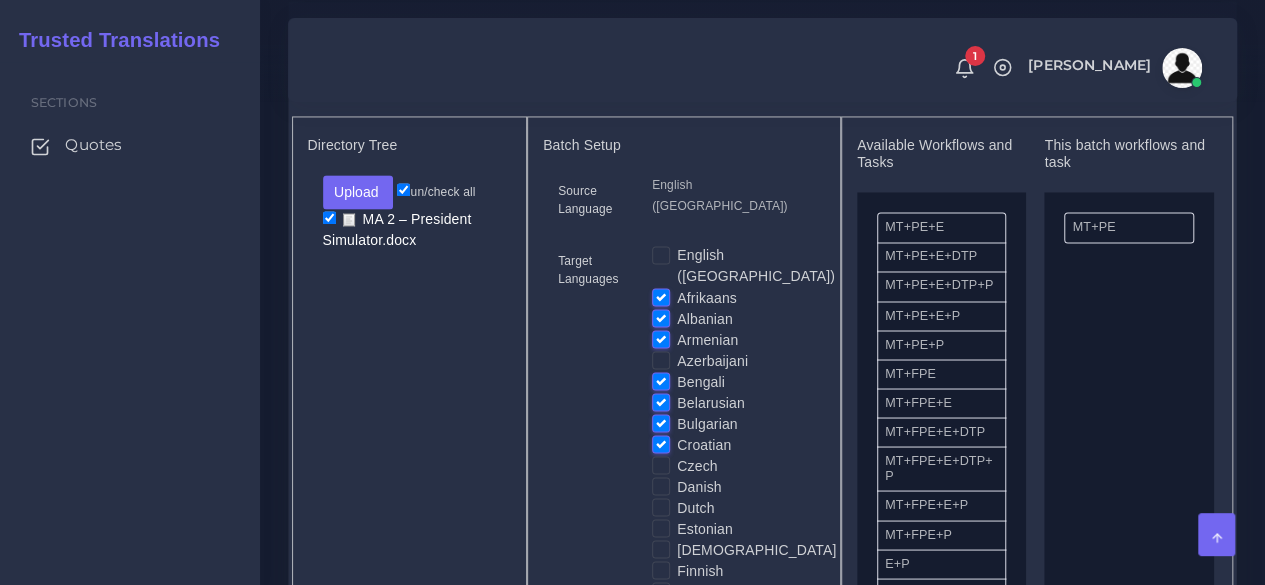 click on "Czech" at bounding box center (697, 465) 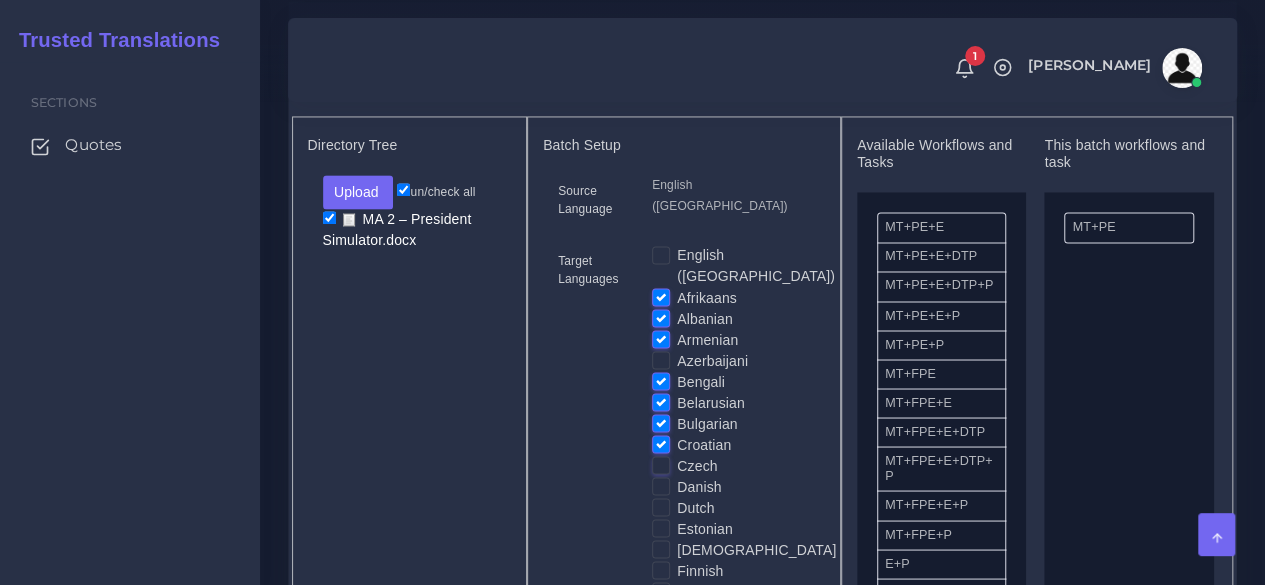 click on "Czech" at bounding box center [661, 464] 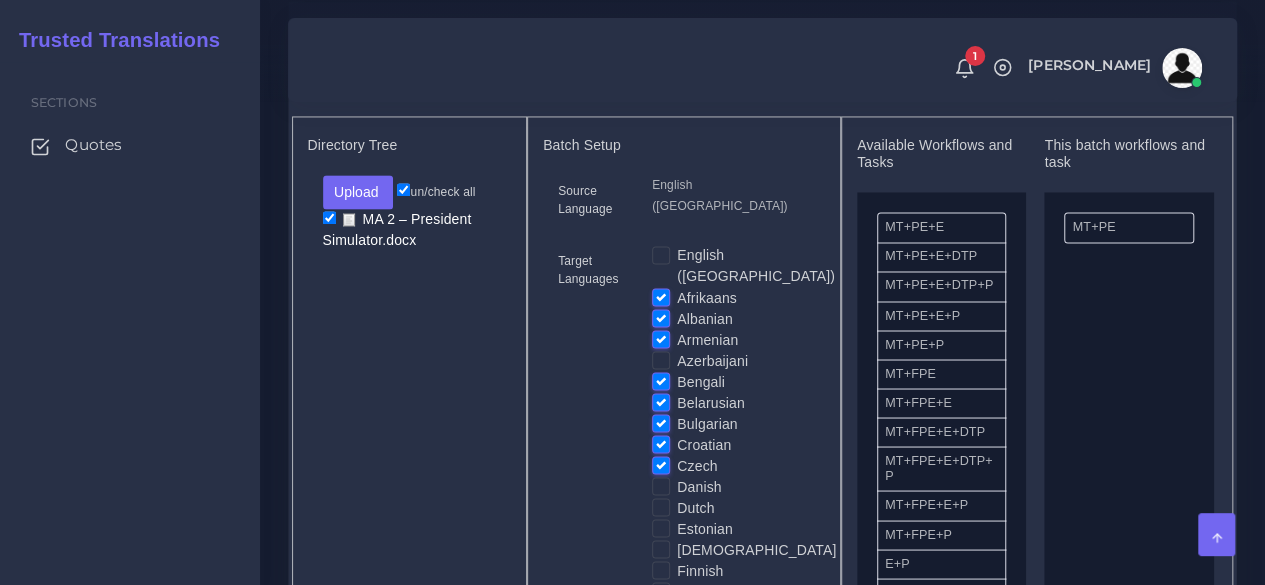 click on "Danish" at bounding box center (699, 486) 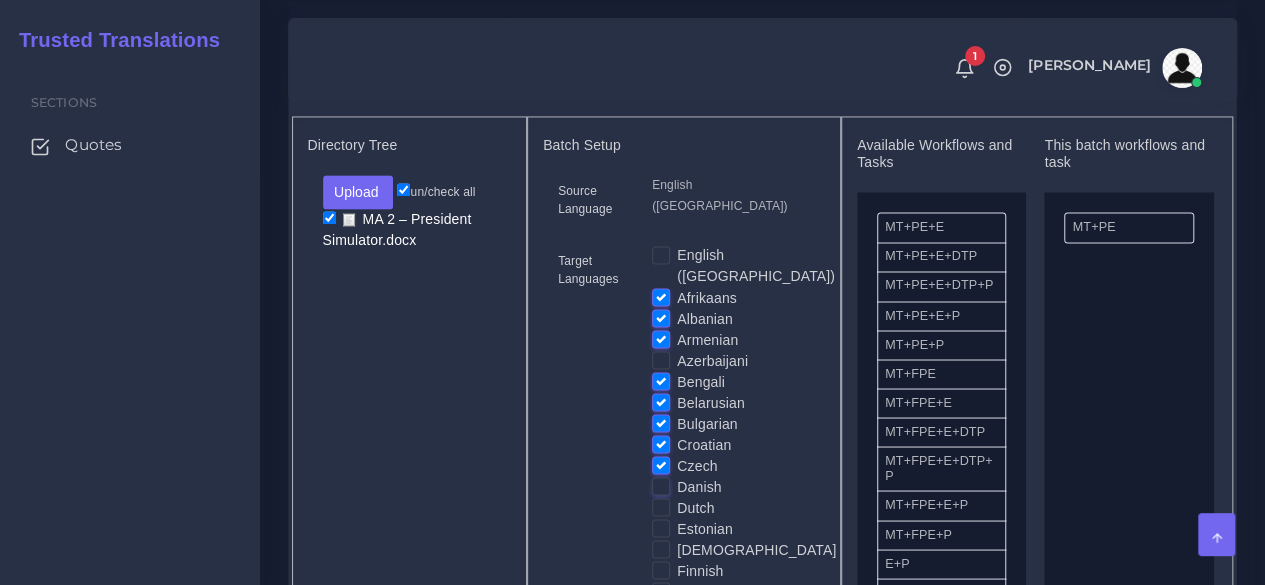 click on "Danish" at bounding box center [661, 485] 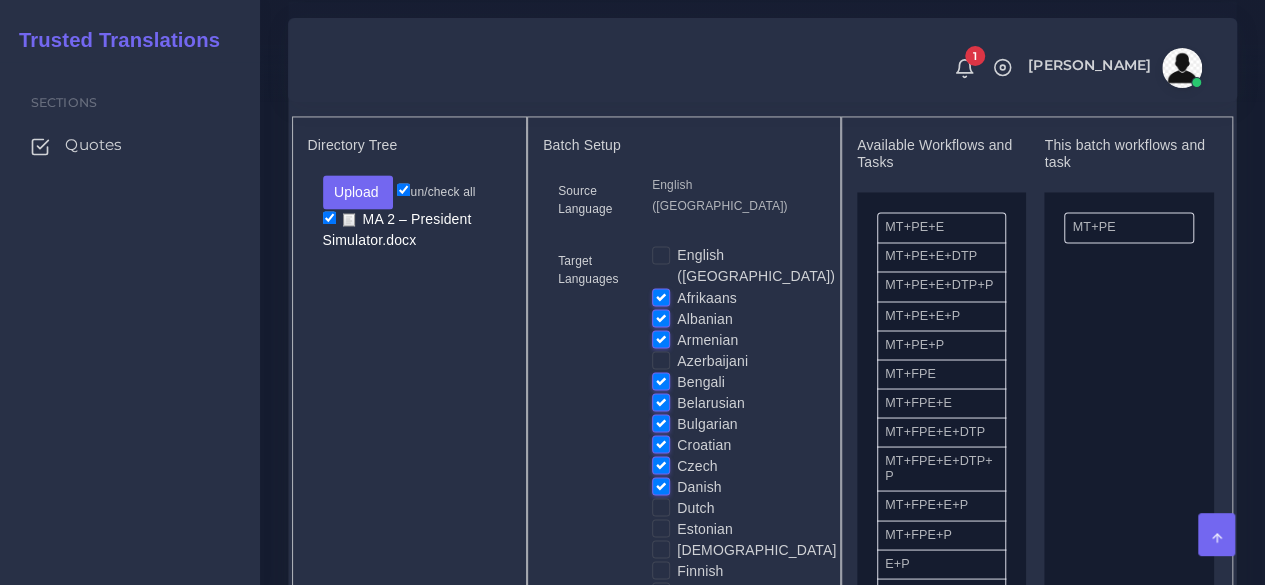 click on "Dutch" at bounding box center [695, 507] 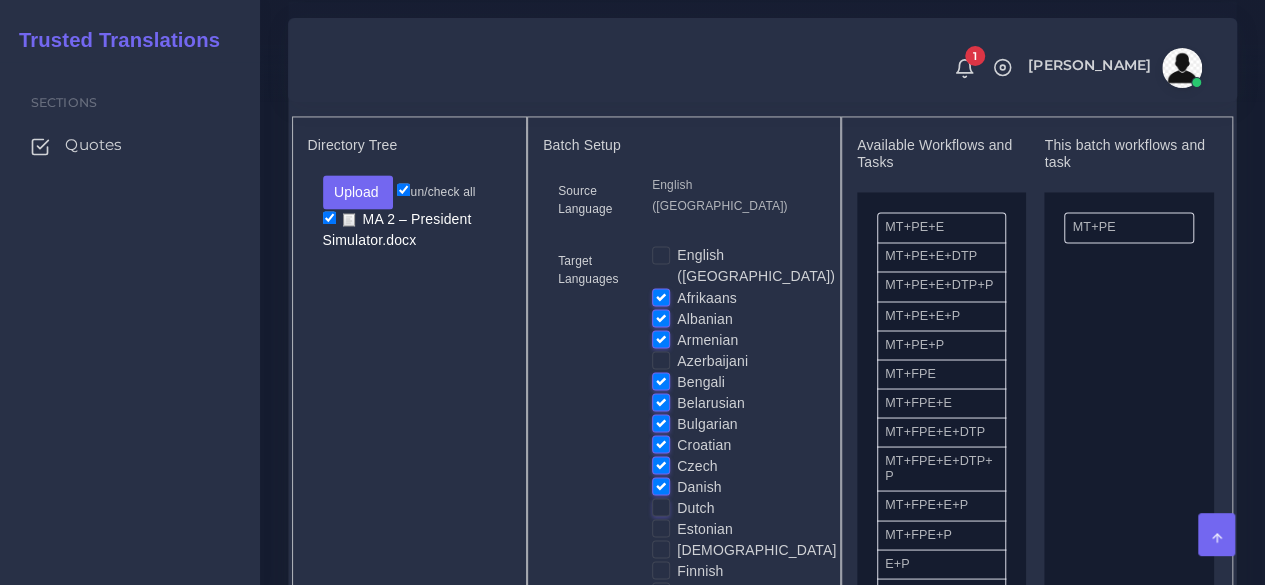 click on "Dutch" at bounding box center (661, 506) 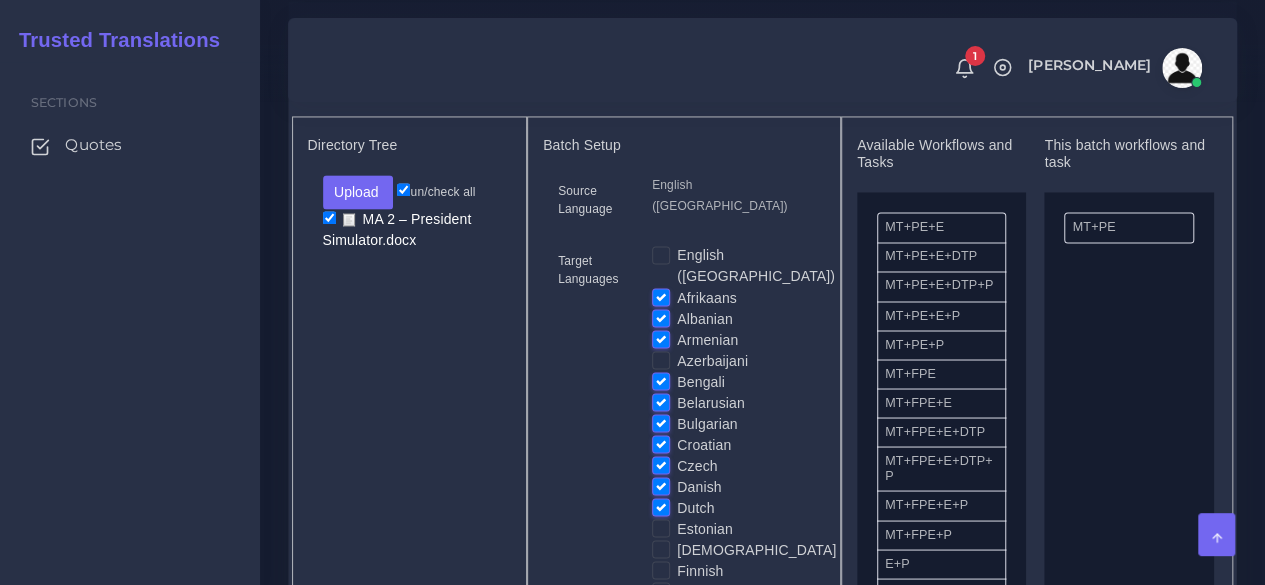click on "Estonian" at bounding box center [705, 528] 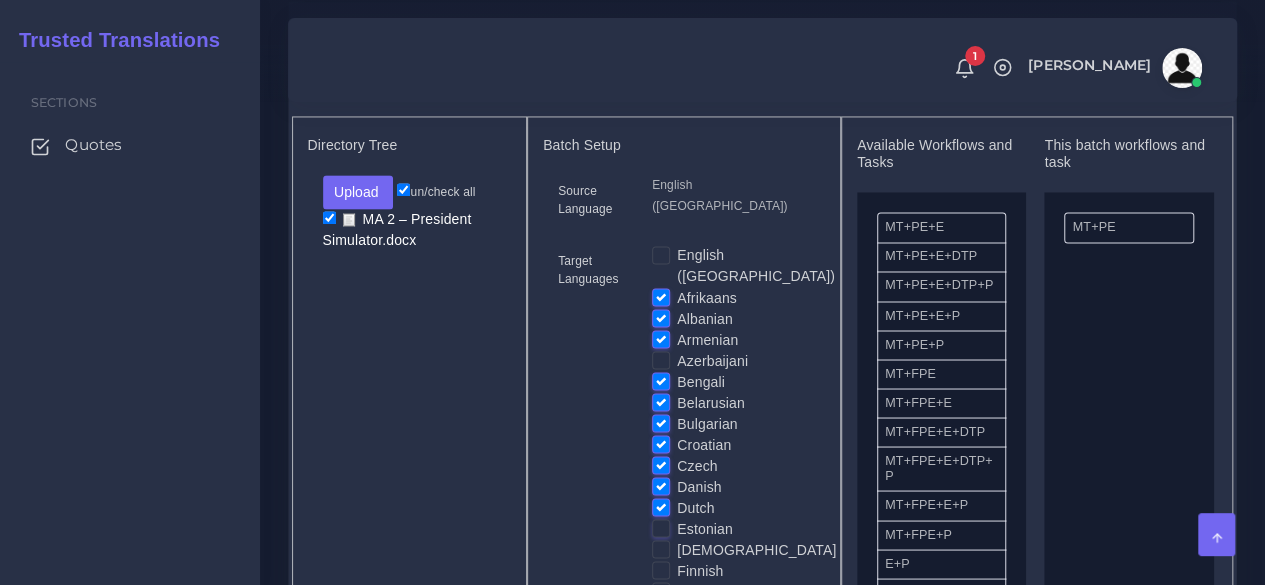 click on "Estonian" at bounding box center [661, 527] 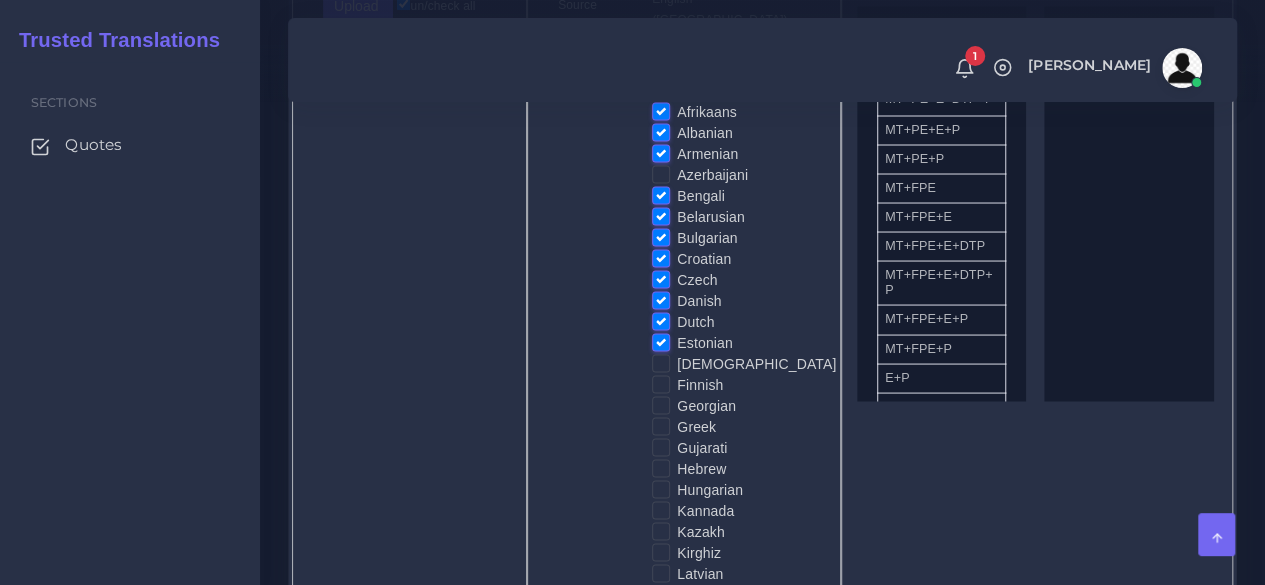 scroll, scrollTop: 1800, scrollLeft: 0, axis: vertical 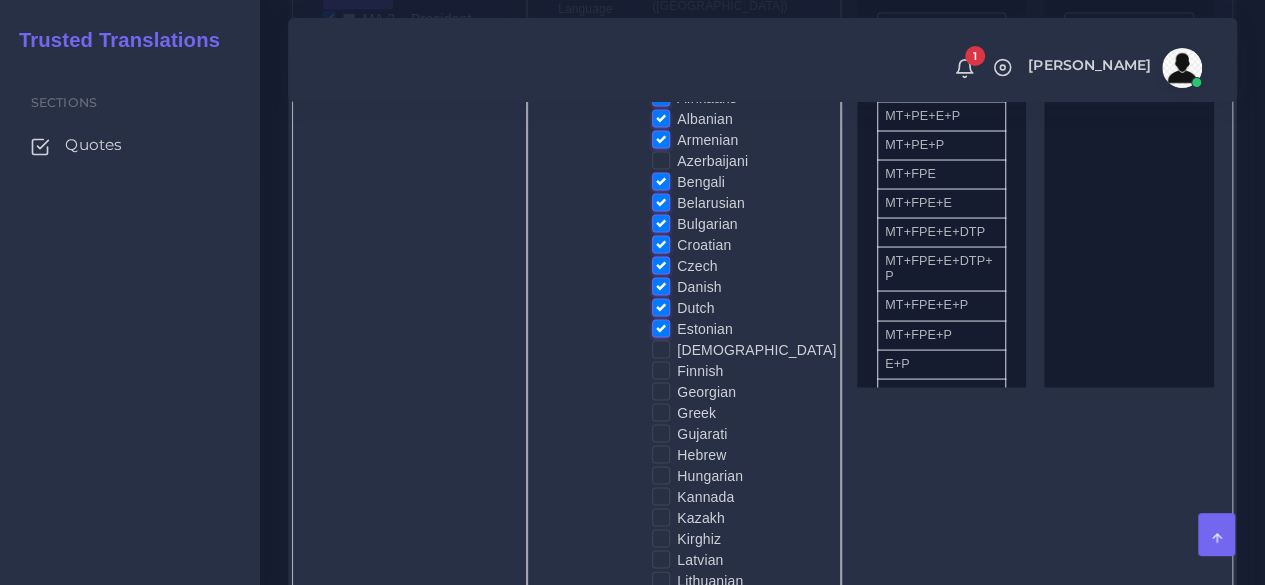 click on "[DEMOGRAPHIC_DATA]" at bounding box center (756, 349) 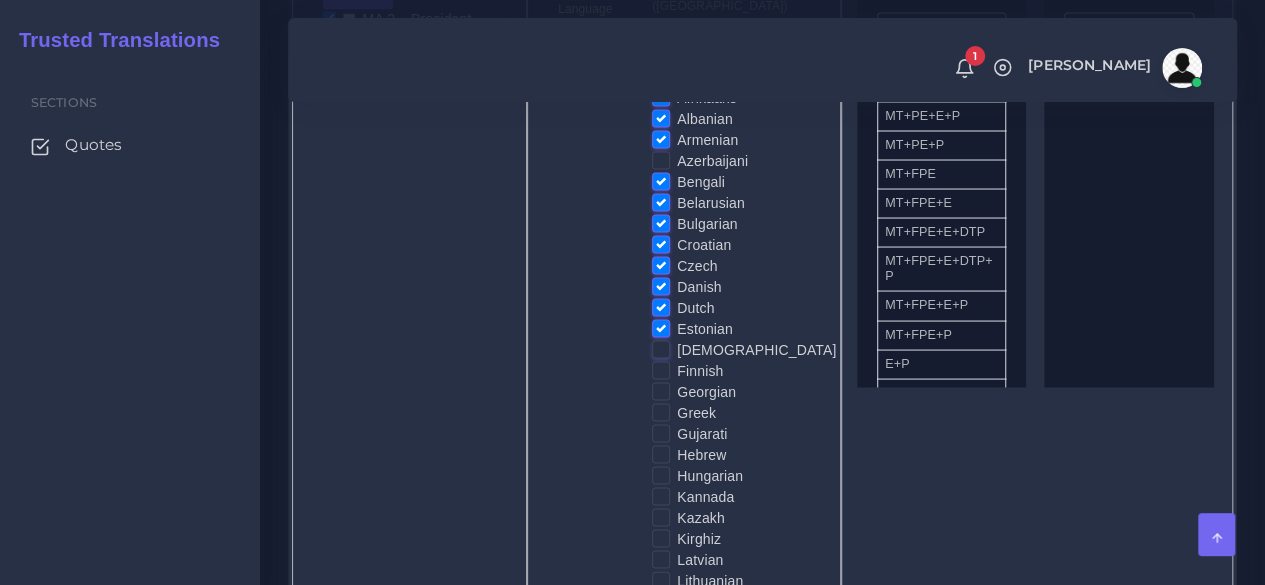 click on "[DEMOGRAPHIC_DATA]" at bounding box center [661, 348] 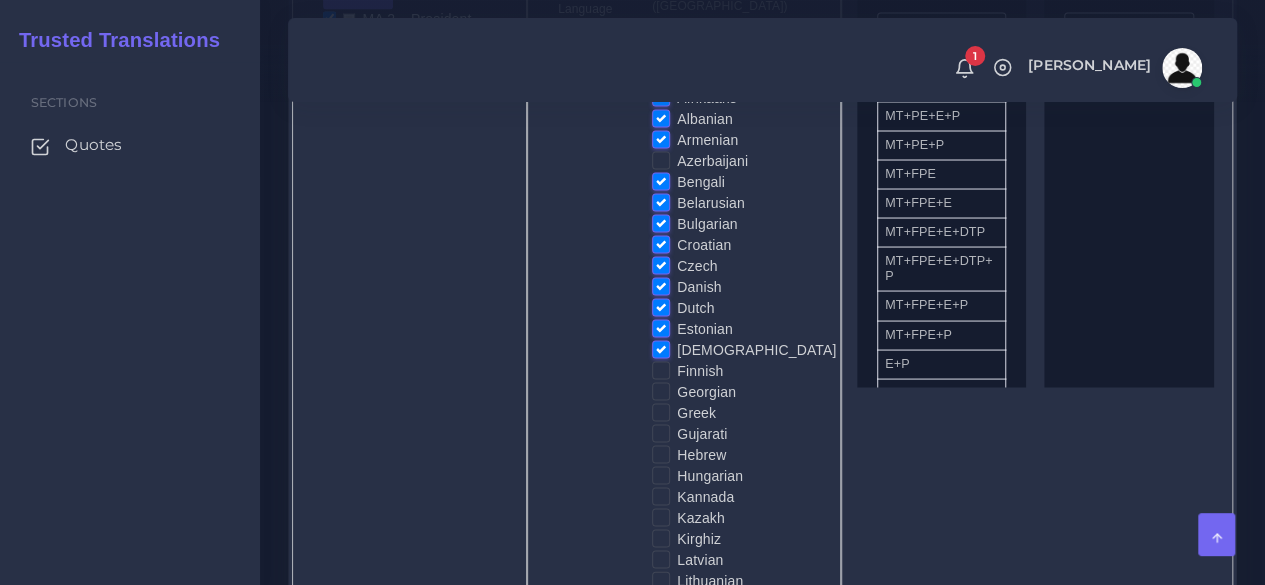 click on "Finnish" at bounding box center (700, 370) 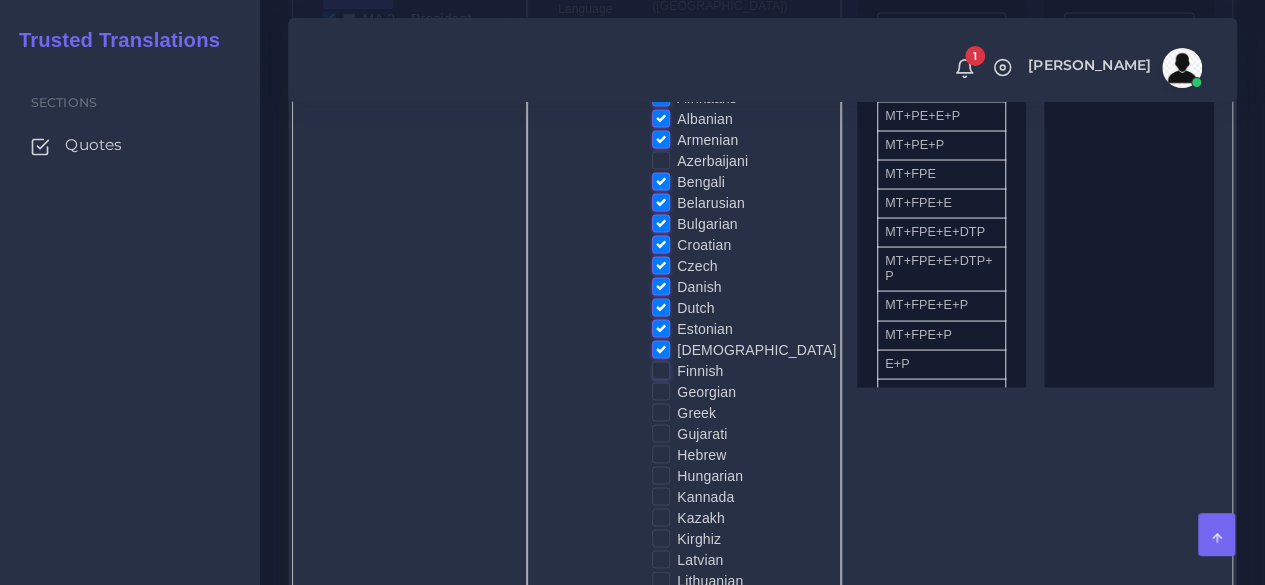 click on "Finnish" at bounding box center (661, 369) 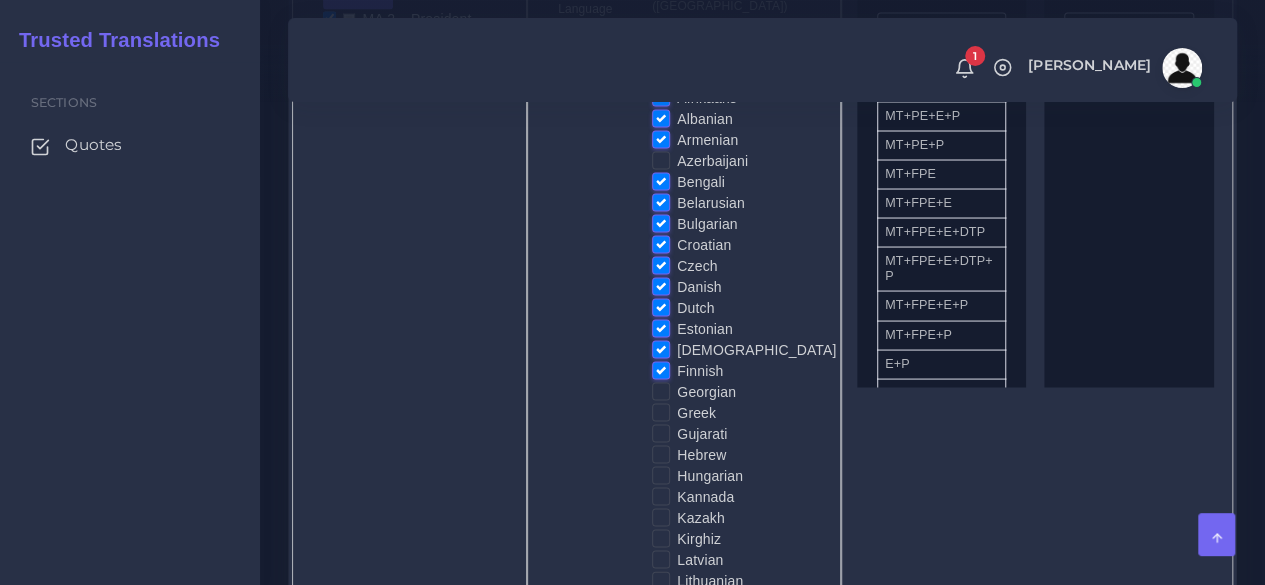 click on "Georgian" at bounding box center (706, 391) 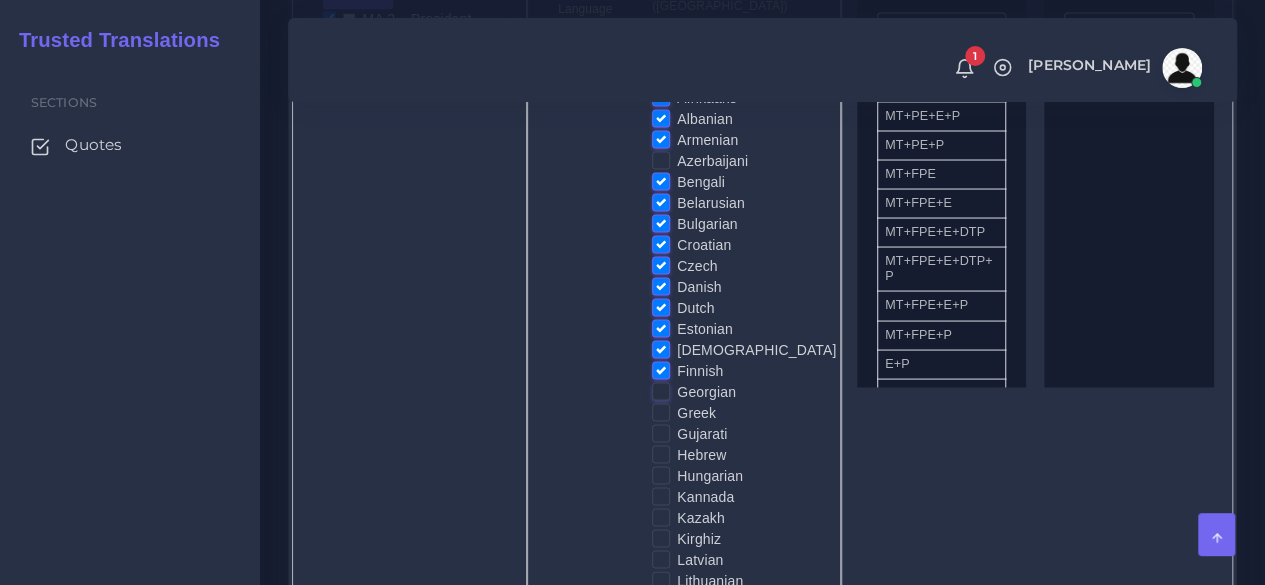 click on "Georgian" at bounding box center (661, 390) 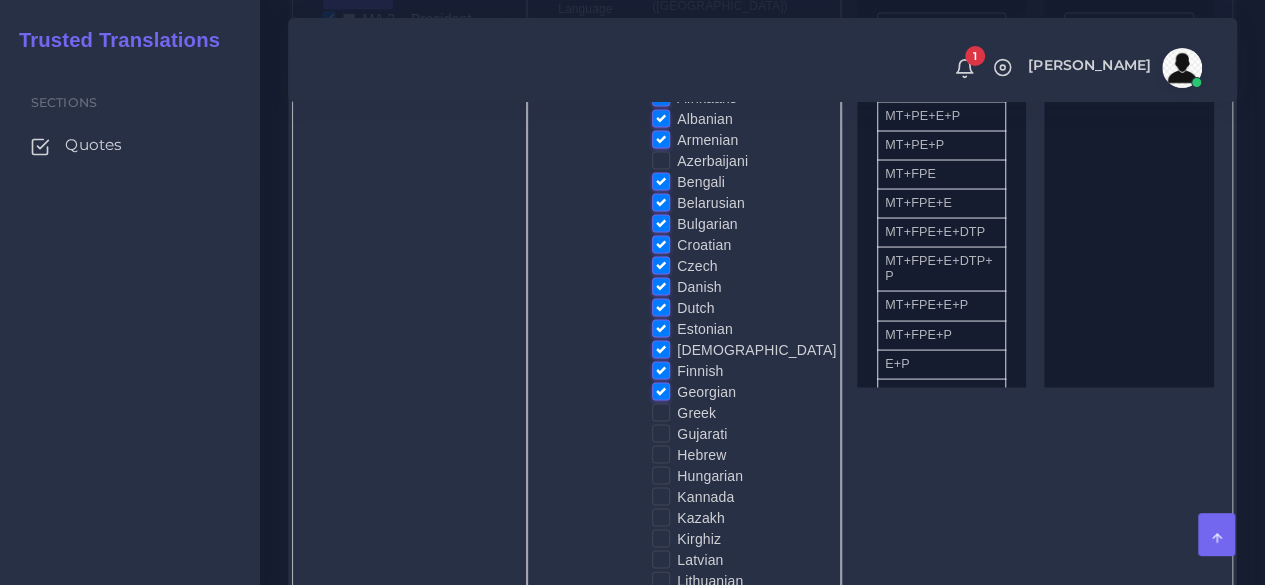 click on "Georgian" at bounding box center [706, 391] 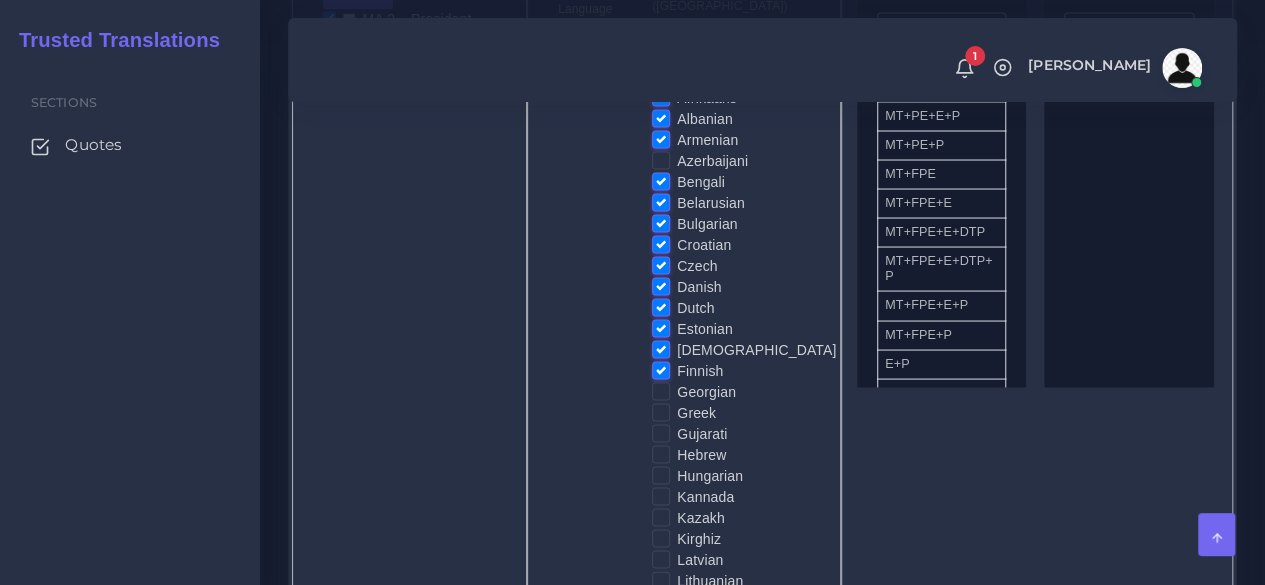click on "Greek" at bounding box center [696, 412] 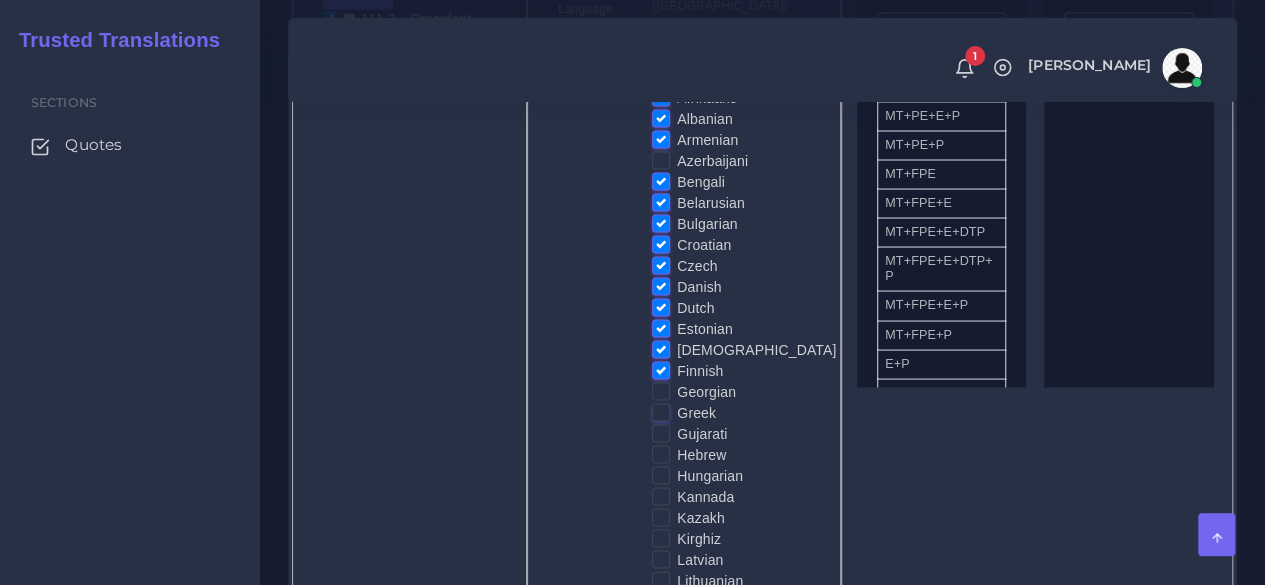 click on "Greek" at bounding box center (661, 411) 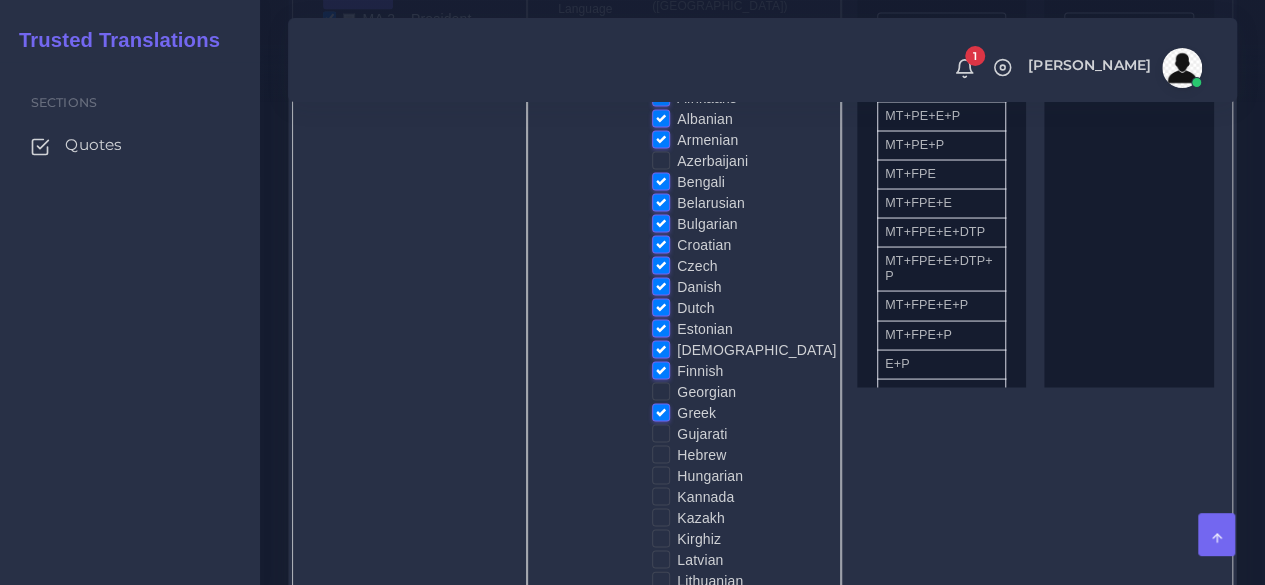 click on "Hebrew" at bounding box center [701, 454] 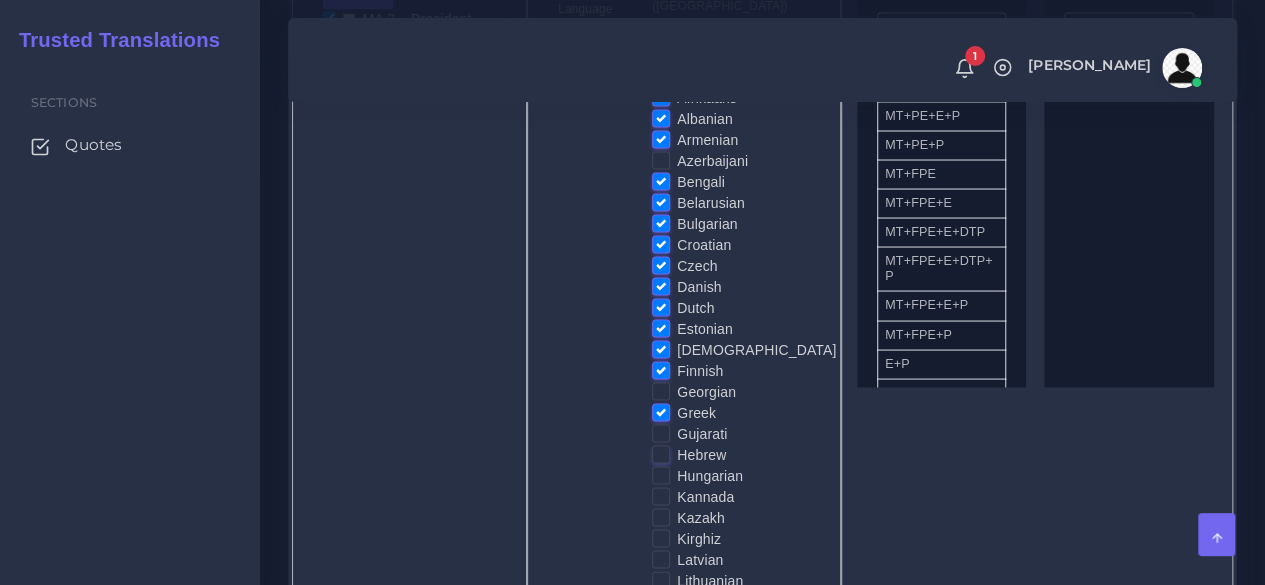 click on "Hebrew" at bounding box center [661, 453] 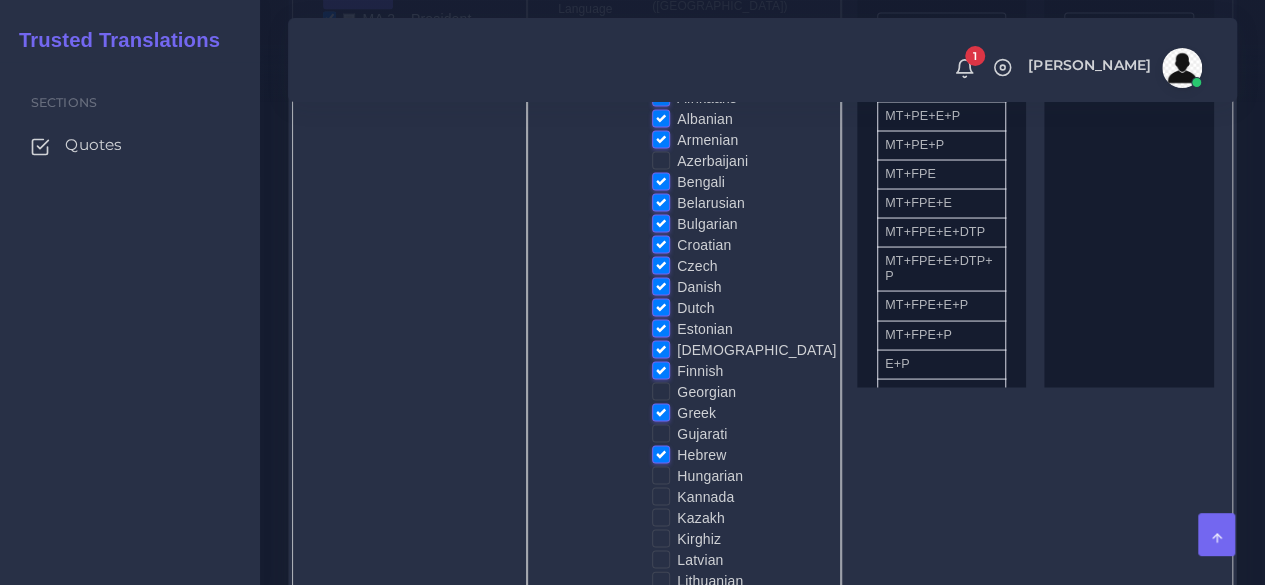 click on "Hungarian" at bounding box center [710, 475] 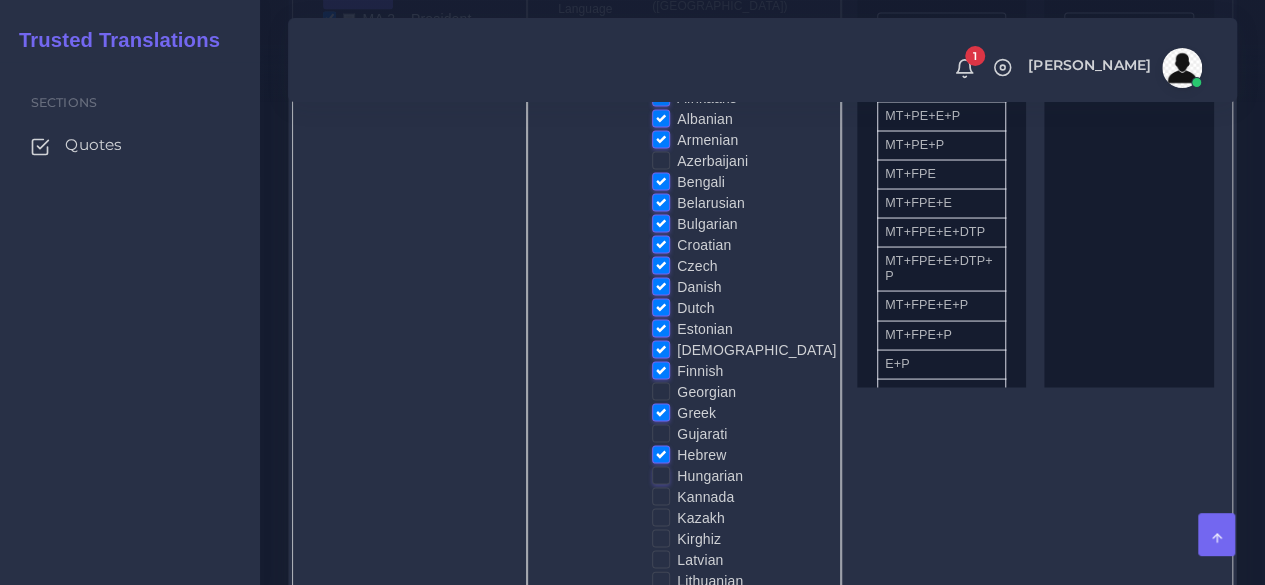 click on "Hungarian" at bounding box center [661, 474] 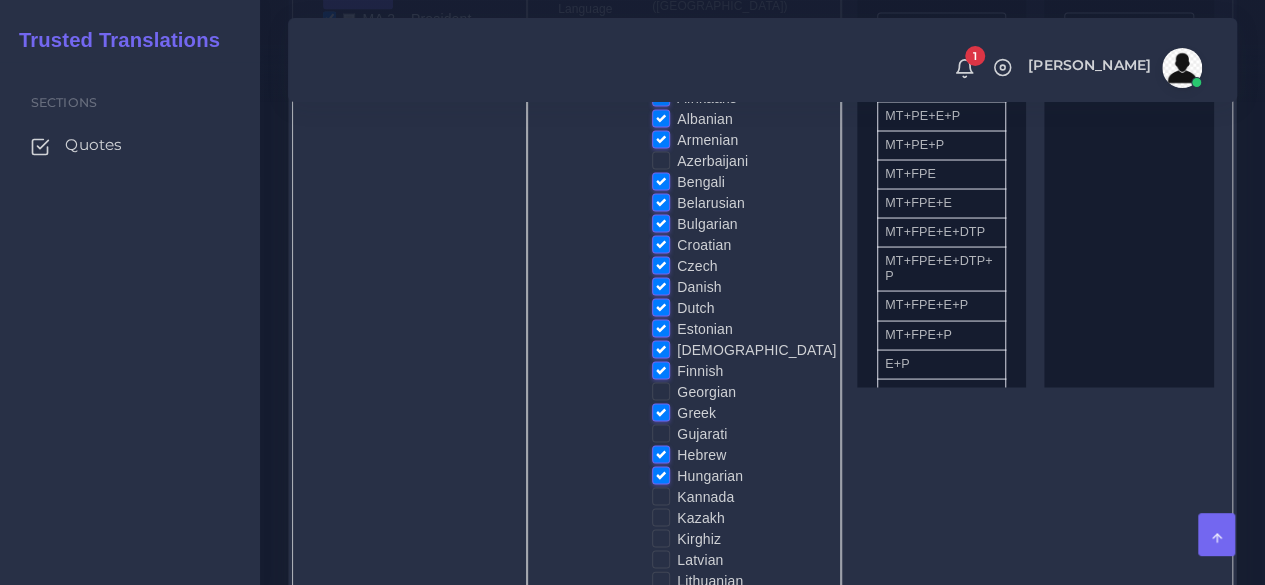 click on "Latvian" at bounding box center [700, 559] 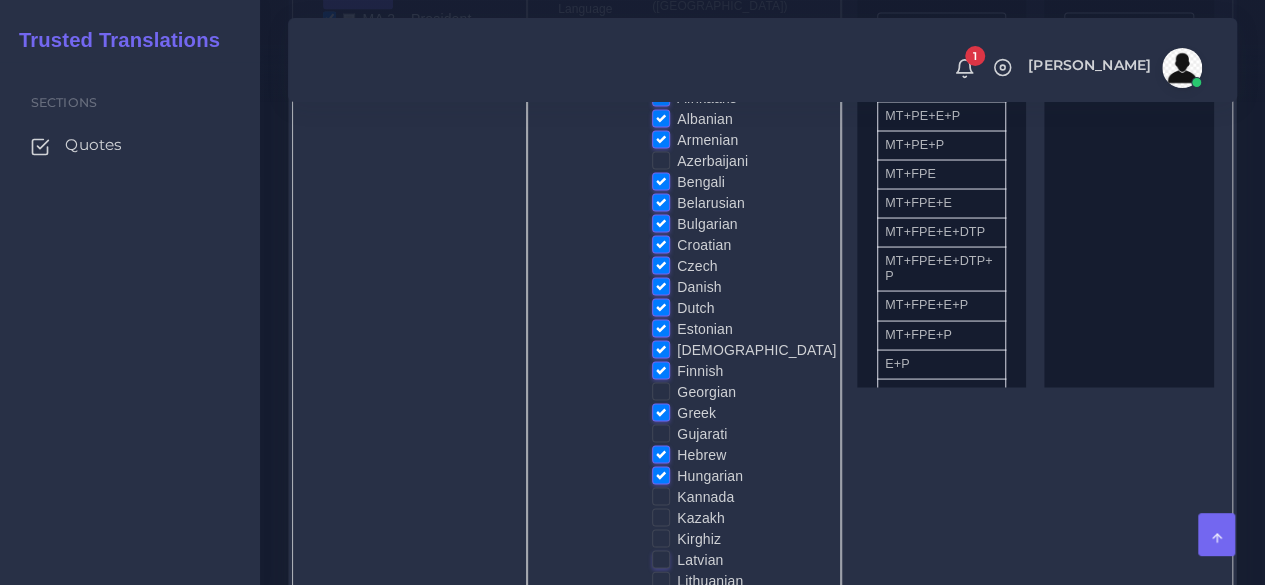 click on "Latvian" at bounding box center (661, 558) 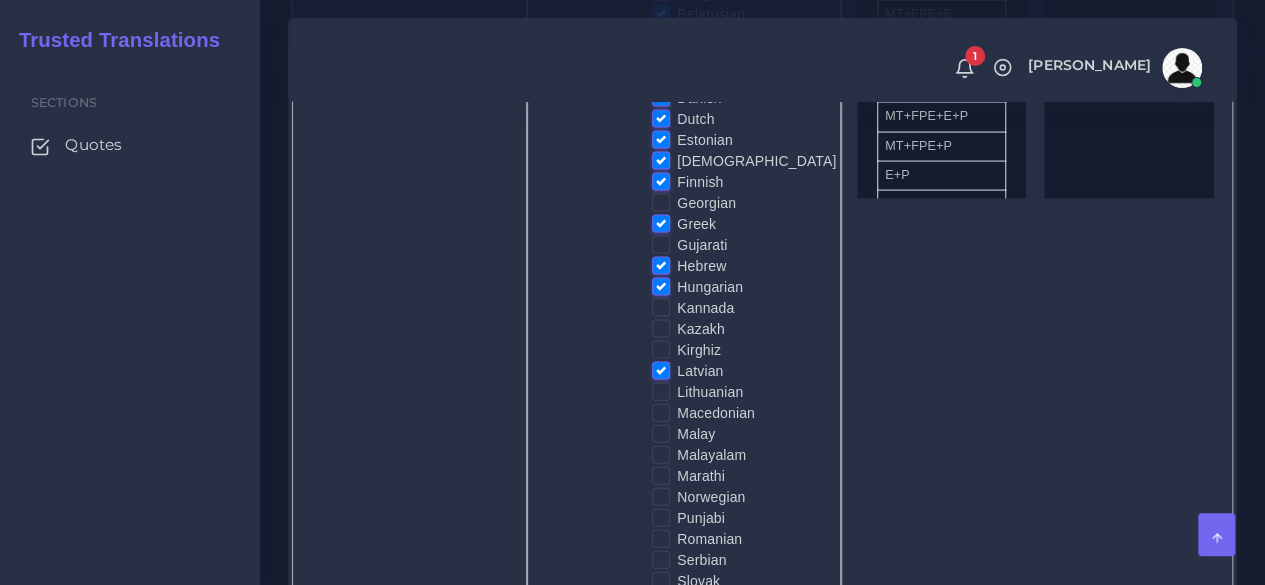 scroll, scrollTop: 2000, scrollLeft: 0, axis: vertical 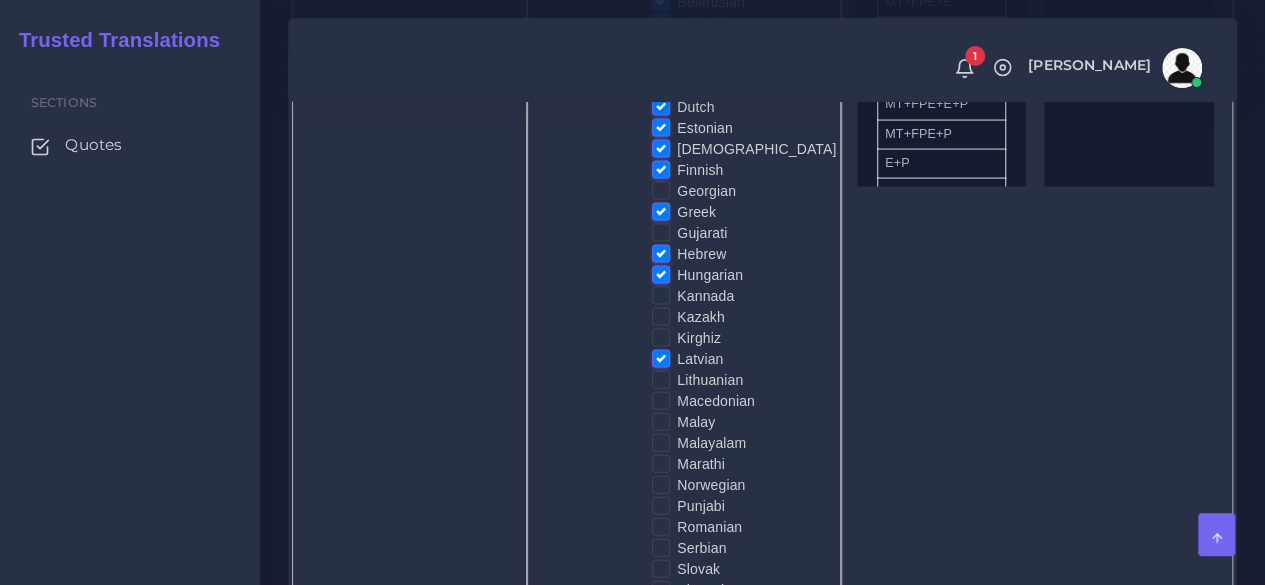 click on "Lithuanian" at bounding box center [731, 380] 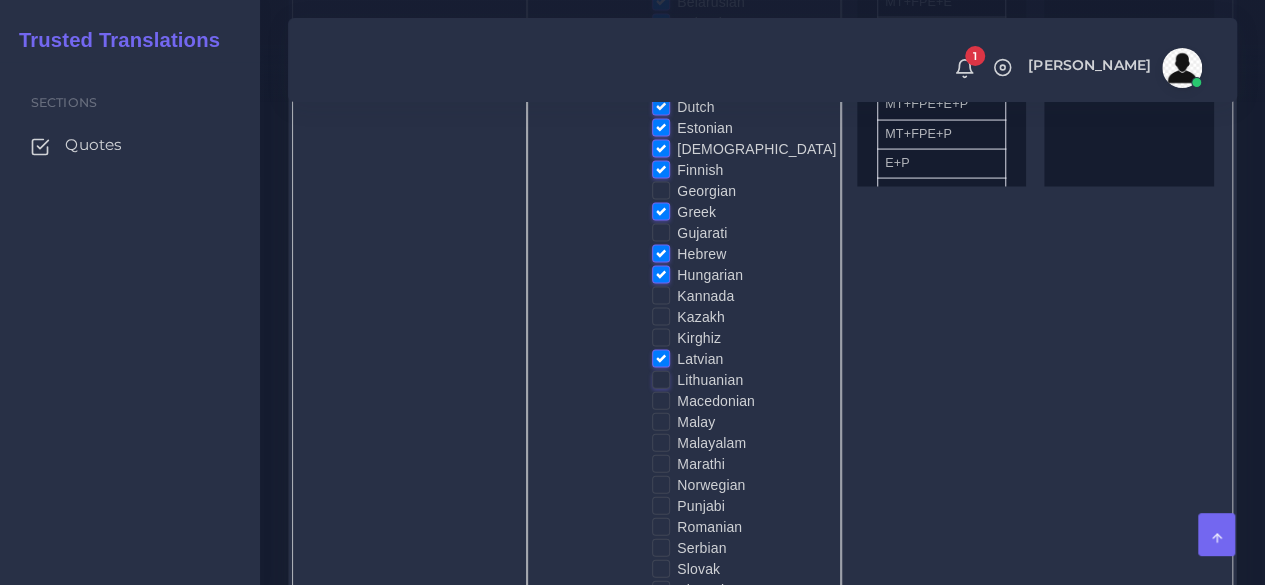 click on "Lithuanian" at bounding box center (661, 379) 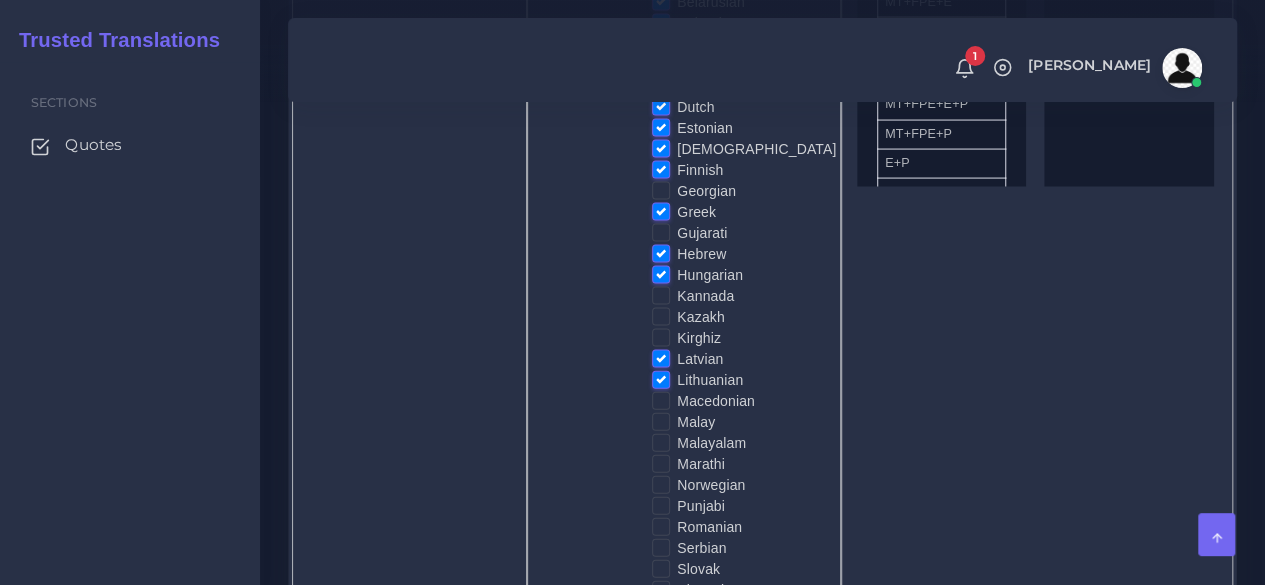 click on "Macedonian" at bounding box center (716, 401) 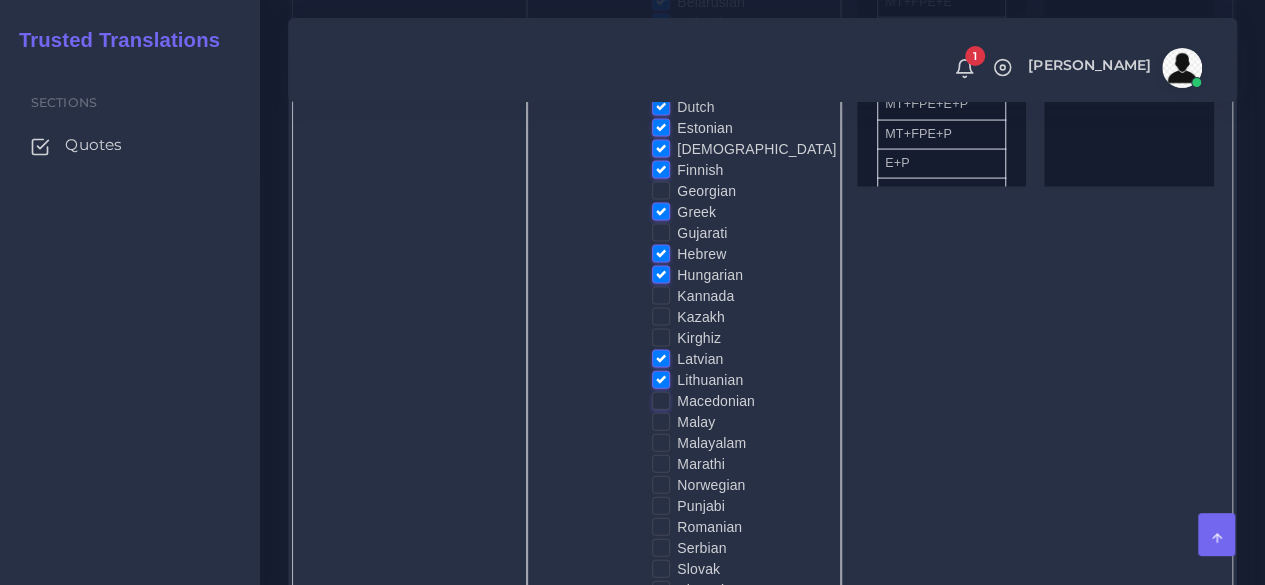 click on "Macedonian" at bounding box center [661, 400] 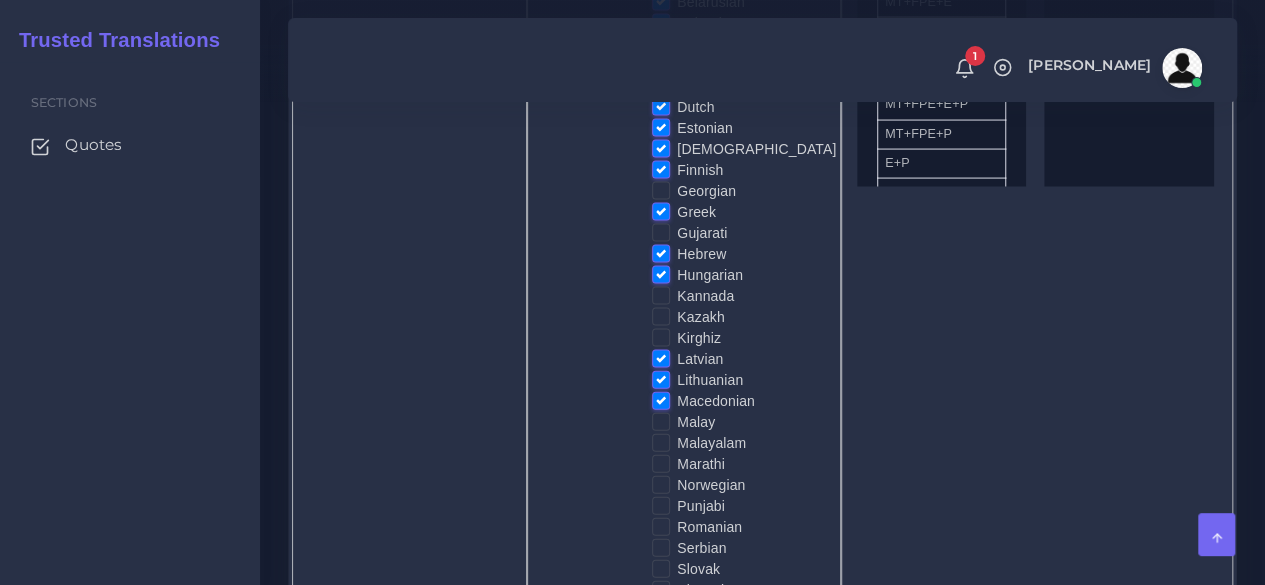 click on "Norwegian" at bounding box center [711, 485] 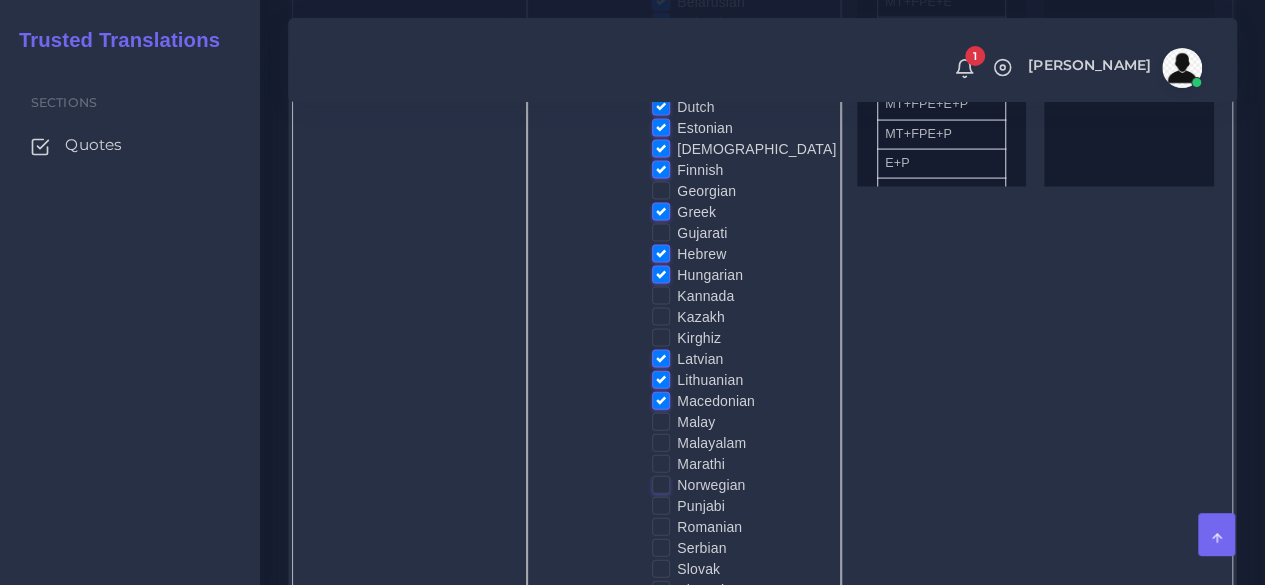 click on "Norwegian" at bounding box center (661, 484) 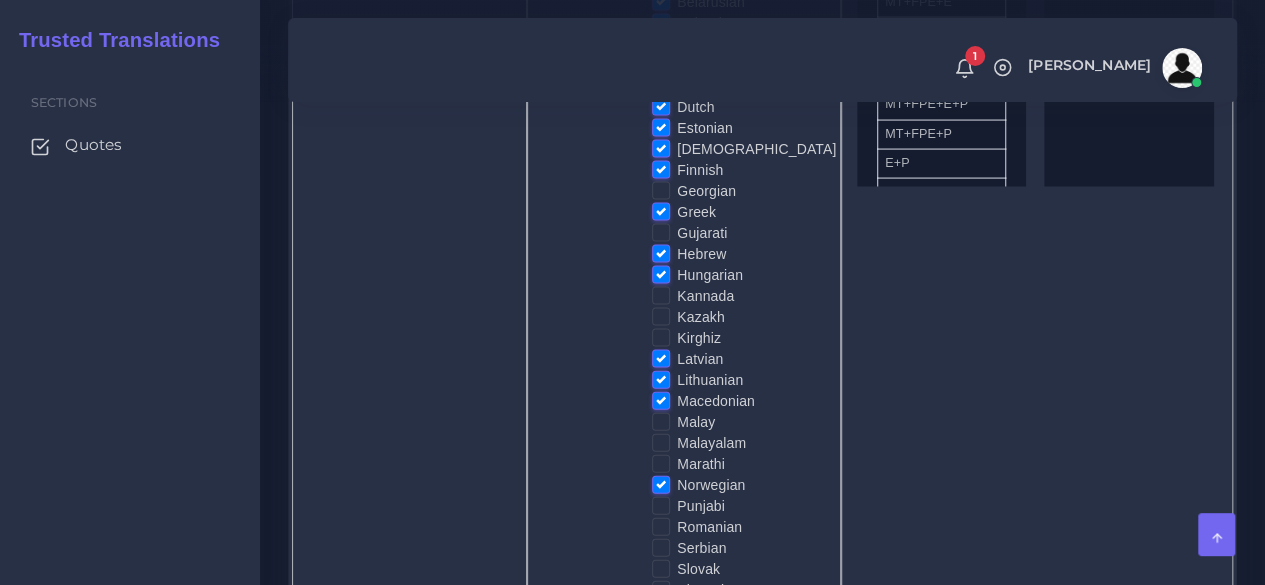 click on "Romanian" at bounding box center [709, 527] 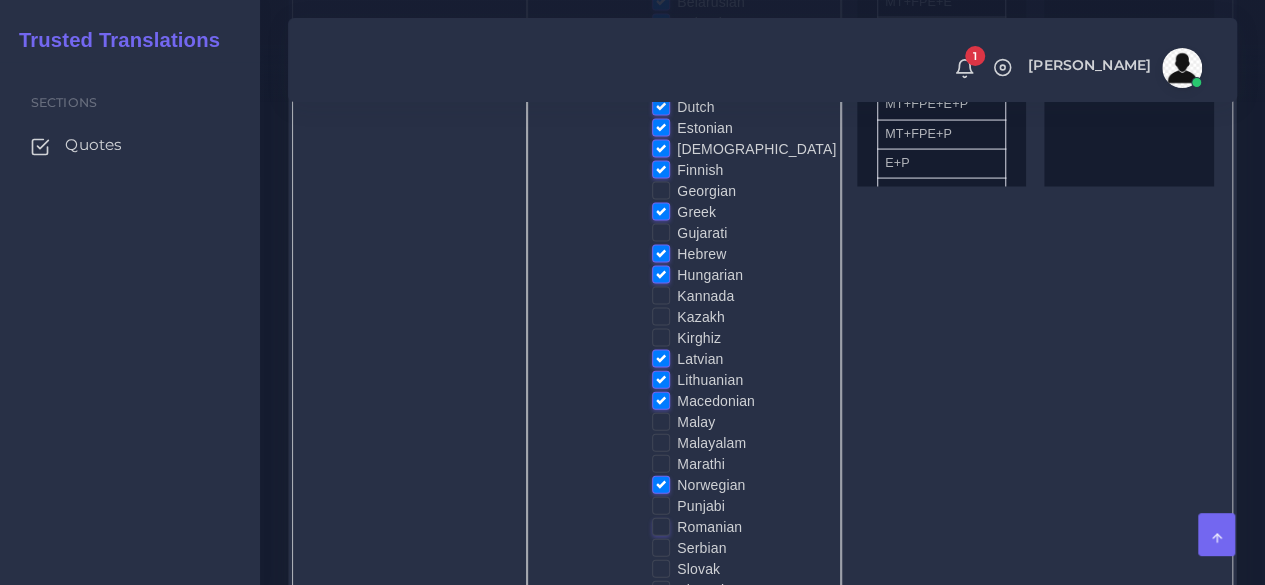 click on "Romanian" at bounding box center (661, 526) 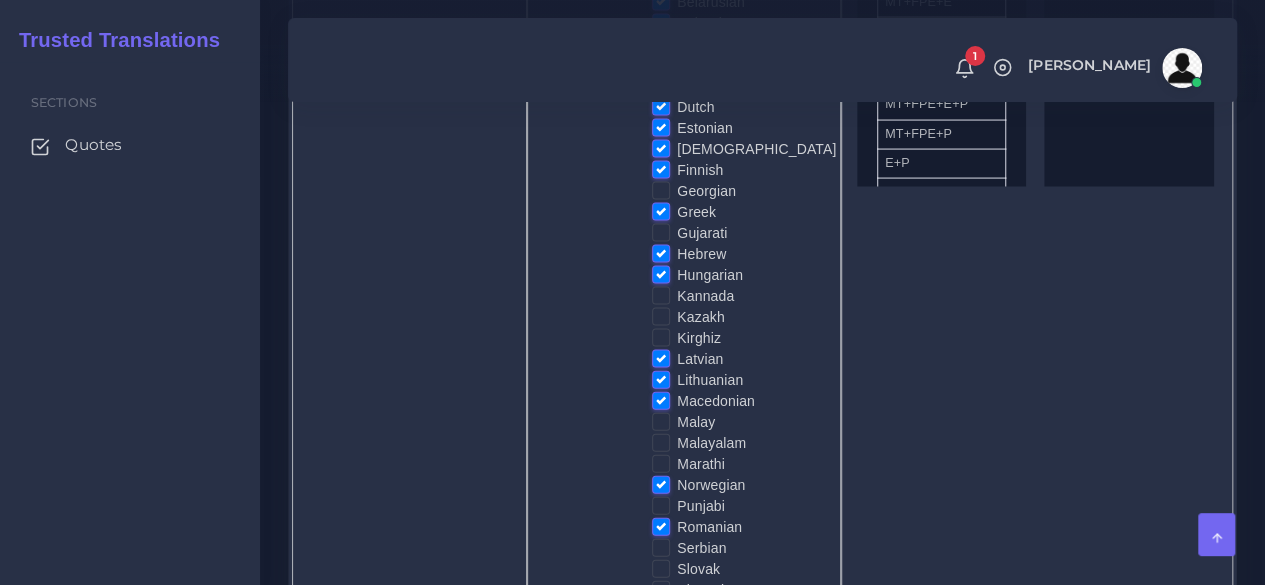click on "Serbian" at bounding box center (701, 548) 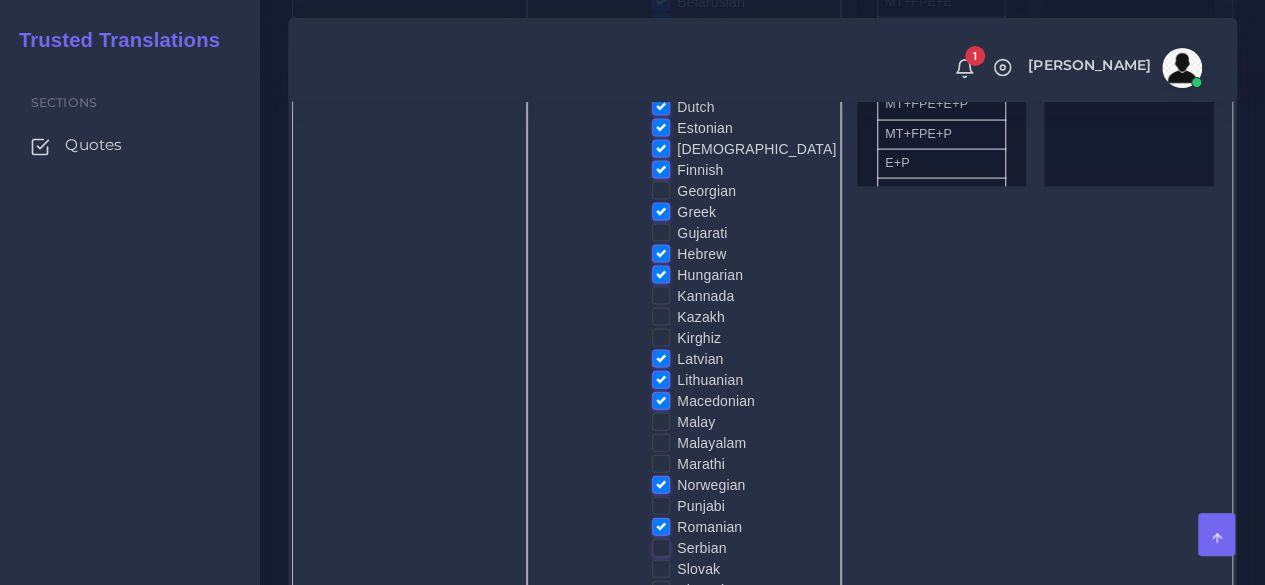 click on "Serbian" at bounding box center [661, 547] 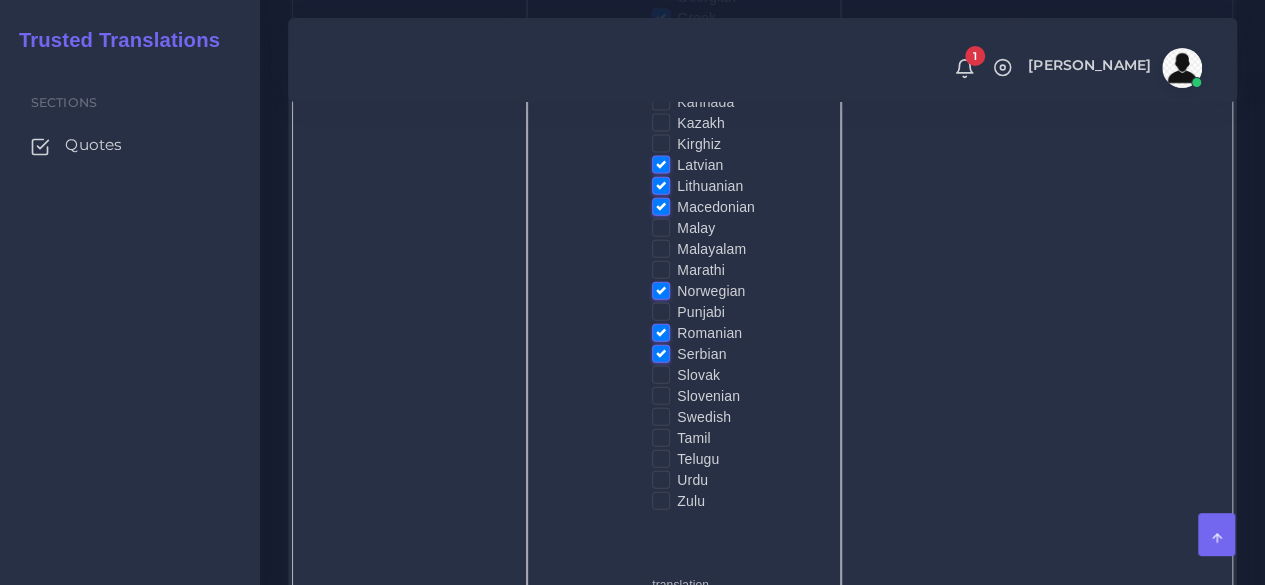 scroll, scrollTop: 2200, scrollLeft: 0, axis: vertical 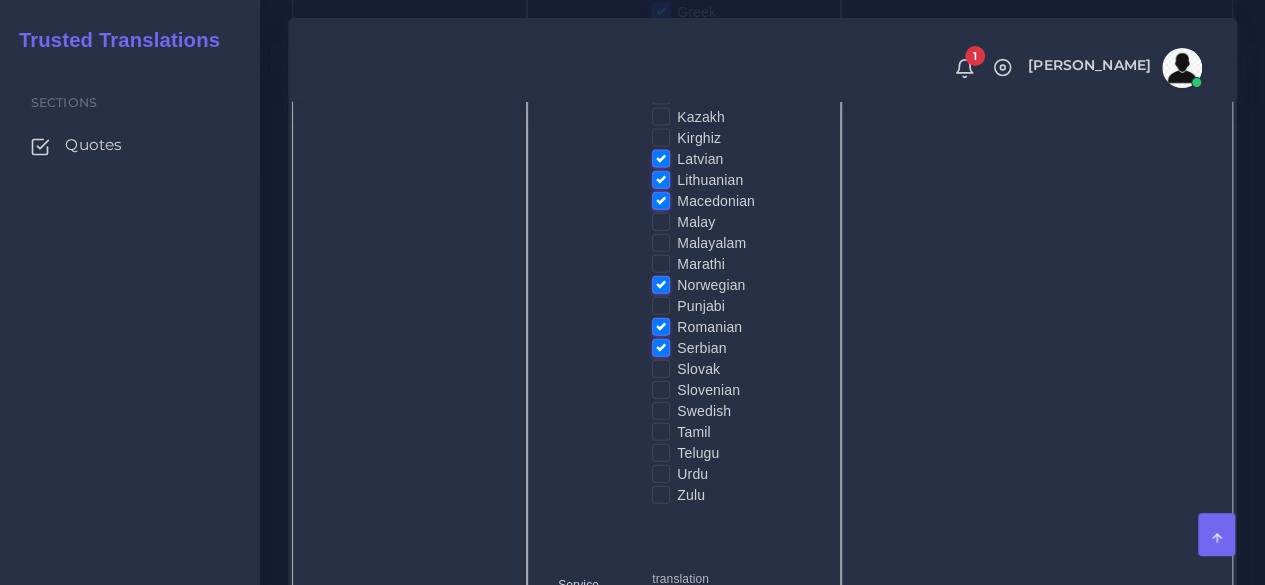 click on "Slovak" at bounding box center [698, 369] 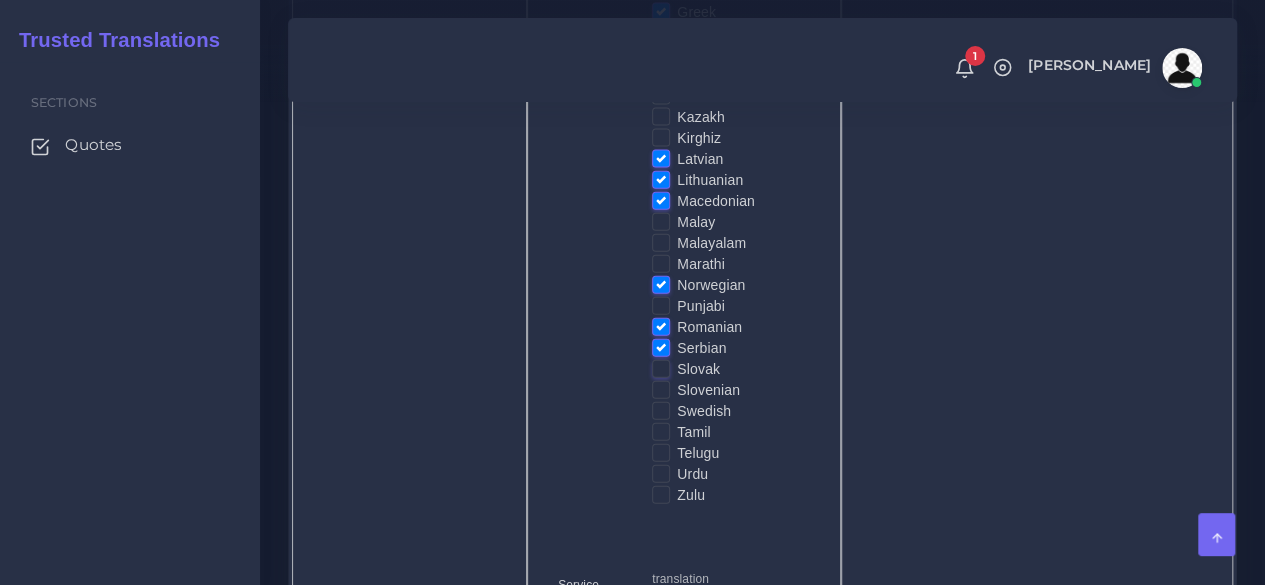click on "Slovak" at bounding box center [661, 368] 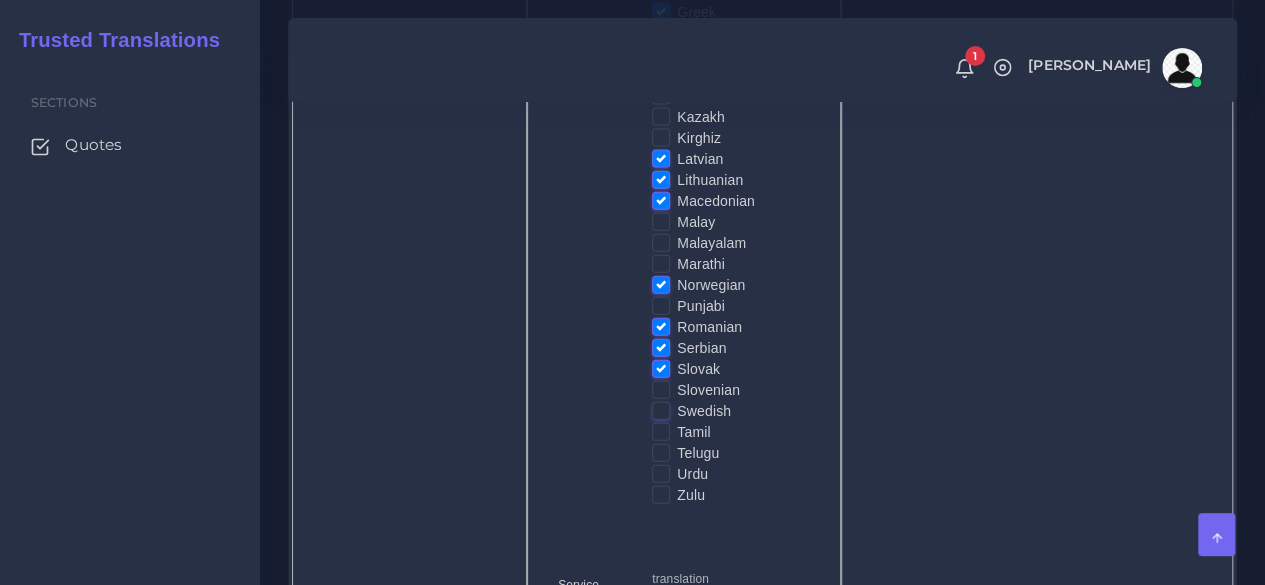 click on "Swedish" at bounding box center (661, 410) 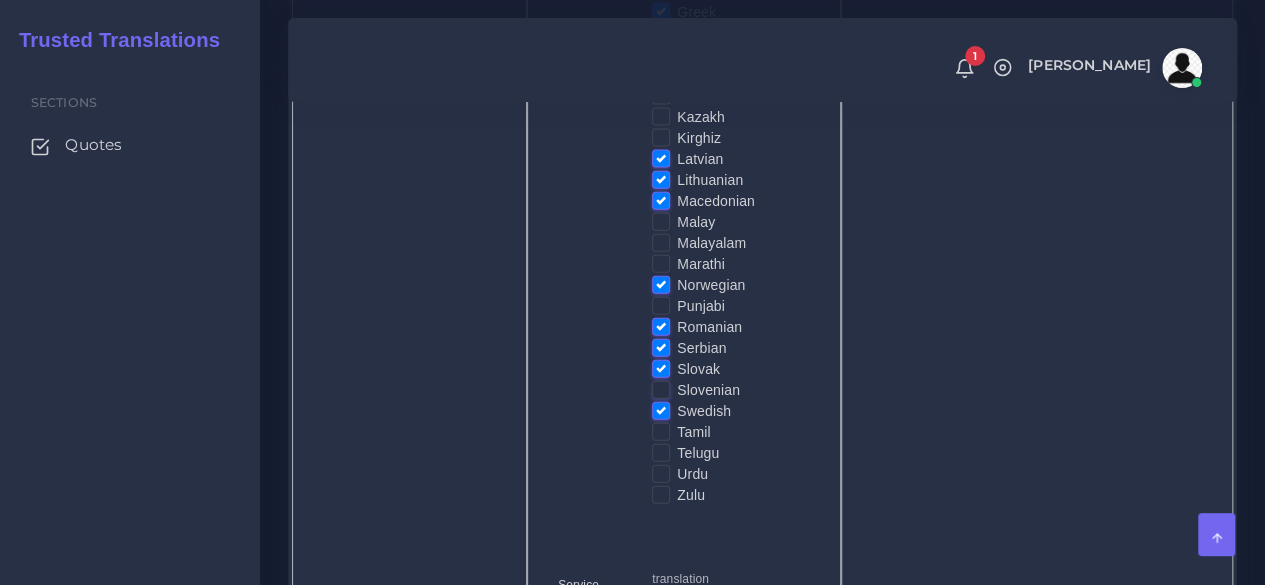click on "Slovenian" at bounding box center [661, 389] 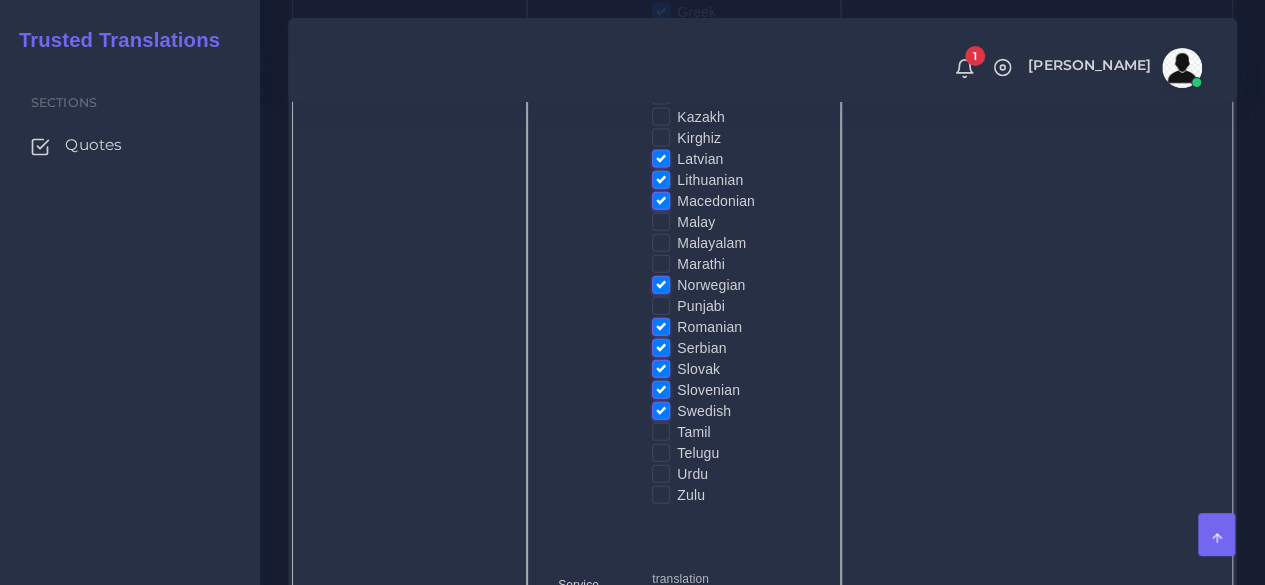click on "Urdu" at bounding box center (692, 474) 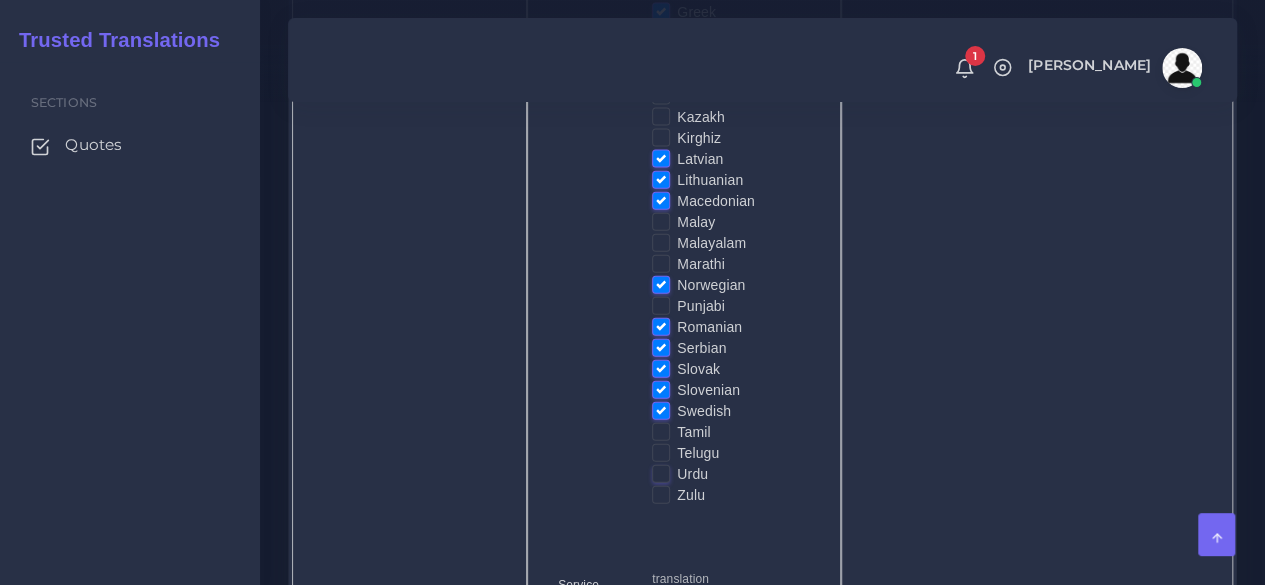 click on "Urdu" at bounding box center [661, 473] 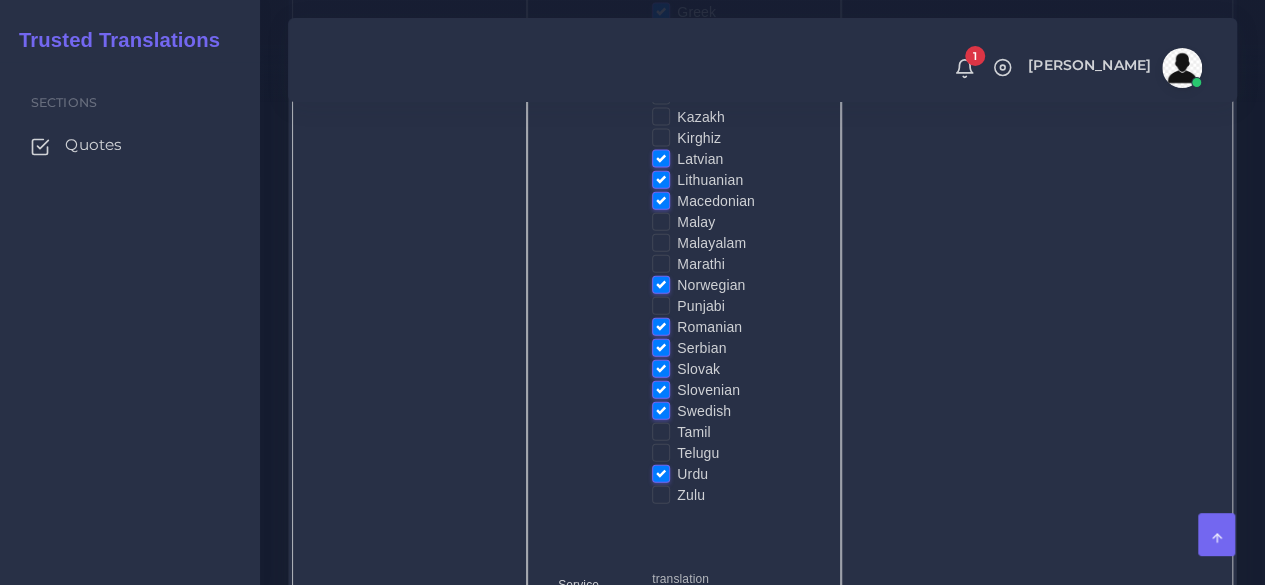 click on "Zulu" at bounding box center [691, 495] 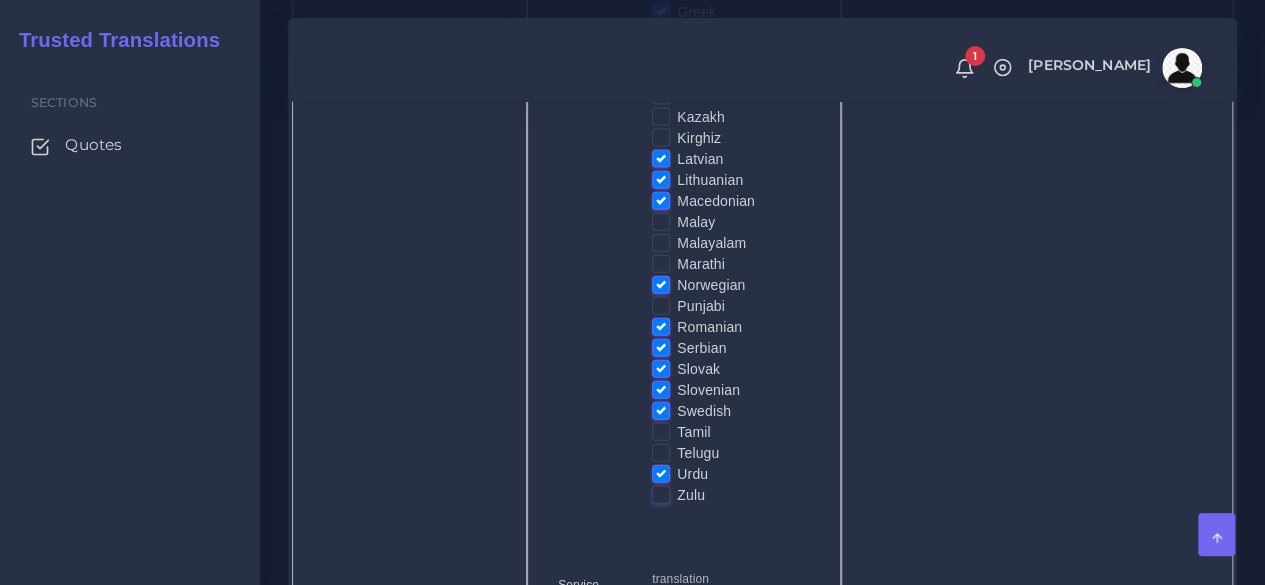 click on "Zulu" at bounding box center [661, 494] 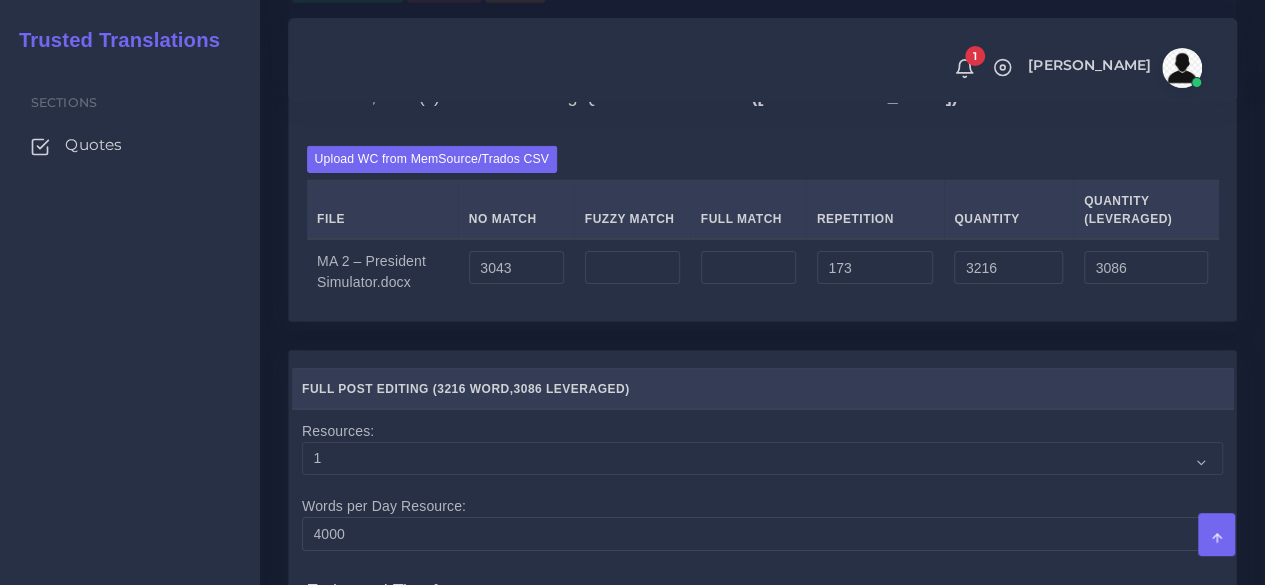 scroll, scrollTop: 3200, scrollLeft: 0, axis: vertical 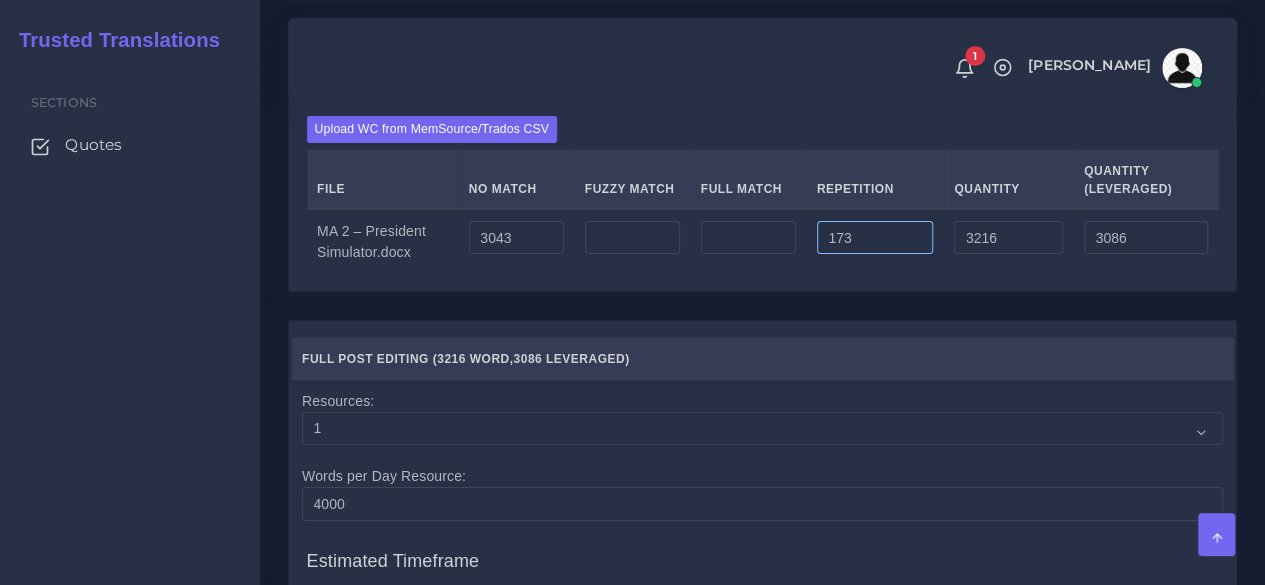 drag, startPoint x: 862, startPoint y: 363, endPoint x: 781, endPoint y: 364, distance: 81.00617 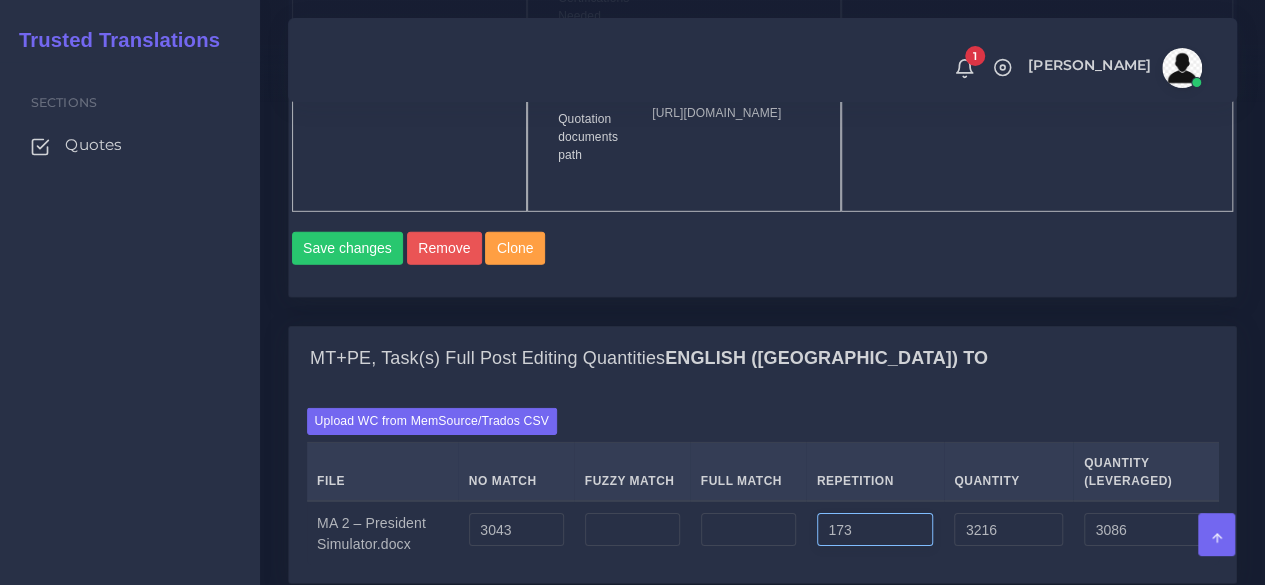 scroll, scrollTop: 2900, scrollLeft: 0, axis: vertical 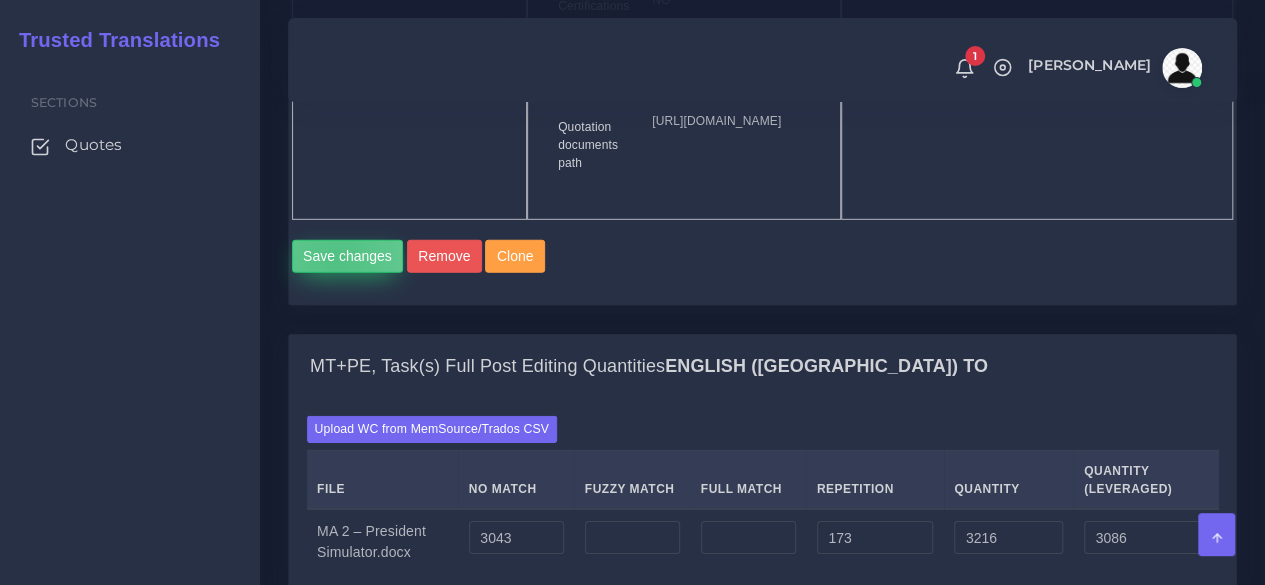 click on "Save changes" at bounding box center [348, 257] 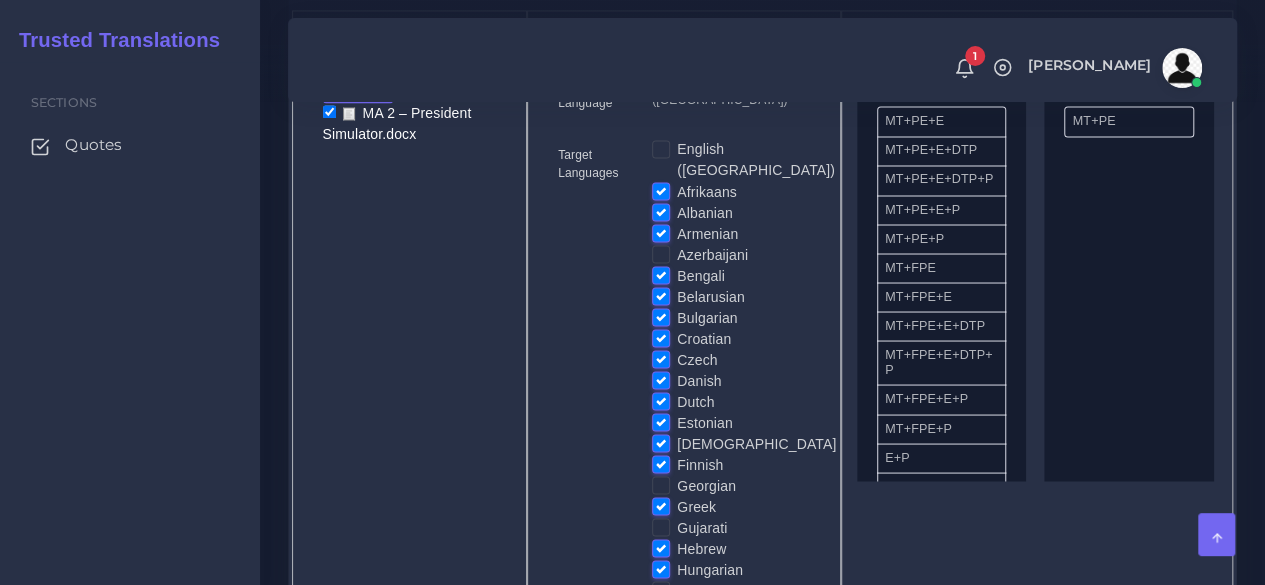 scroll, scrollTop: 1600, scrollLeft: 0, axis: vertical 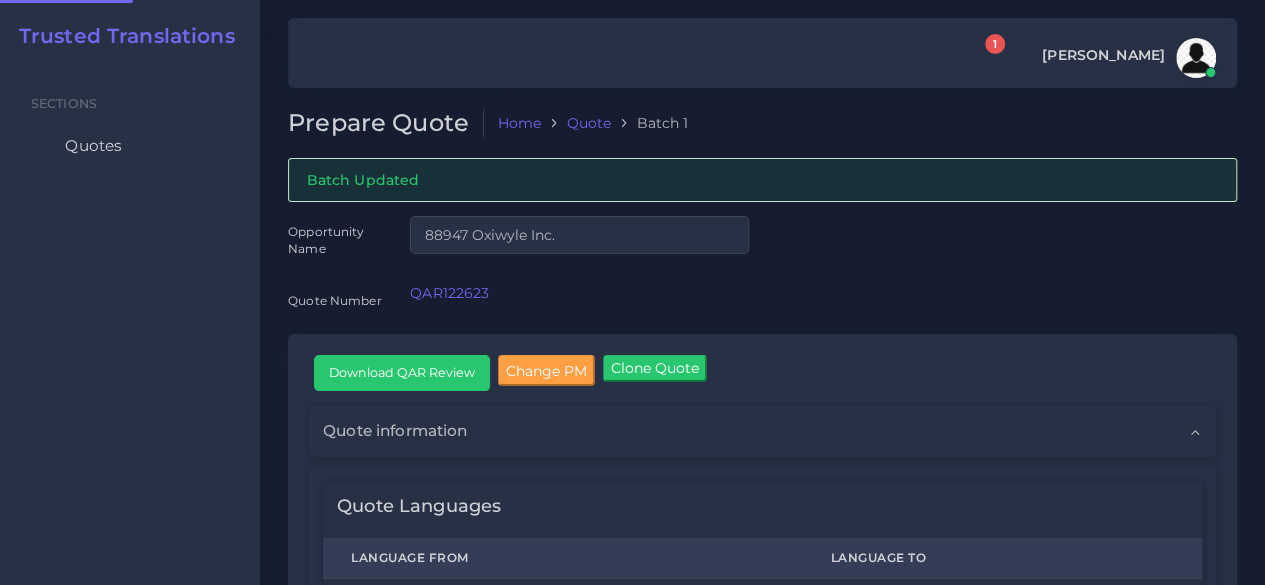 type 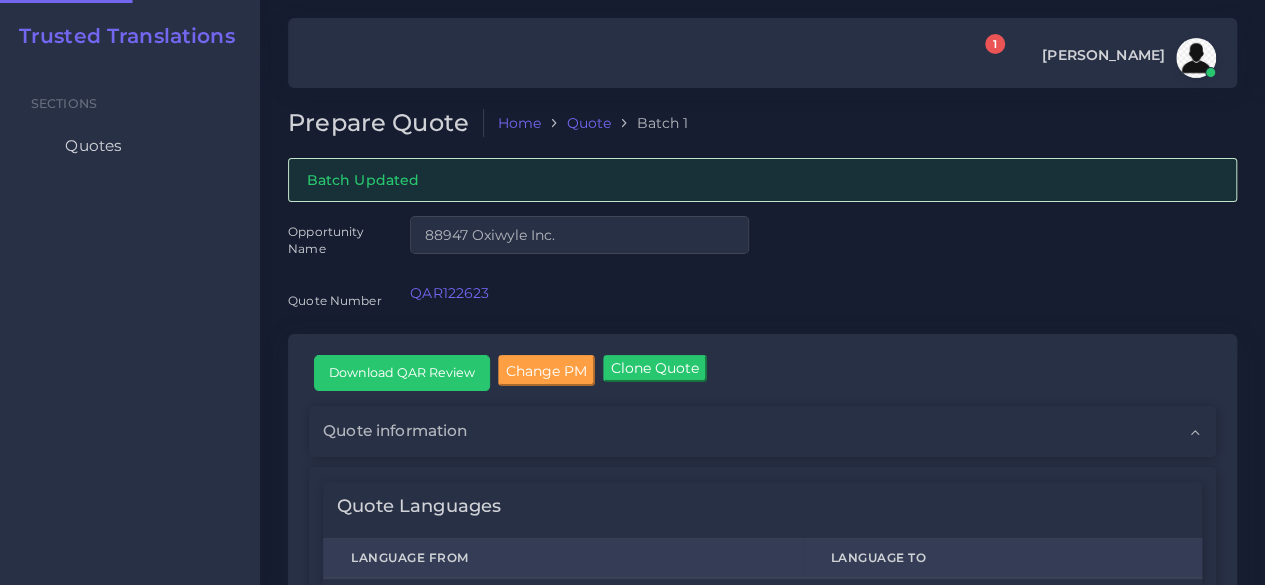 type 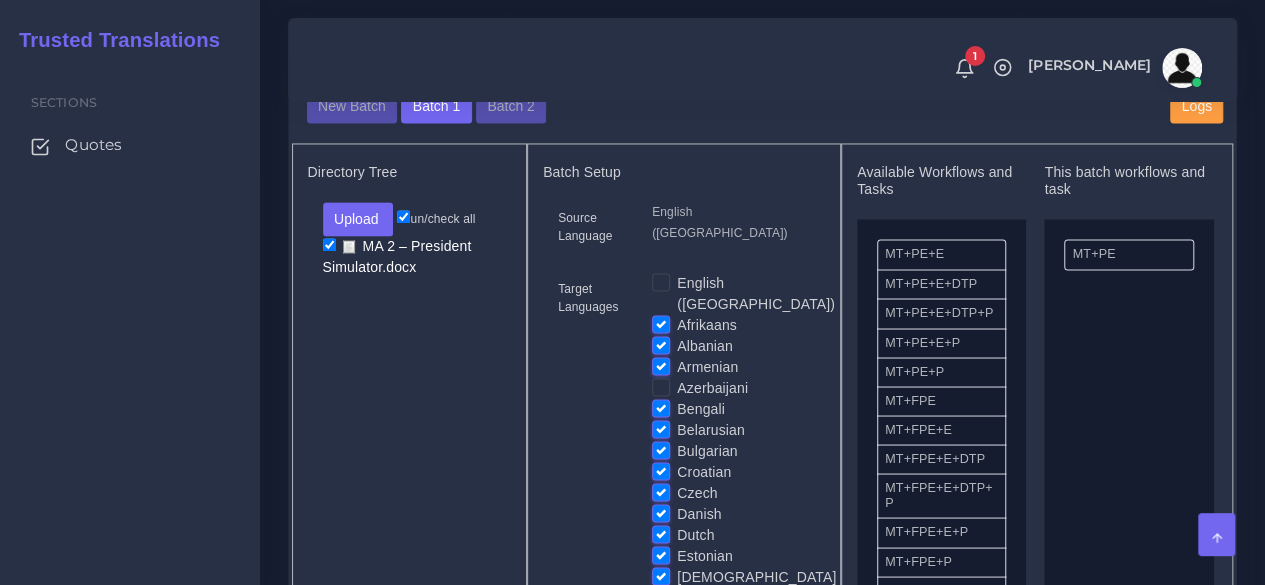 scroll, scrollTop: 1600, scrollLeft: 0, axis: vertical 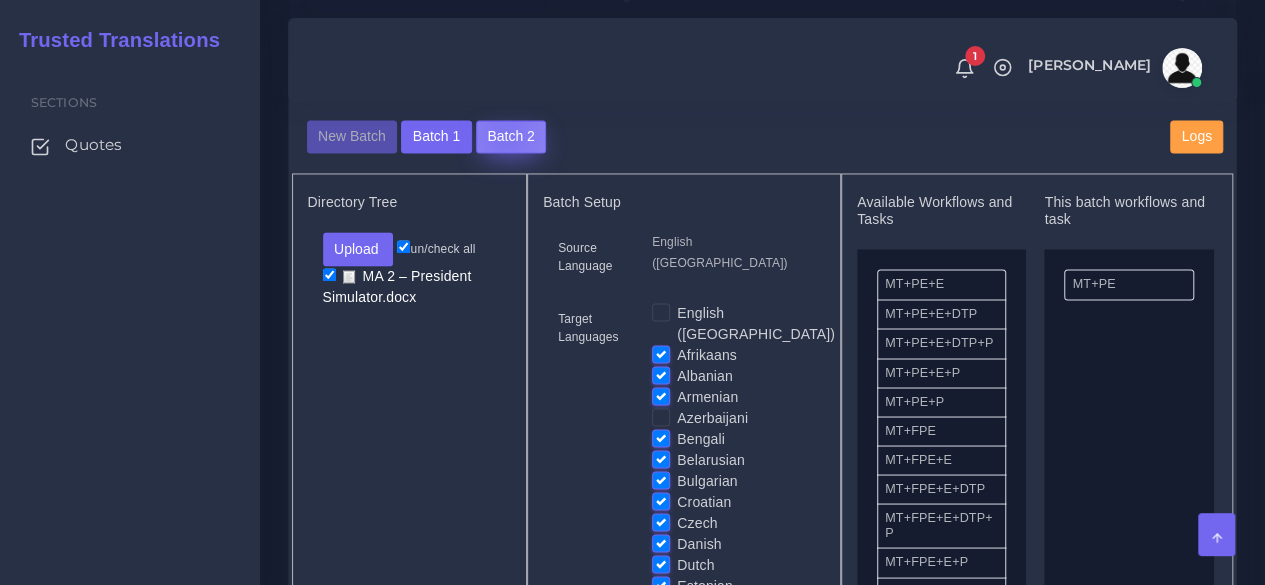 click on "Batch 2" at bounding box center [511, 137] 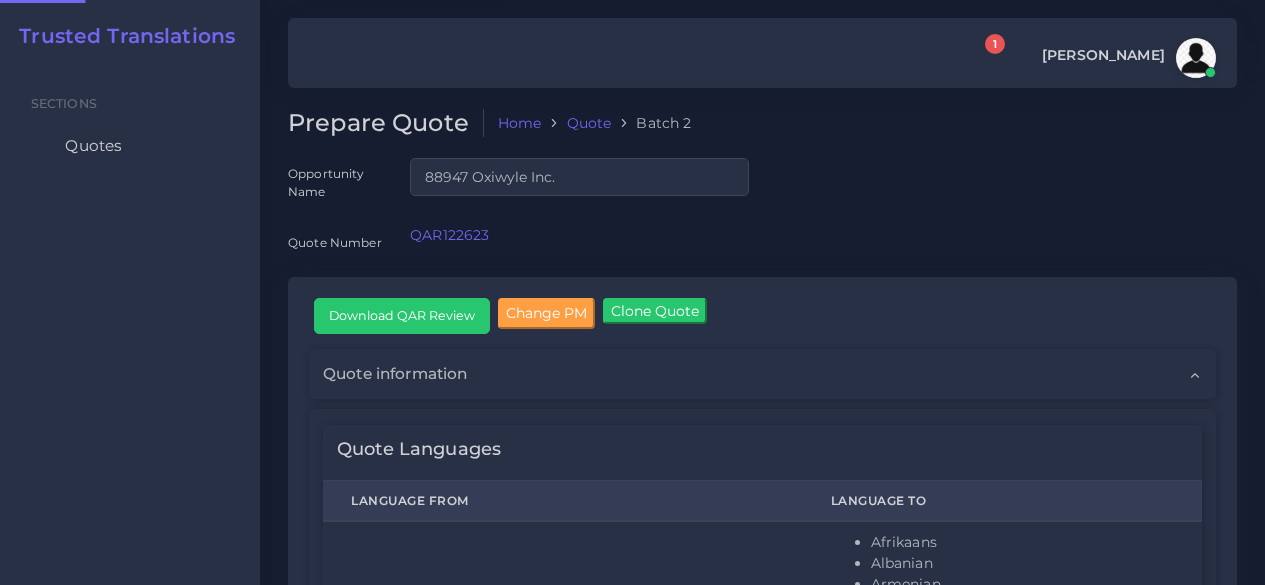 scroll, scrollTop: 0, scrollLeft: 0, axis: both 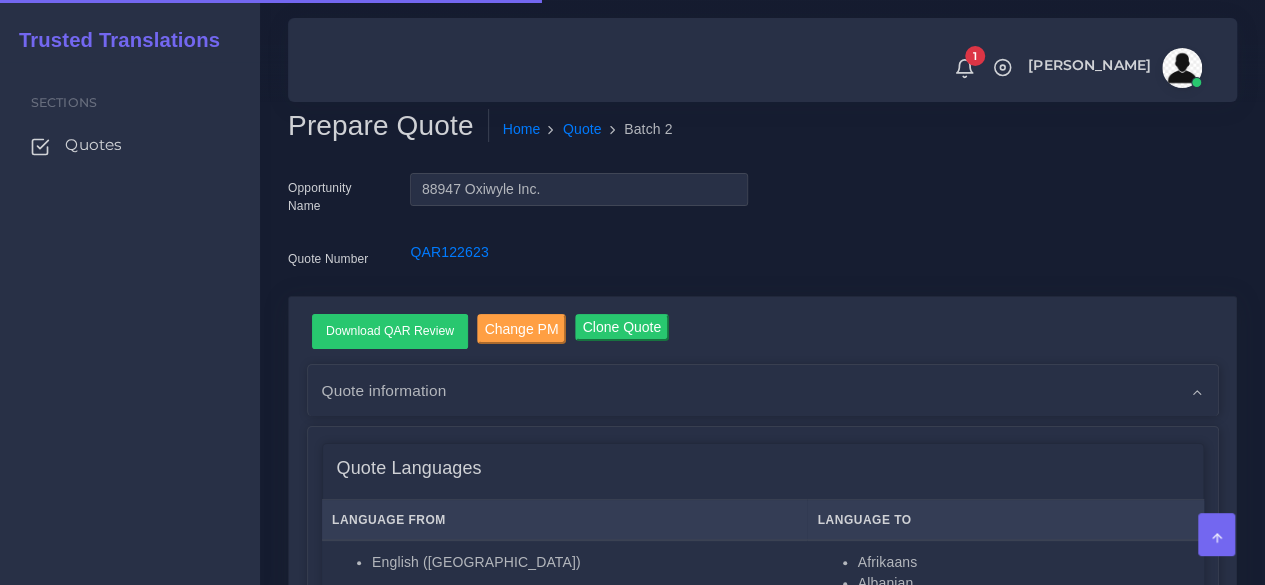 type 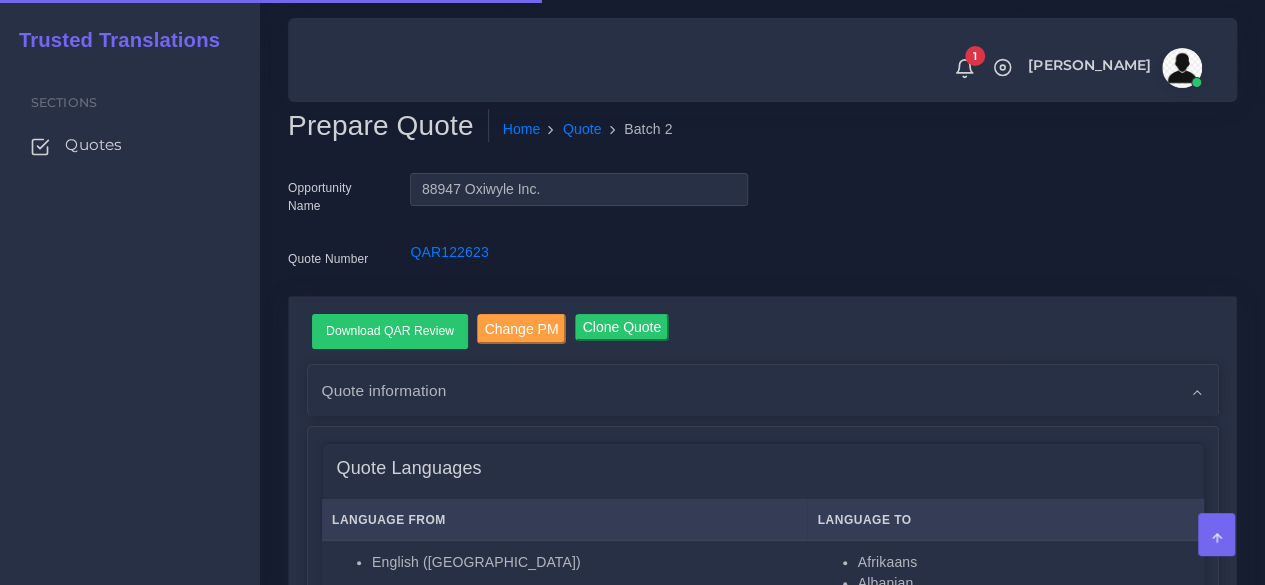 type 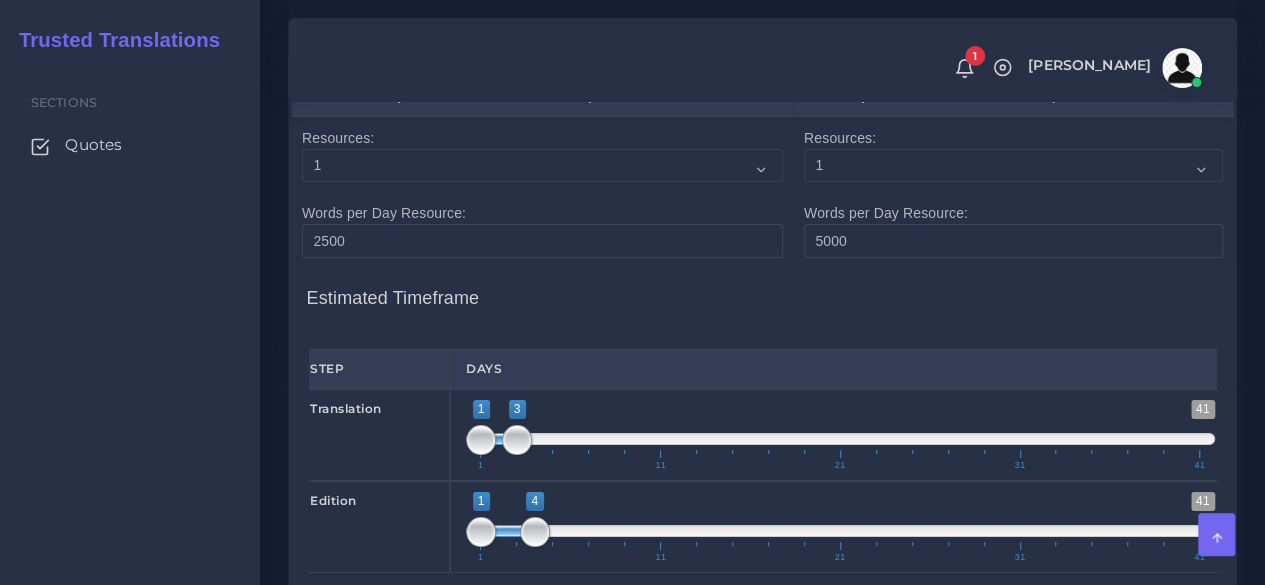 scroll, scrollTop: 3400, scrollLeft: 0, axis: vertical 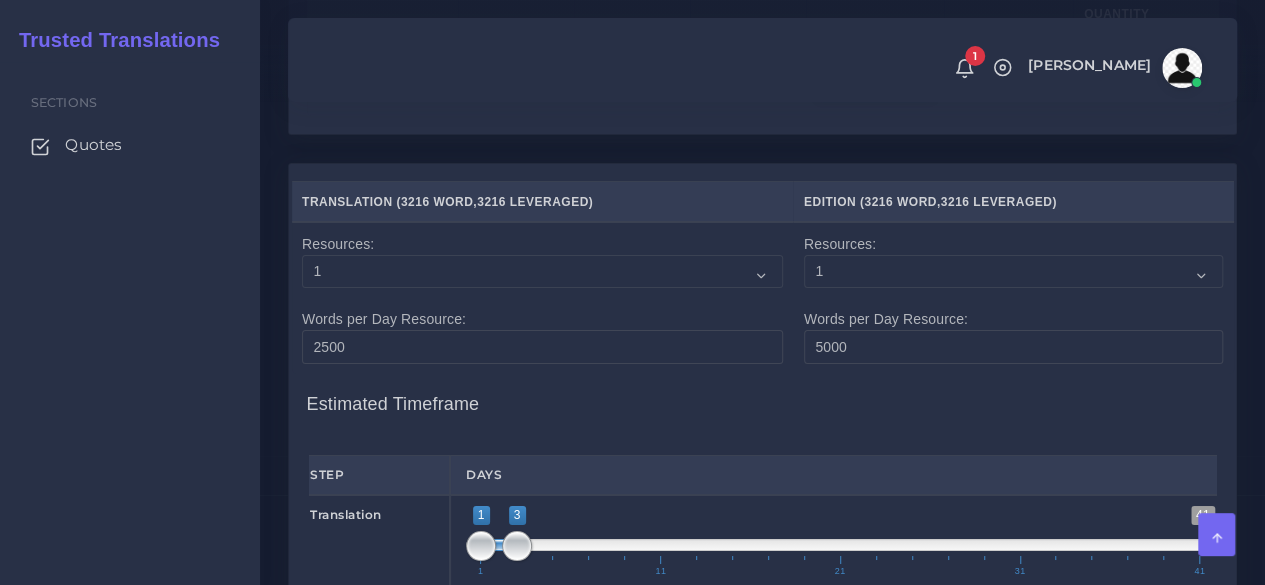 click at bounding box center [875, 81] 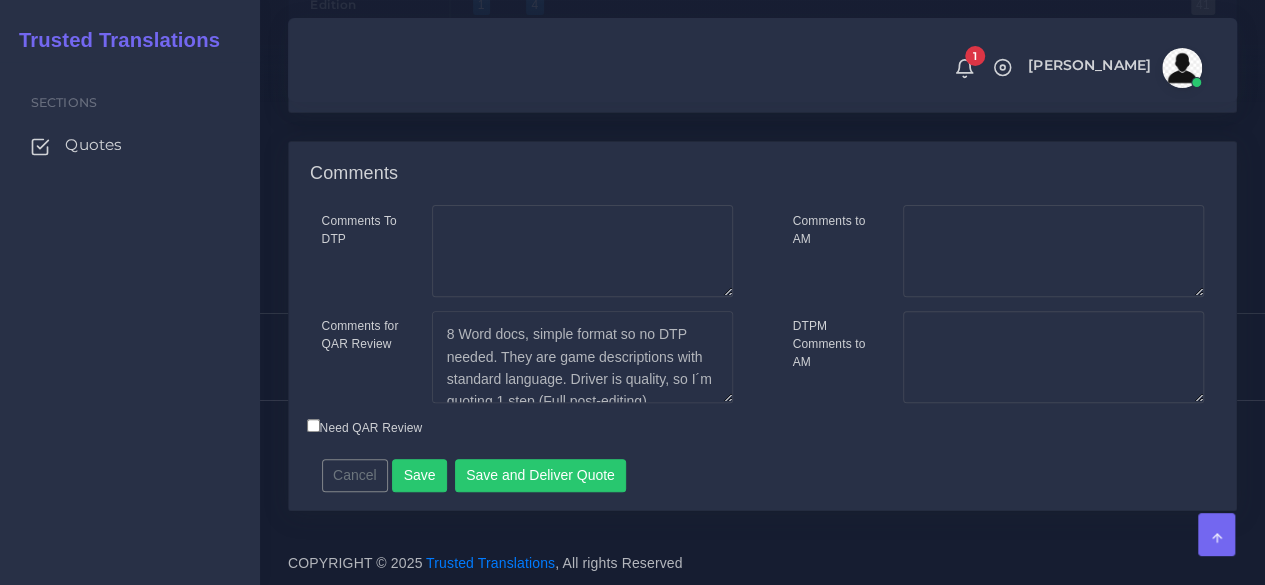 scroll, scrollTop: 4093, scrollLeft: 0, axis: vertical 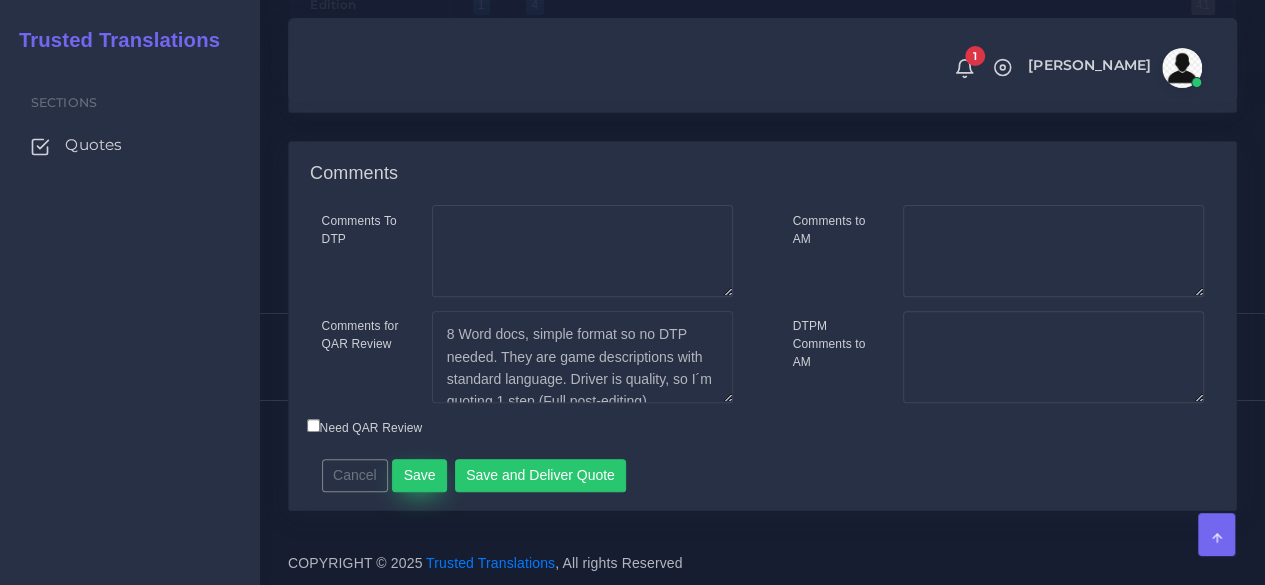 type on "173" 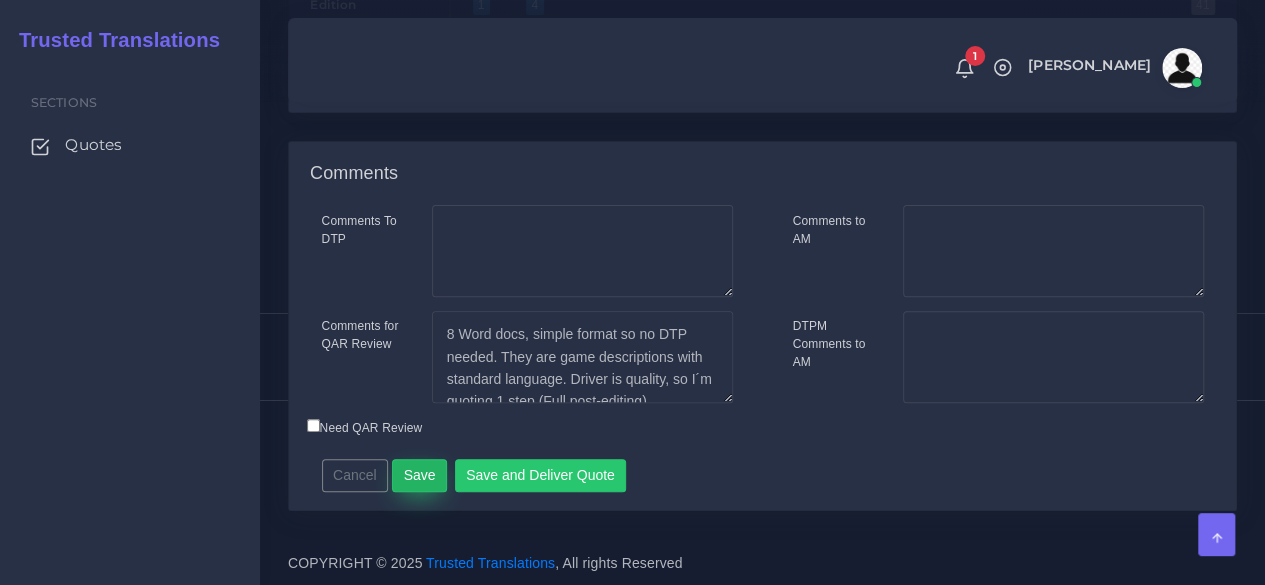 type on "3389" 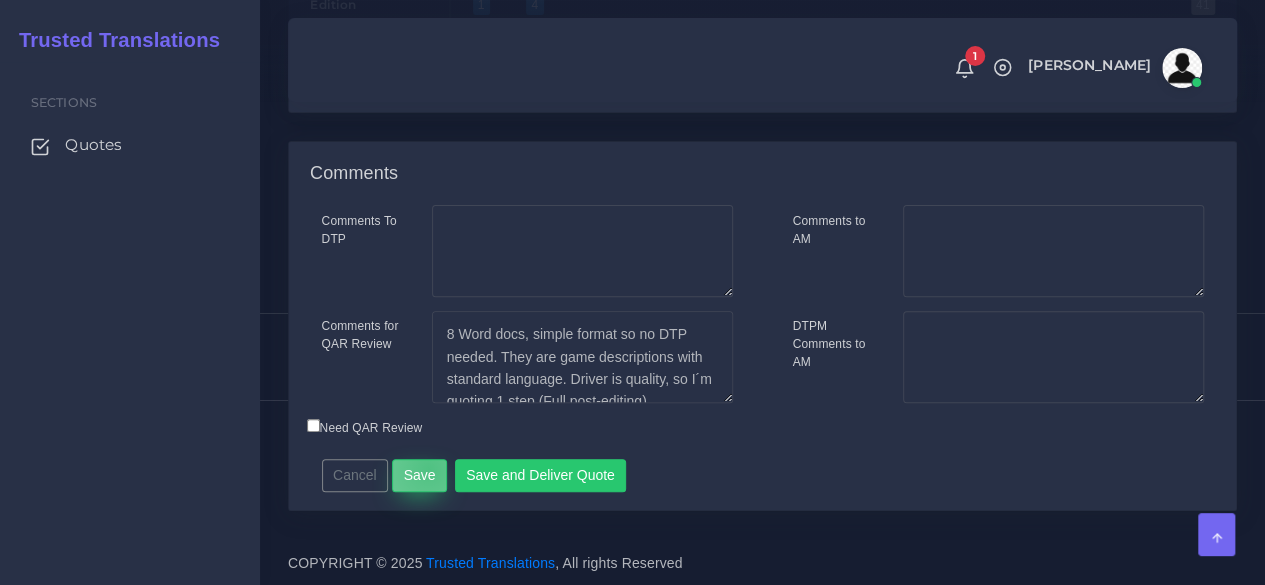 click on "Save" at bounding box center (419, 476) 